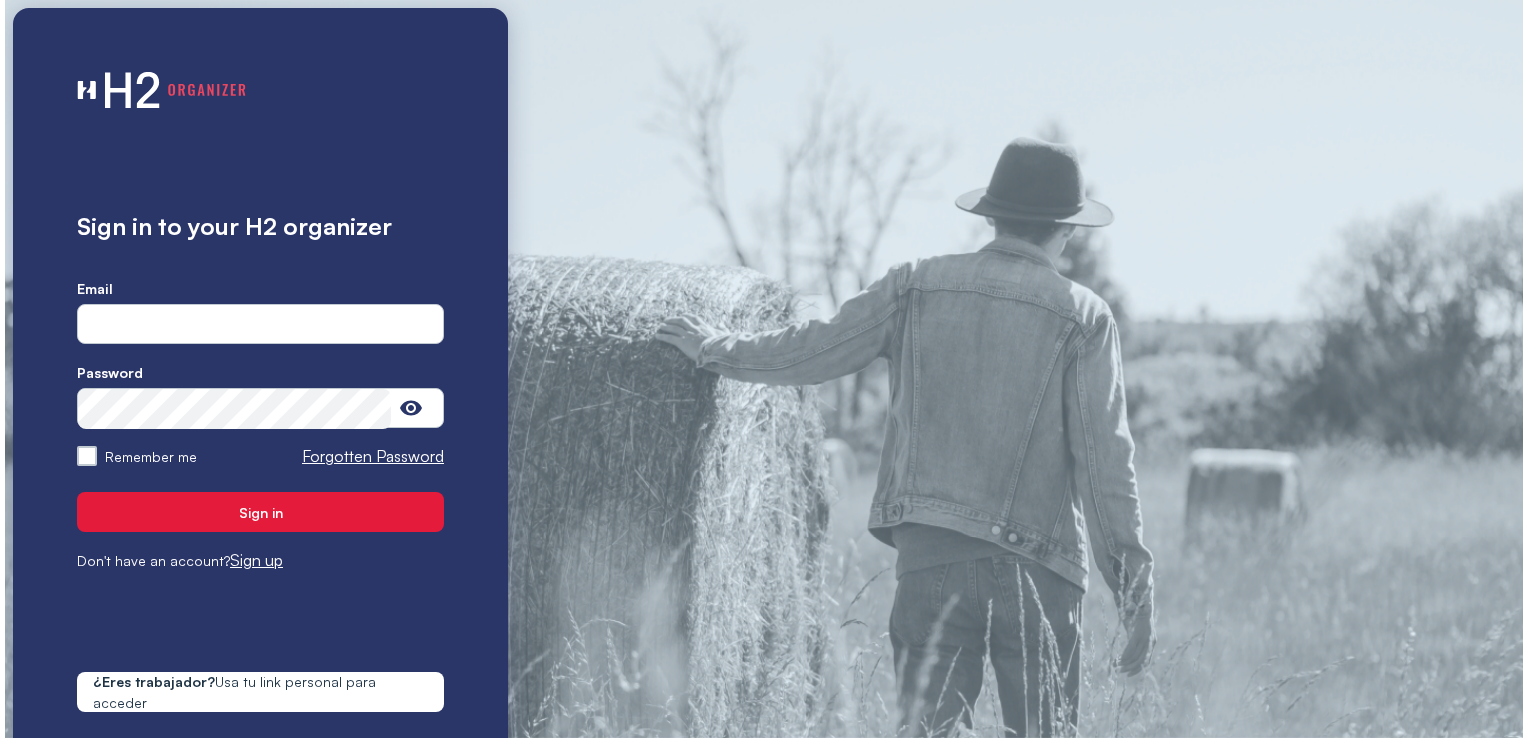 scroll, scrollTop: 0, scrollLeft: 0, axis: both 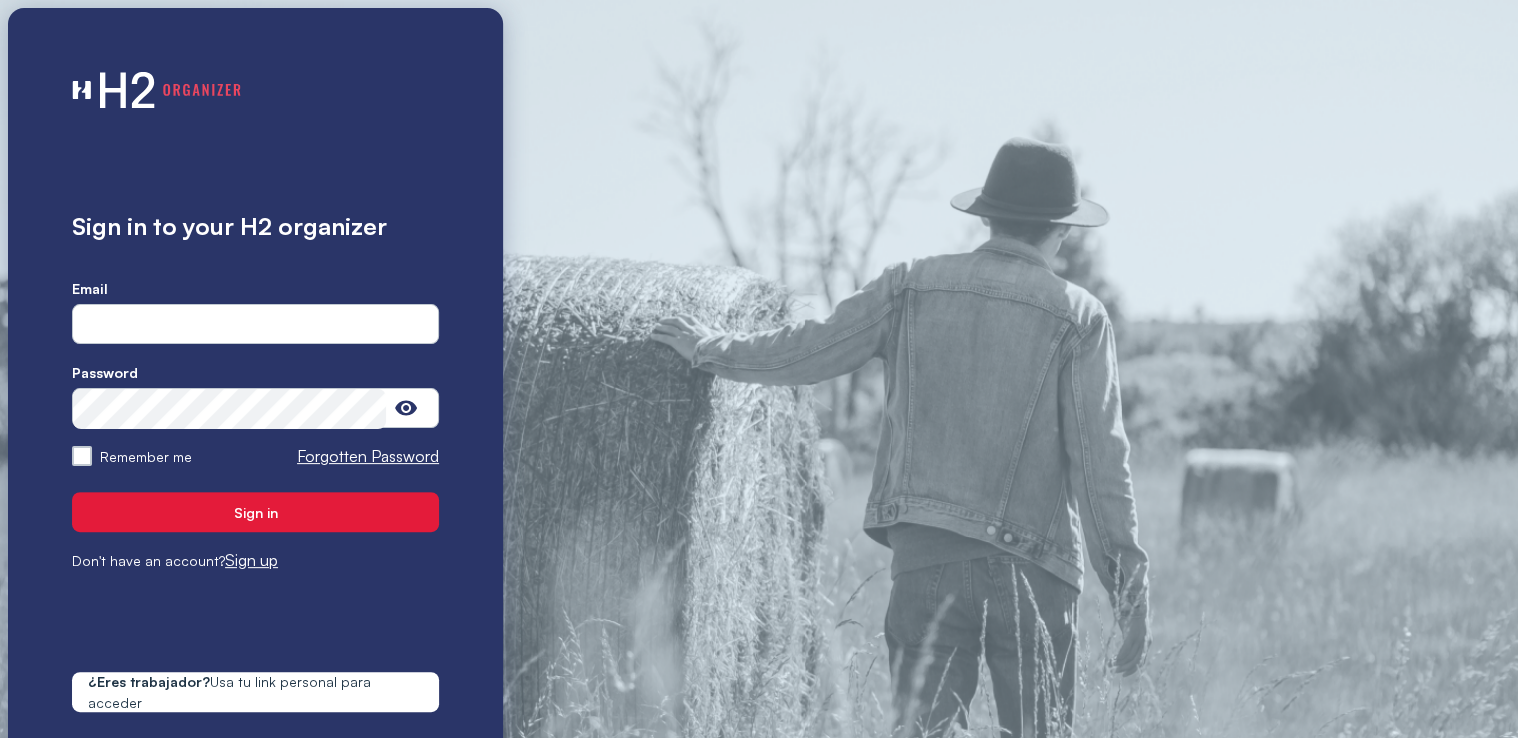 type on "**********" 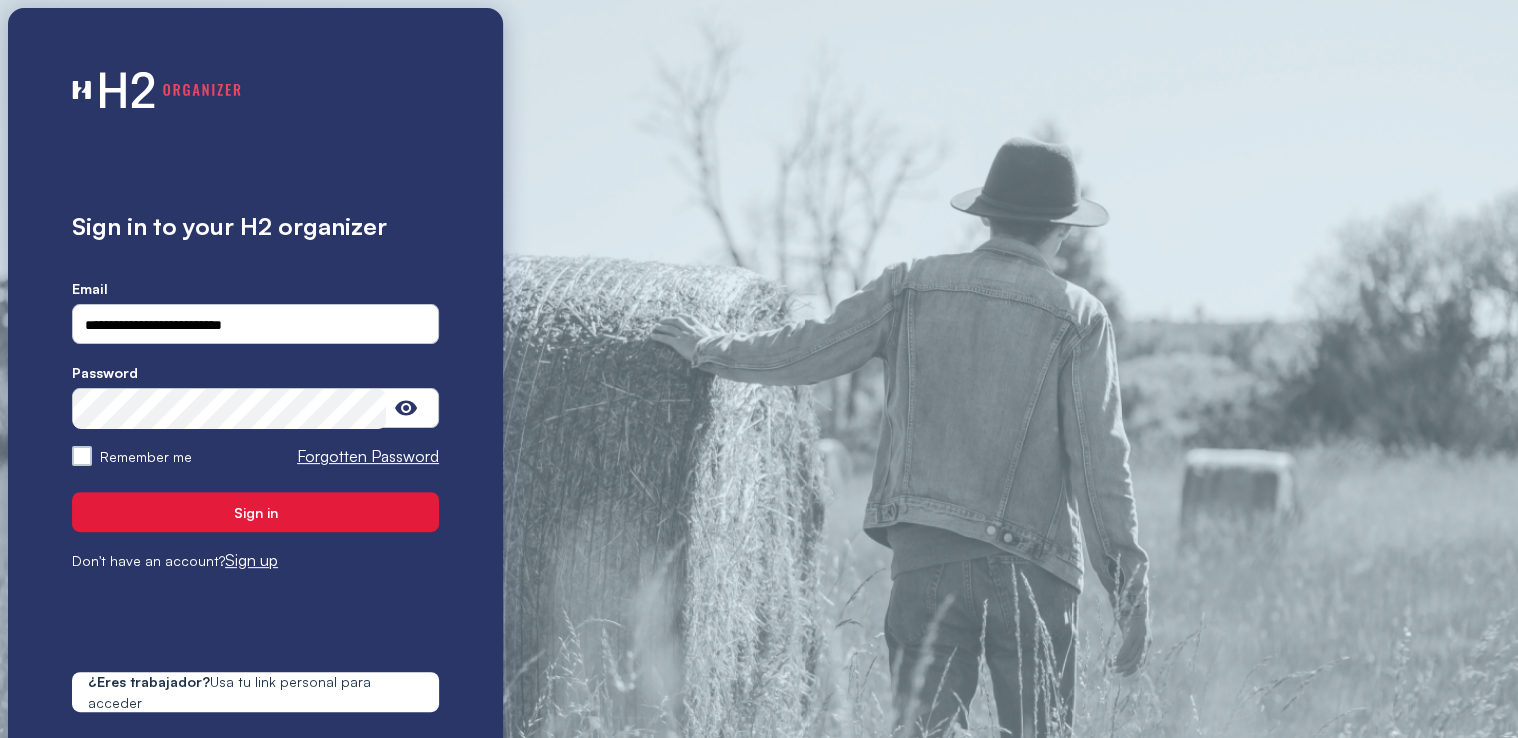 click on "Sign in" at bounding box center [255, 512] 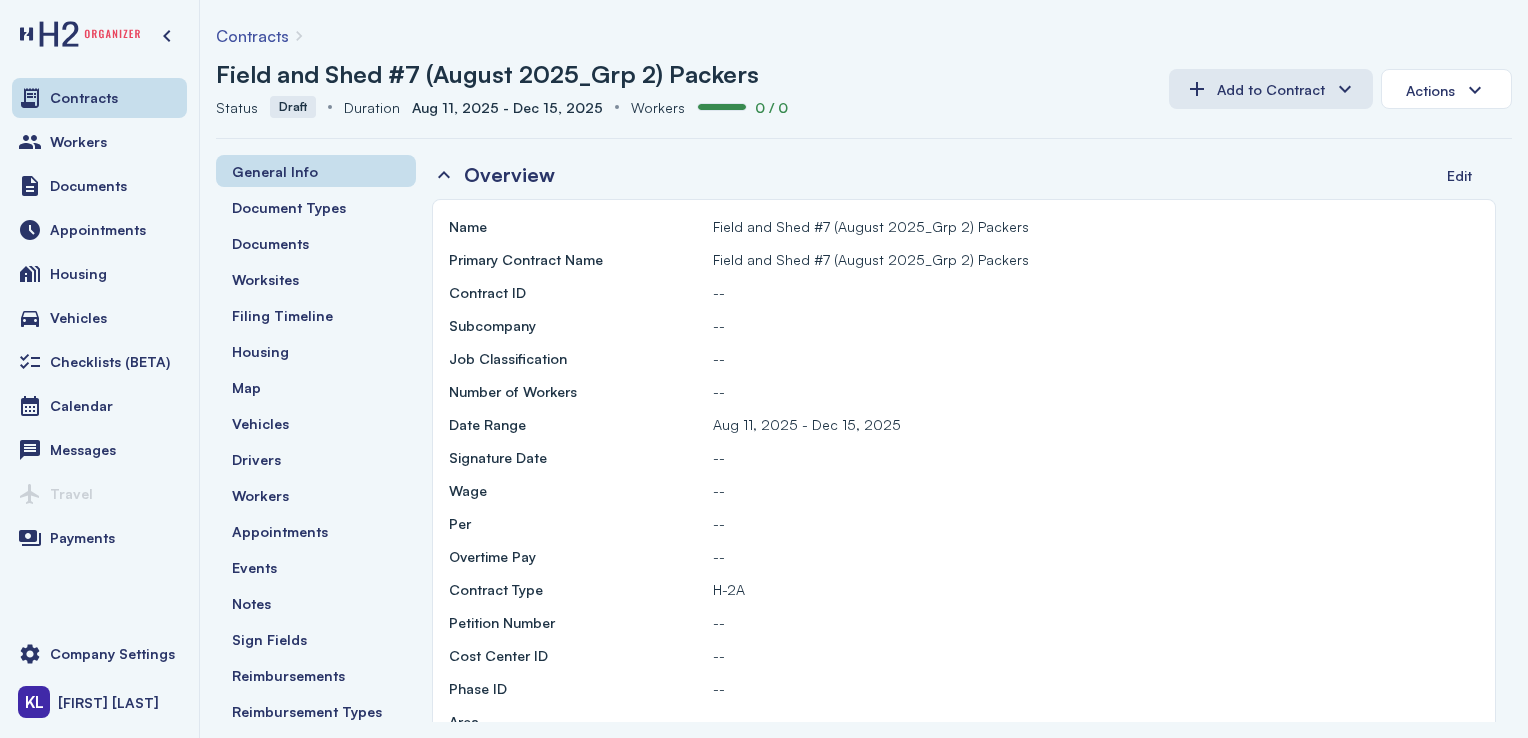 click on "Contracts" at bounding box center [252, 36] 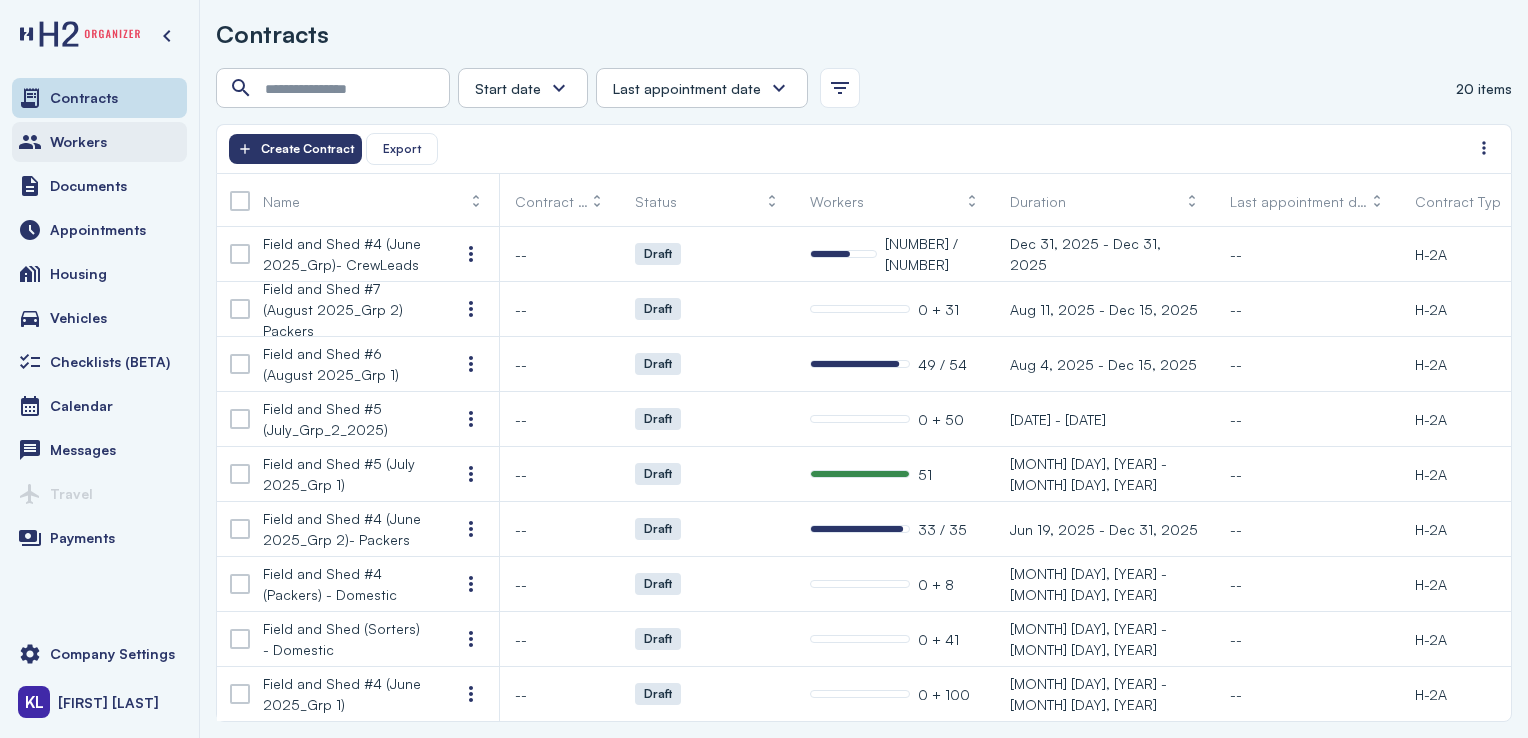 click on "Workers" at bounding box center (99, 142) 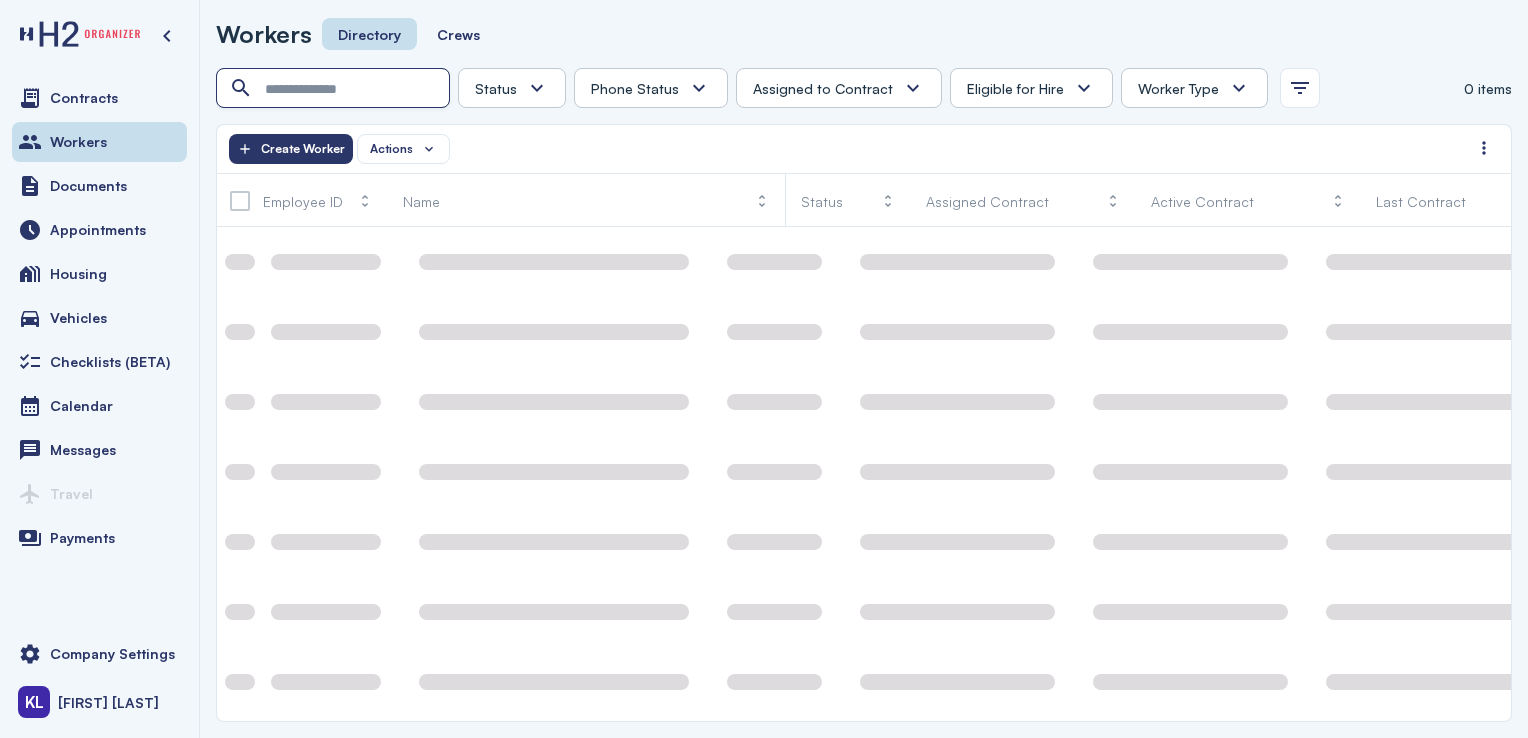 click at bounding box center [335, 89] 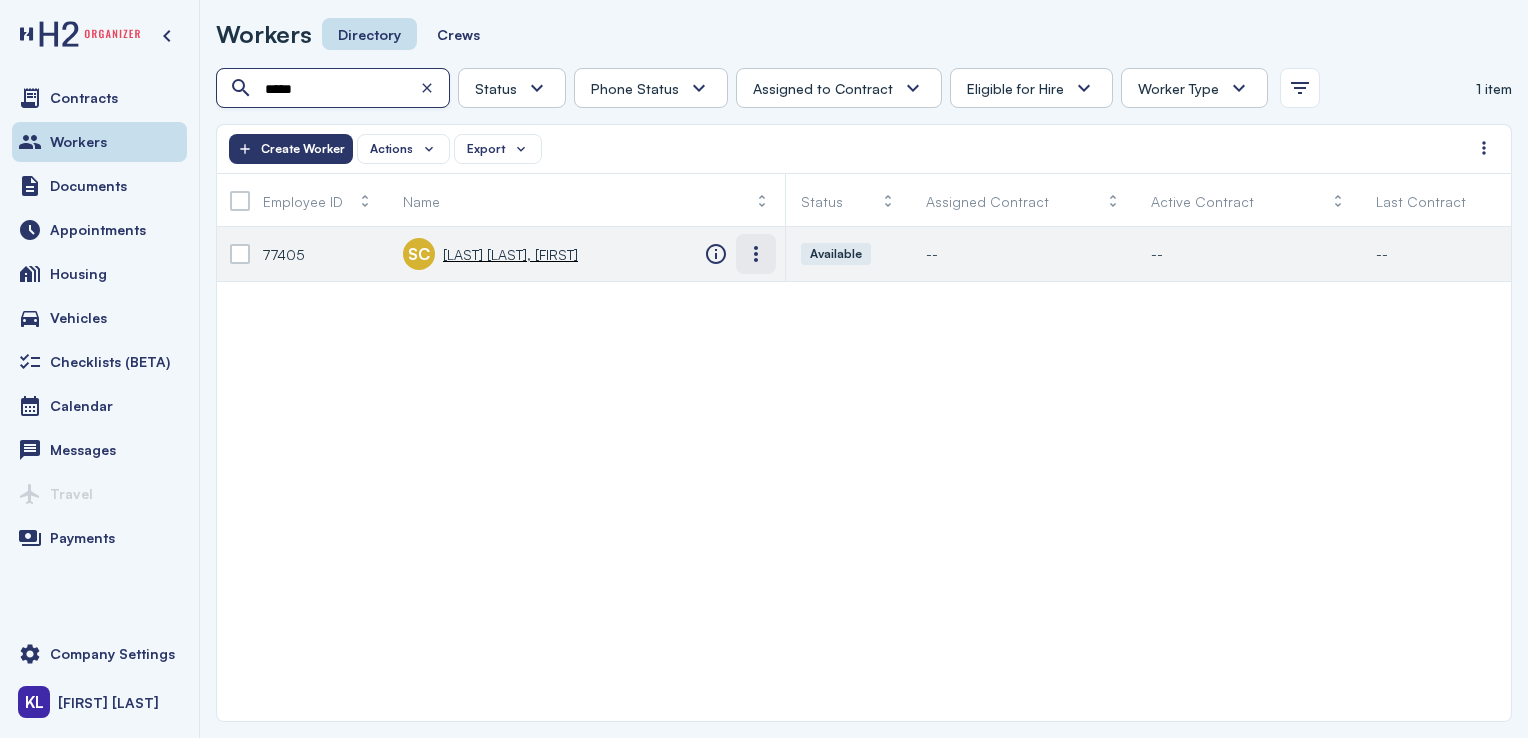 type on "*****" 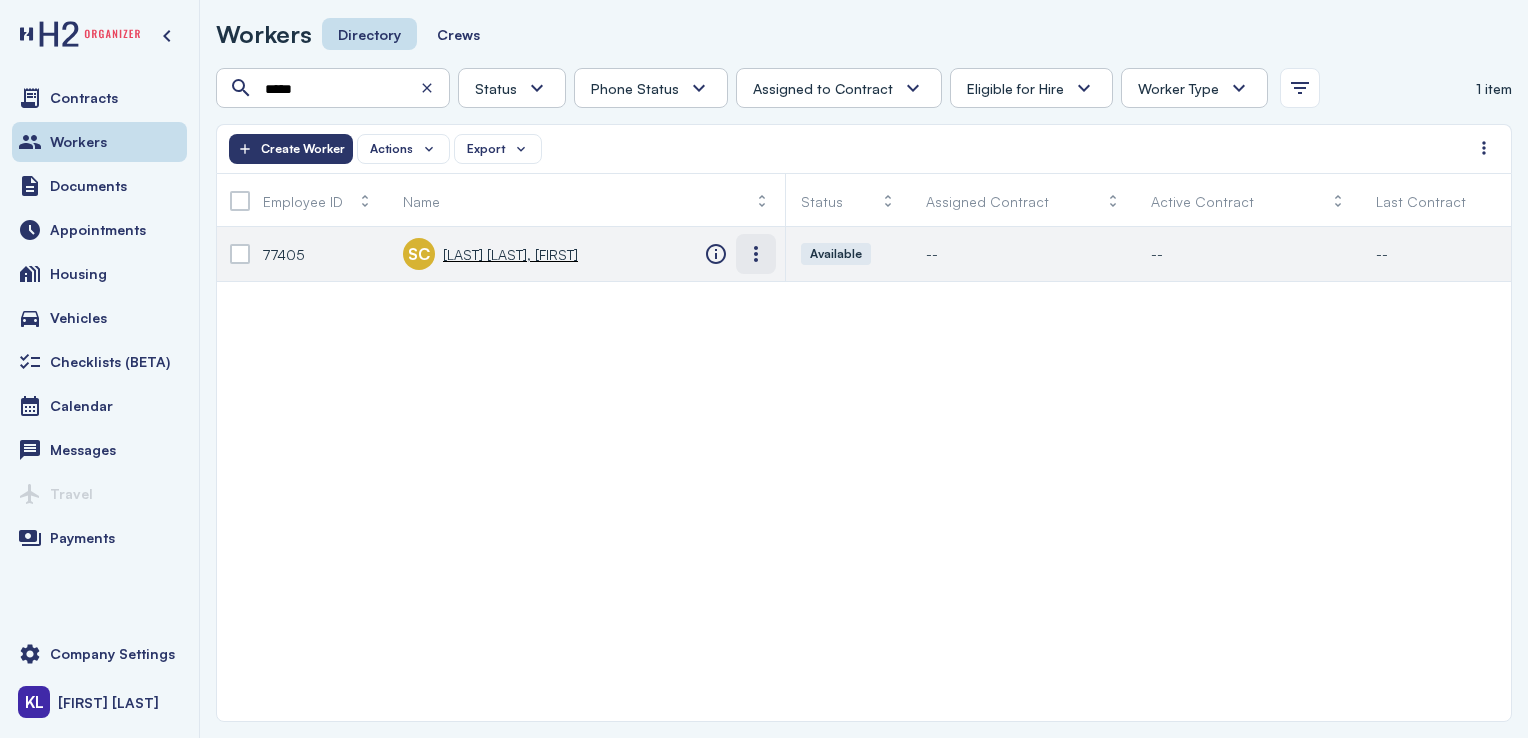 click at bounding box center (756, 254) 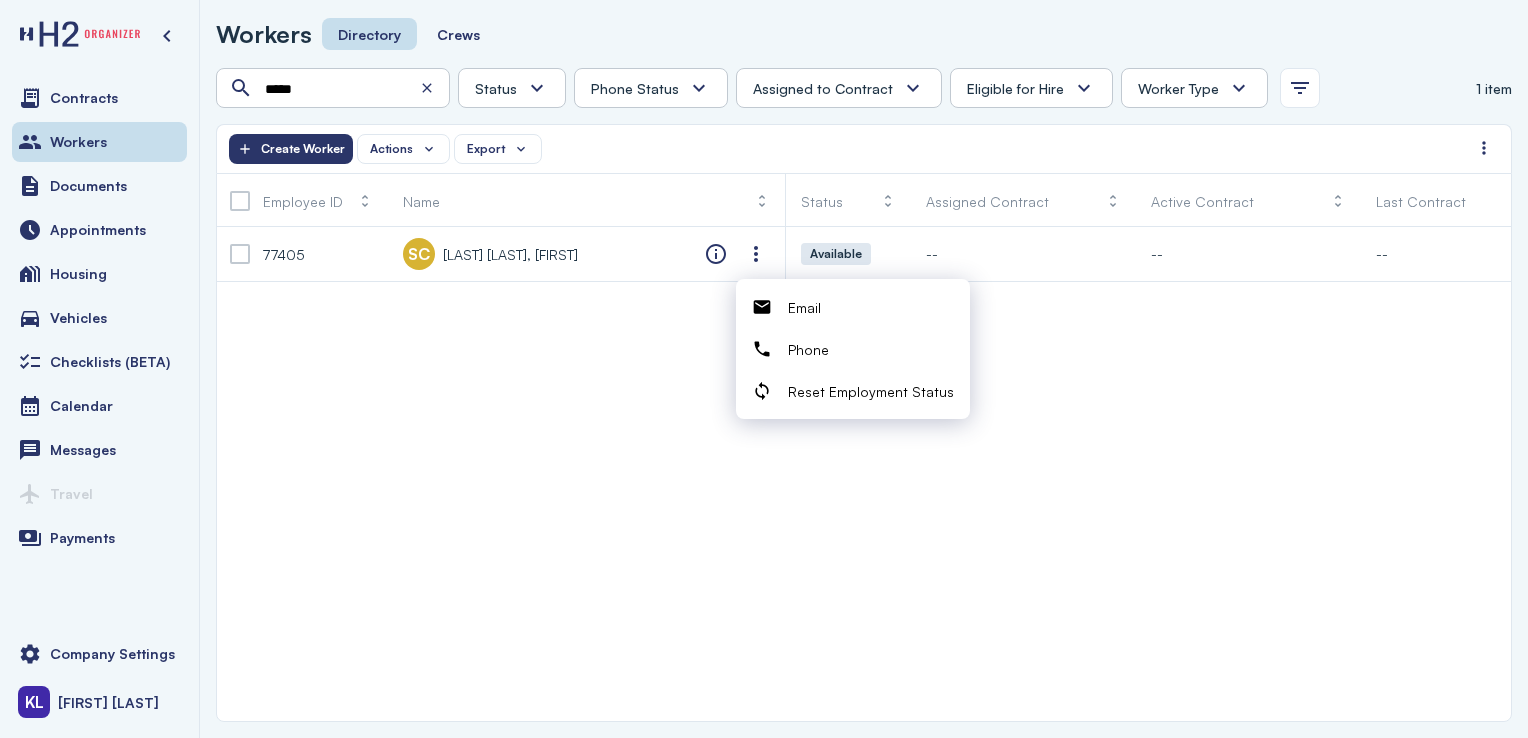 click on "[POSTAL_CODE] SC       [LAST] [LAST], [FIRST]             Available   -- -- -- --     -- -- H2     Unknown         Unknown Pending Failed Verified" at bounding box center [864, 474] 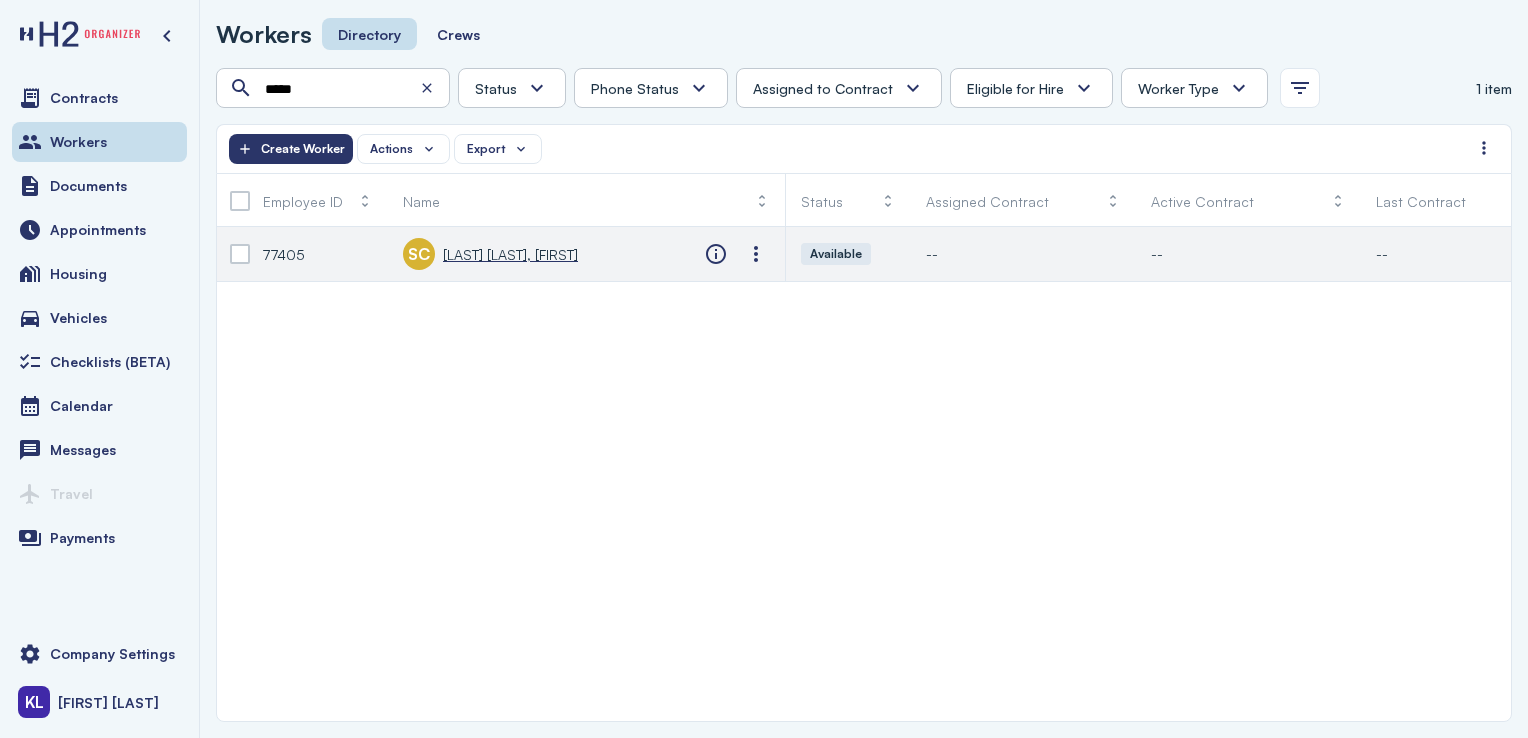 click on "[LAST] [LAST], [FIRST]" at bounding box center [510, 254] 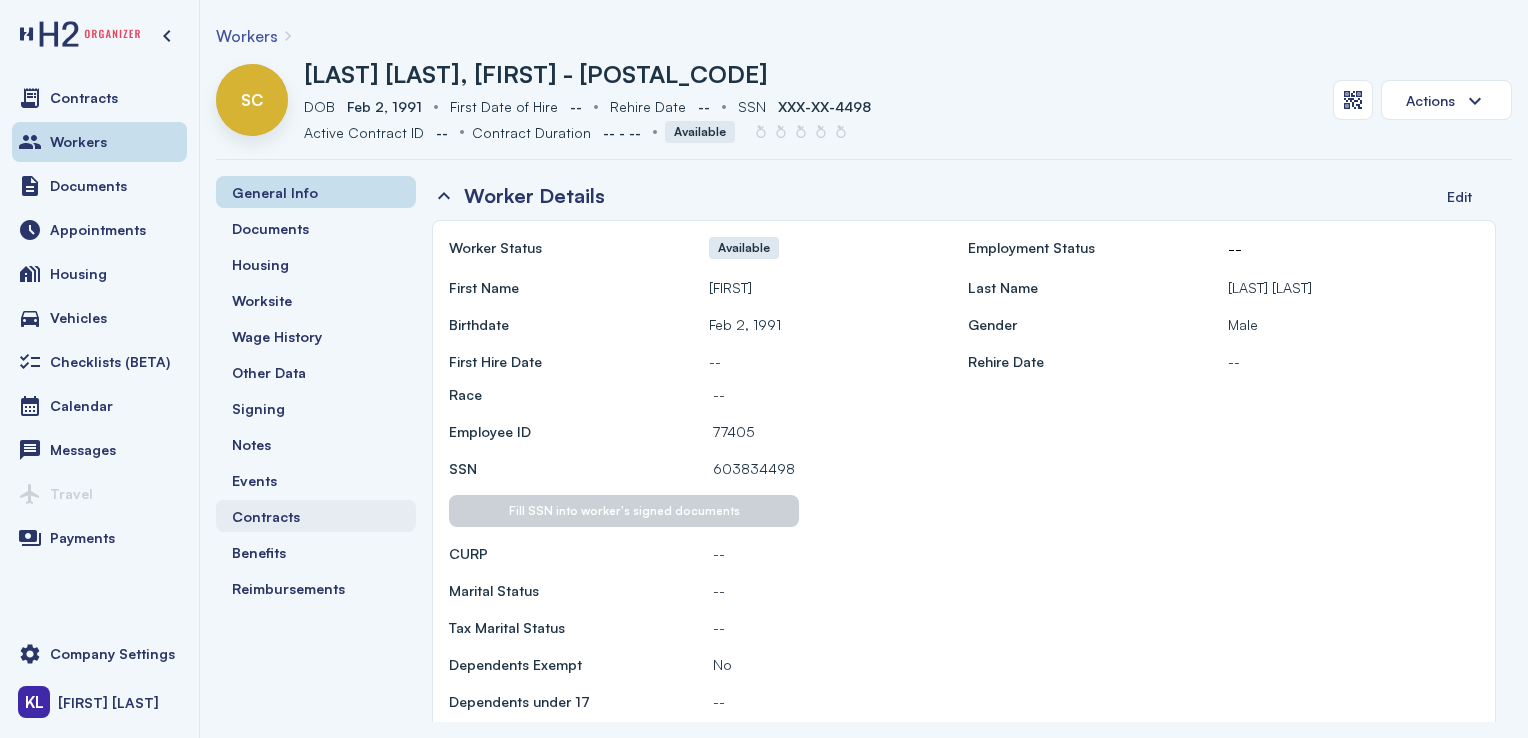 click on "Contracts" at bounding box center (316, 516) 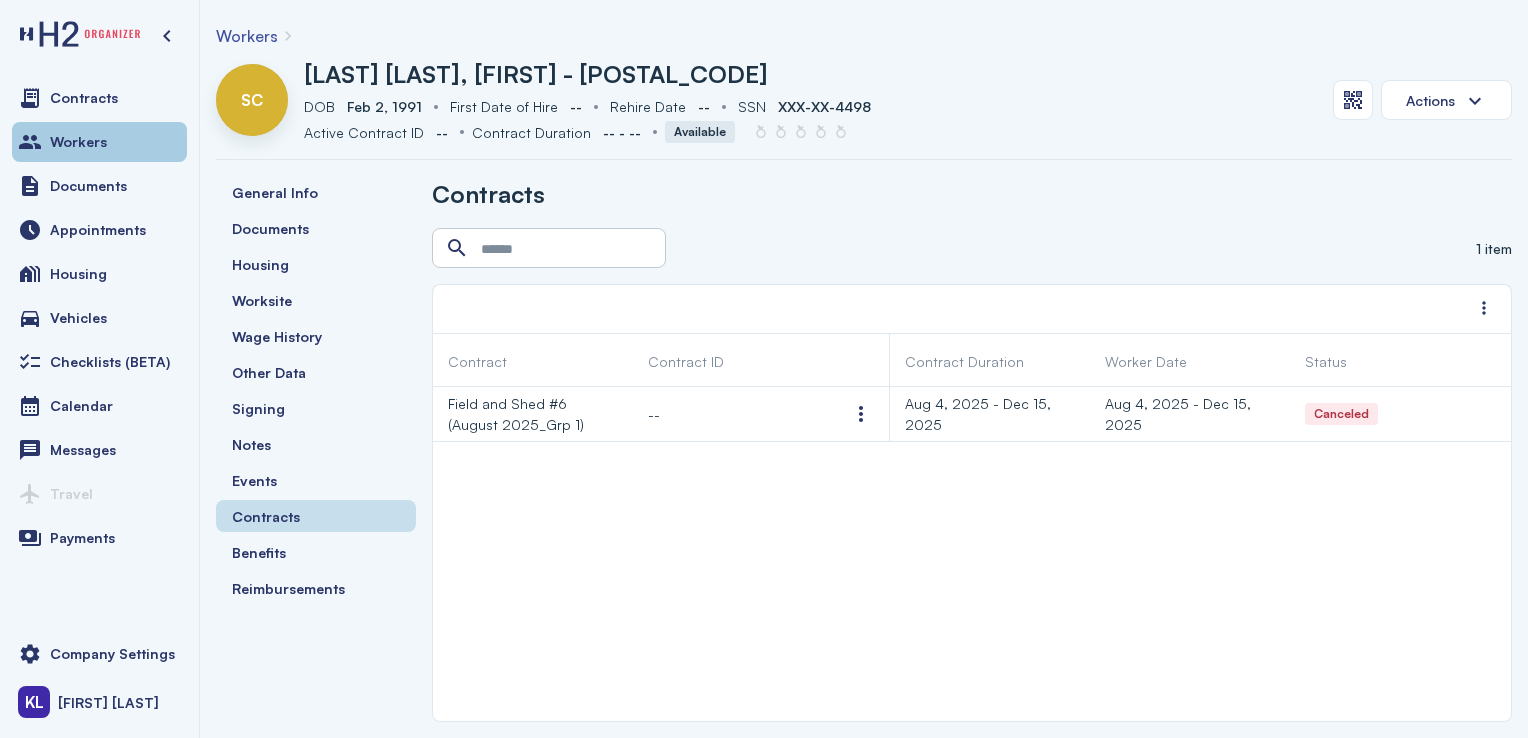 click on "Workers" at bounding box center [99, 142] 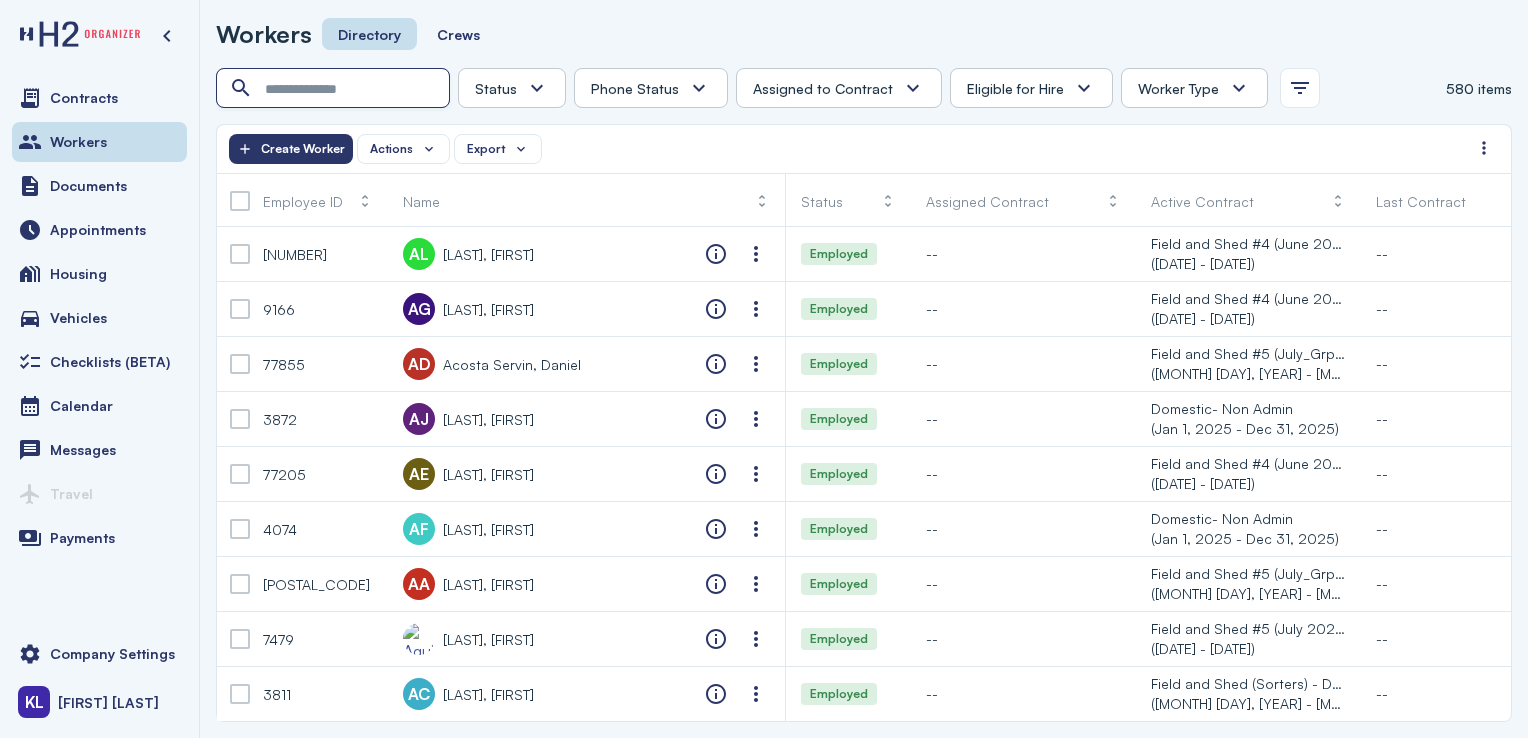 click at bounding box center (335, 89) 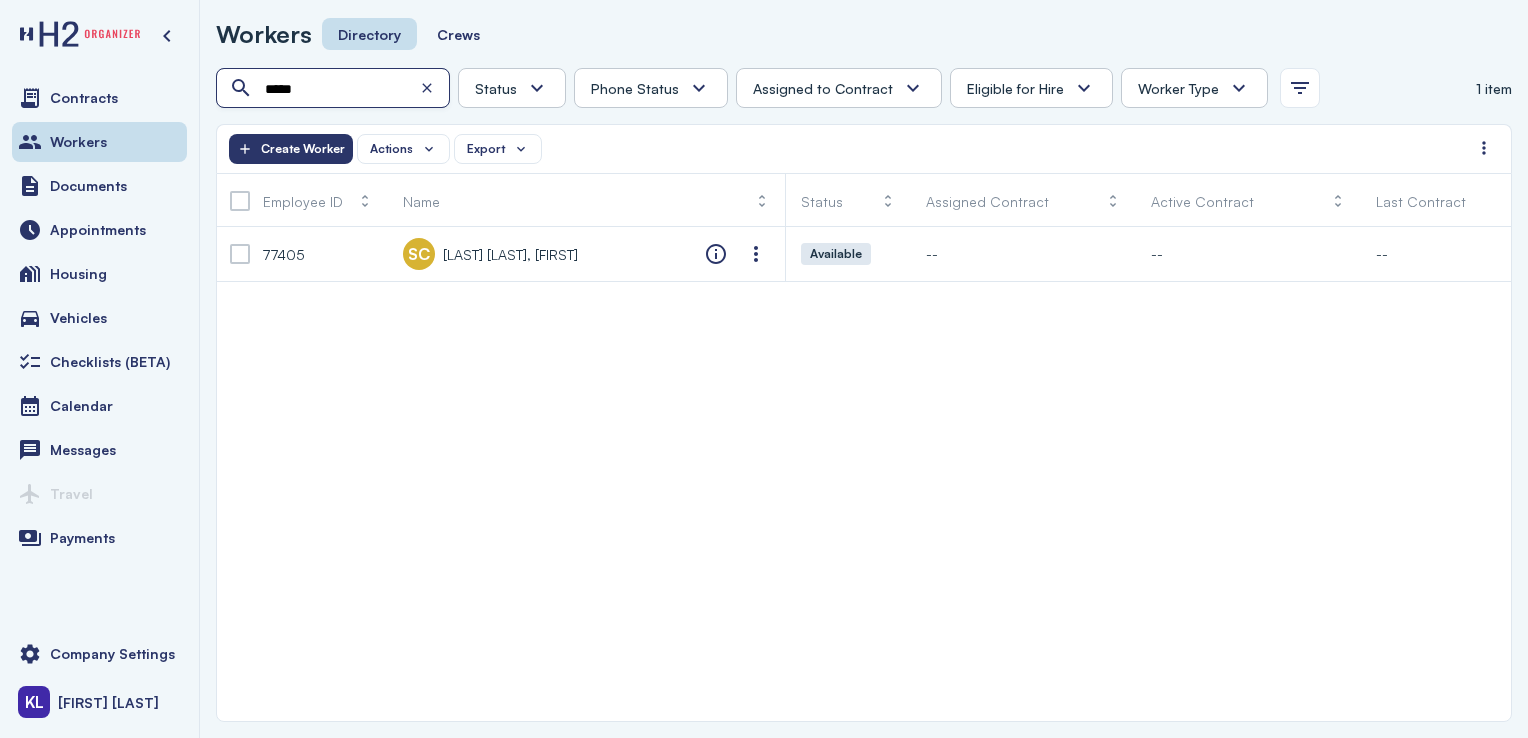 type on "*****" 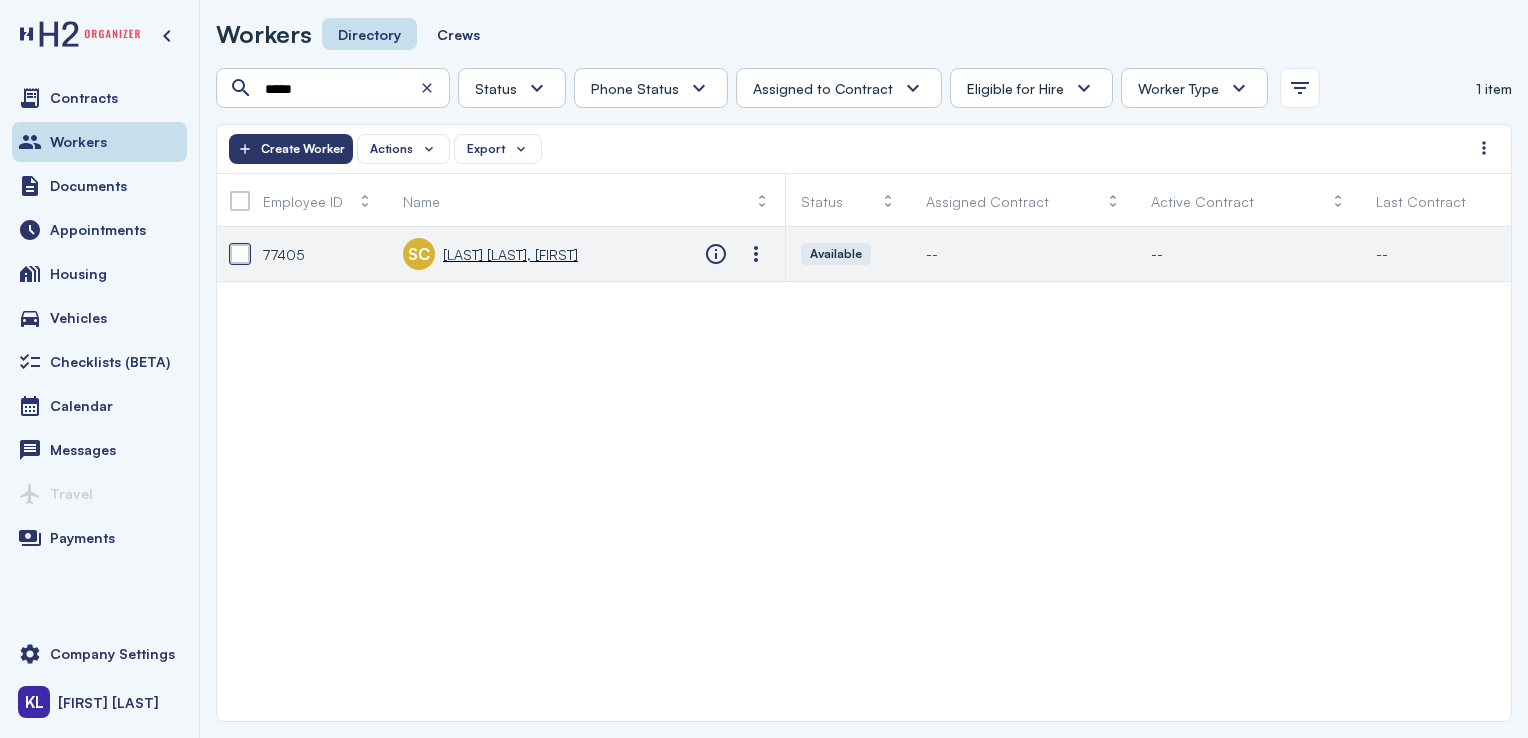 click at bounding box center [240, 254] 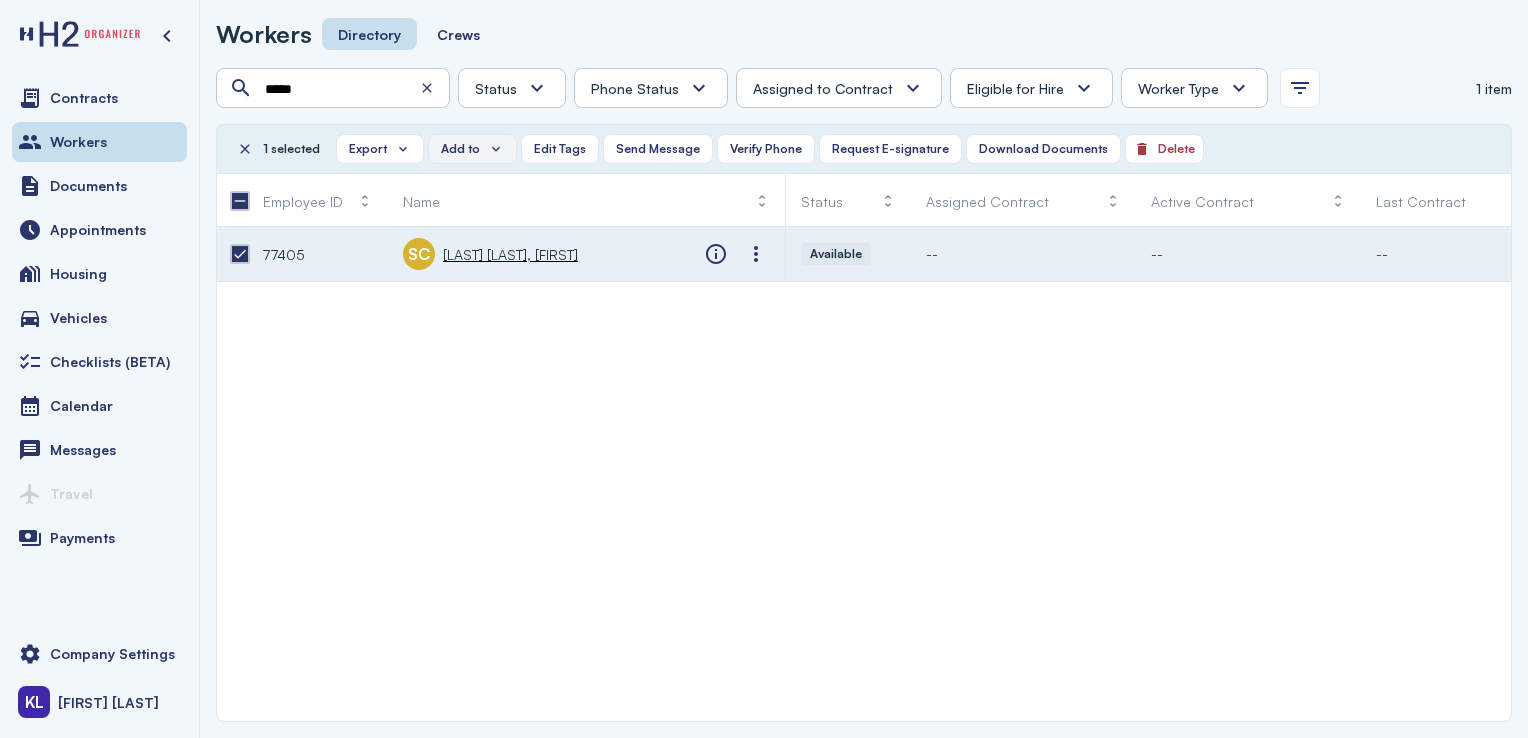 click on "Add to" at bounding box center (460, 149) 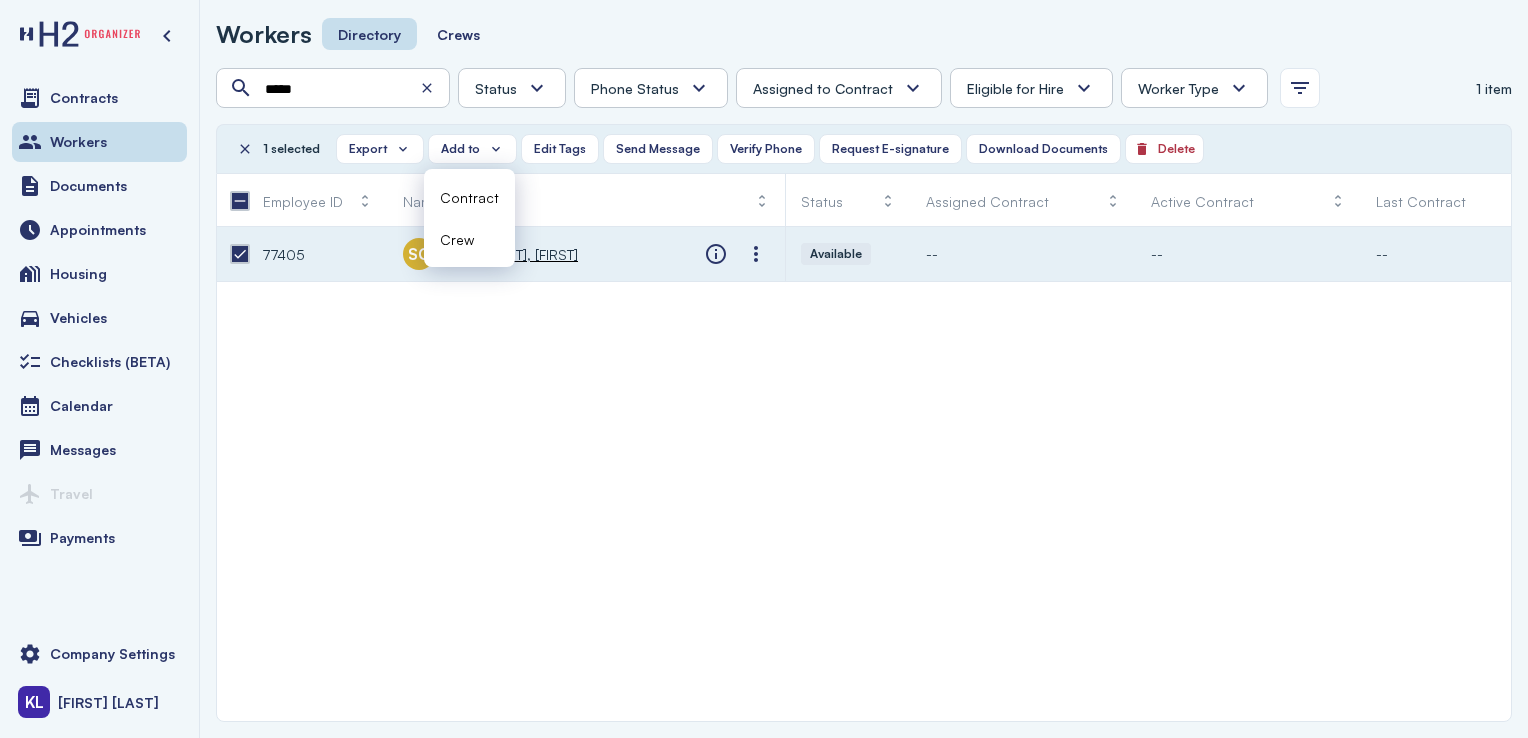 click on "Contract" at bounding box center (469, 197) 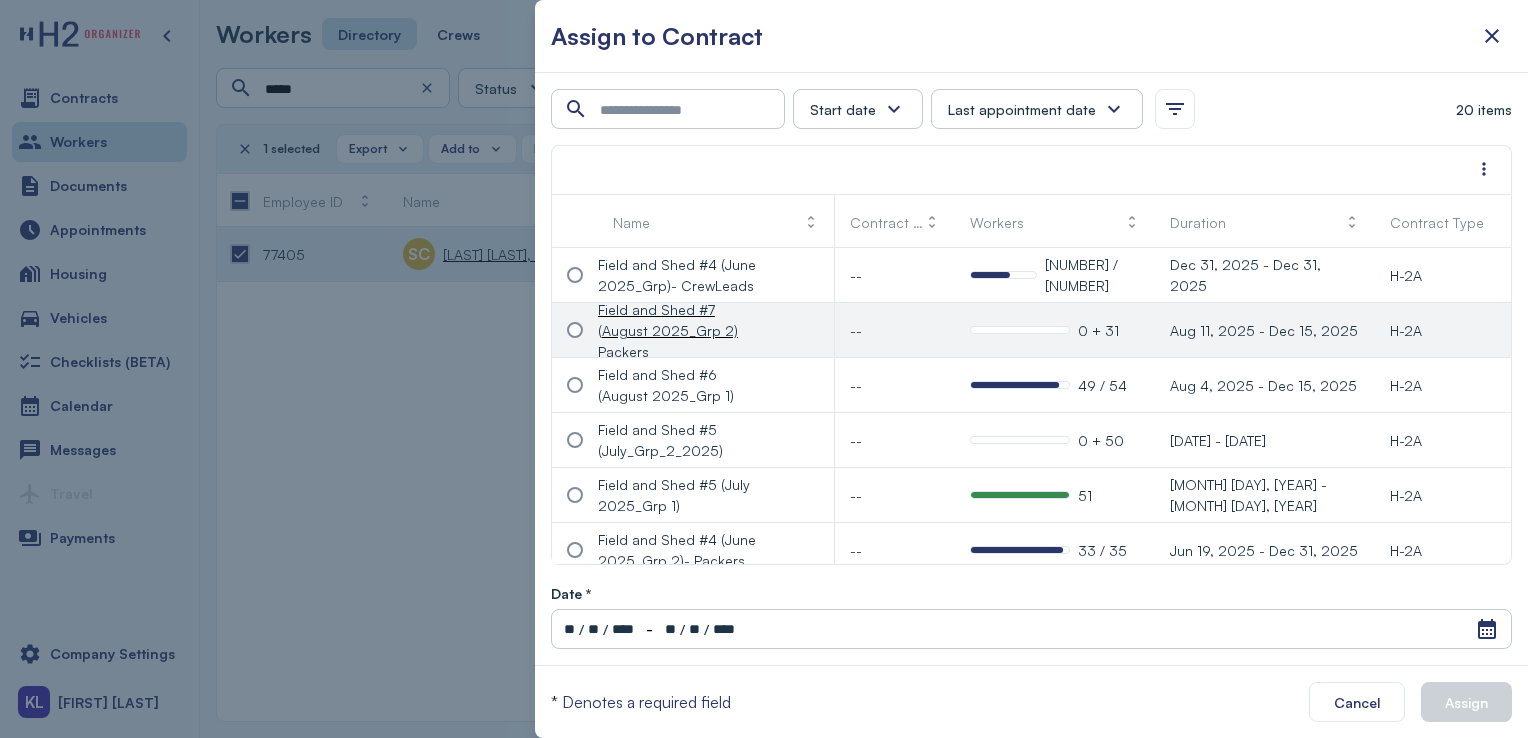 click at bounding box center (575, 330) 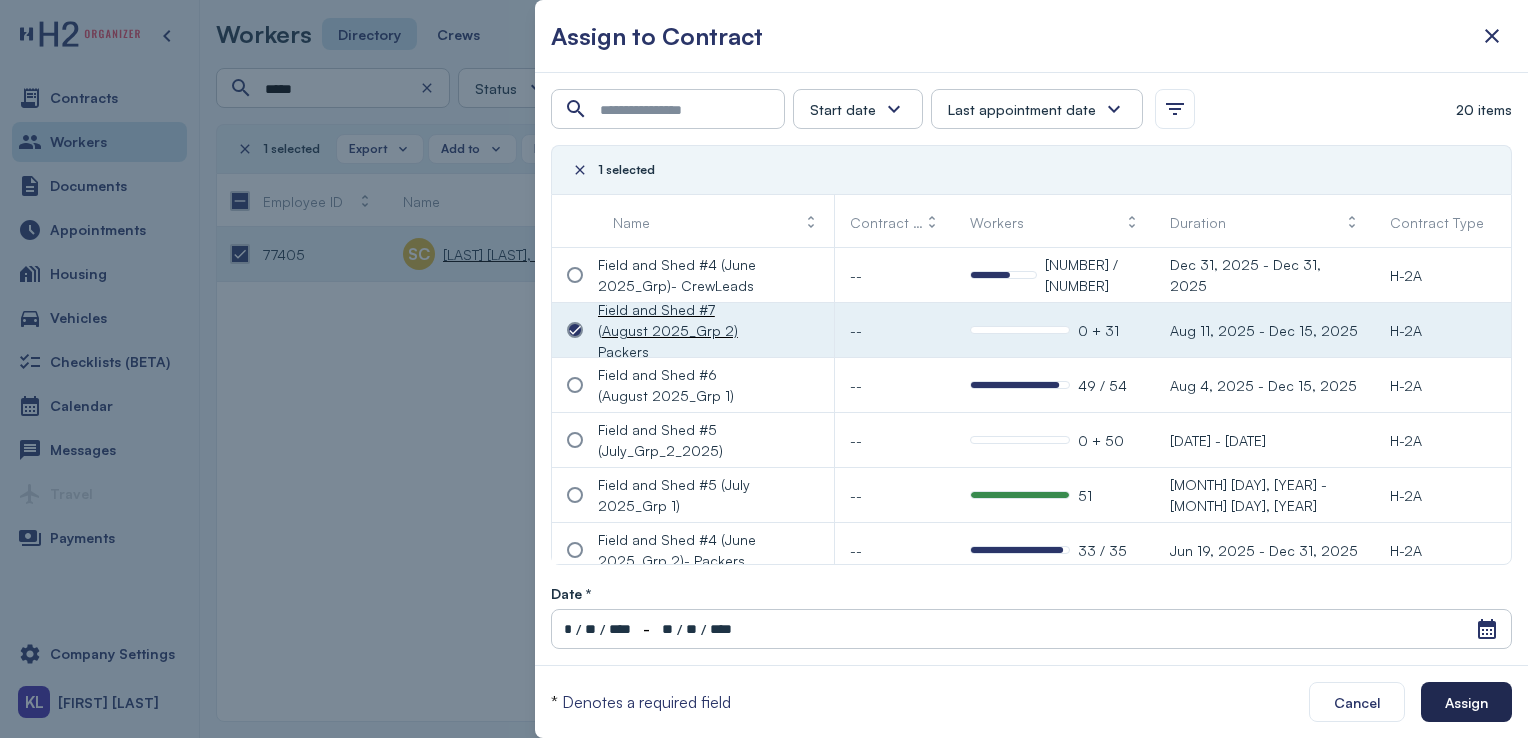 click on "Assign" at bounding box center [1466, 702] 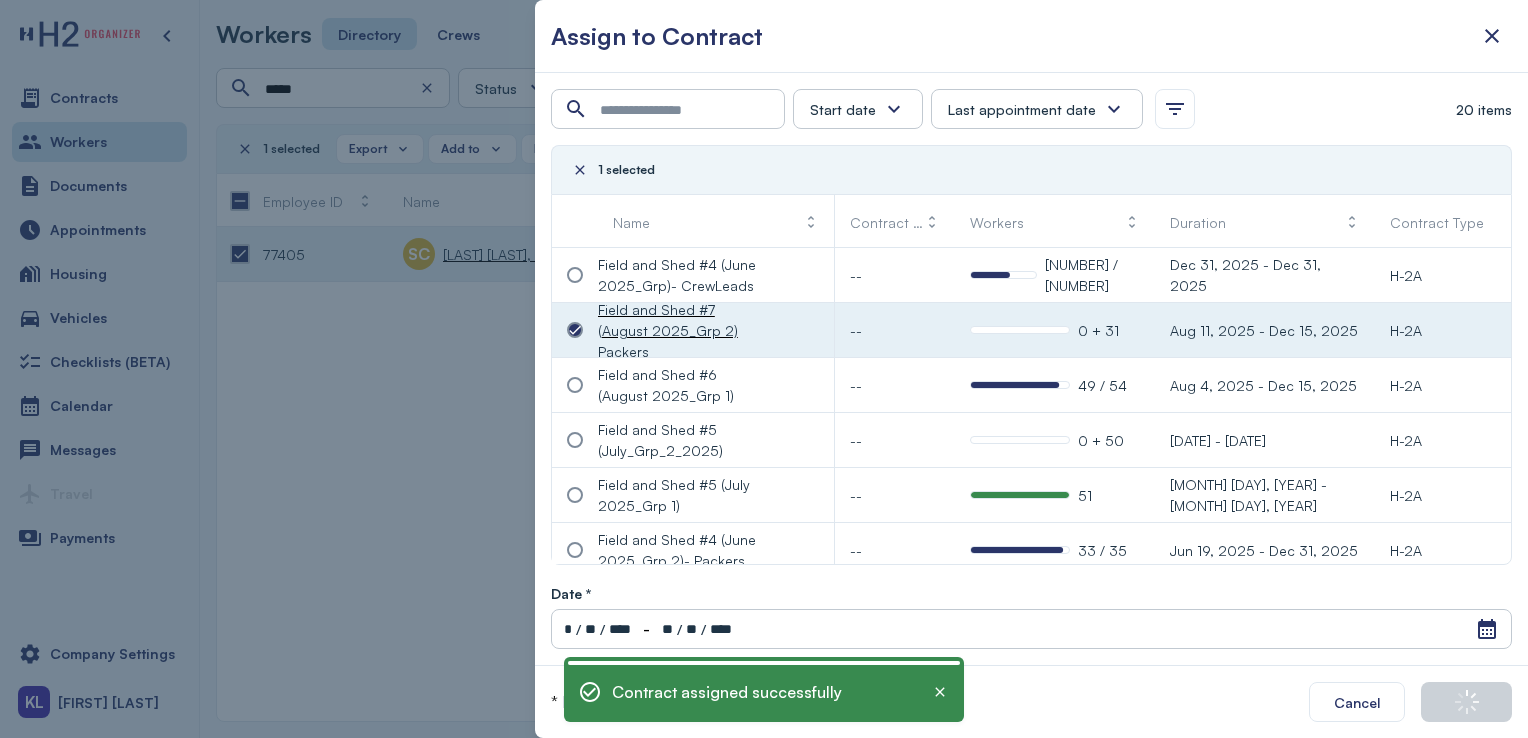 click at bounding box center (764, 369) 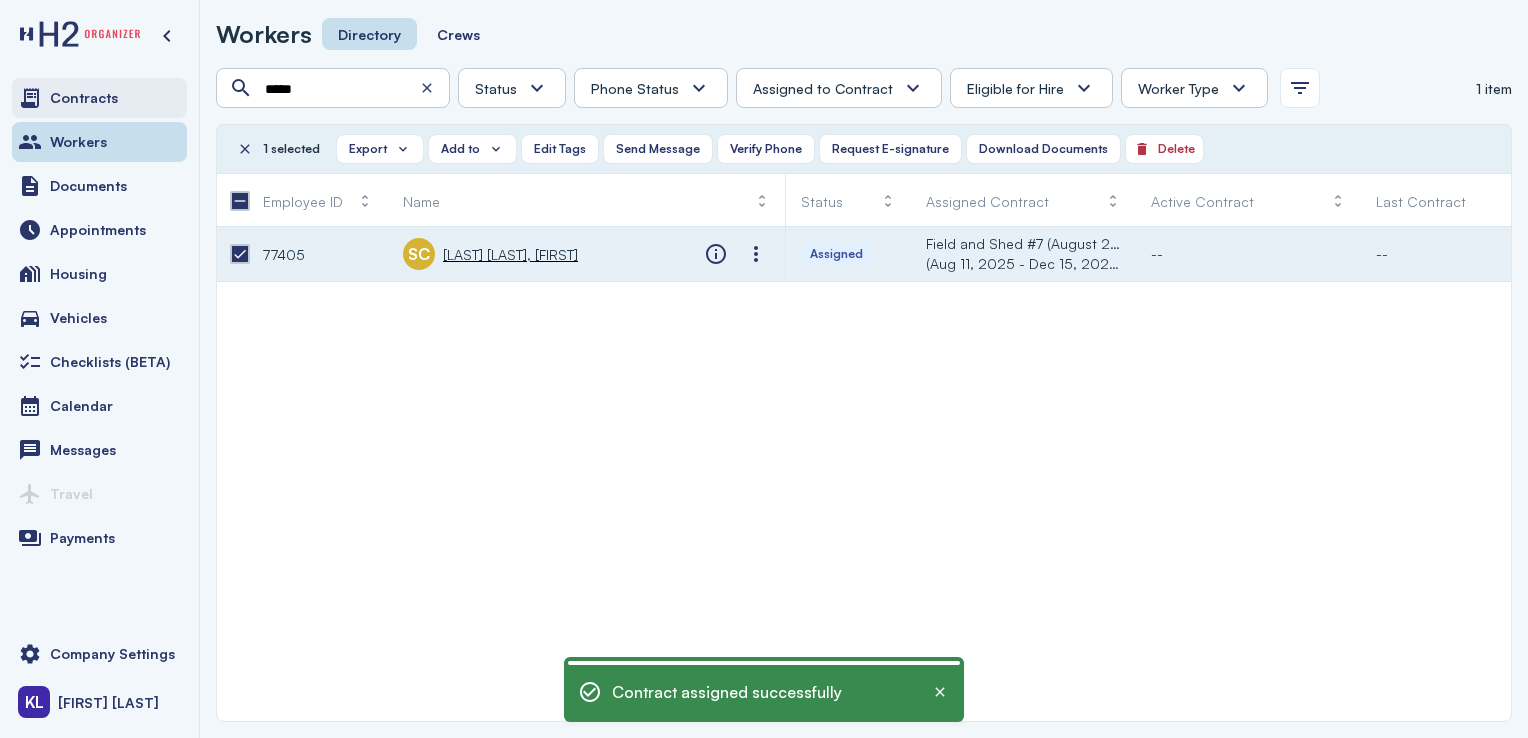 click on "Contracts" at bounding box center [99, 98] 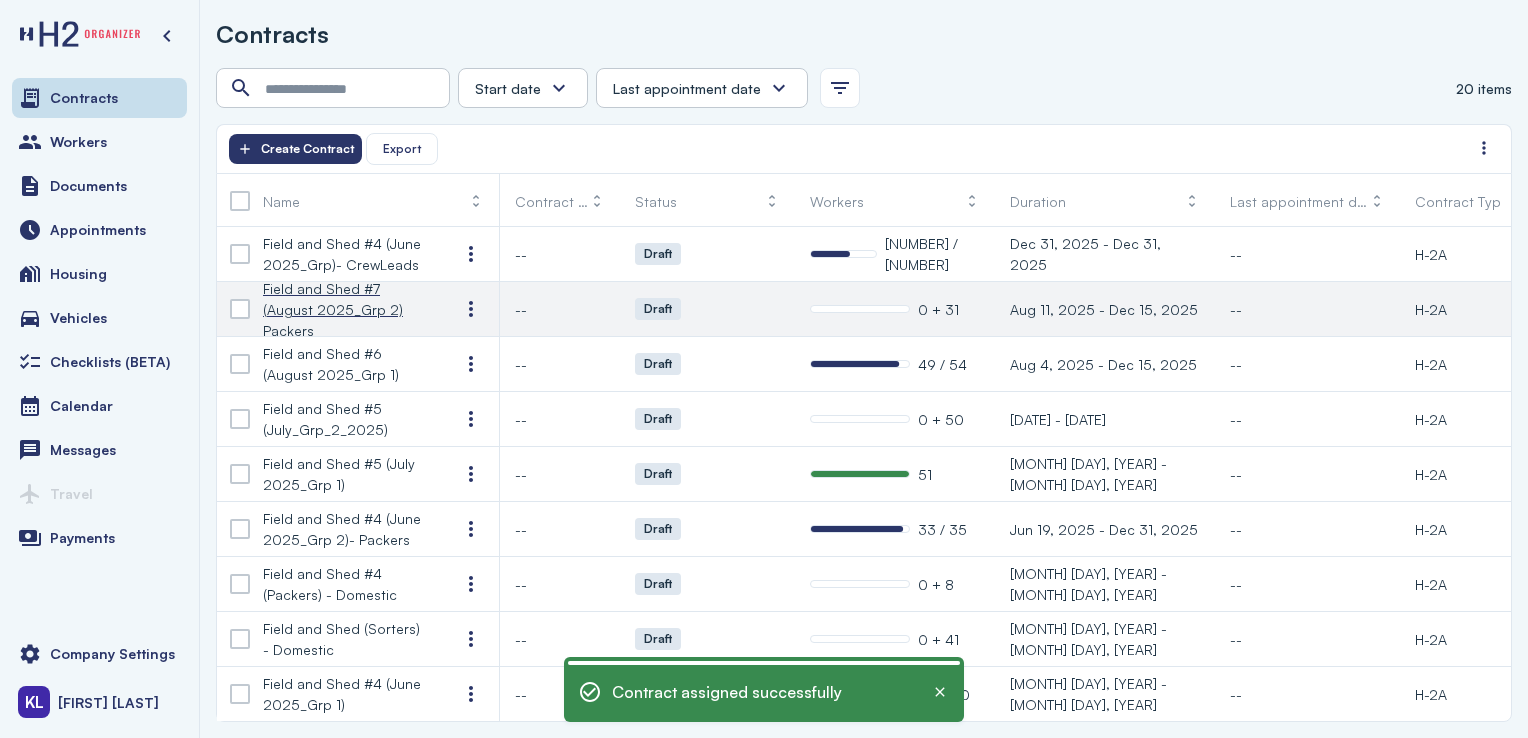 click on "Field and Shed #7 (August 2025_Grp 2) Packers" at bounding box center [345, 309] 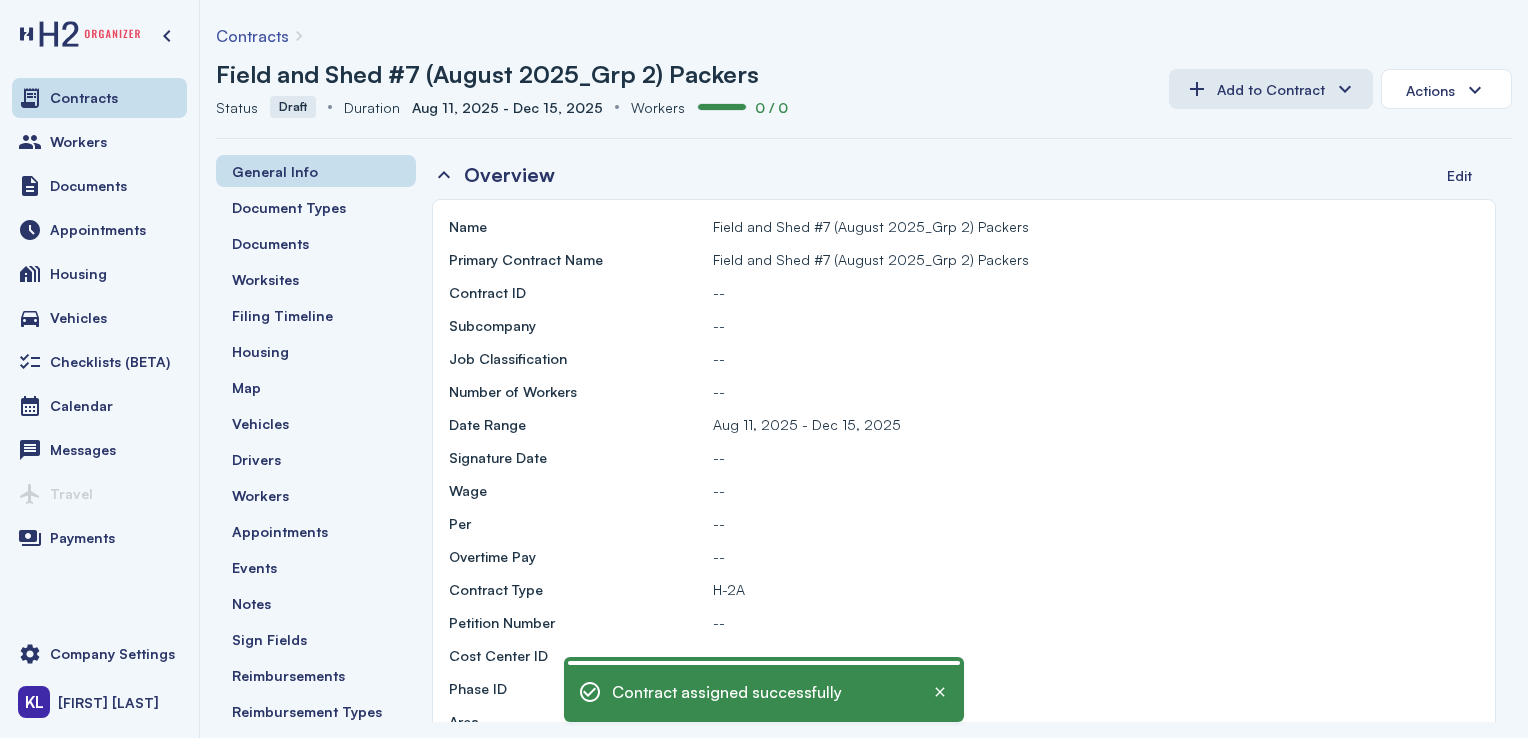 click on "Workers" at bounding box center (316, 495) 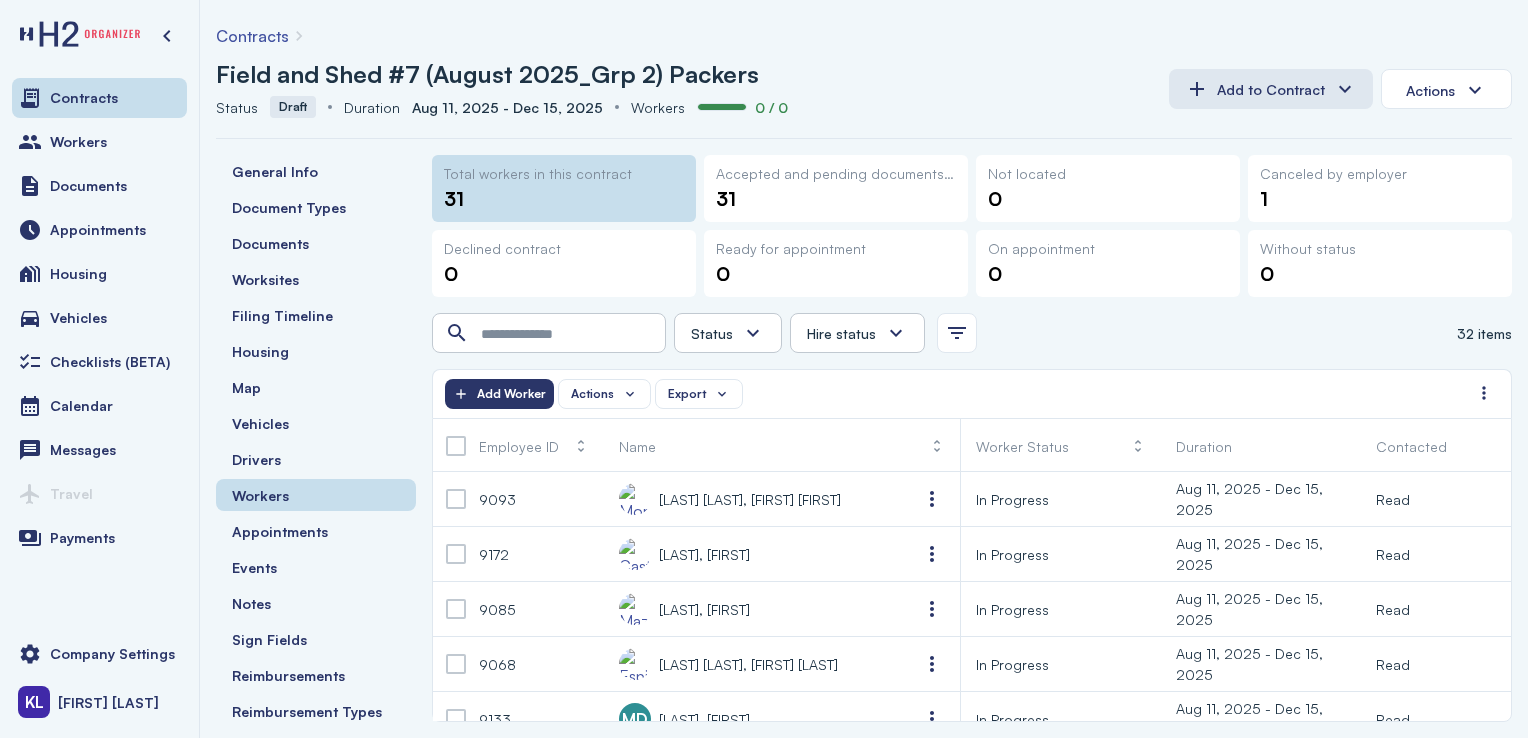 click at bounding box center [456, 446] 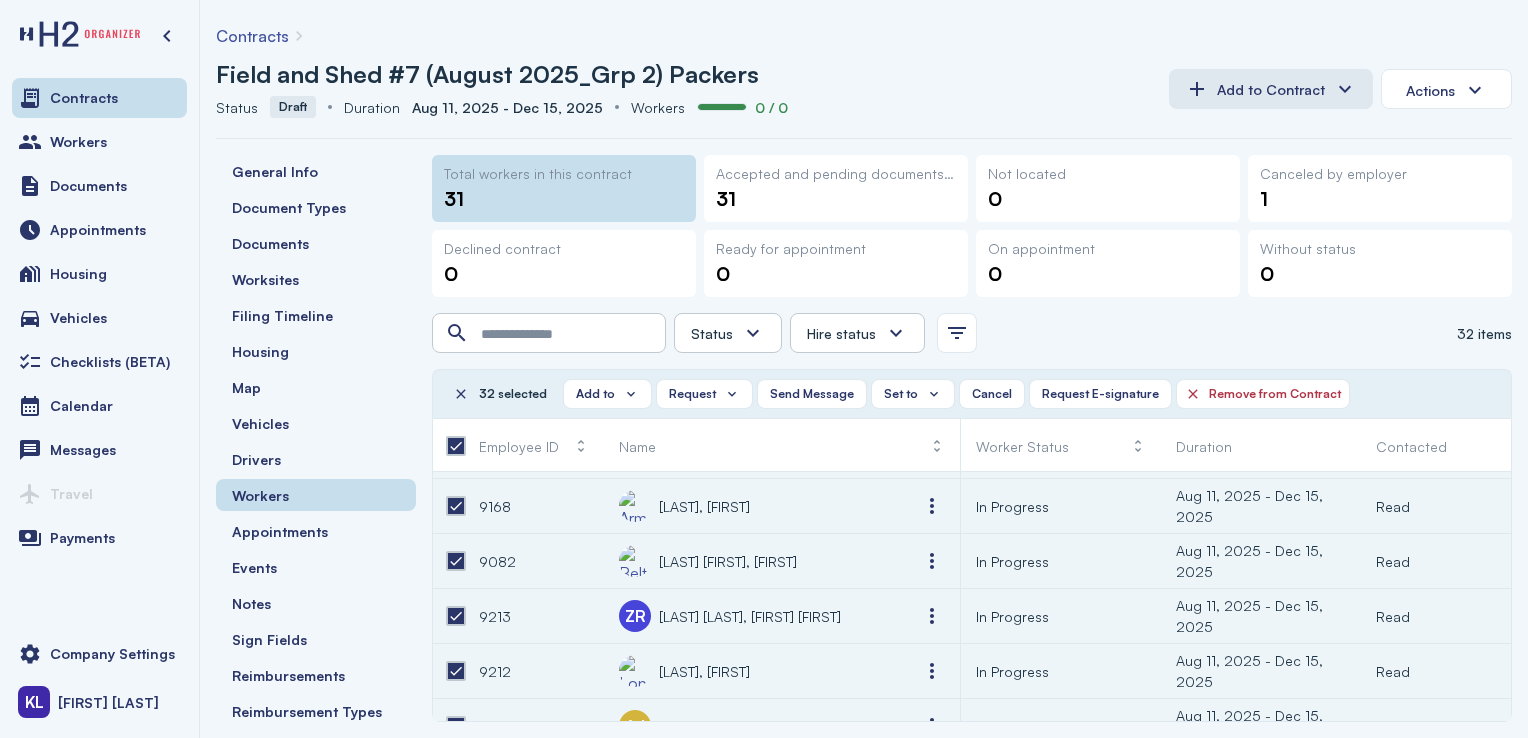 scroll, scrollTop: 356, scrollLeft: 0, axis: vertical 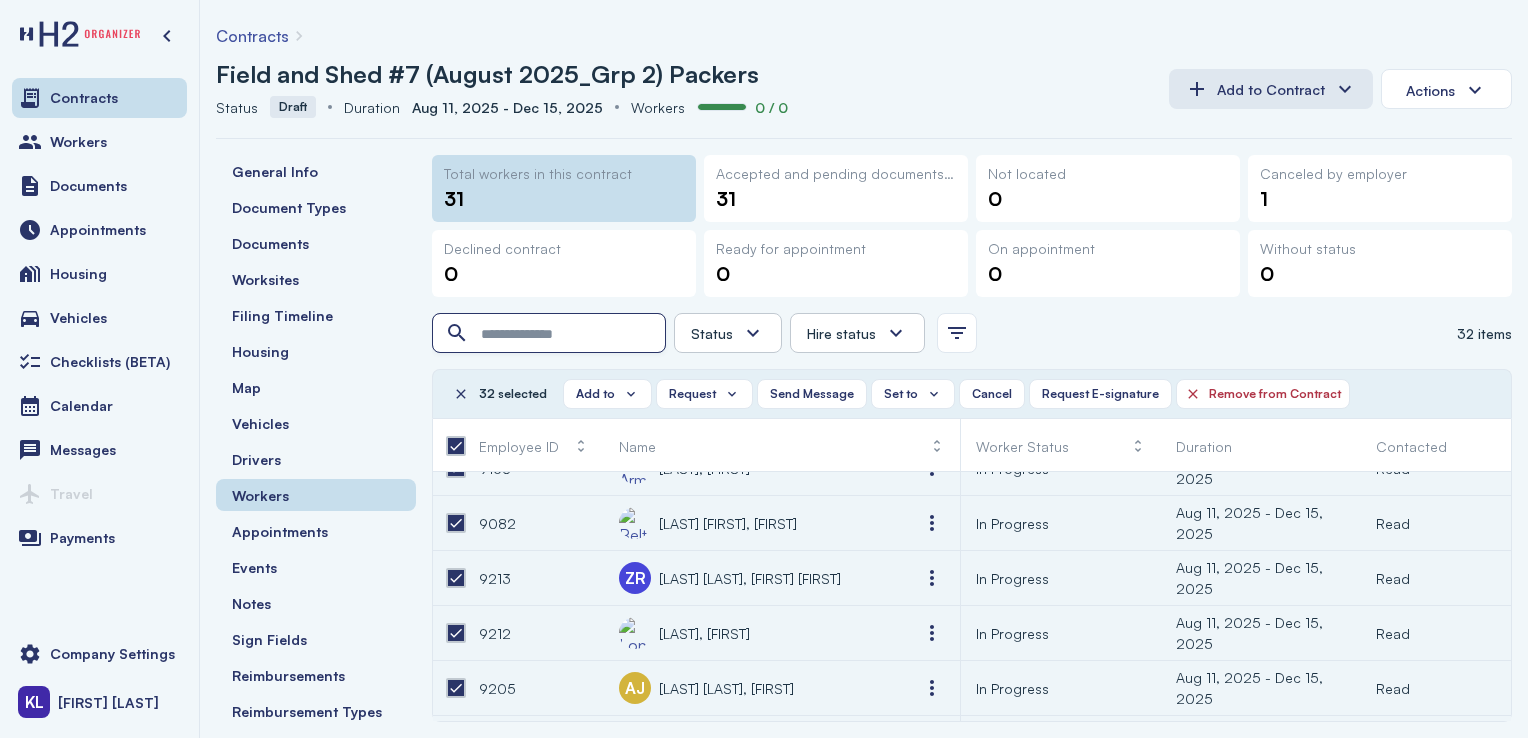 click at bounding box center [551, 334] 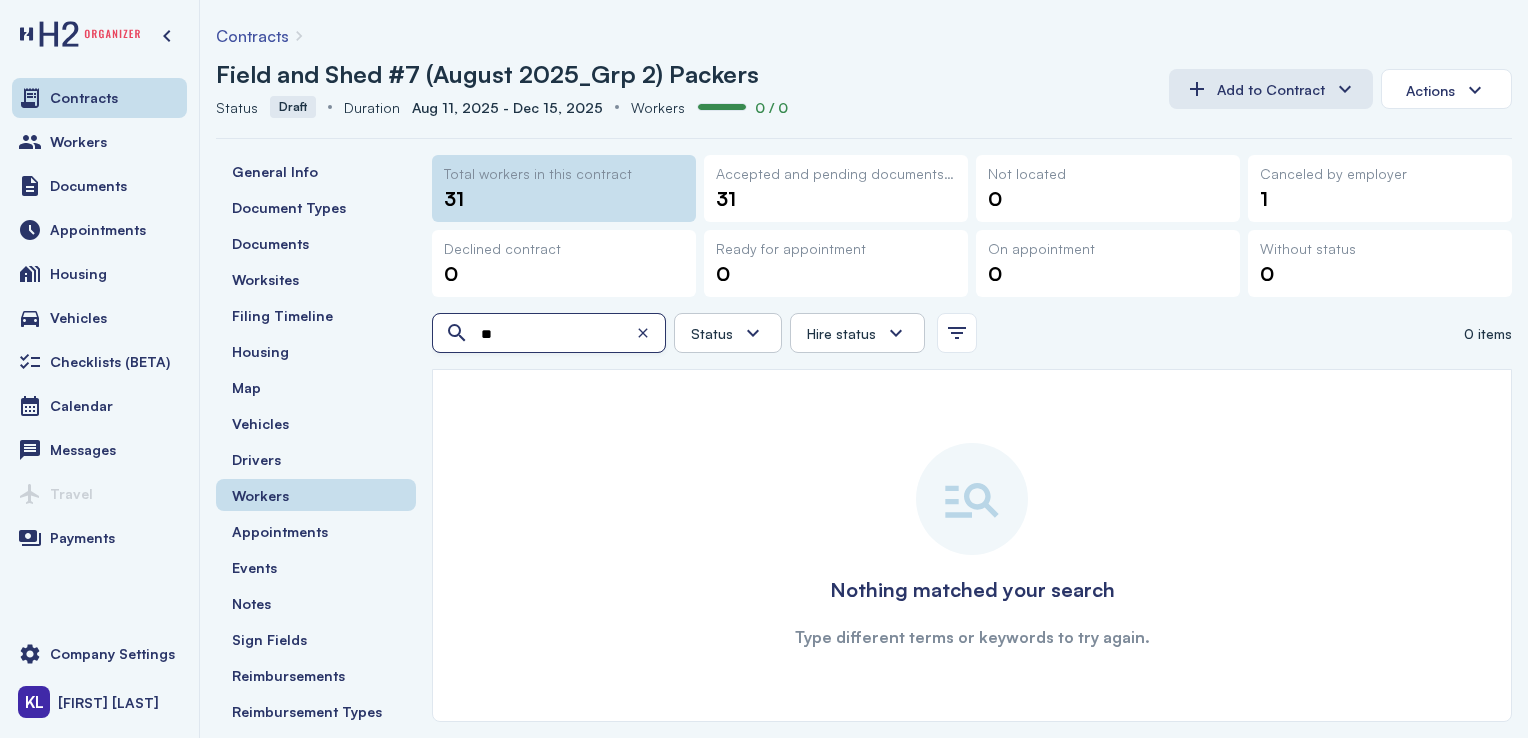 type on "*" 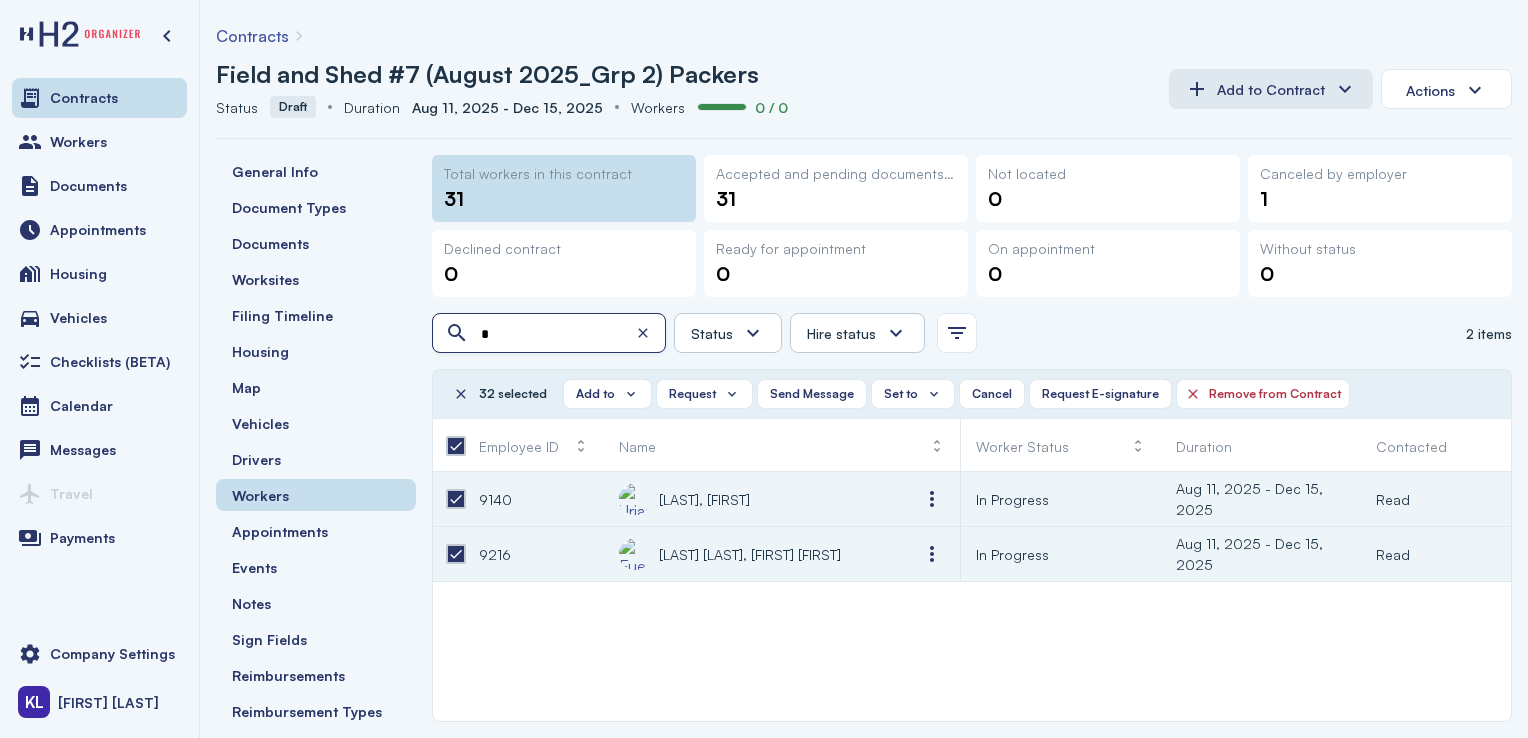 scroll, scrollTop: 0, scrollLeft: 0, axis: both 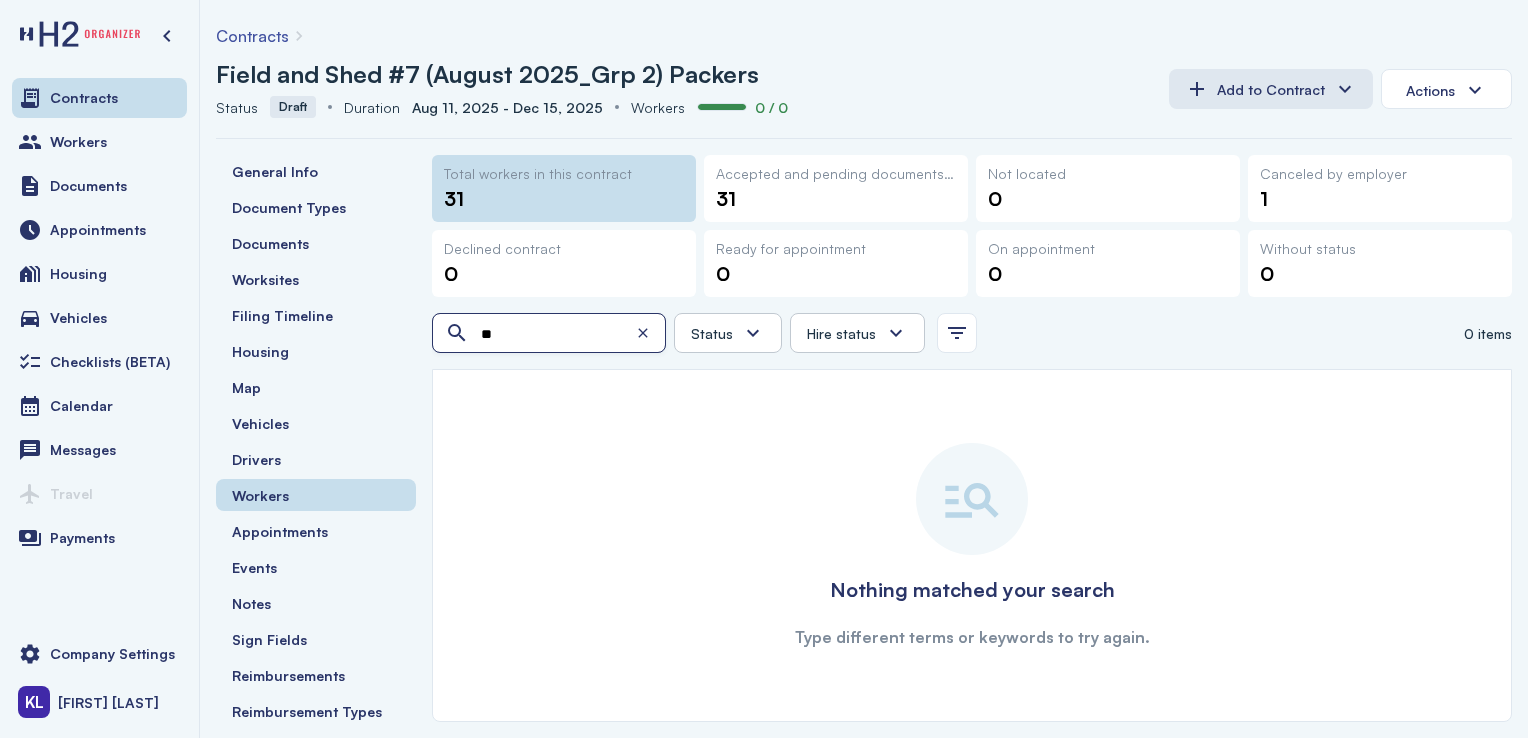 type on "*" 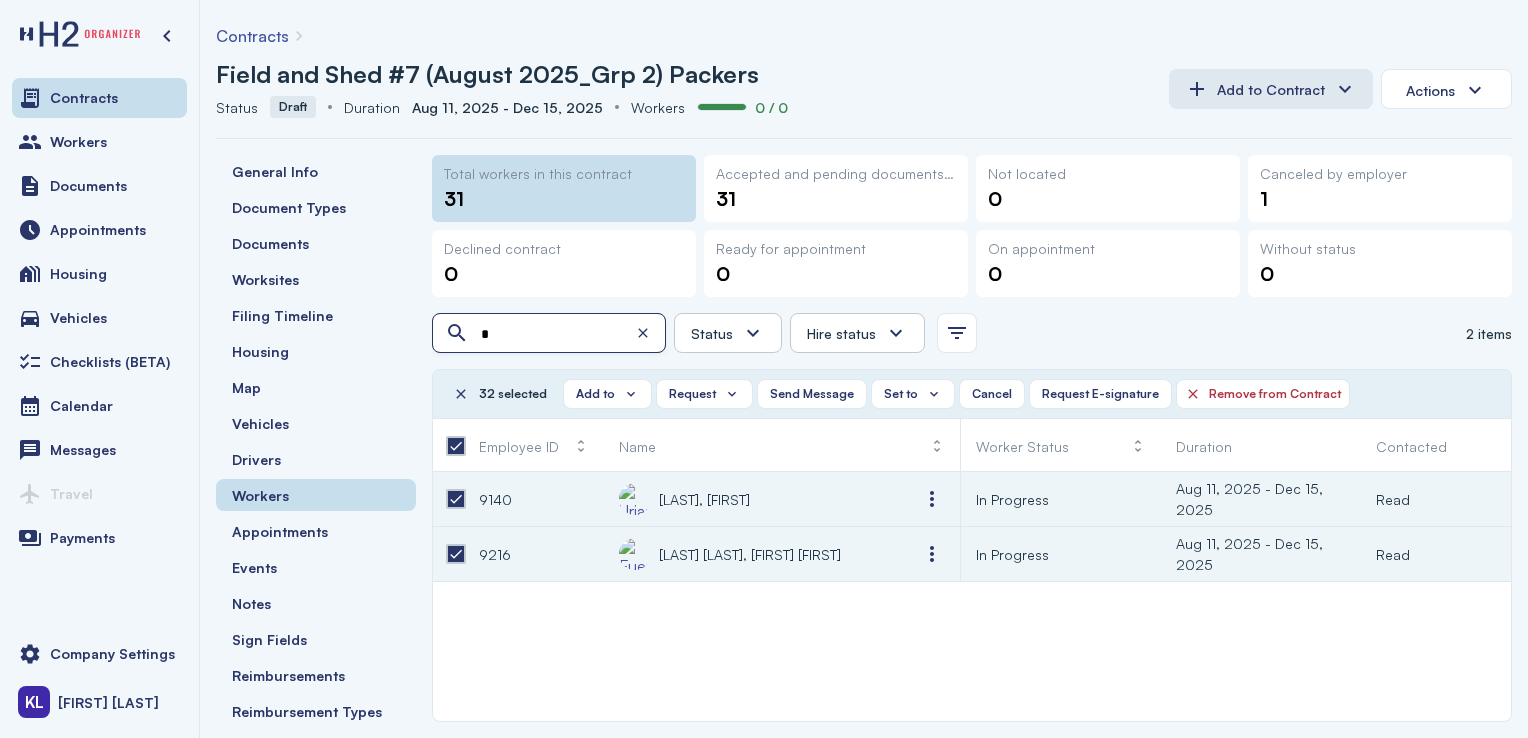 type 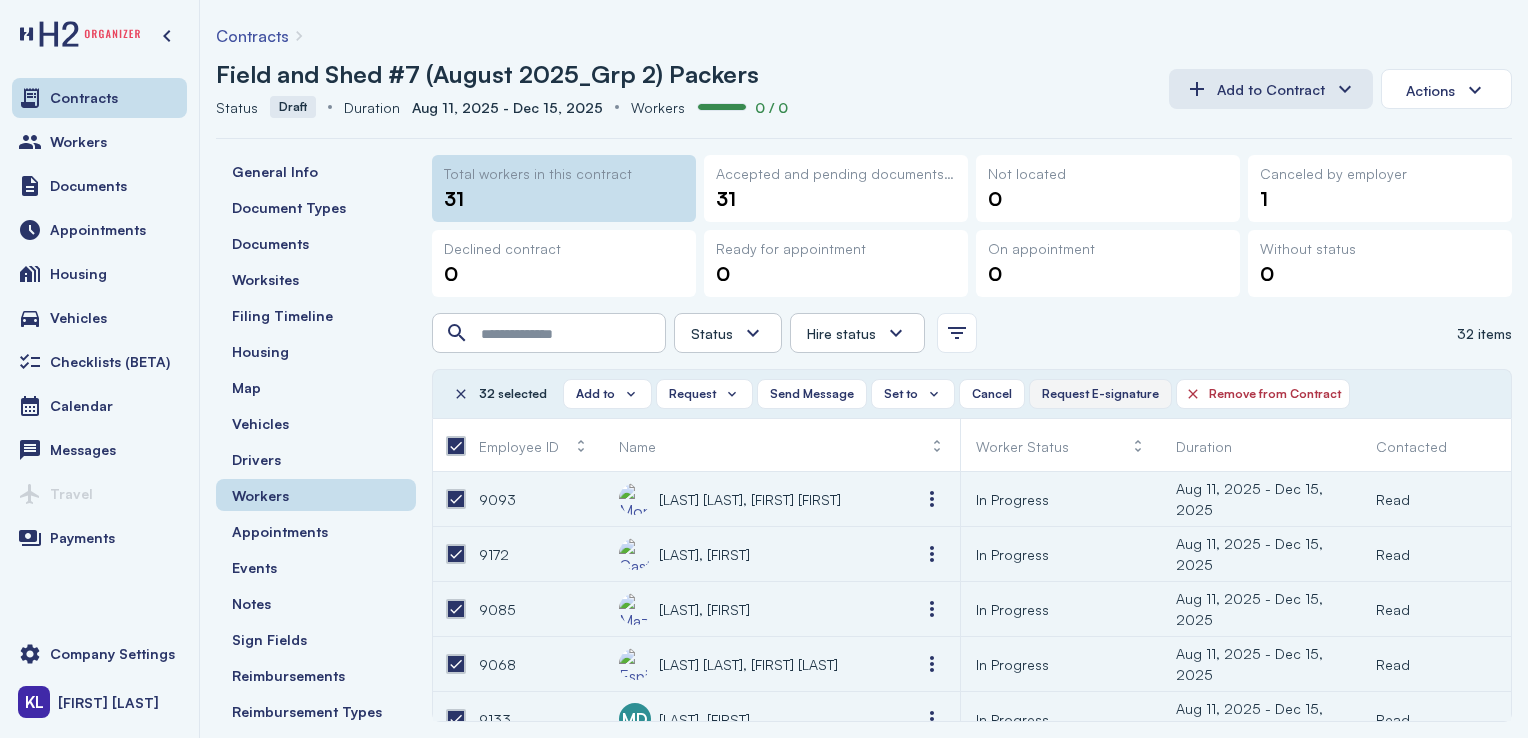 click on "Request E-signature" at bounding box center (1100, 394) 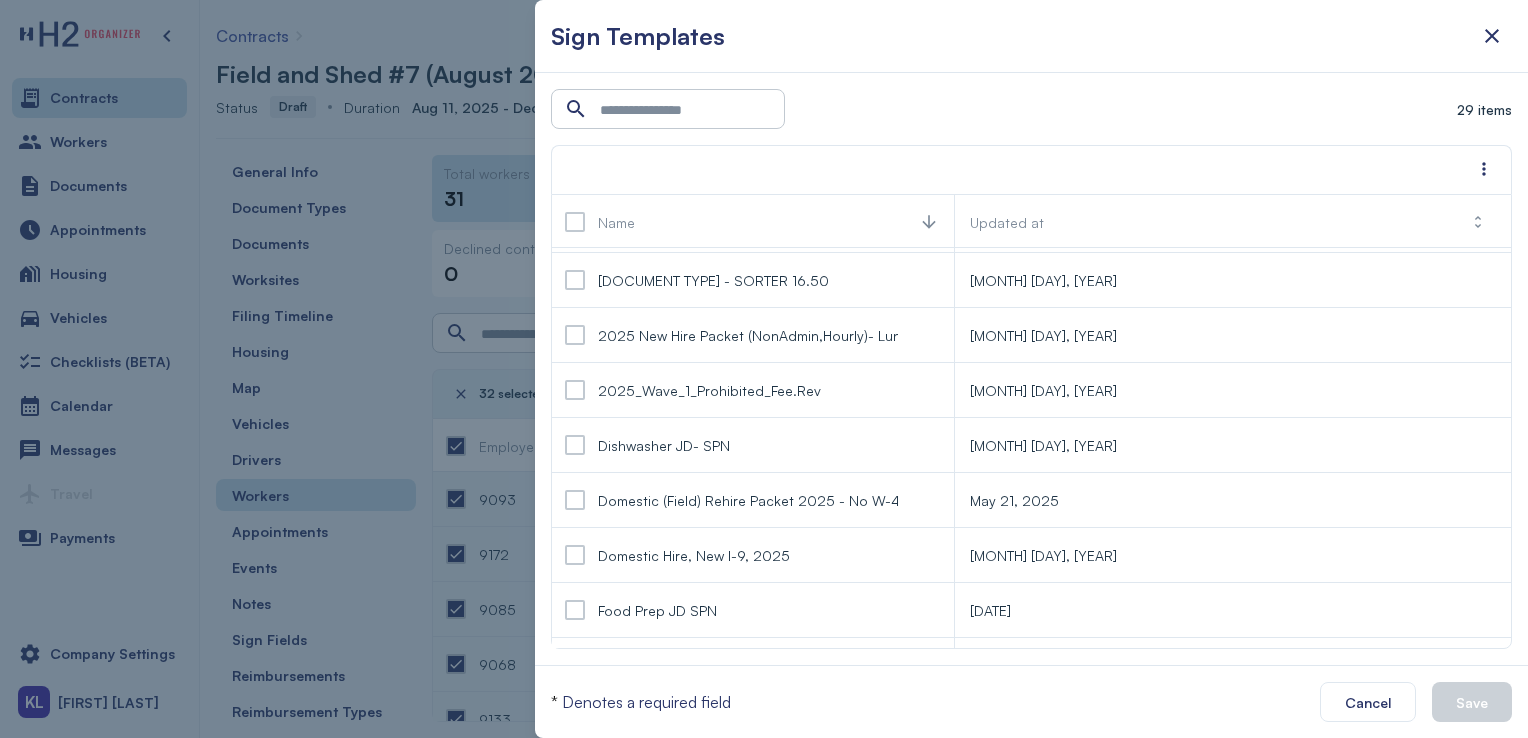 scroll, scrollTop: 216, scrollLeft: 0, axis: vertical 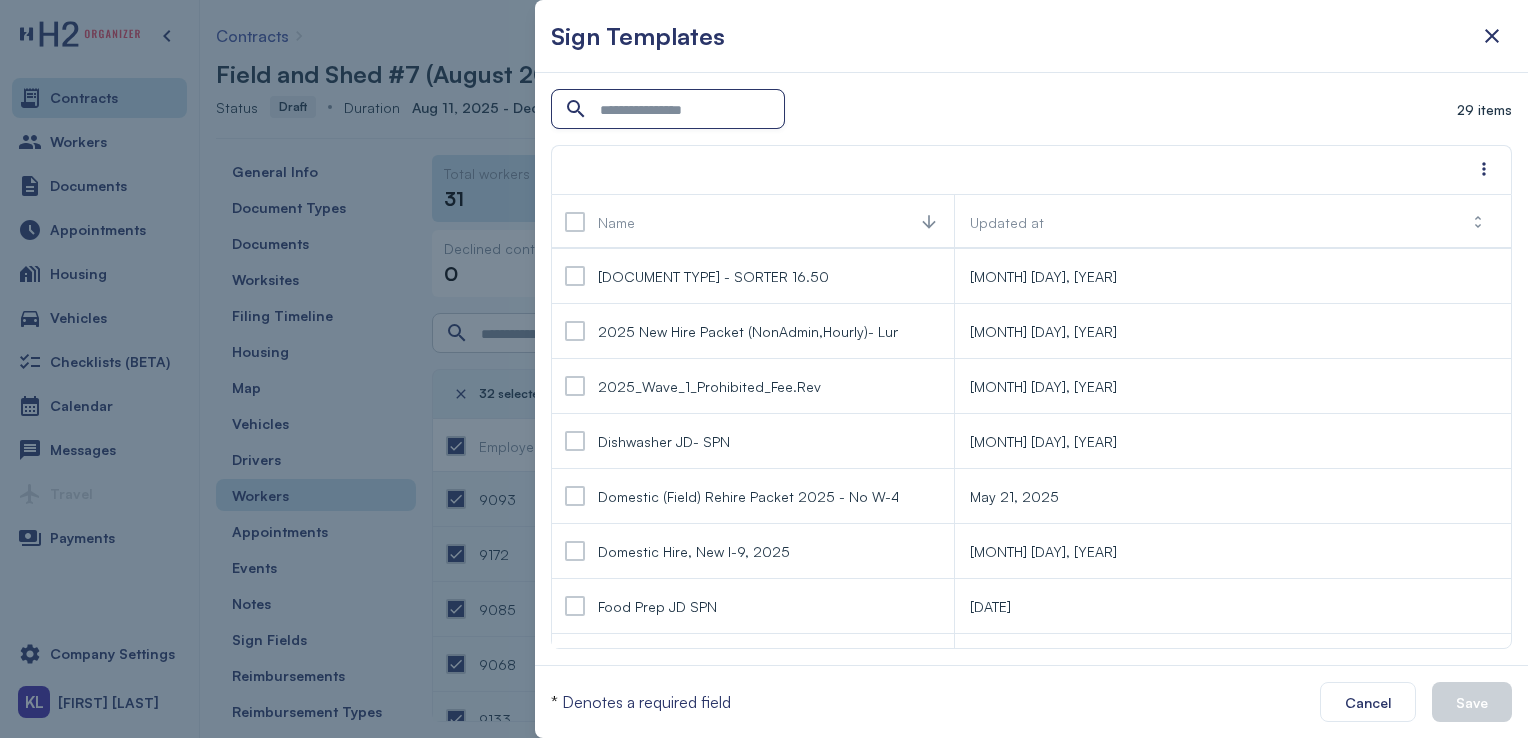 click at bounding box center (670, 110) 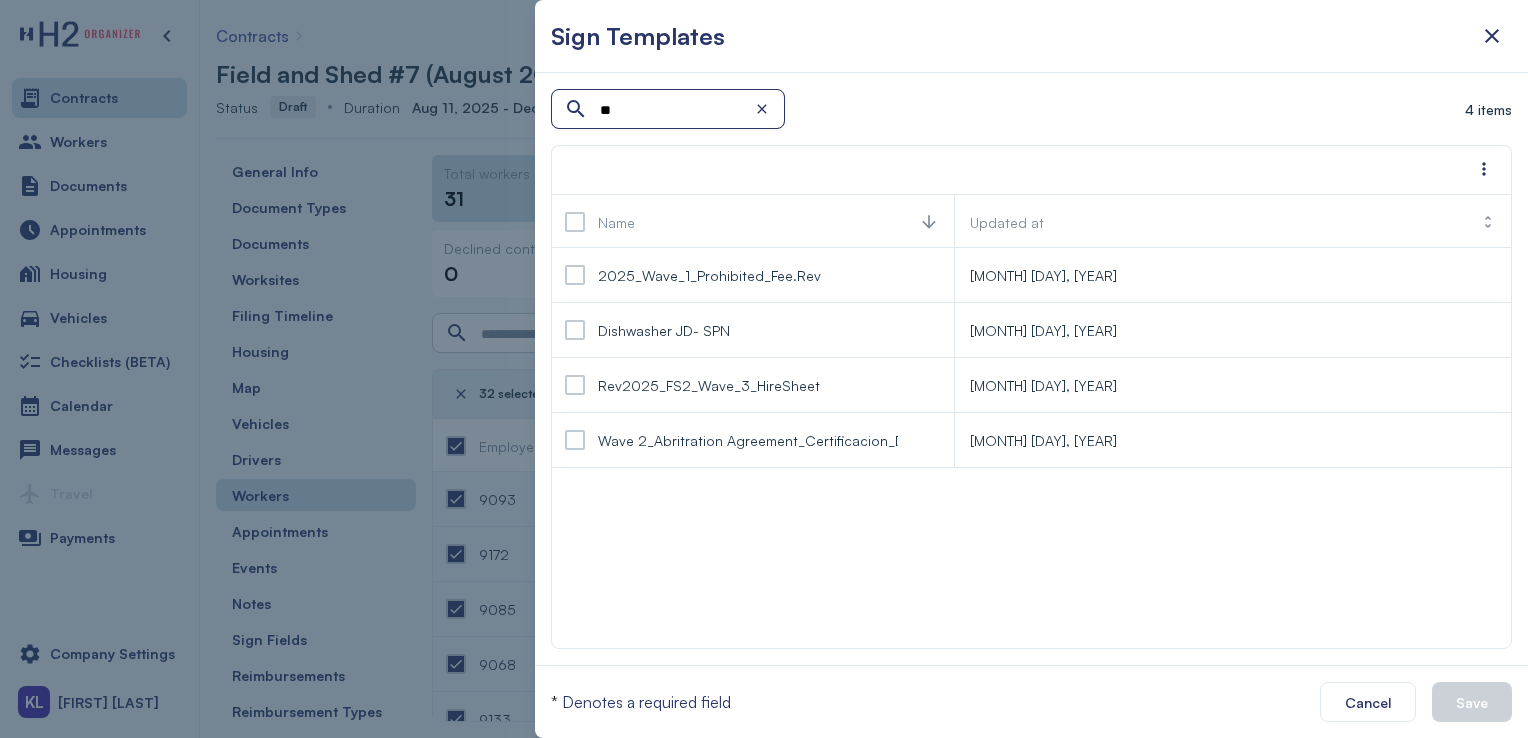 scroll, scrollTop: 0, scrollLeft: 0, axis: both 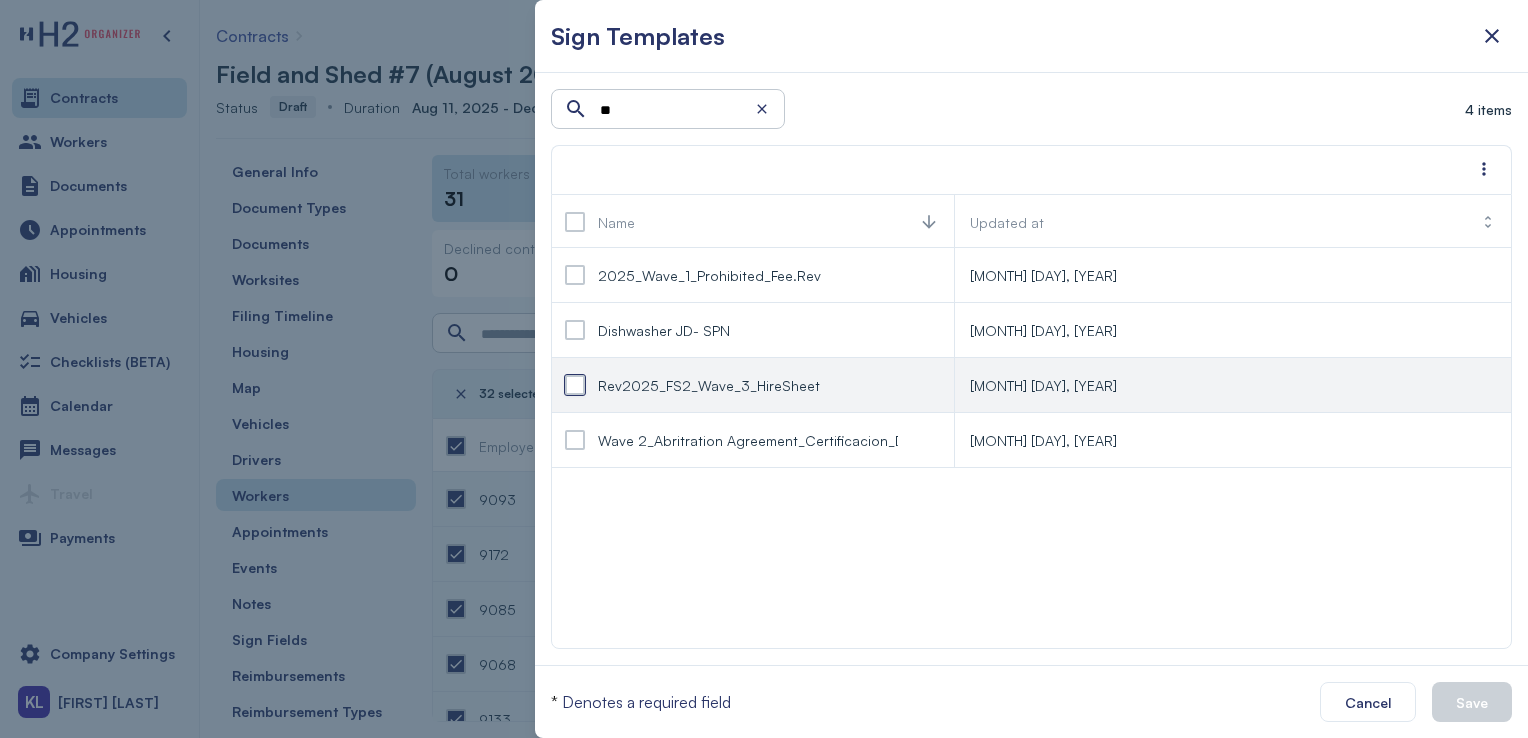 click at bounding box center (575, 385) 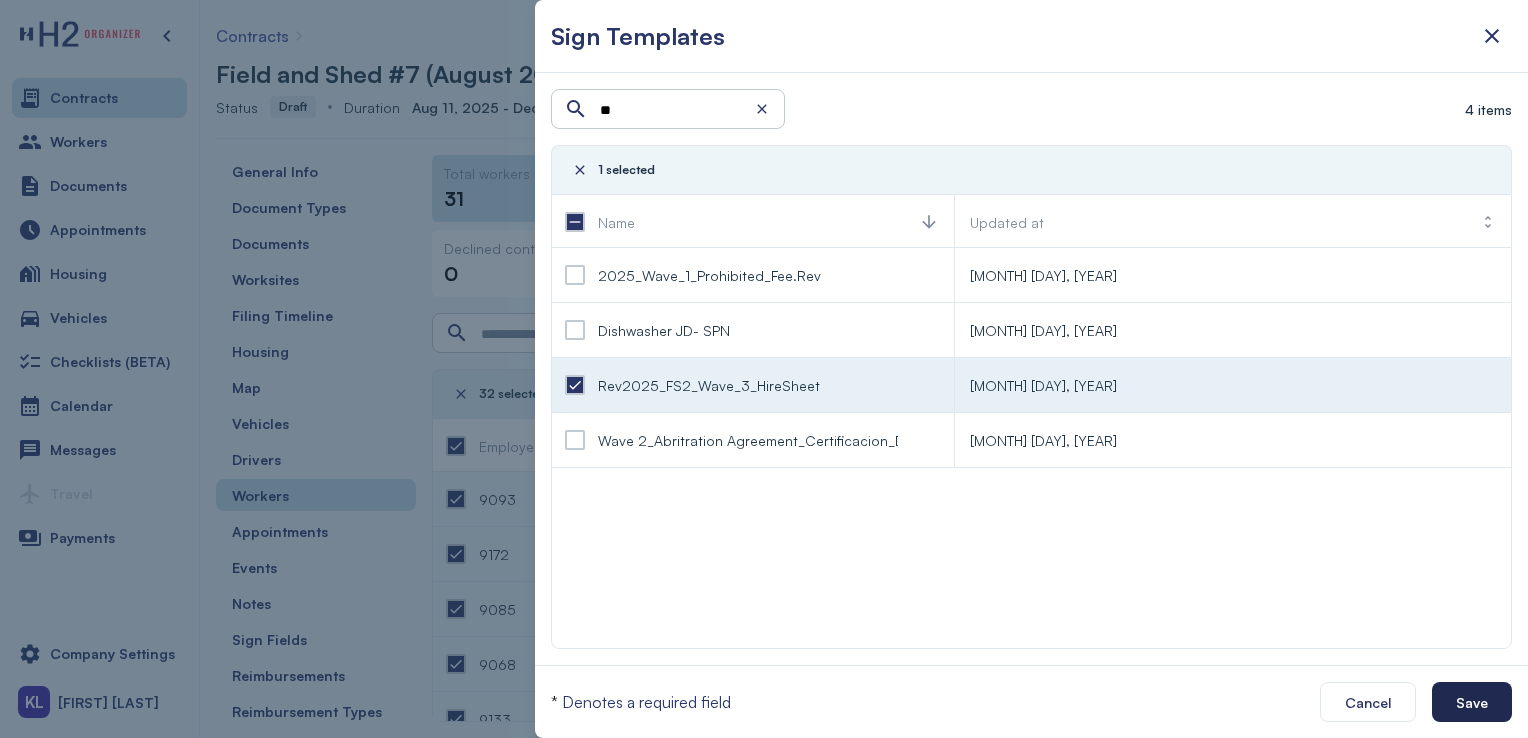 click on "Save" at bounding box center [1472, 702] 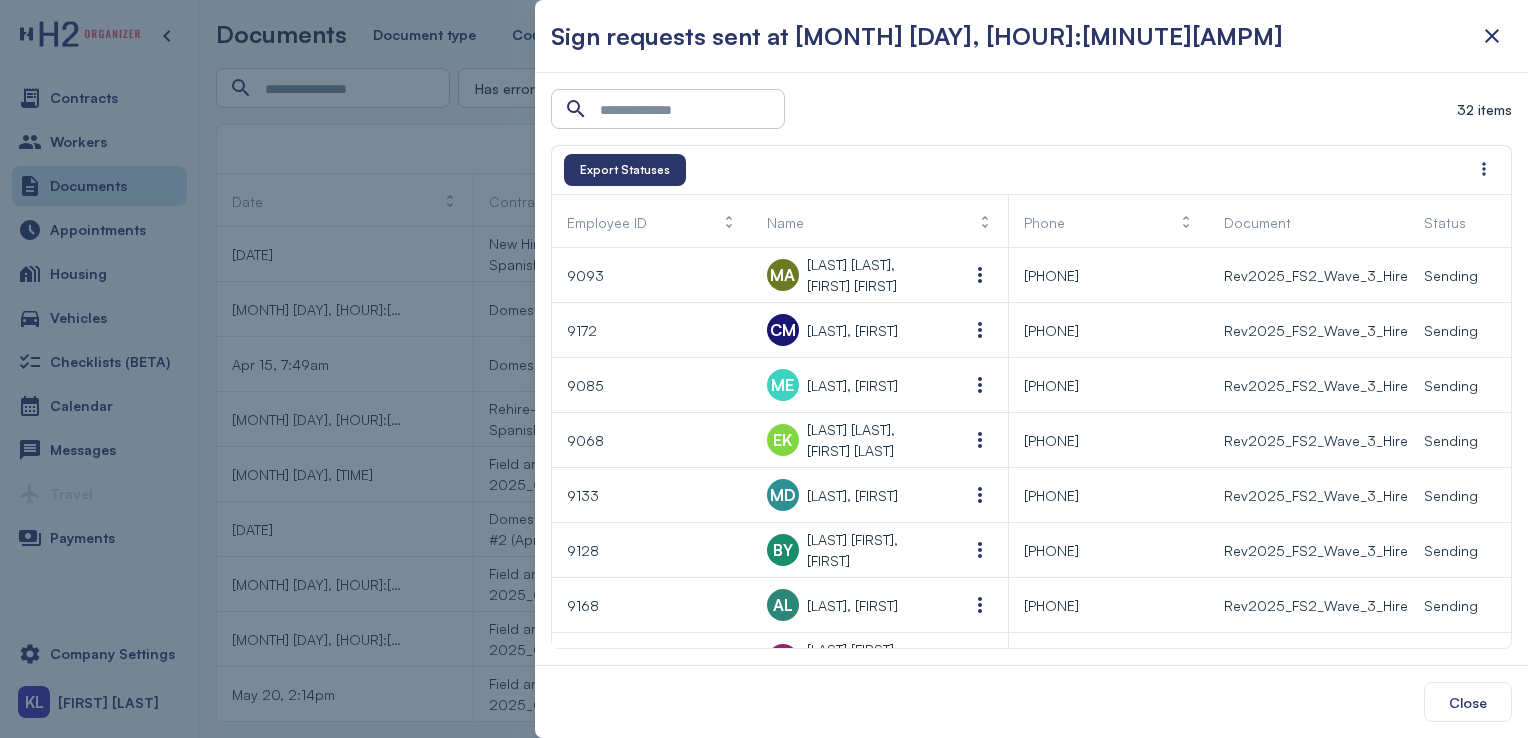 click at bounding box center (764, 369) 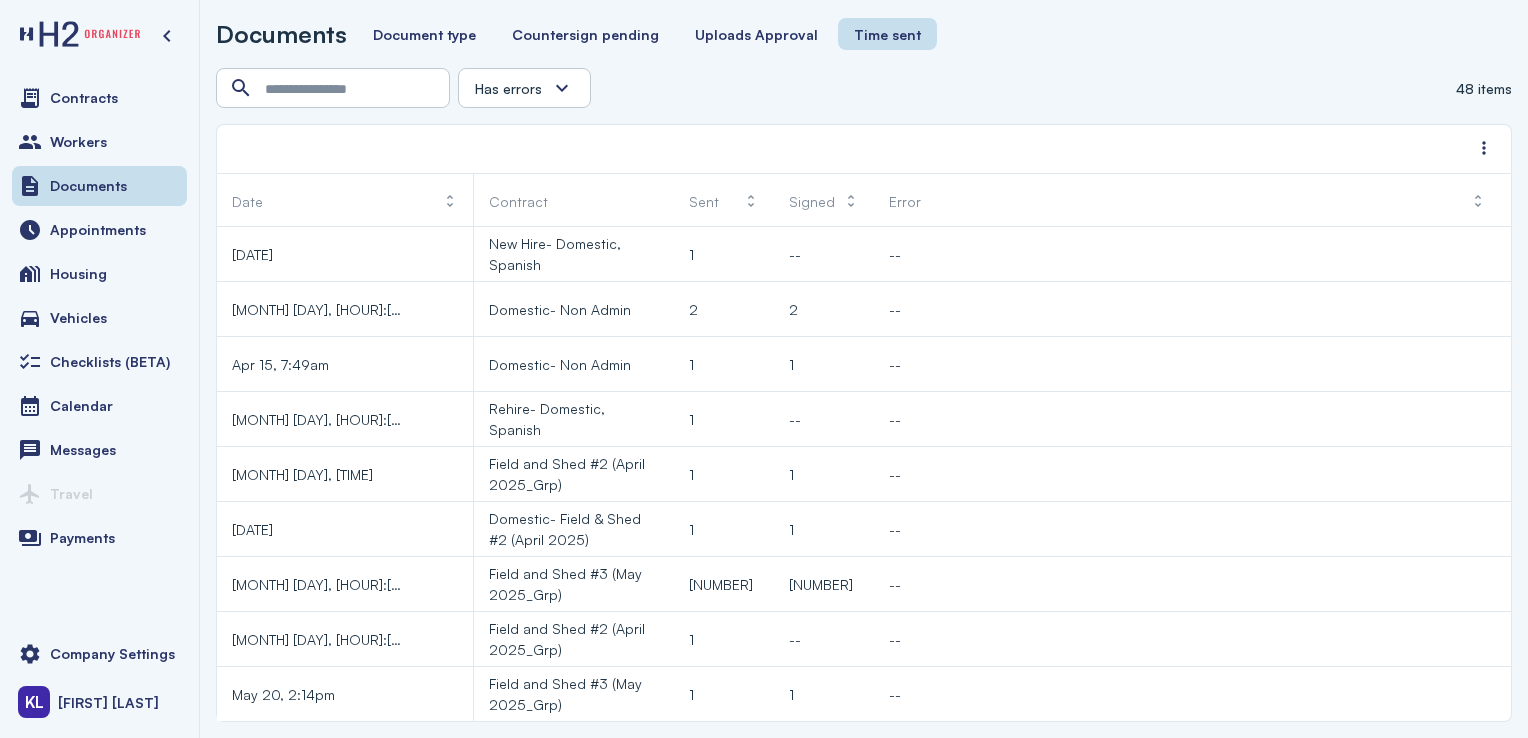 click on "Documents" at bounding box center (99, 186) 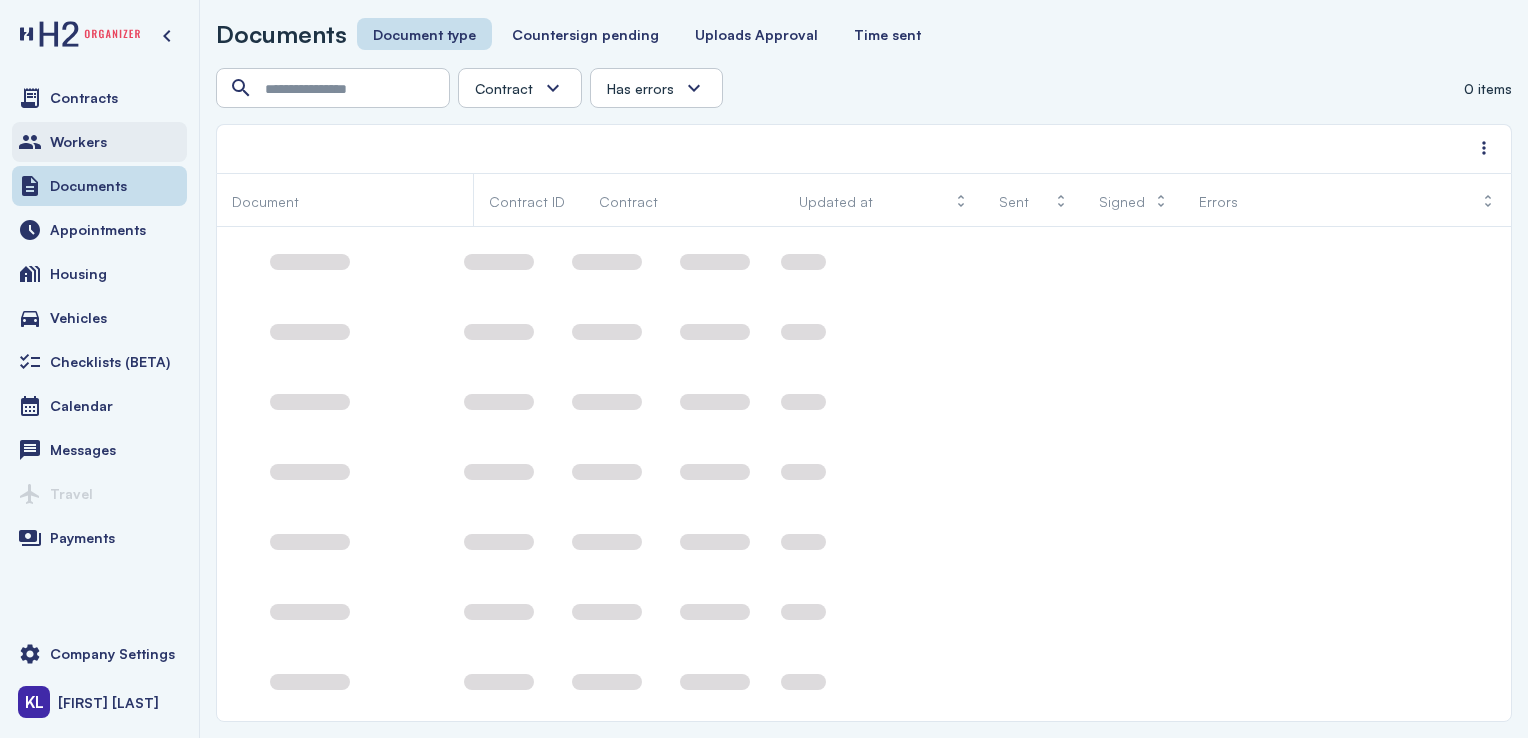 click on "Workers" at bounding box center (99, 142) 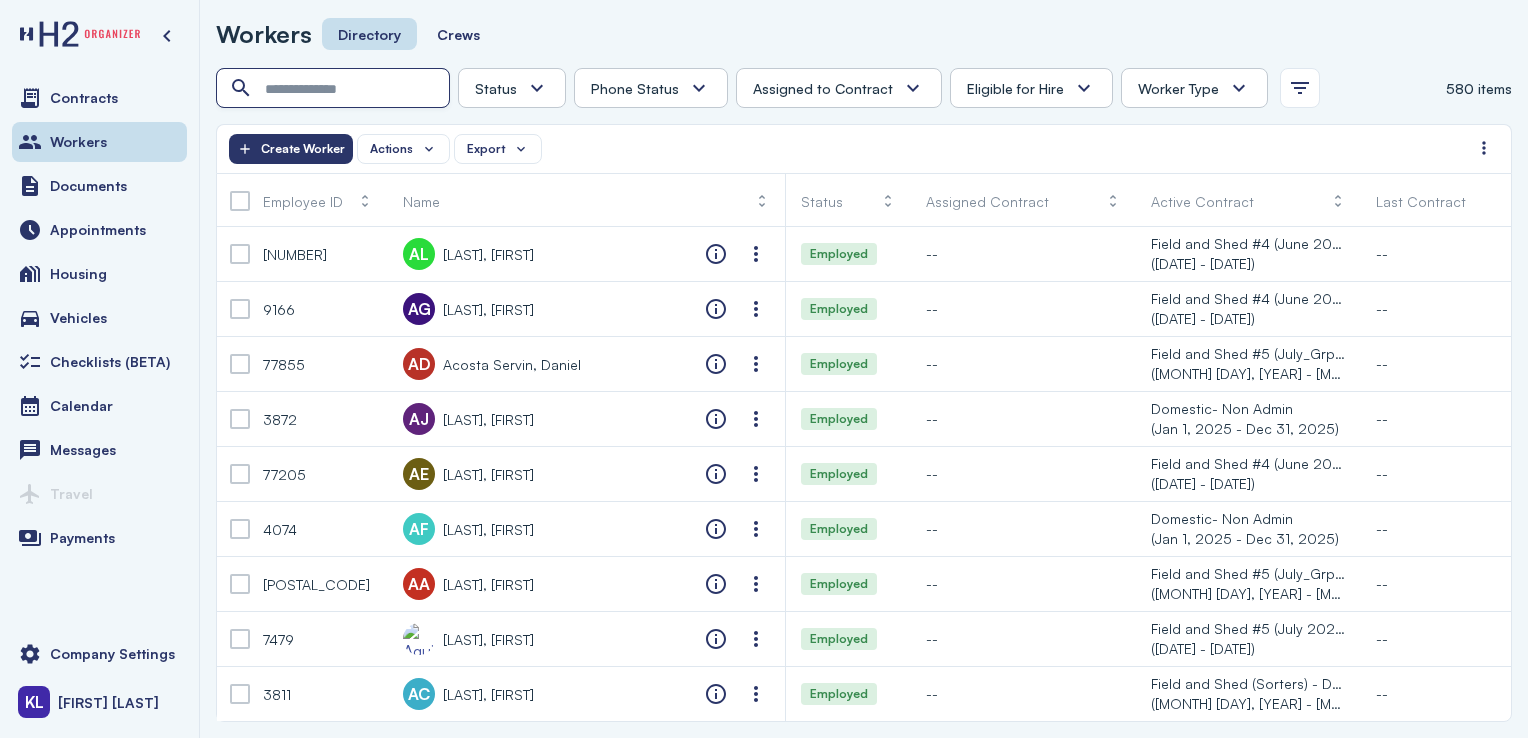 click at bounding box center (335, 89) 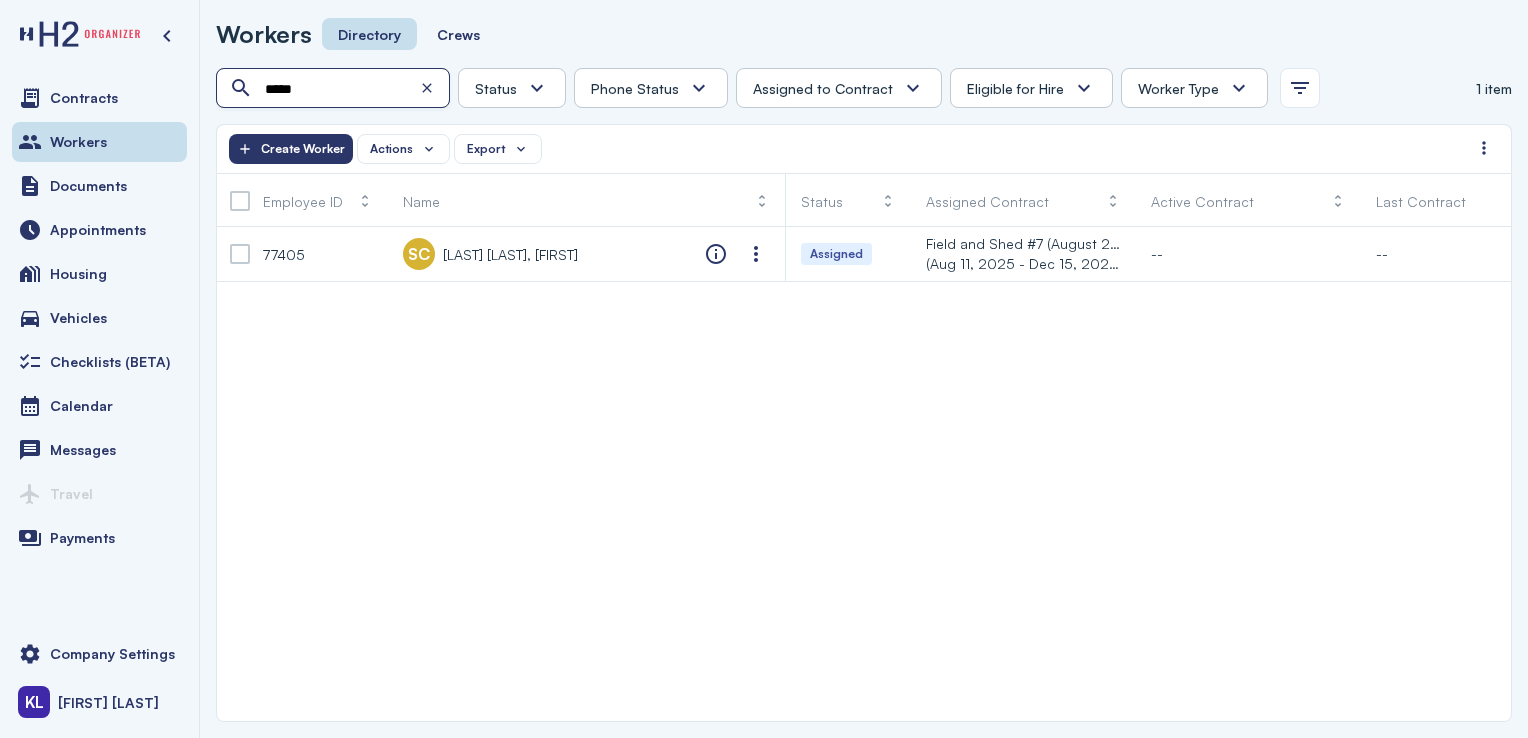 type on "*****" 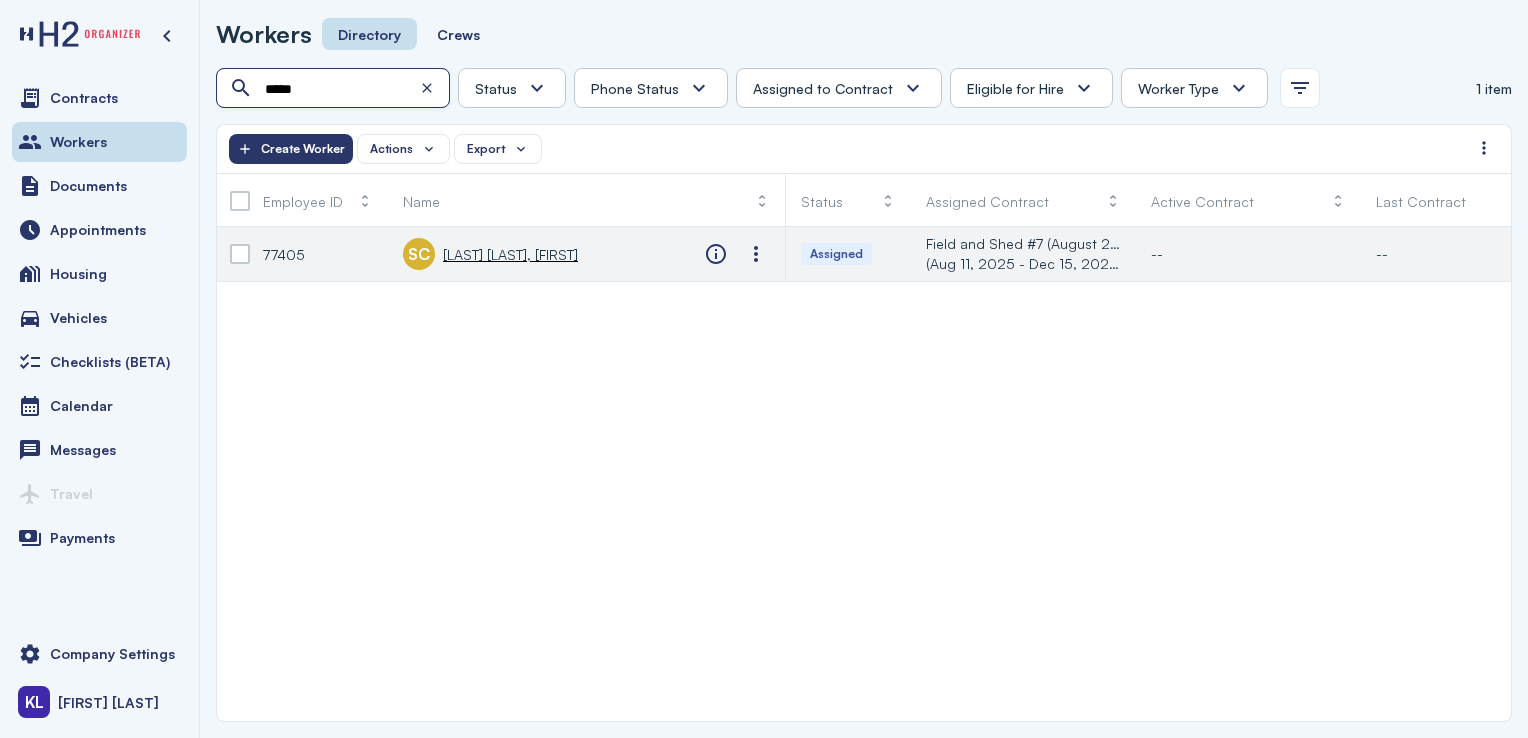 click at bounding box center (240, 254) 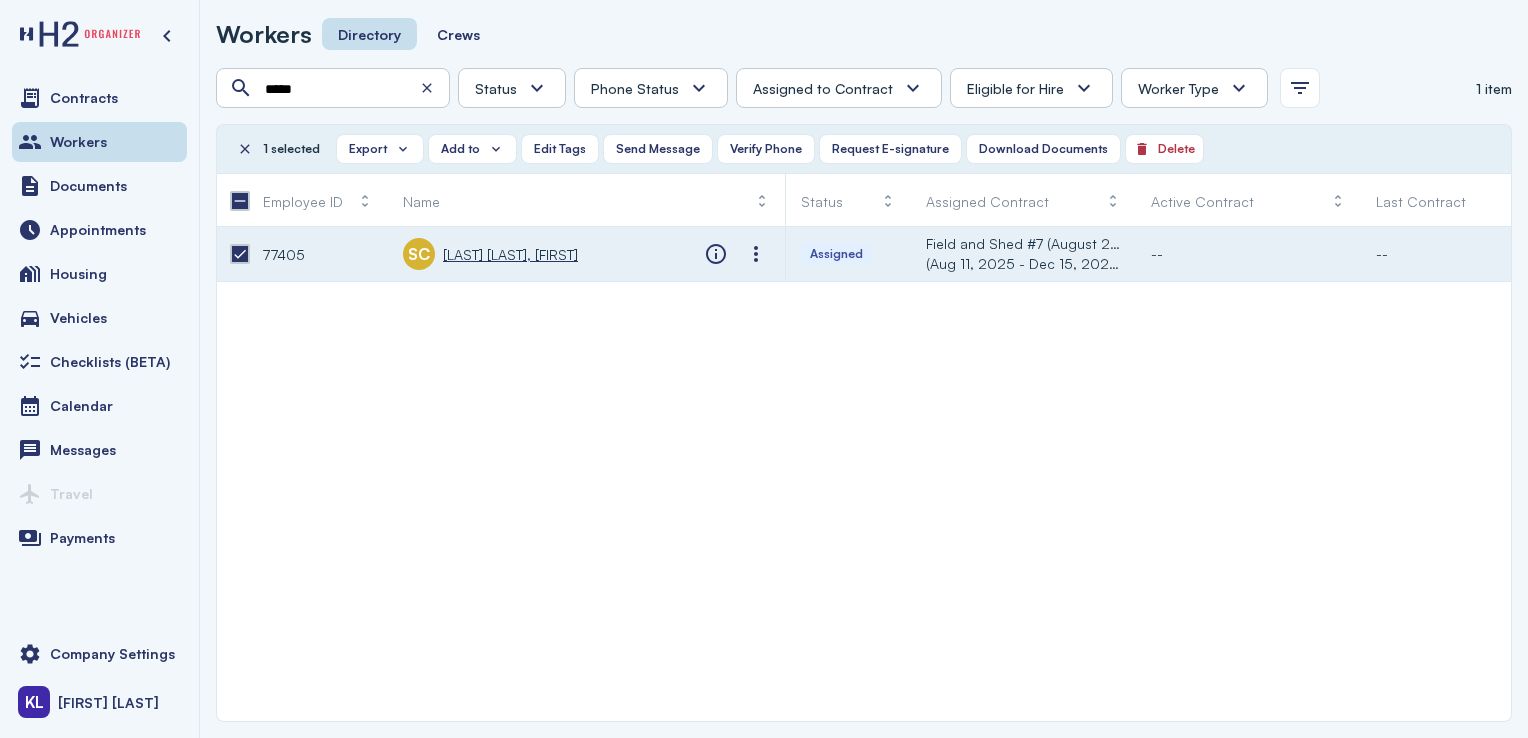 click on "[LAST] [LAST], [FIRST]" at bounding box center [510, 254] 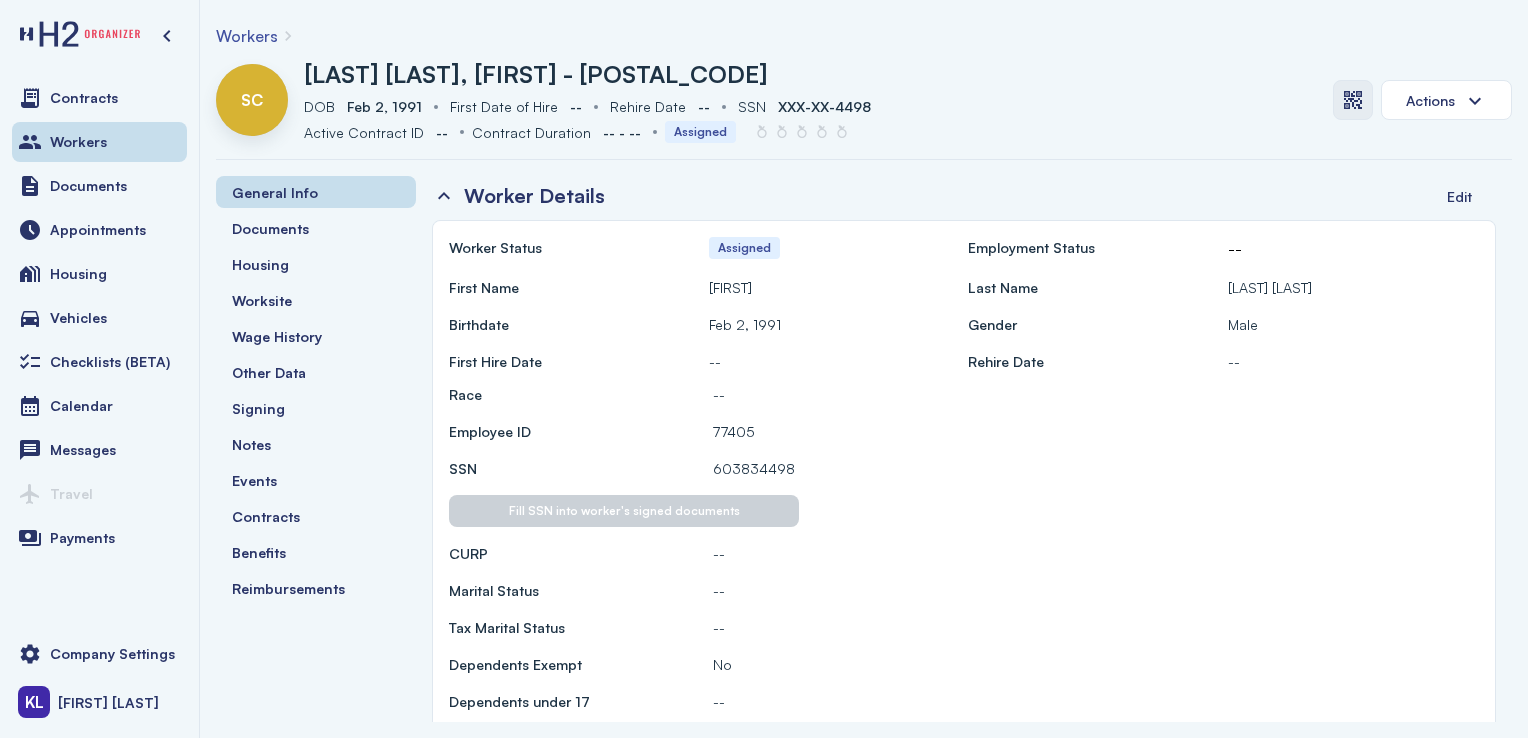 click at bounding box center [1353, 100] 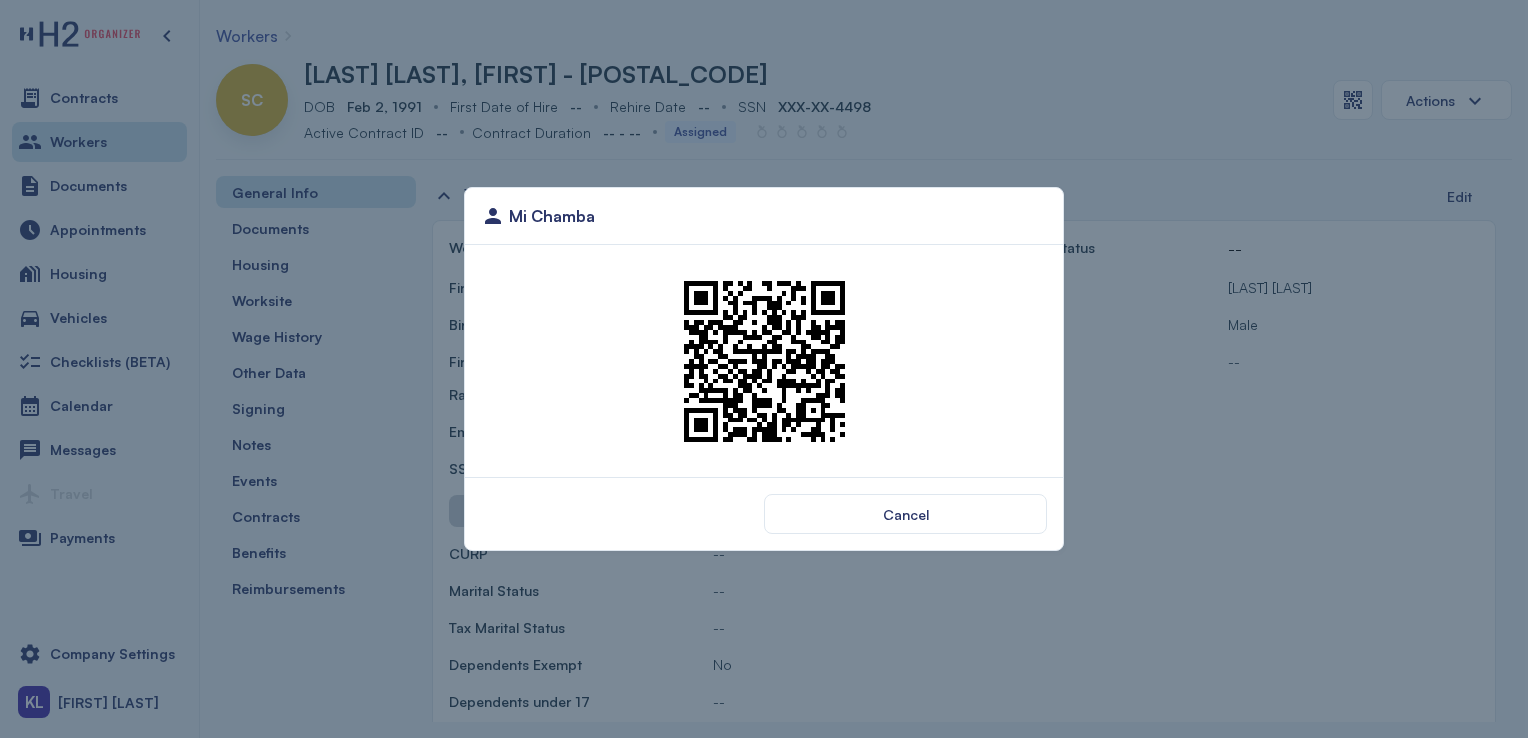 click at bounding box center (764, 361) 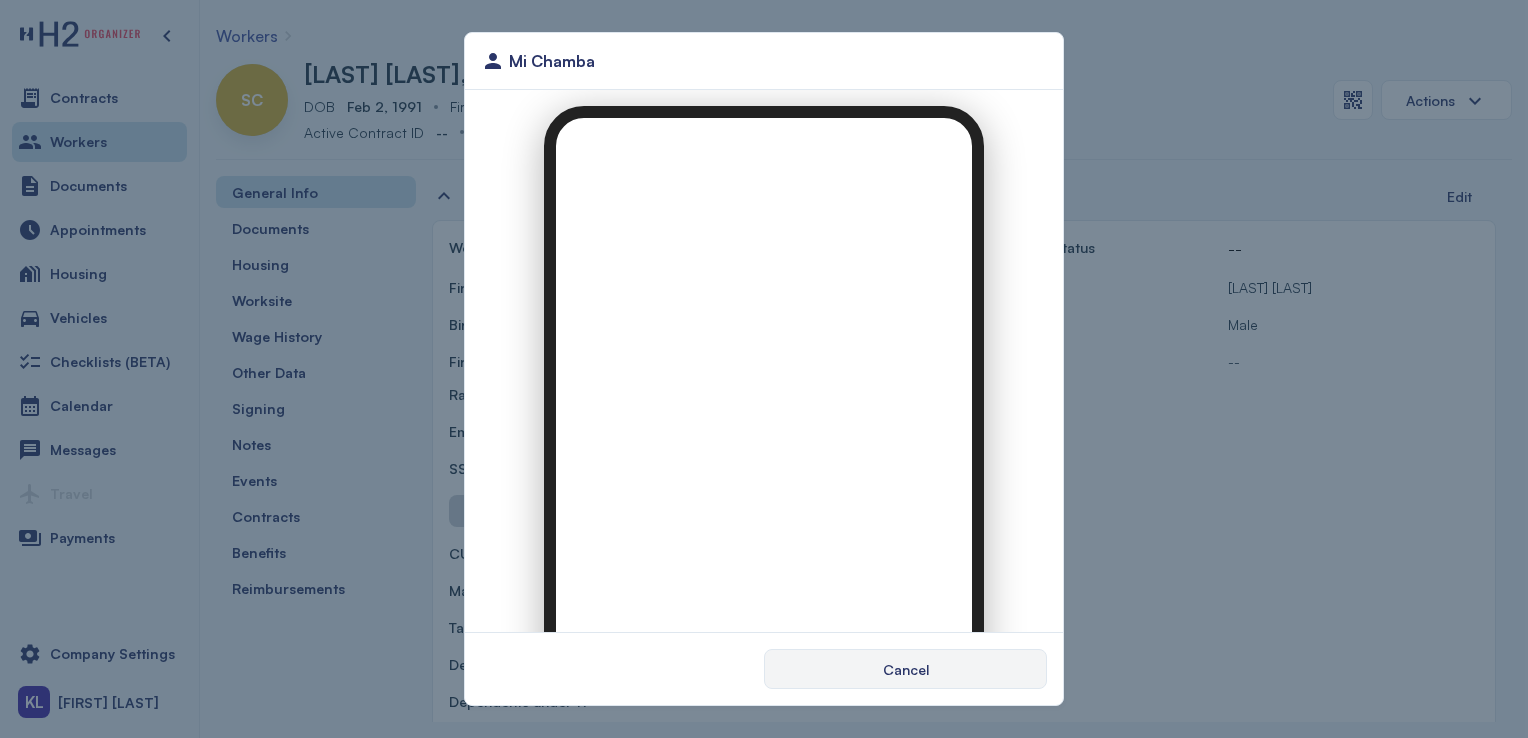 scroll, scrollTop: 0, scrollLeft: 0, axis: both 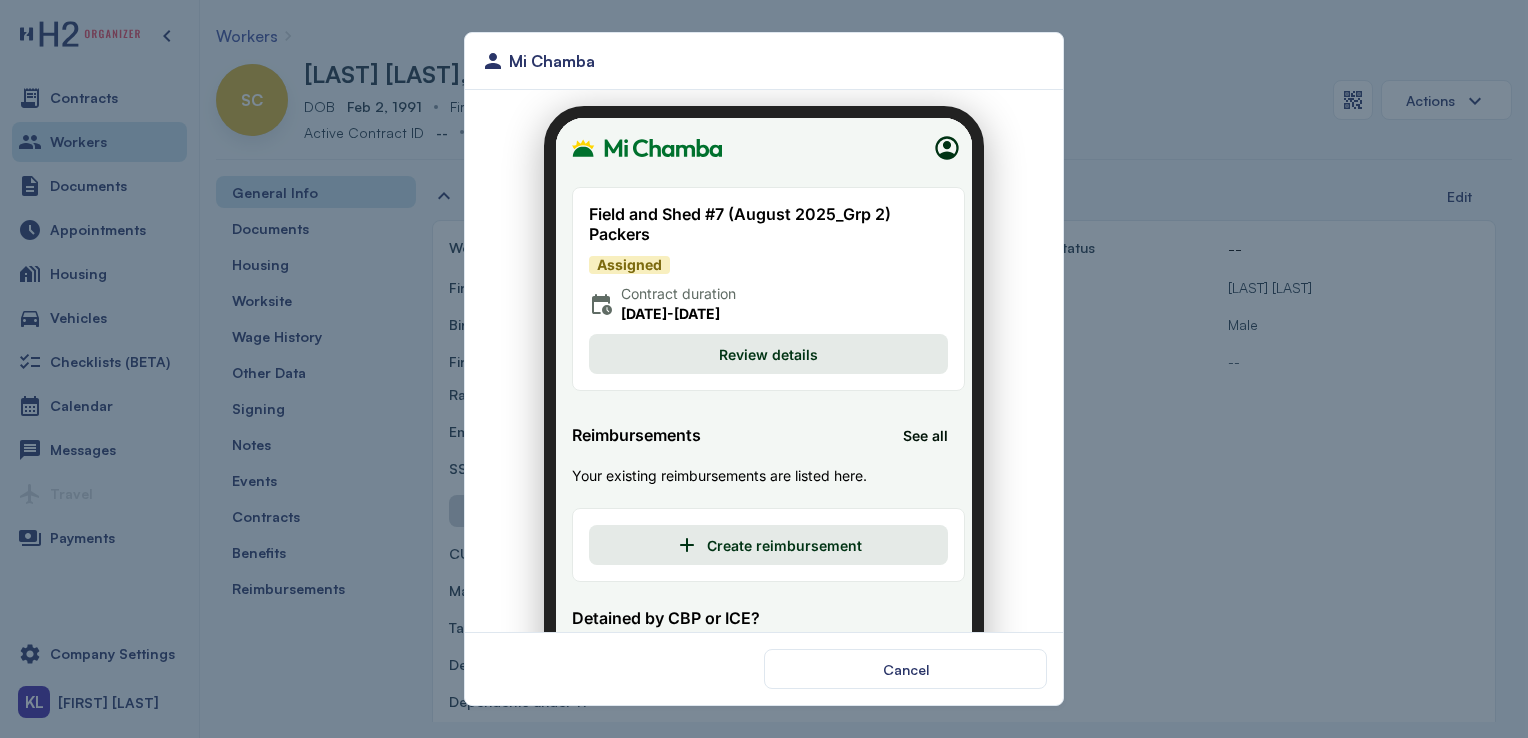 click on "Review details" at bounding box center (756, 342) 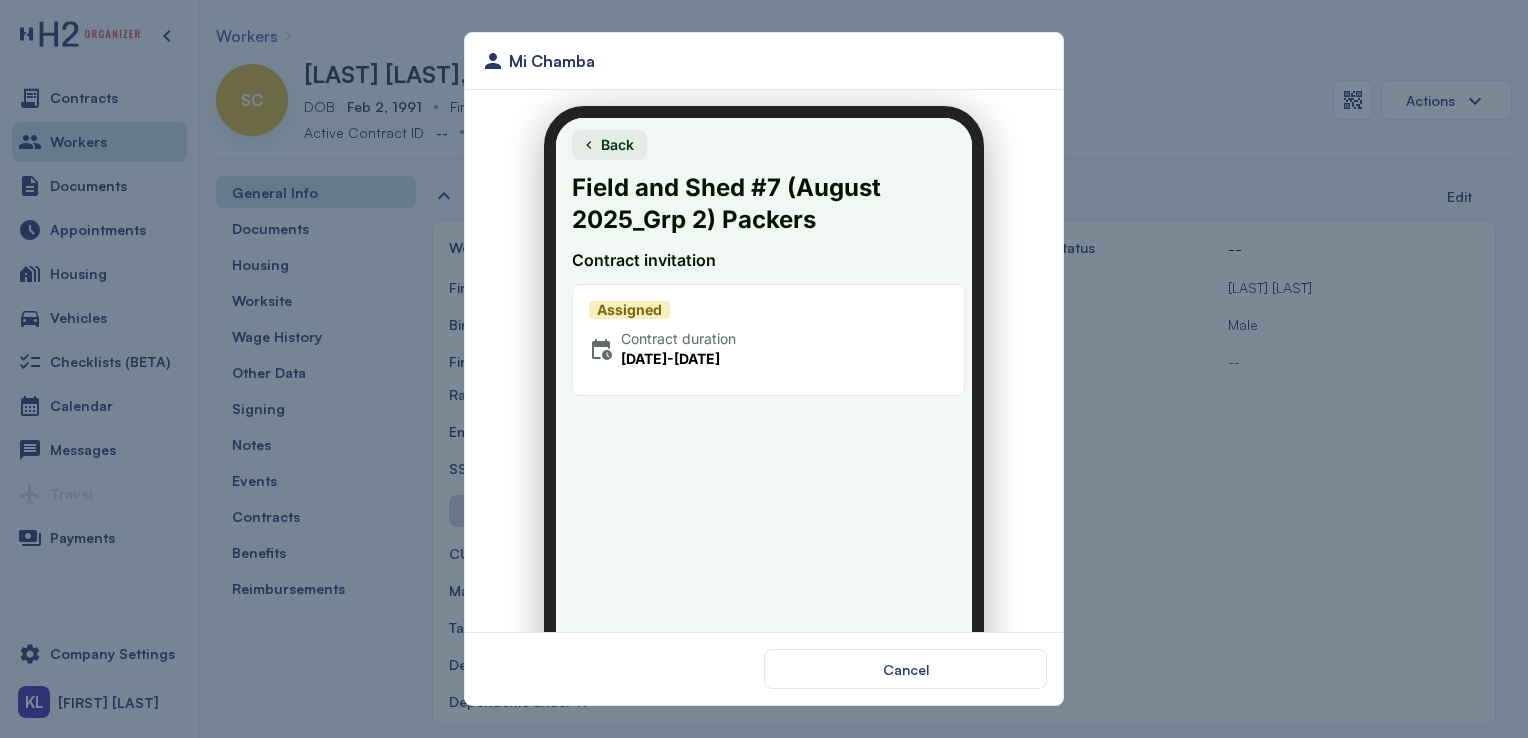 scroll, scrollTop: 188, scrollLeft: 0, axis: vertical 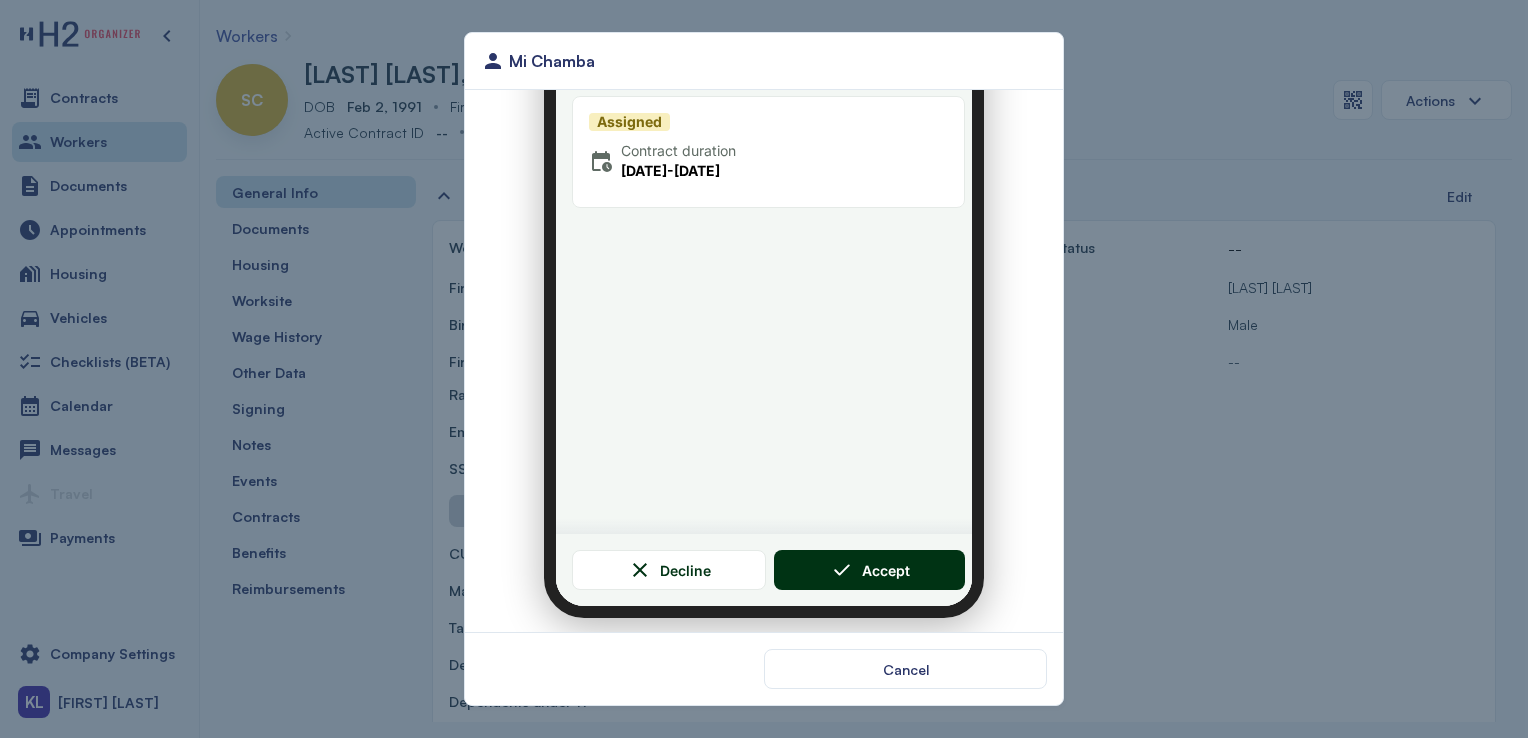 click on "Accept" at bounding box center (858, 558) 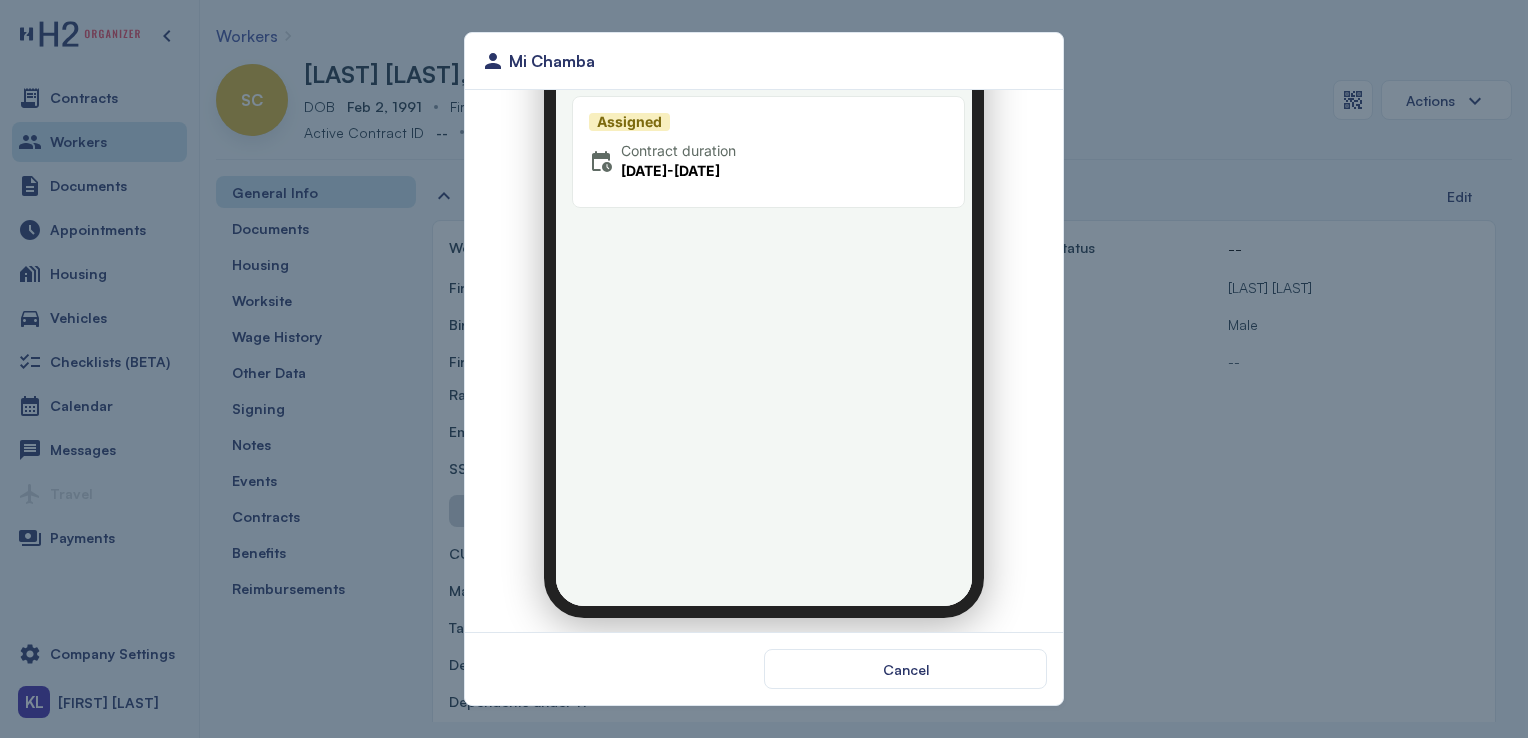 scroll, scrollTop: 0, scrollLeft: 0, axis: both 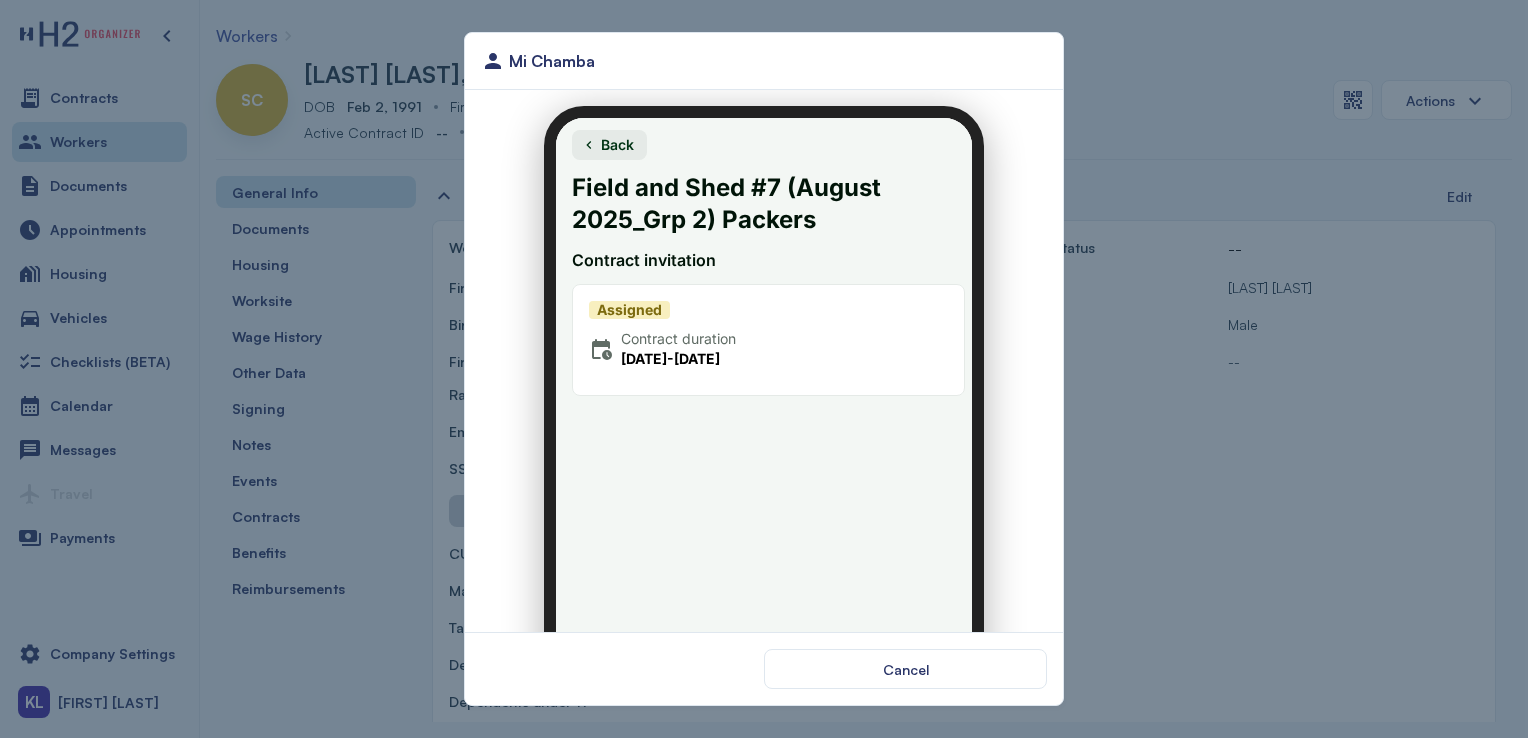 click on "Field and Shed #7 (August 2025_Grp 2) Packers Contract invitation Assigned Contract duration Aug 11, 2025  -  Dec 15, 2025" at bounding box center (756, 471) 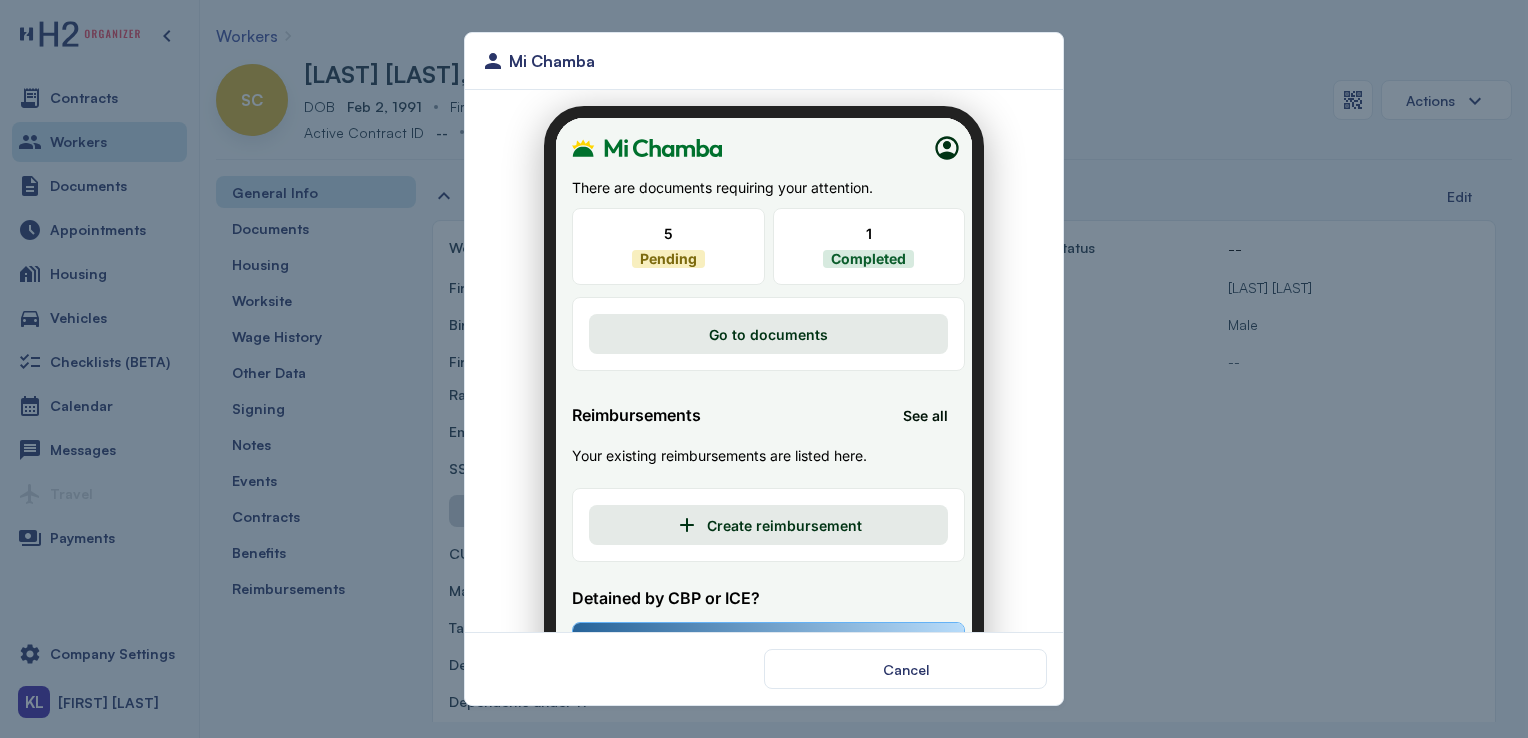 scroll, scrollTop: 185, scrollLeft: 0, axis: vertical 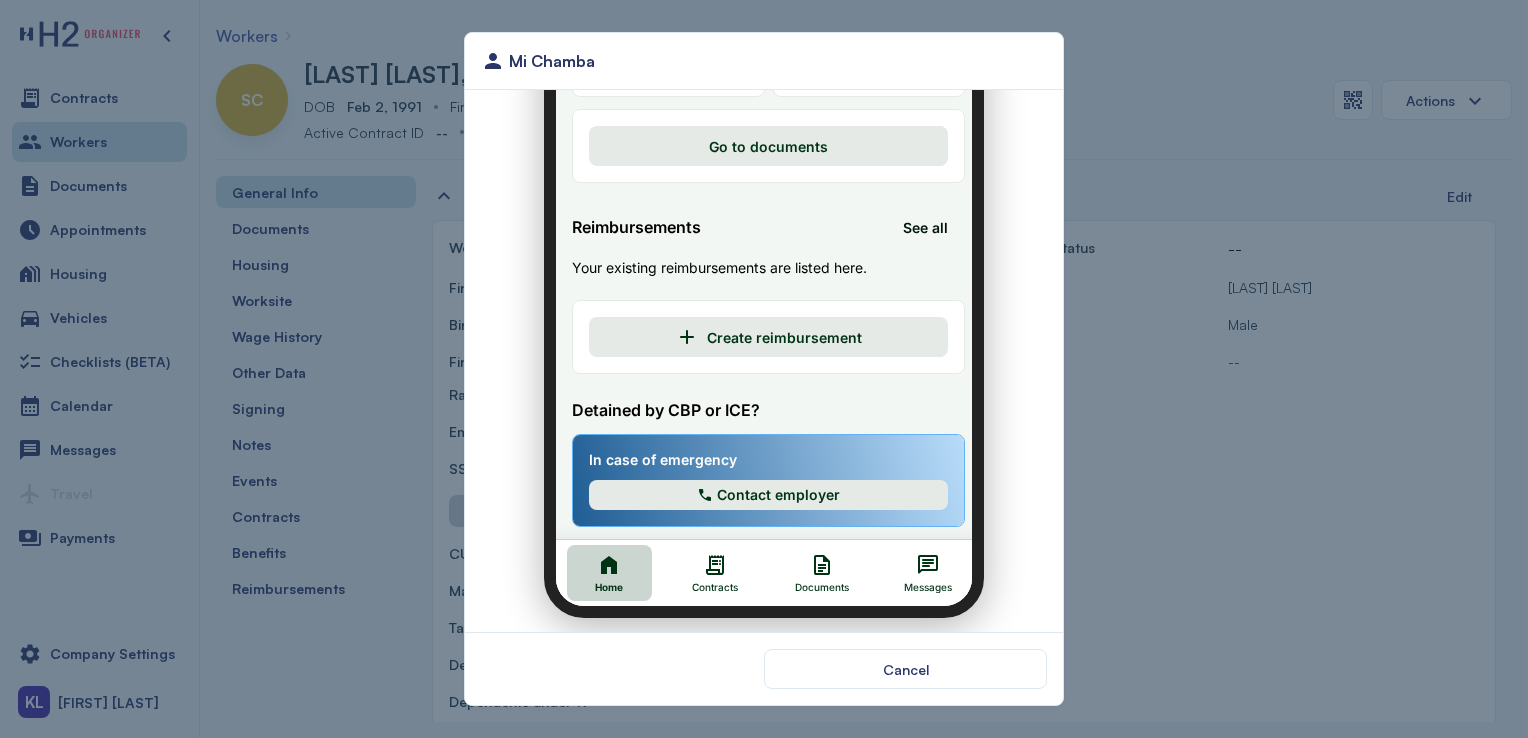 click on "Contracts" at bounding box center (703, 575) 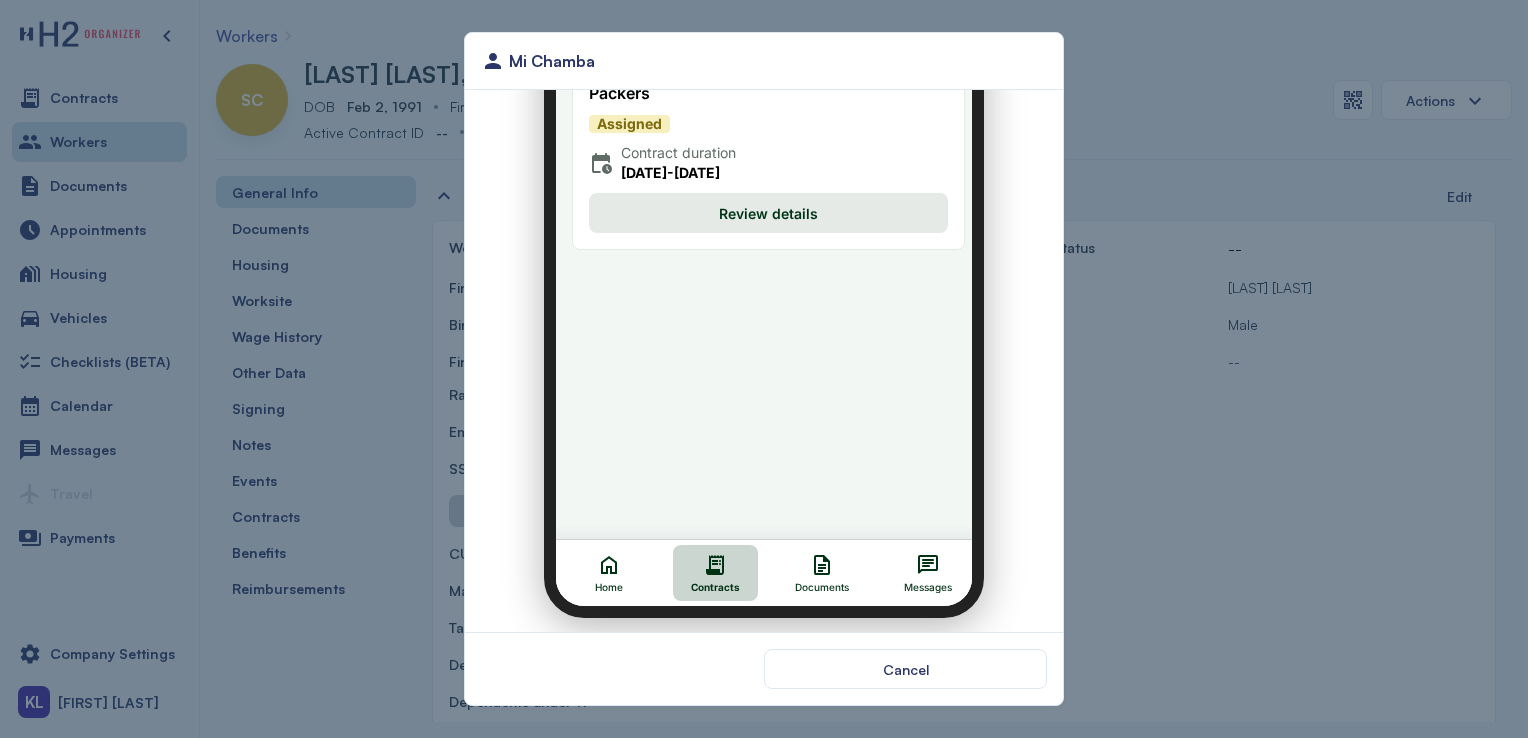 click on "Review details" at bounding box center [756, 201] 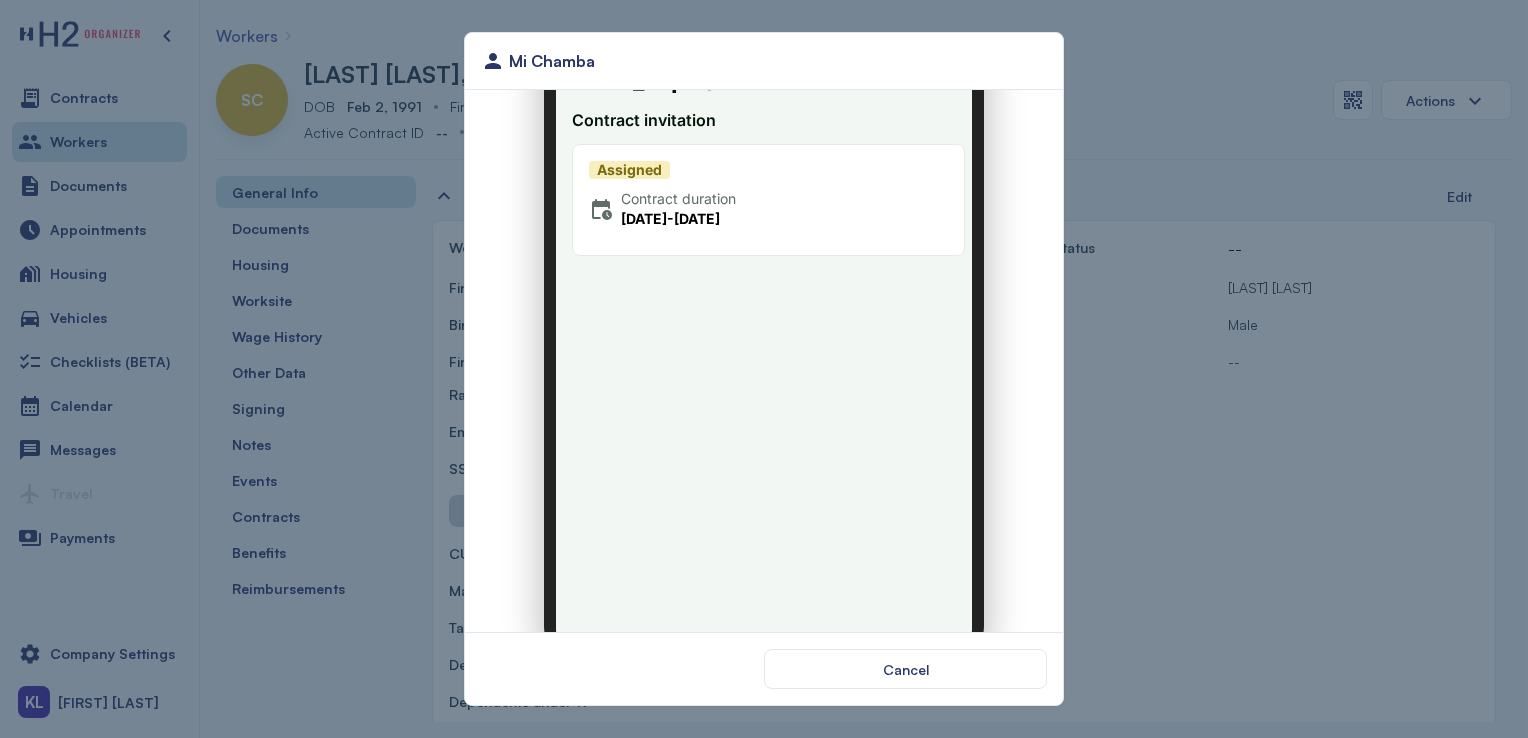 scroll, scrollTop: 0, scrollLeft: 0, axis: both 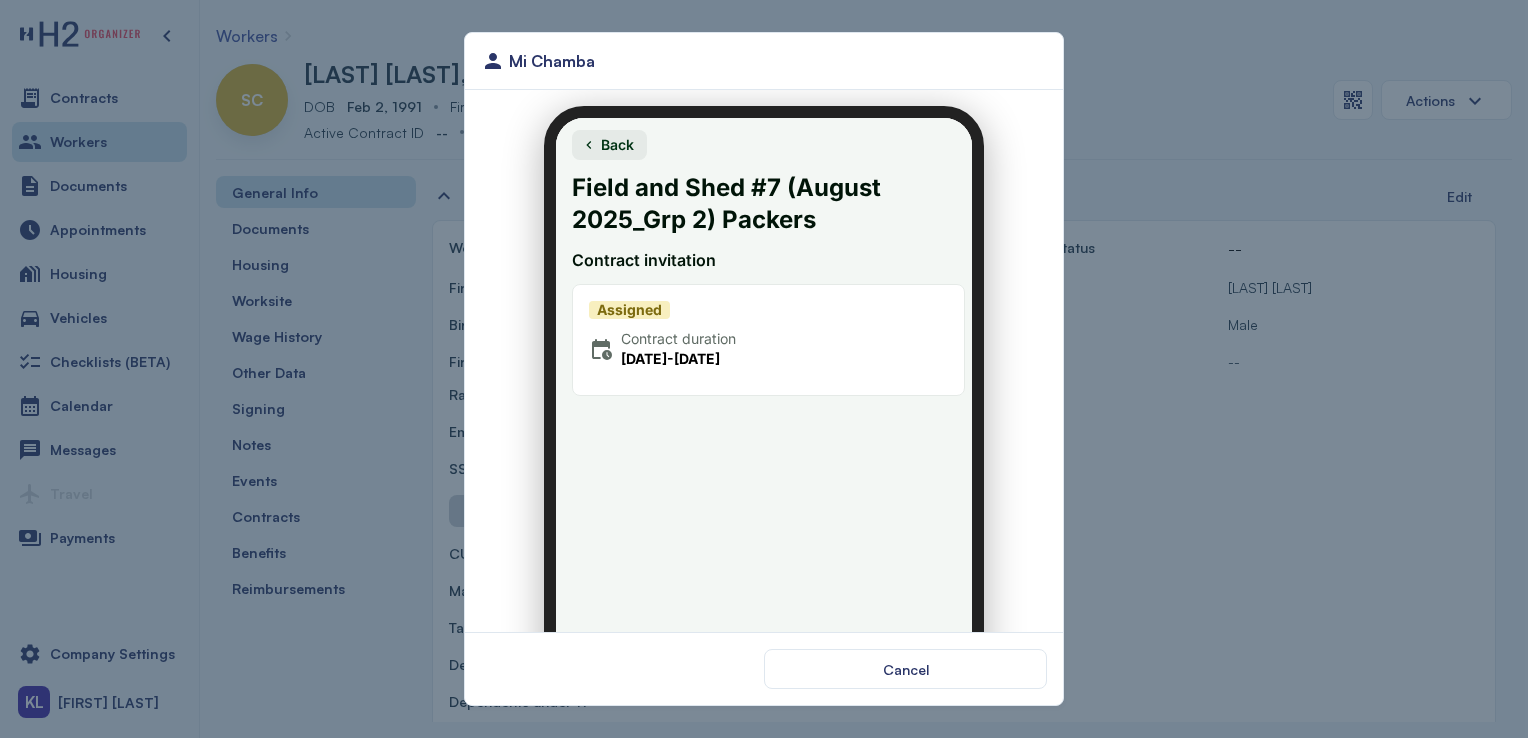 click 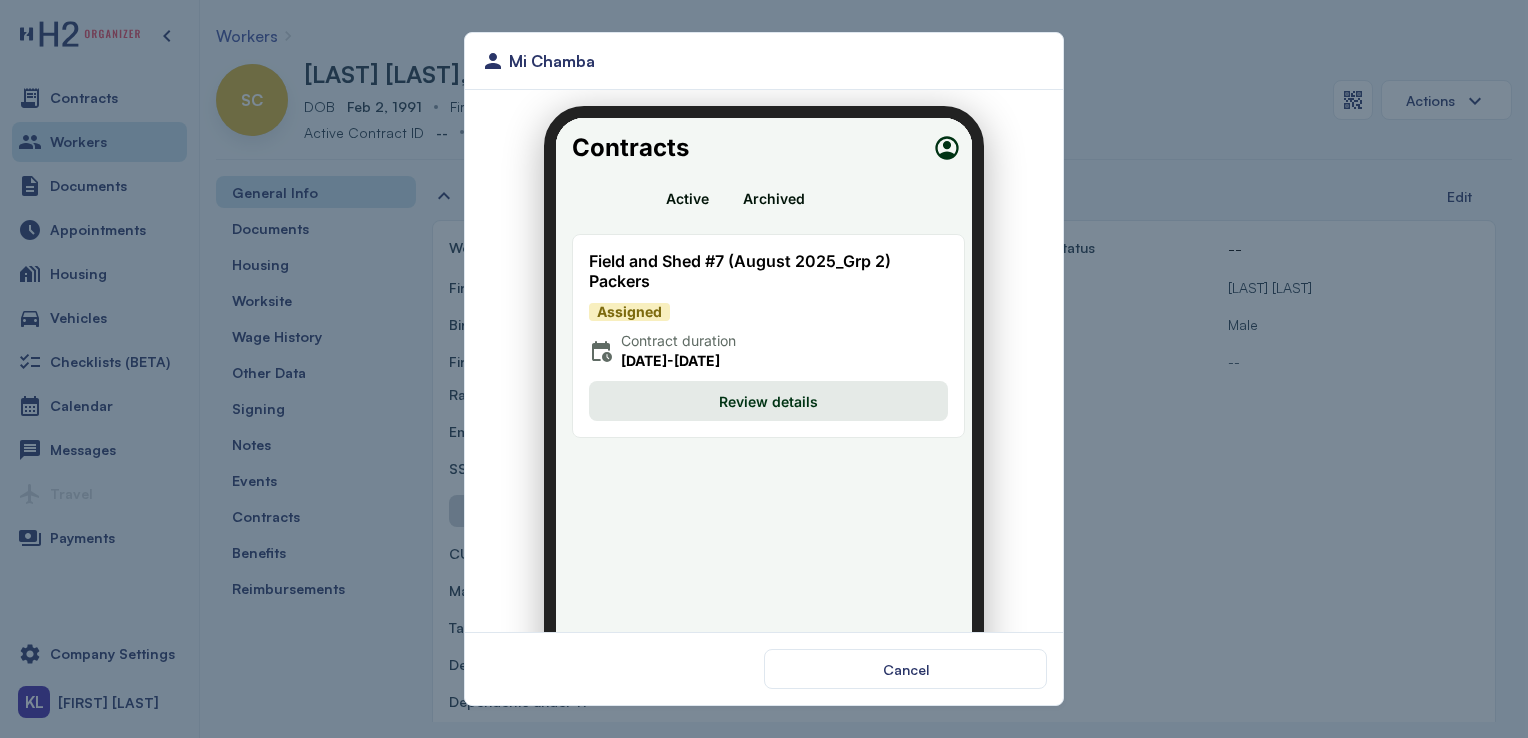 click on "Active" at bounding box center (675, 186) 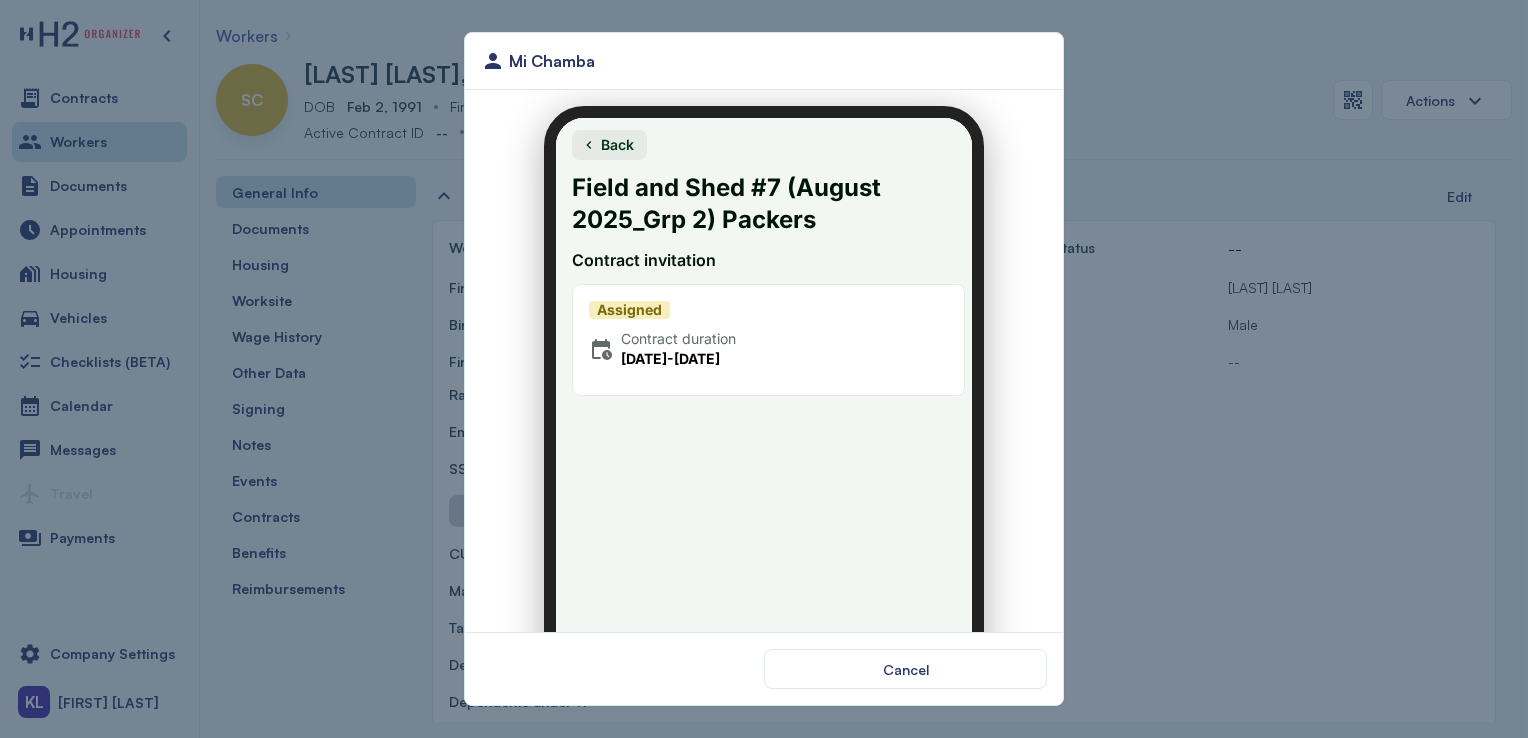 click on "Assigned Contract duration [MONTH] [DAY], [YEAR]  -  [MONTH] [DAY], [YEAR]" at bounding box center (756, 328) 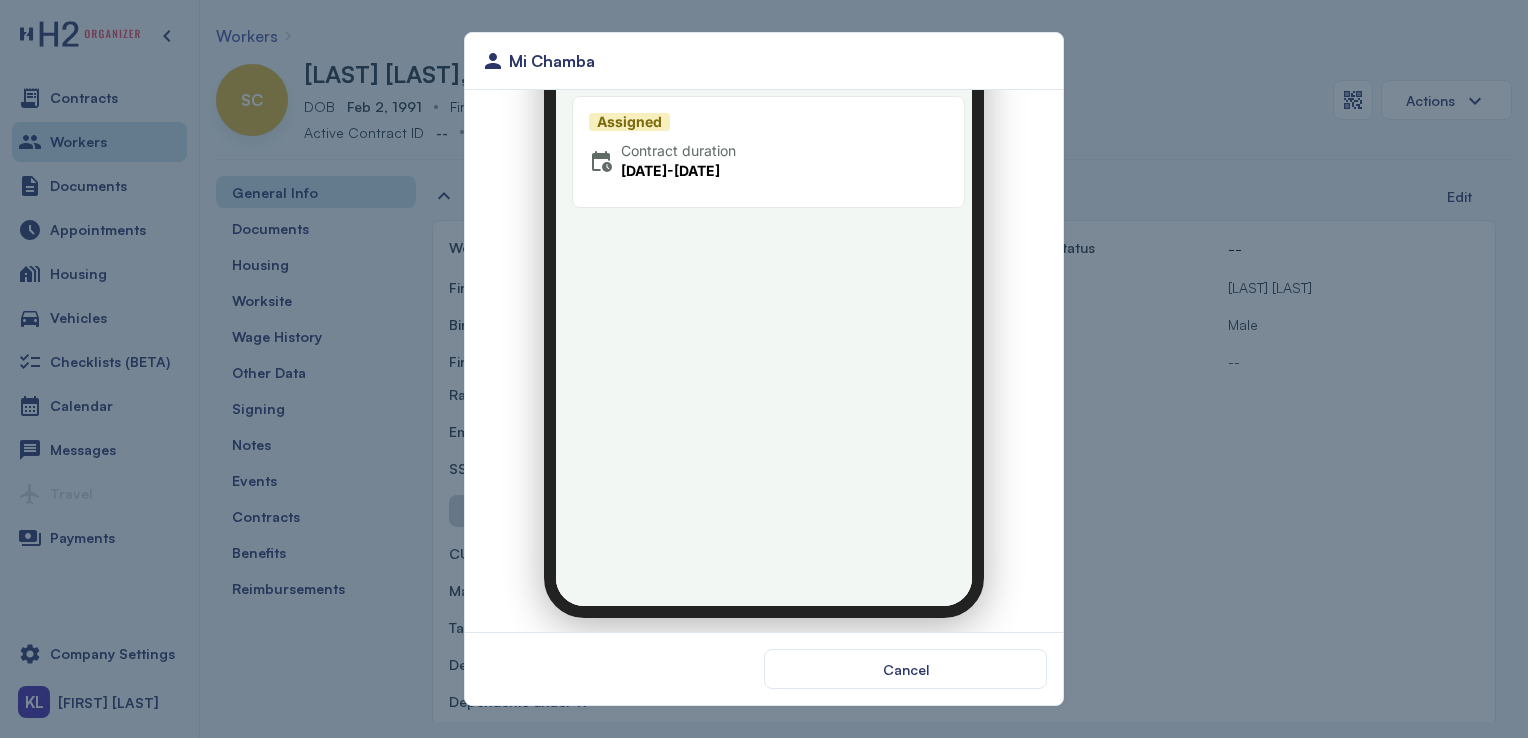 scroll, scrollTop: 0, scrollLeft: 0, axis: both 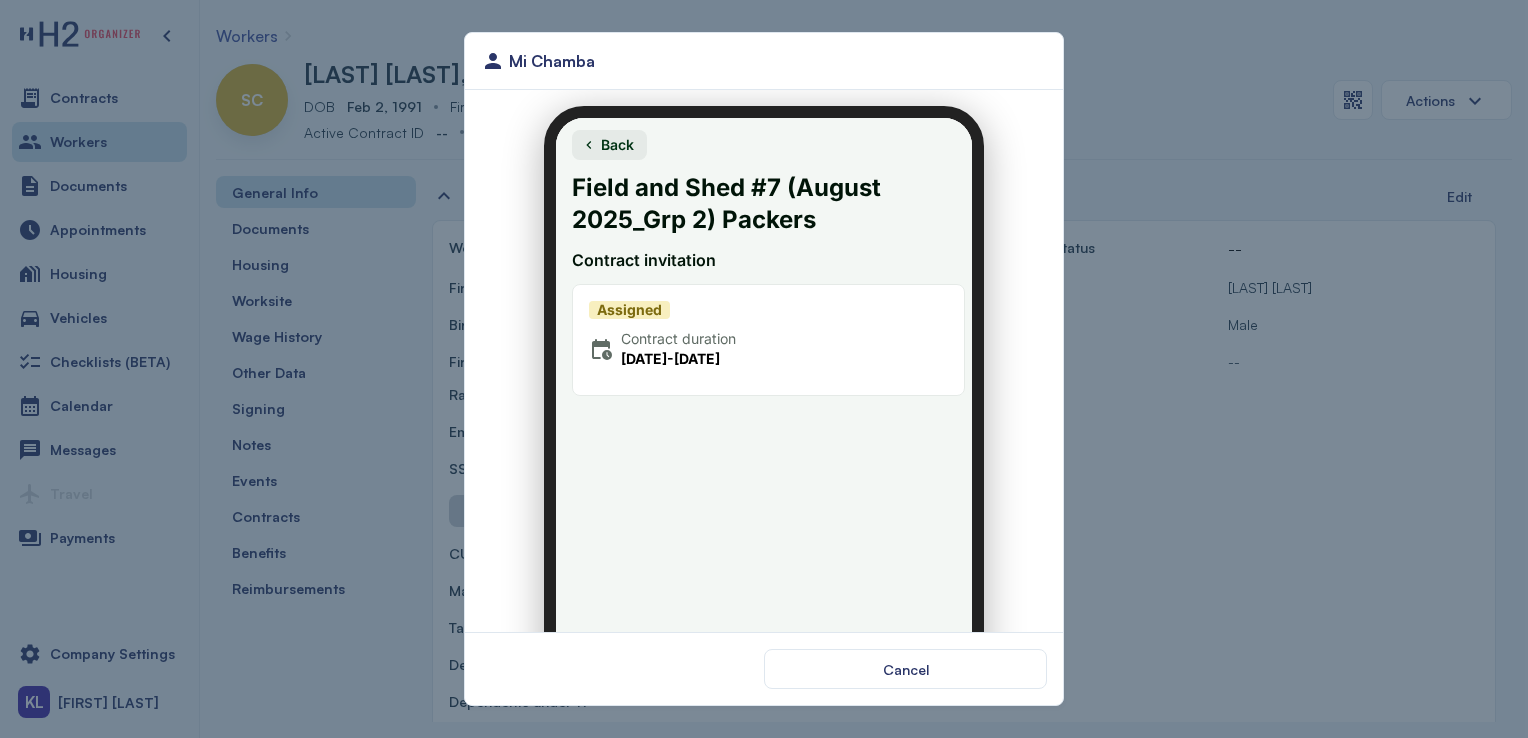 click on "Back" at bounding box center (597, 133) 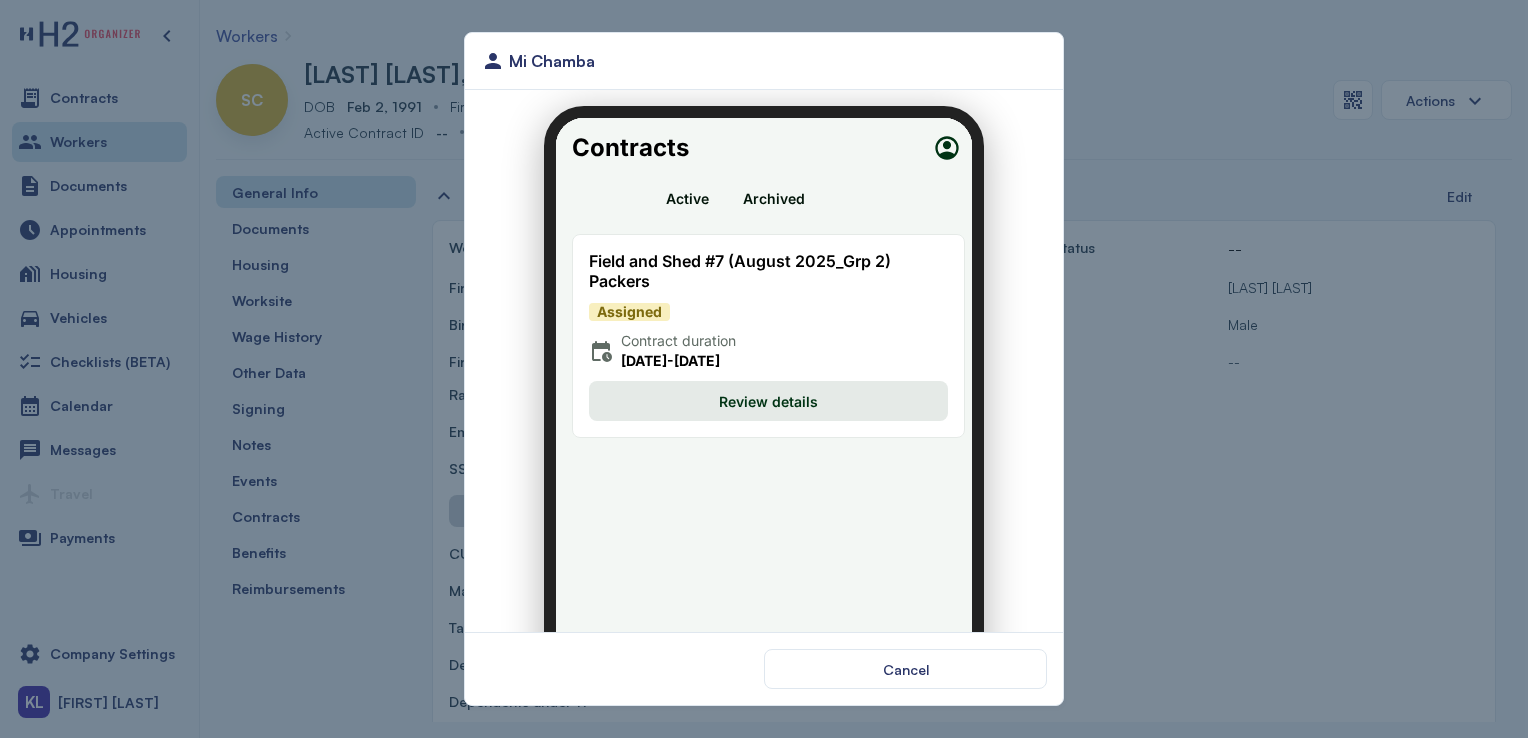 scroll, scrollTop: 188, scrollLeft: 0, axis: vertical 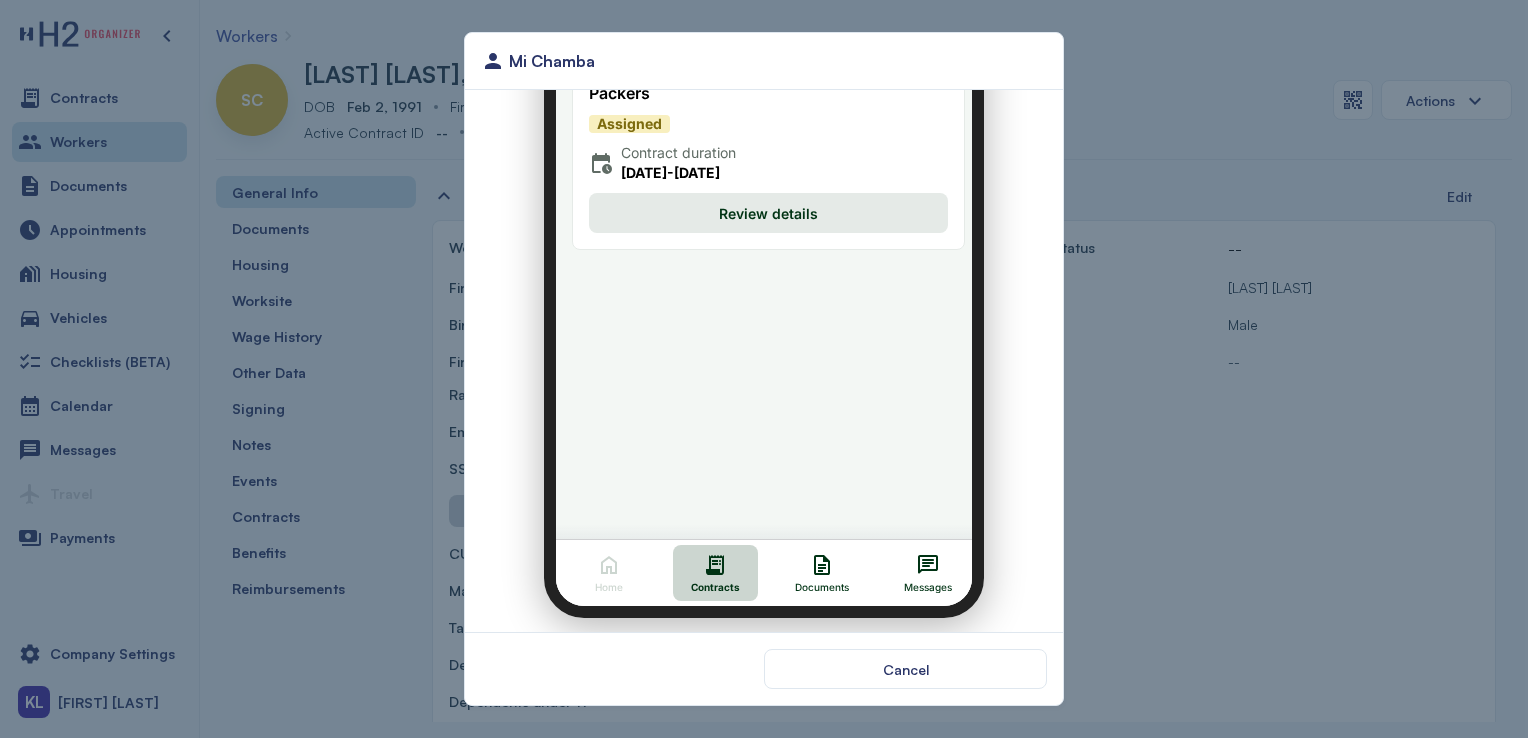 click on "Home" at bounding box center (597, 561) 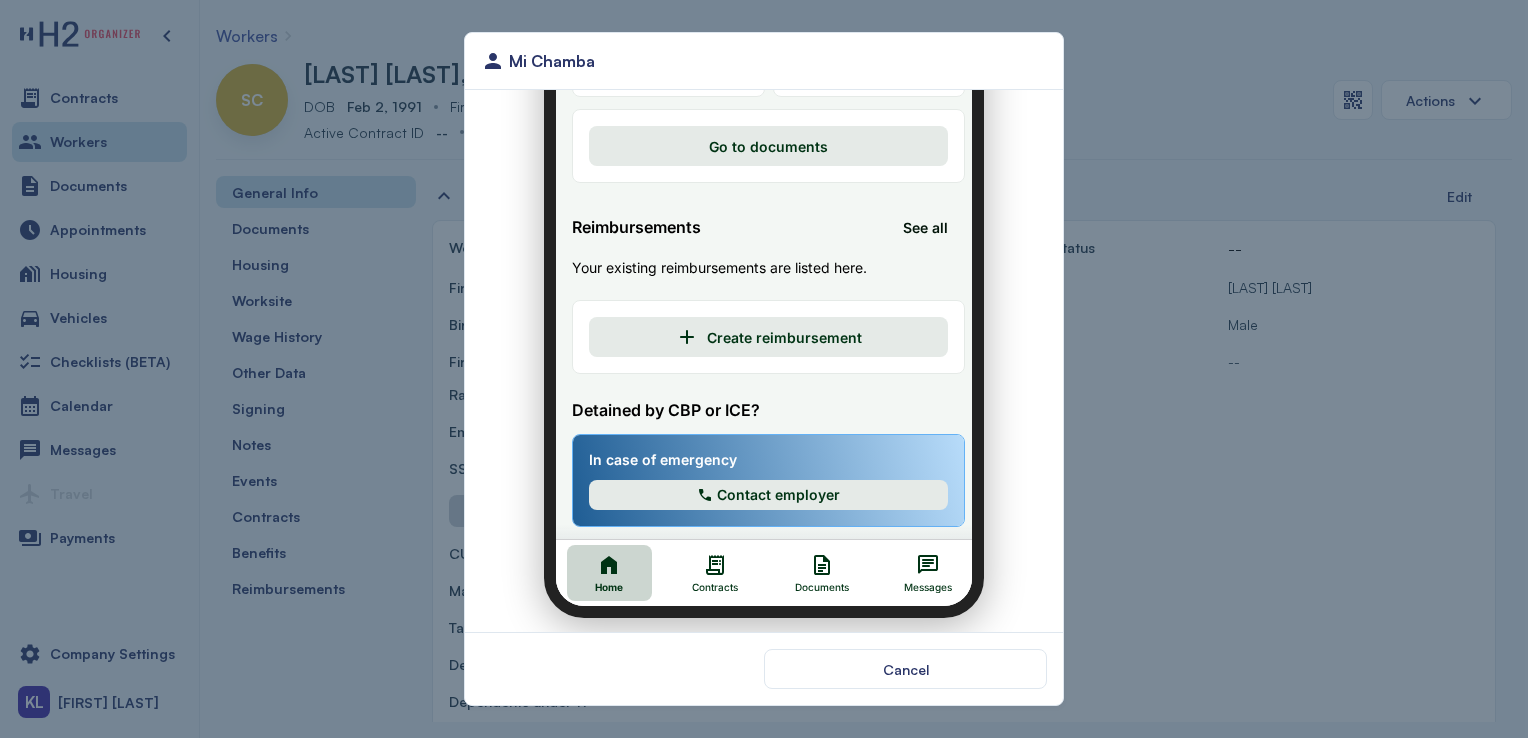click on "Contracts" at bounding box center [703, 561] 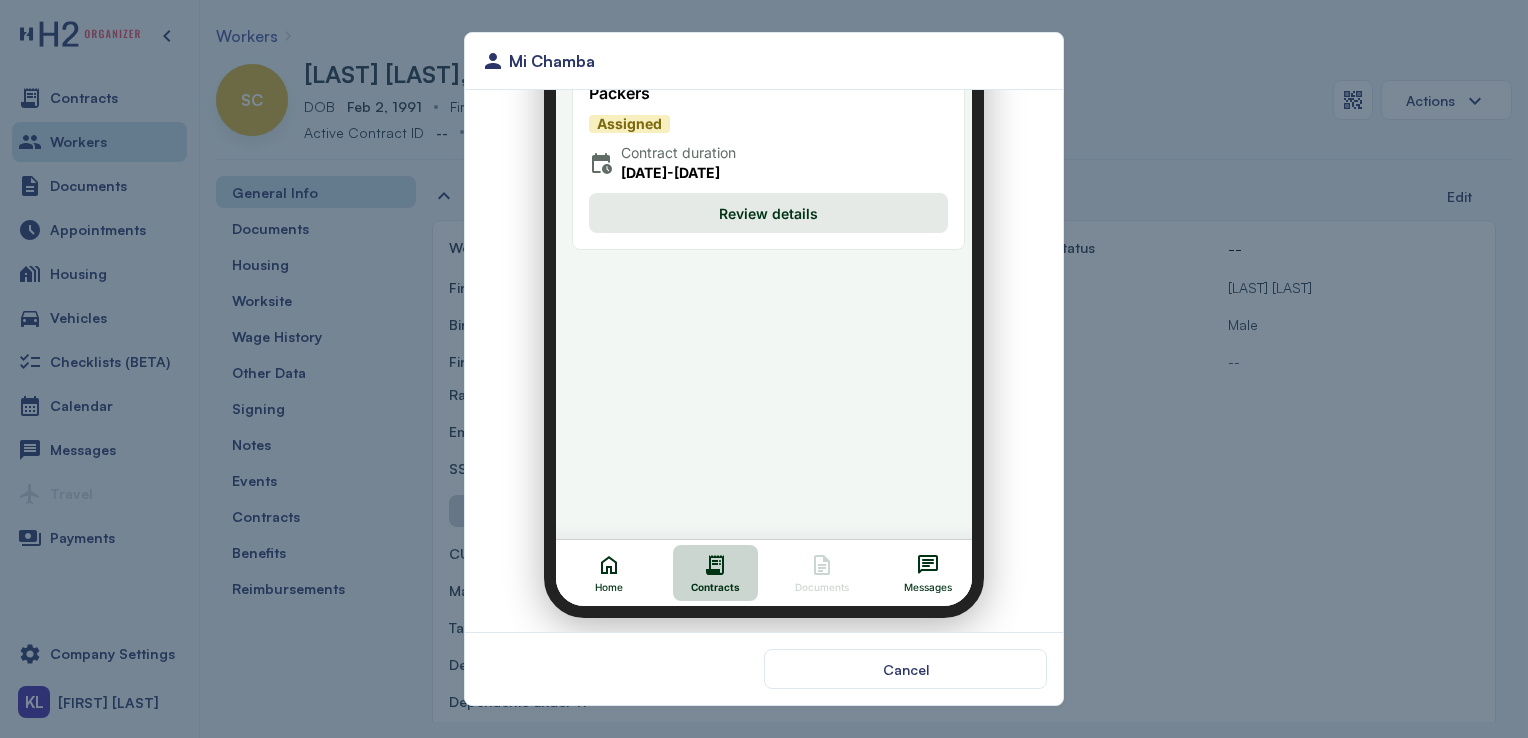click on "Documents" at bounding box center (809, 561) 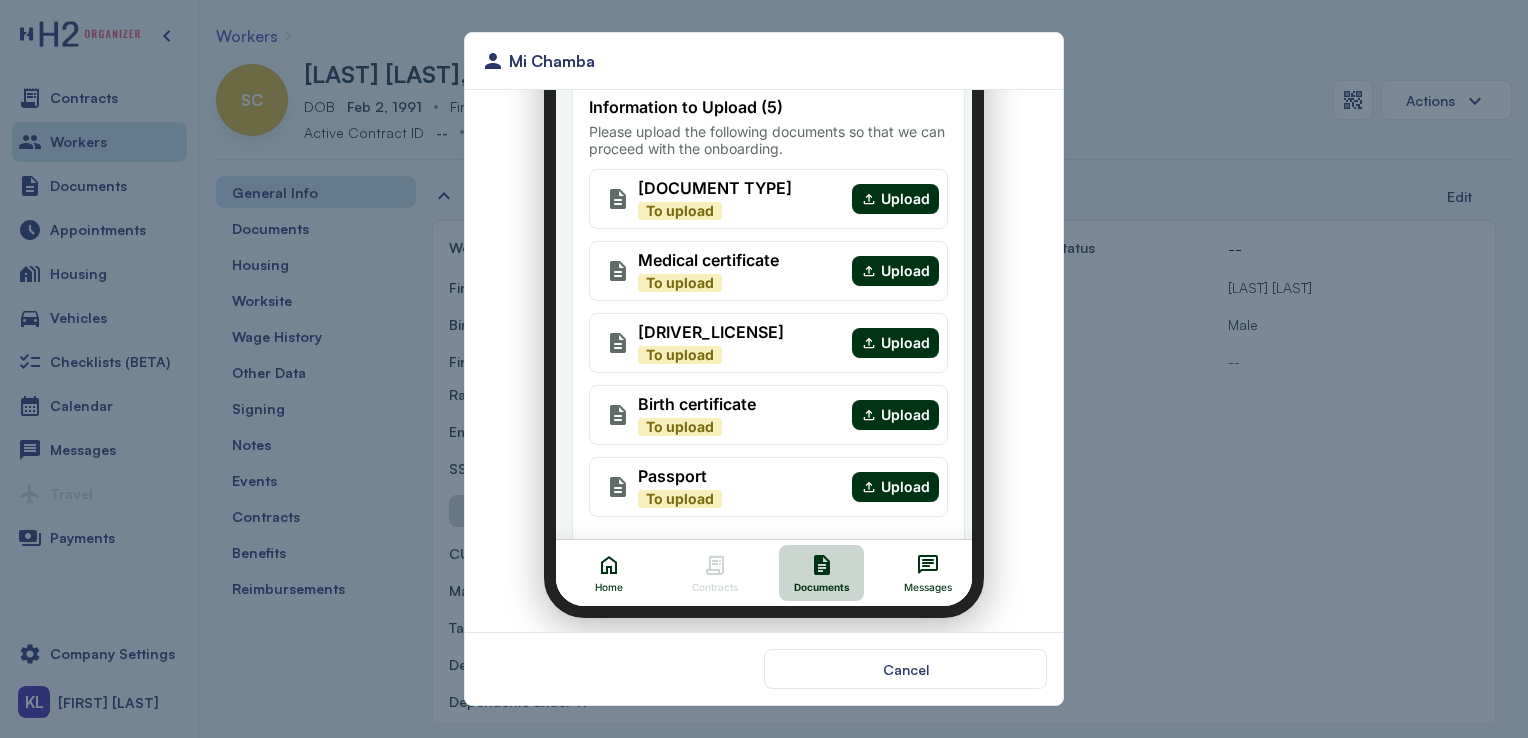 click on "Contracts" at bounding box center [703, 561] 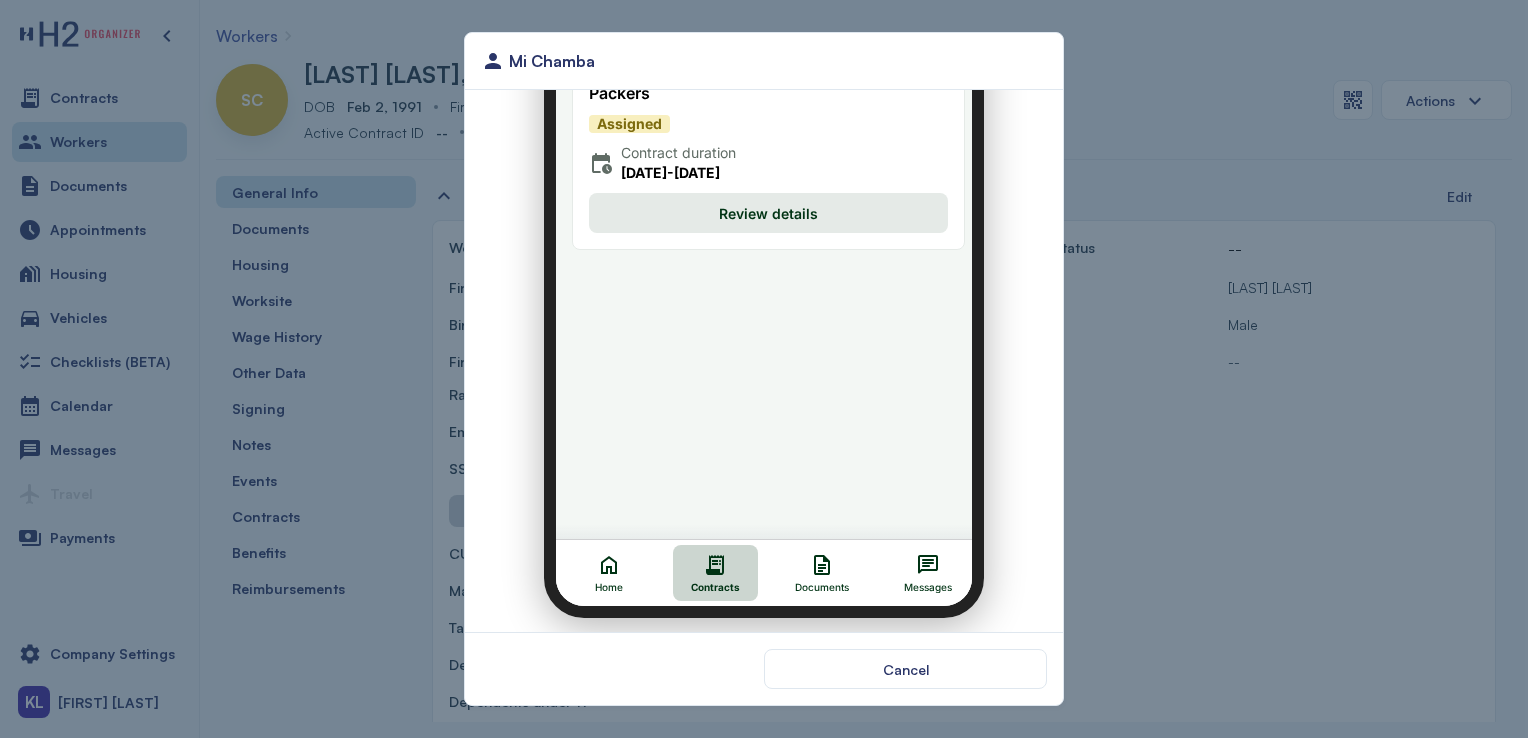 click on "Review details" at bounding box center [756, 201] 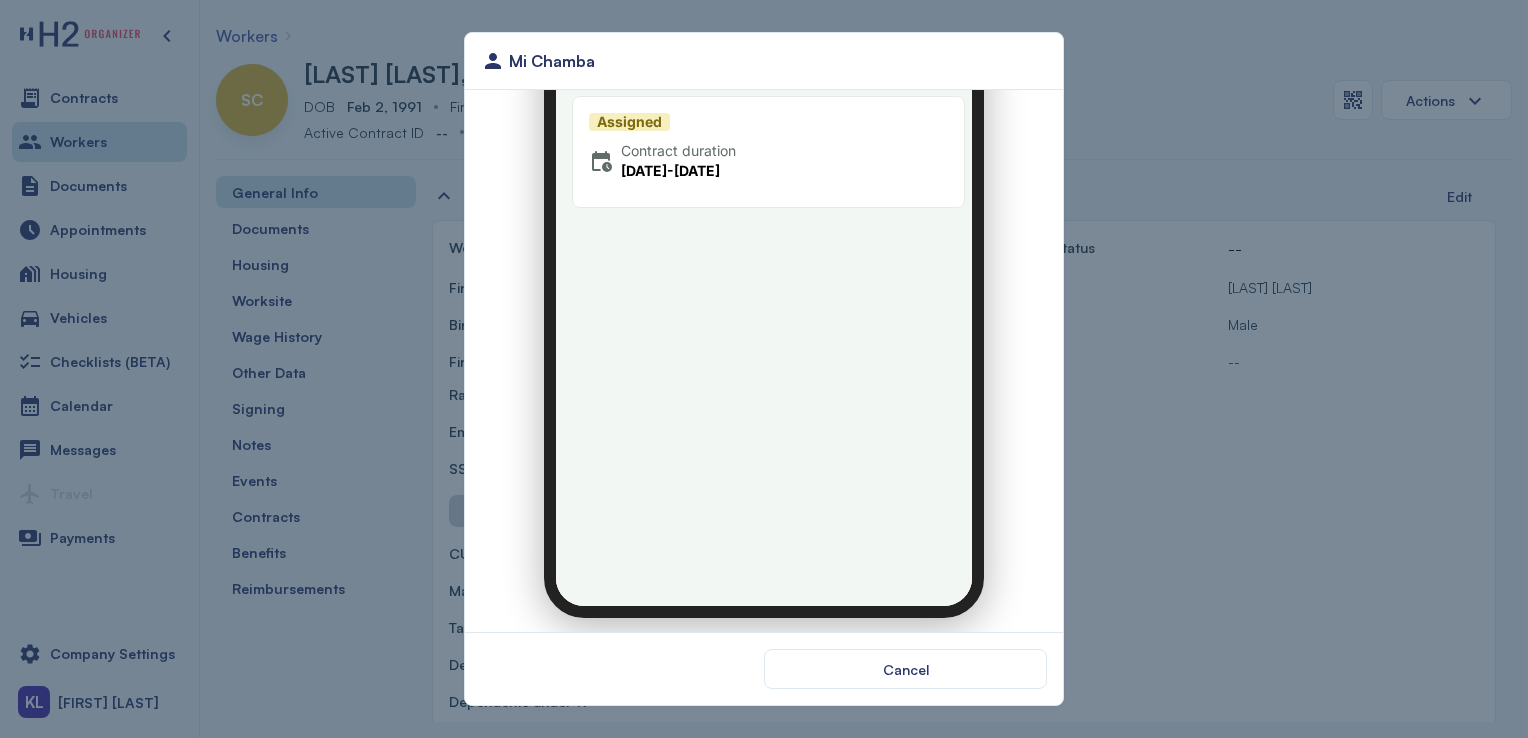 scroll, scrollTop: 0, scrollLeft: 0, axis: both 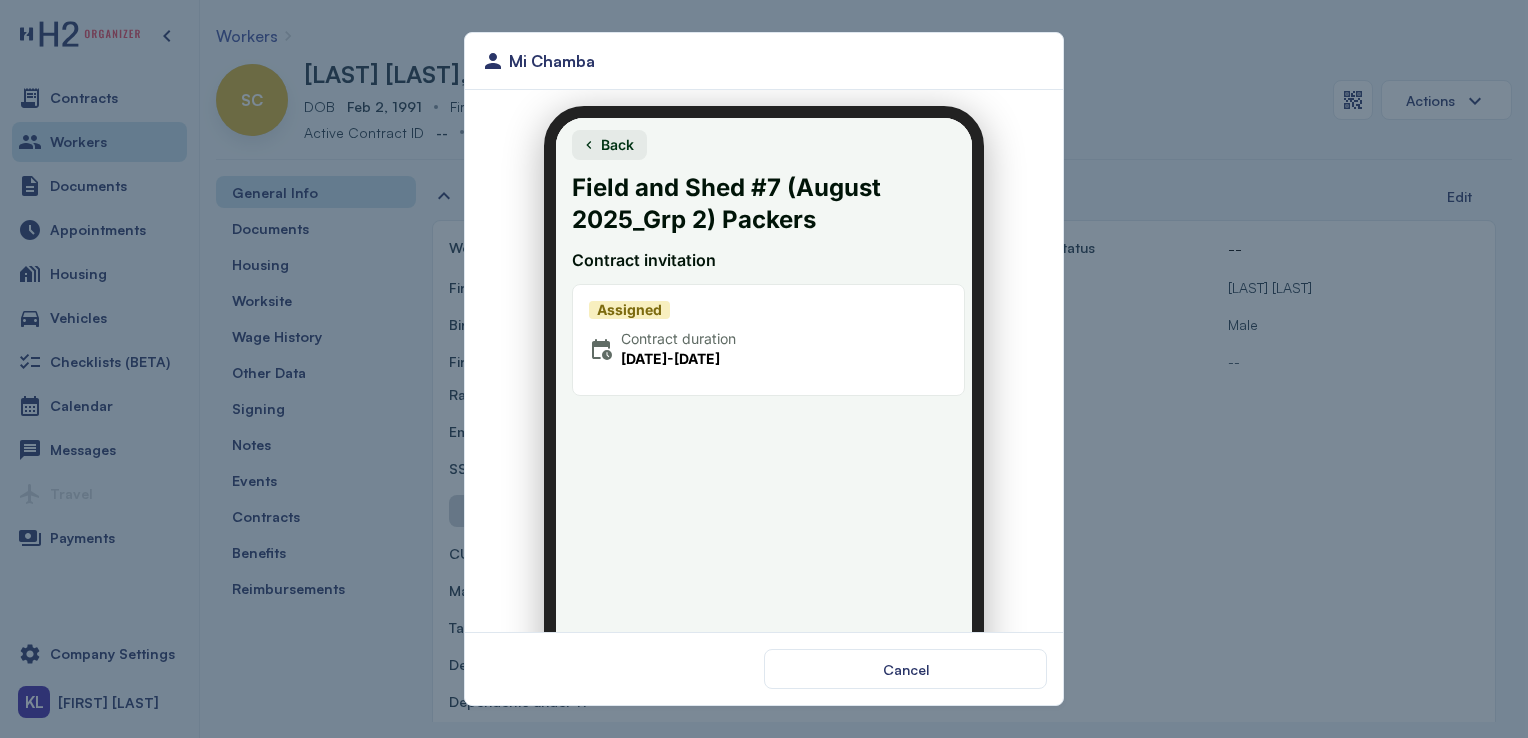 click on "Back" at bounding box center [597, 133] 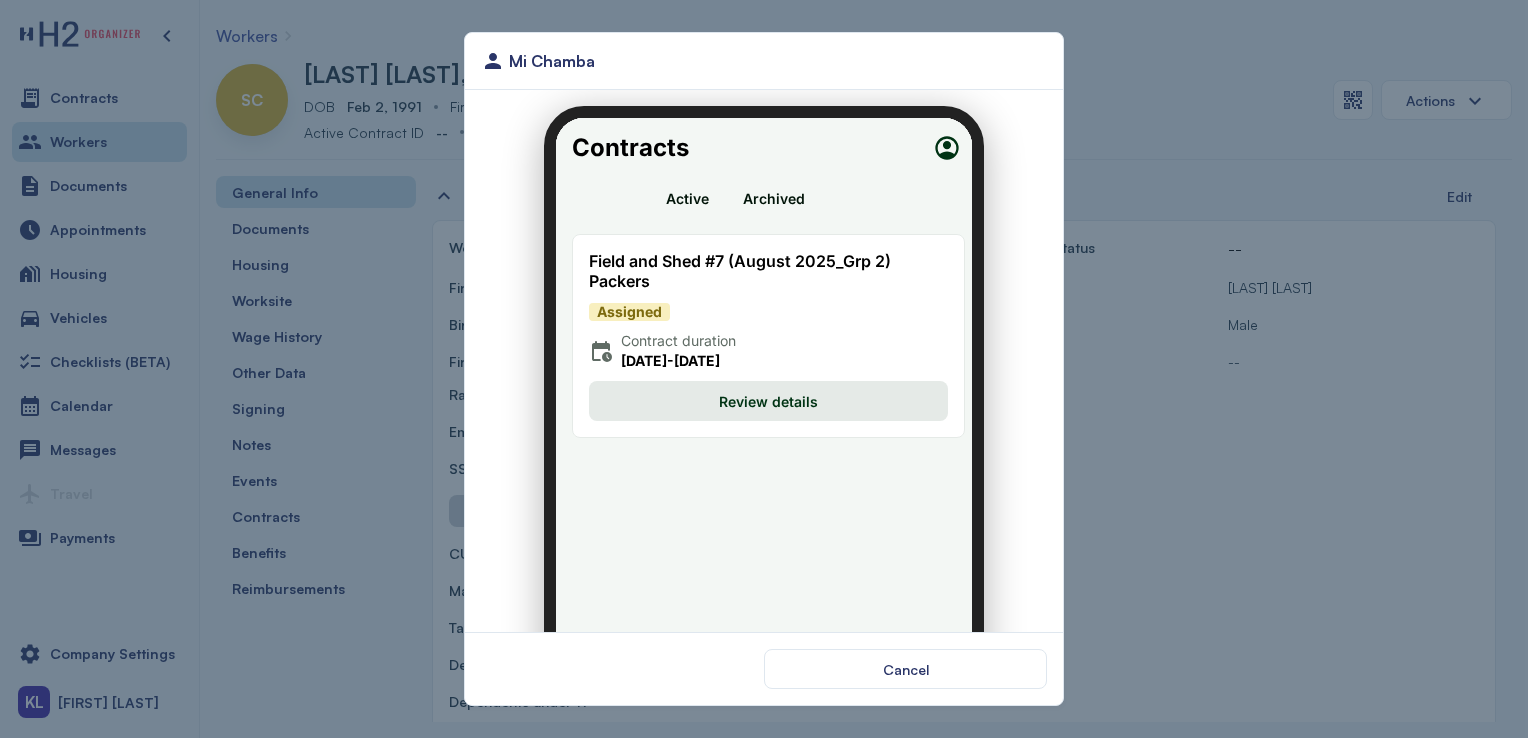 click on "Review details" at bounding box center (756, 389) 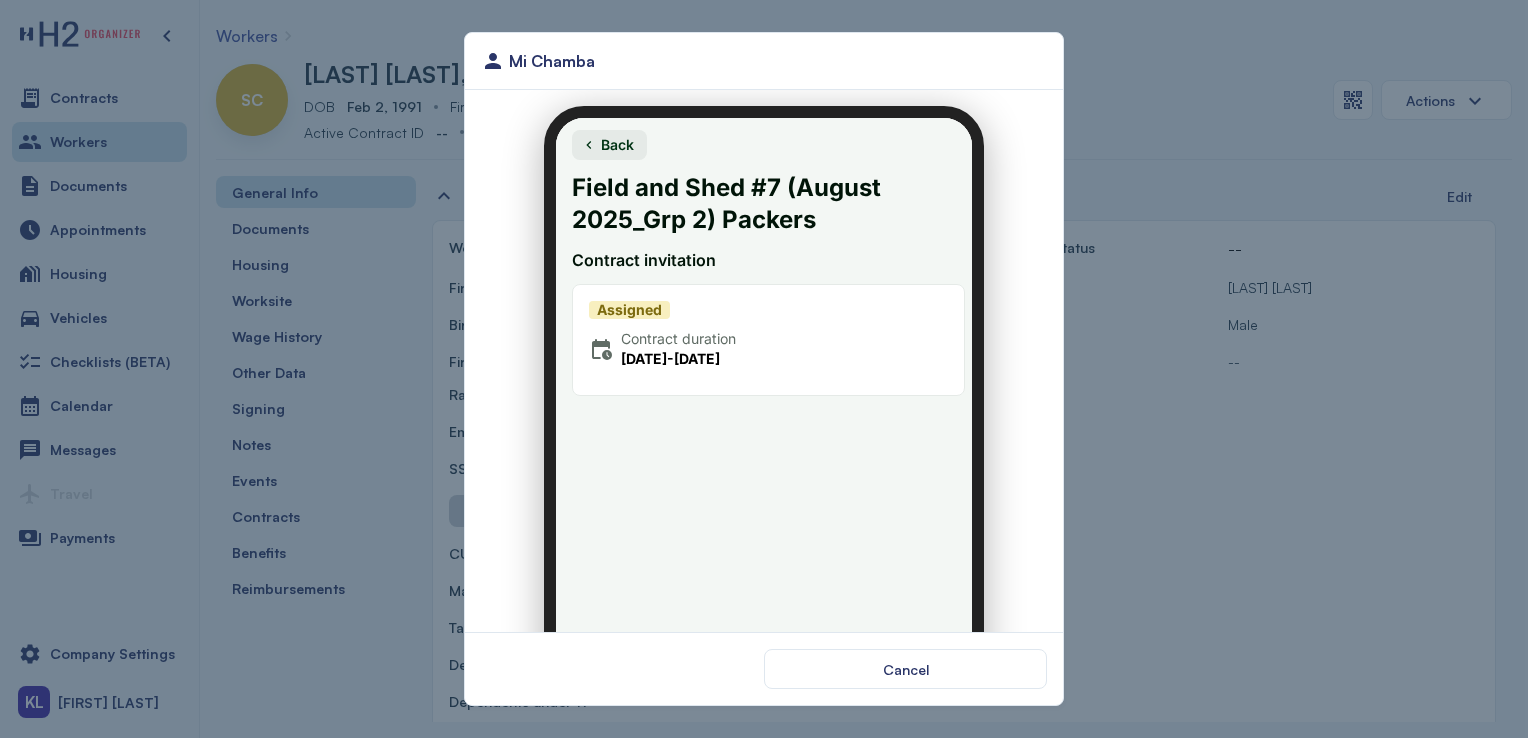 scroll, scrollTop: 188, scrollLeft: 0, axis: vertical 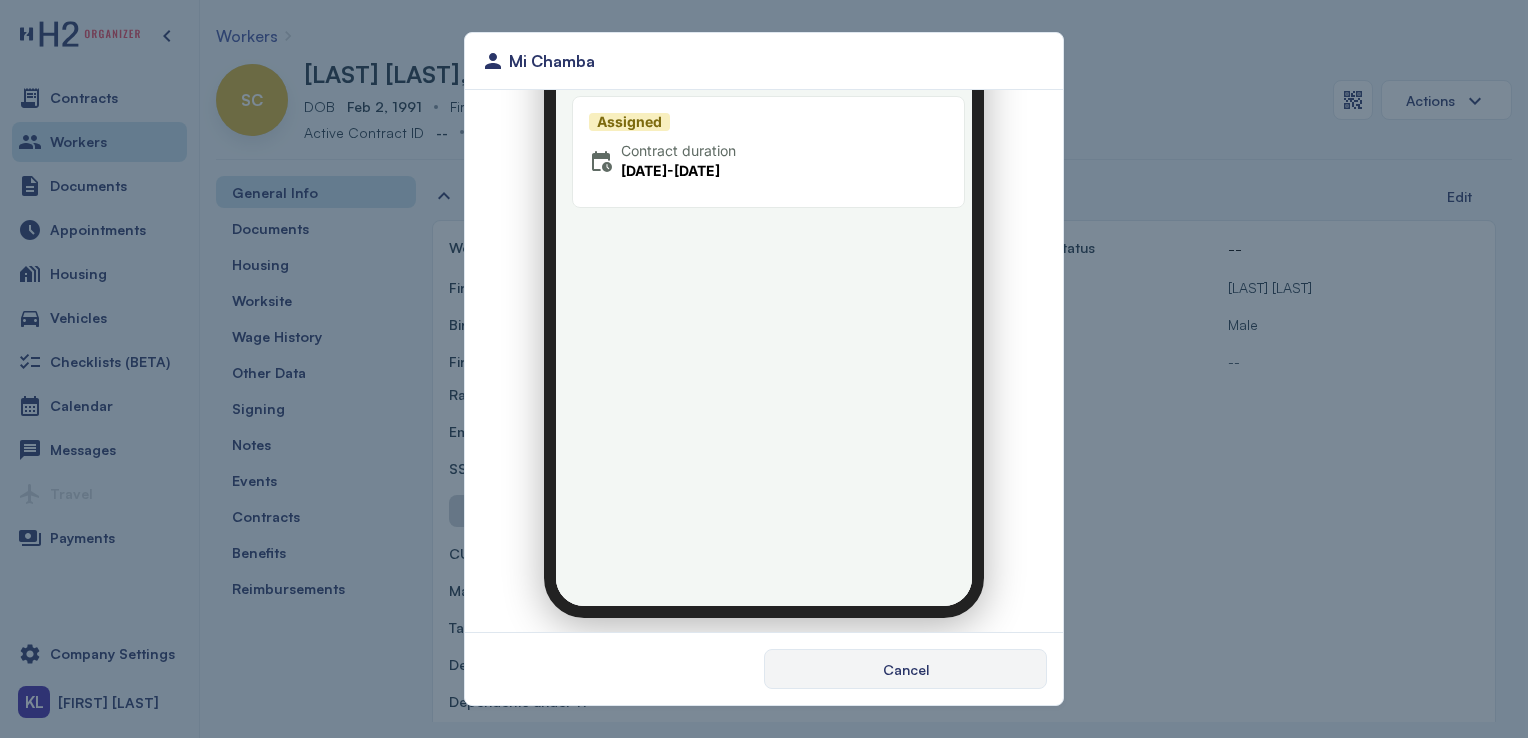 click on "Cancel" at bounding box center (905, 669) 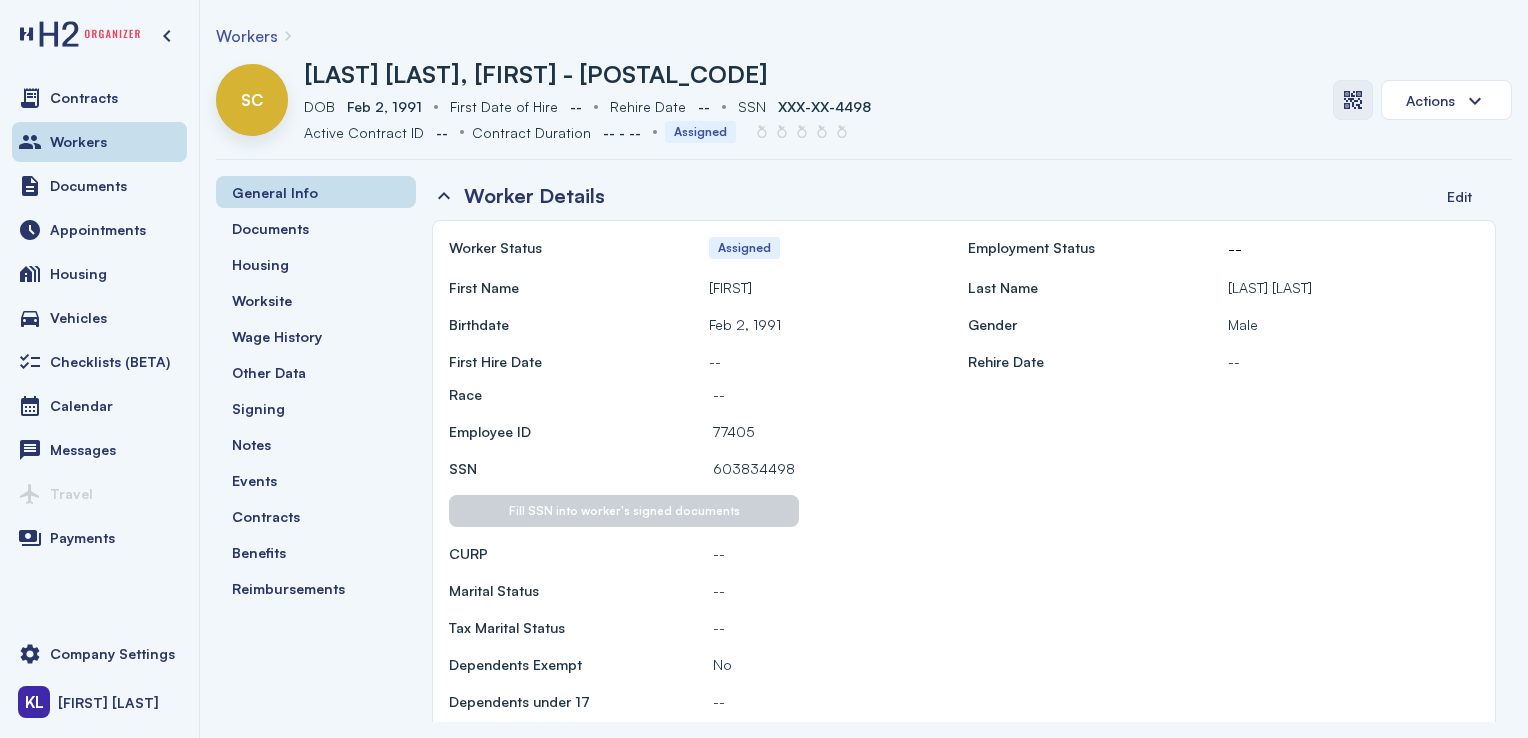 click at bounding box center [1353, 100] 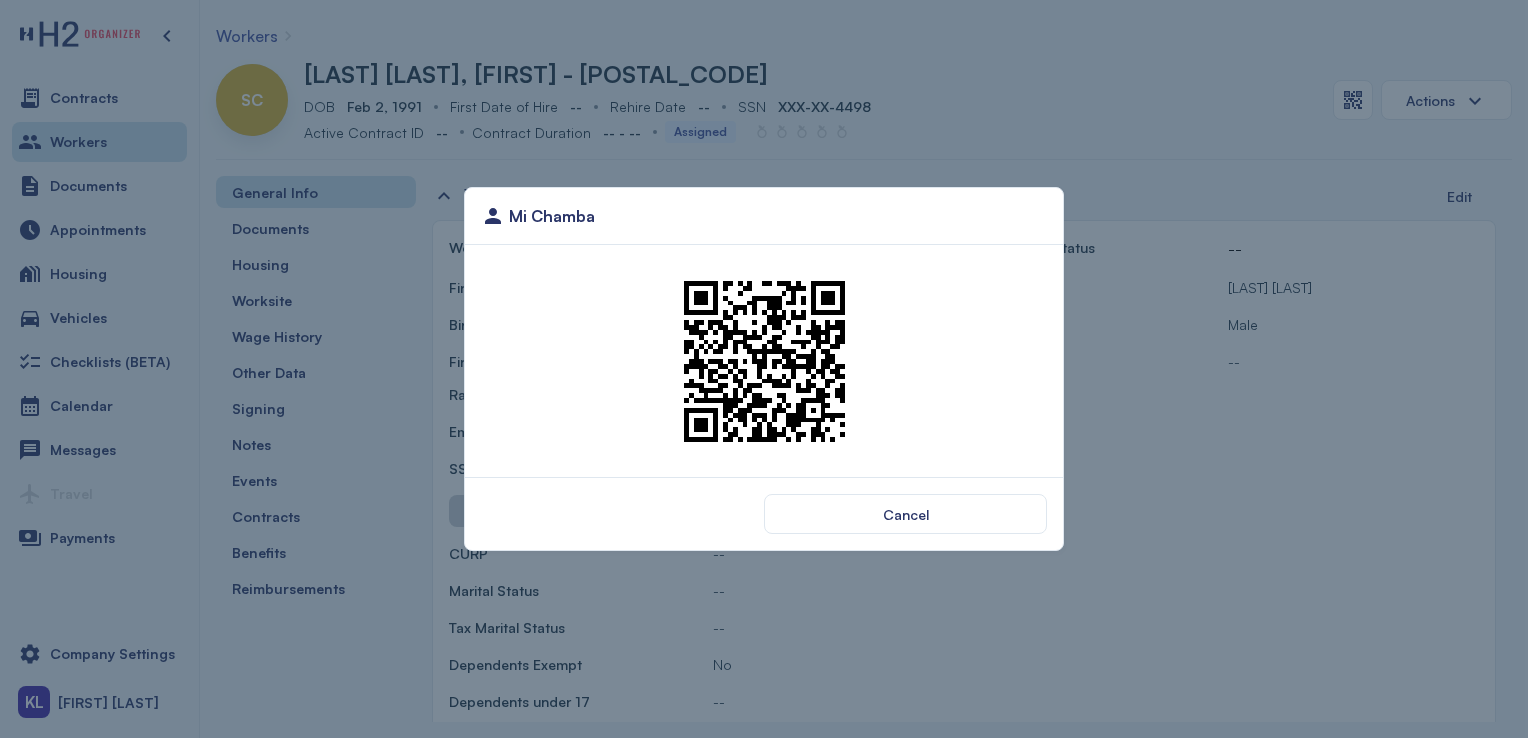 click at bounding box center (764, 361) 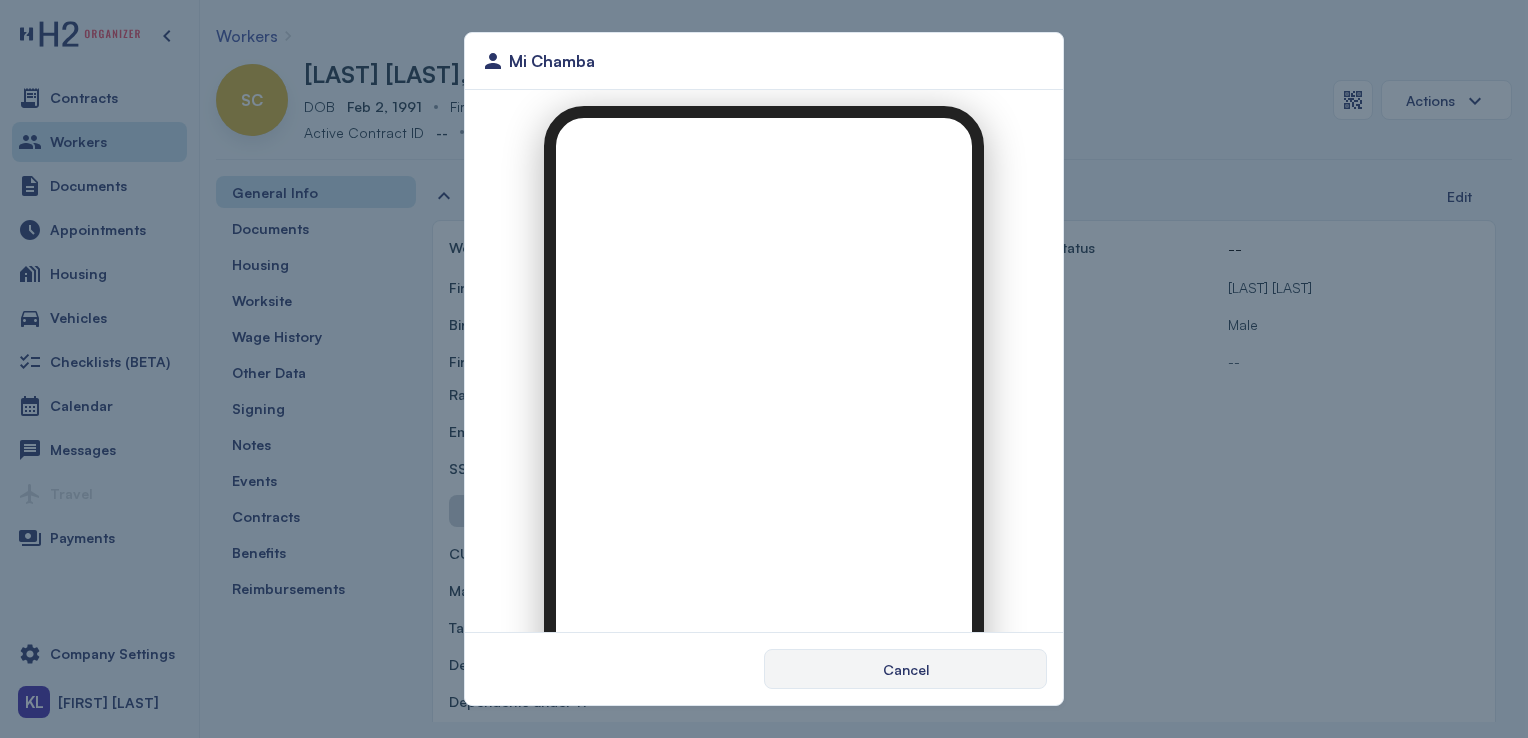 scroll, scrollTop: 0, scrollLeft: 0, axis: both 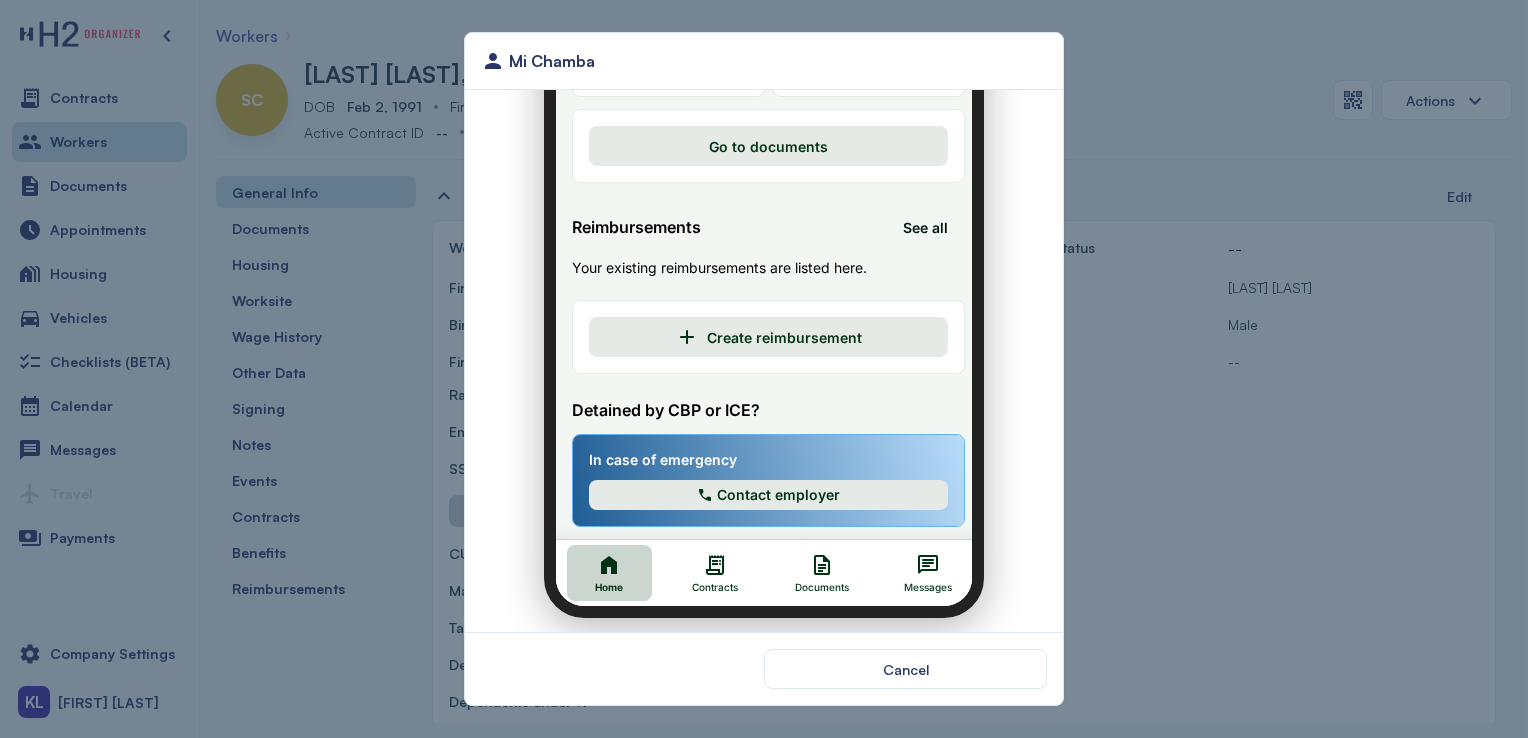 click 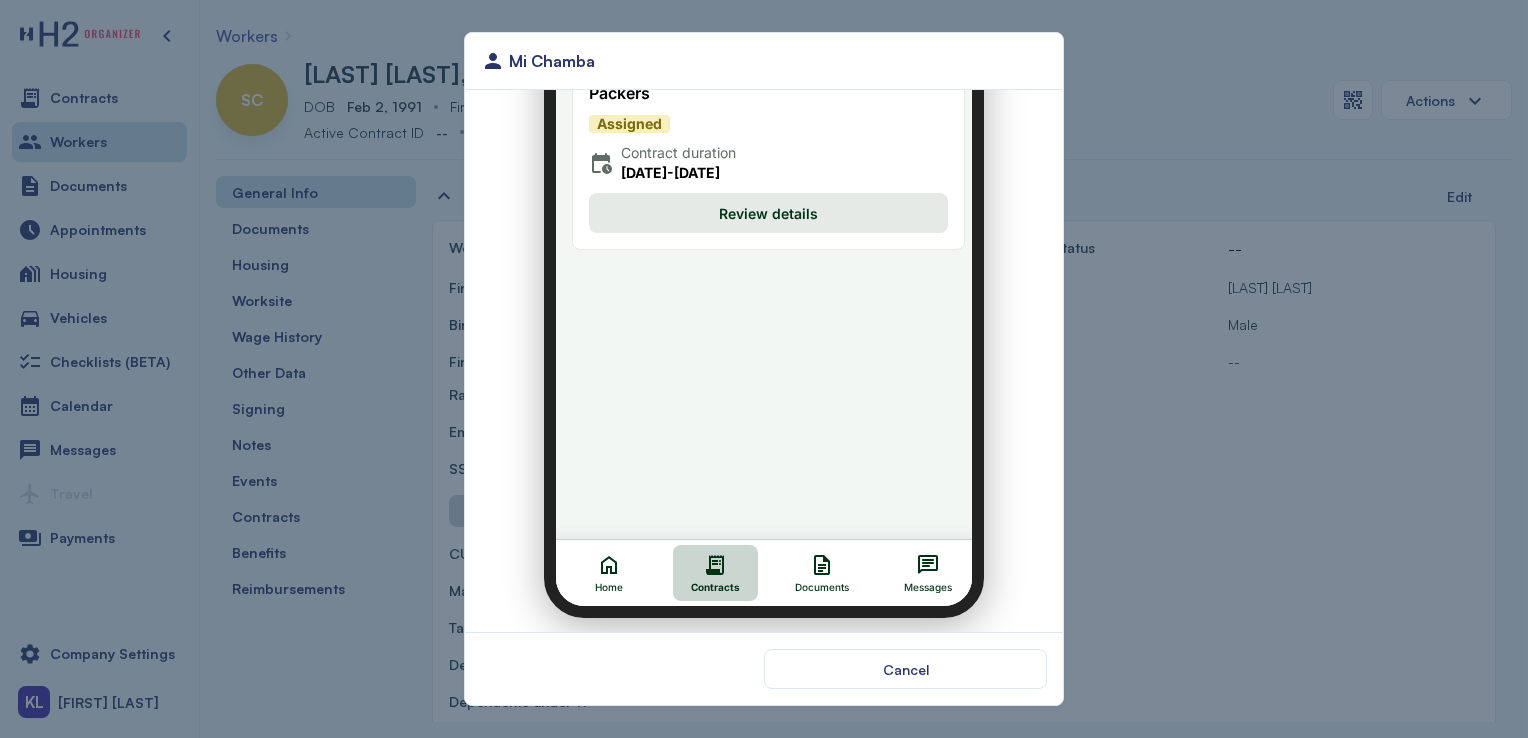 click on "Documents" at bounding box center (809, 561) 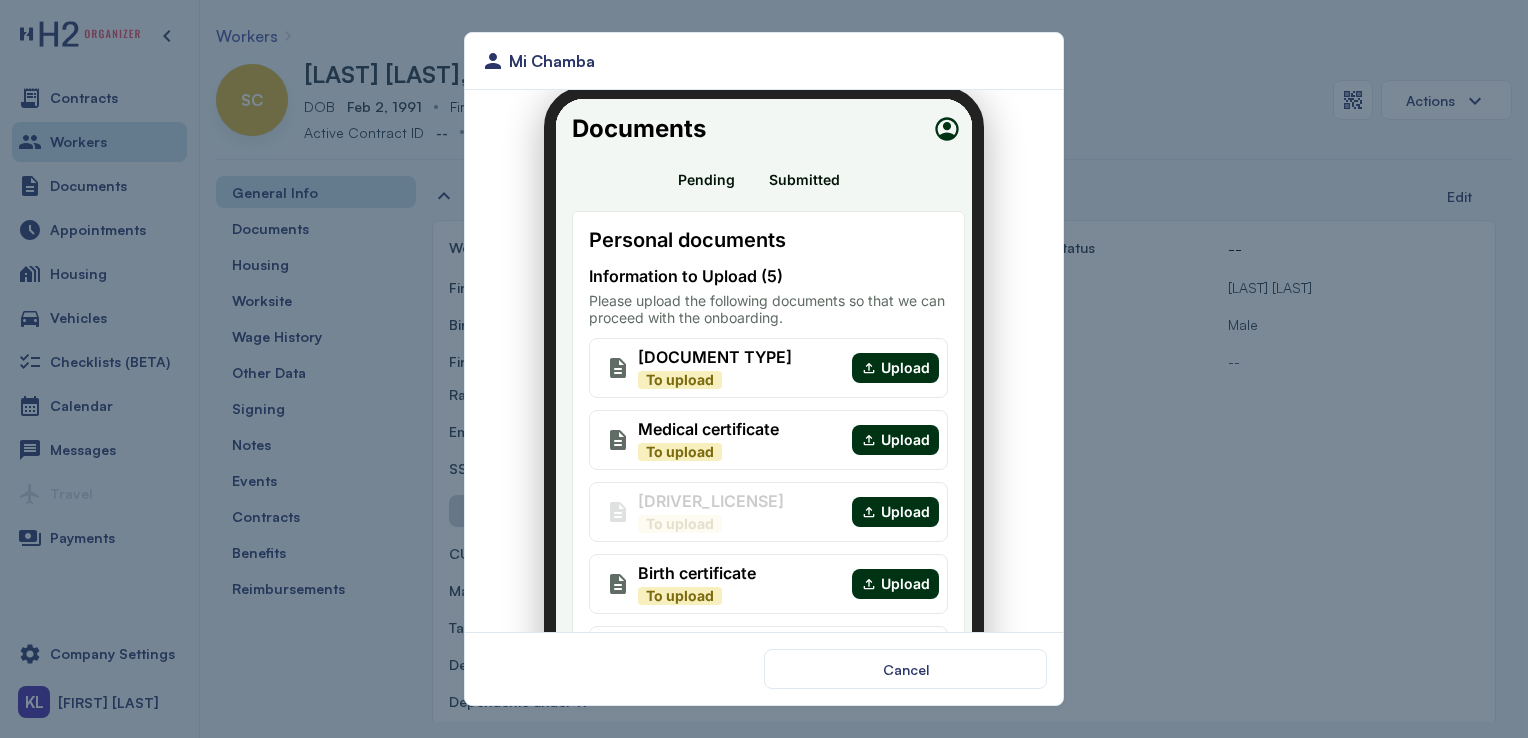 scroll, scrollTop: 0, scrollLeft: 0, axis: both 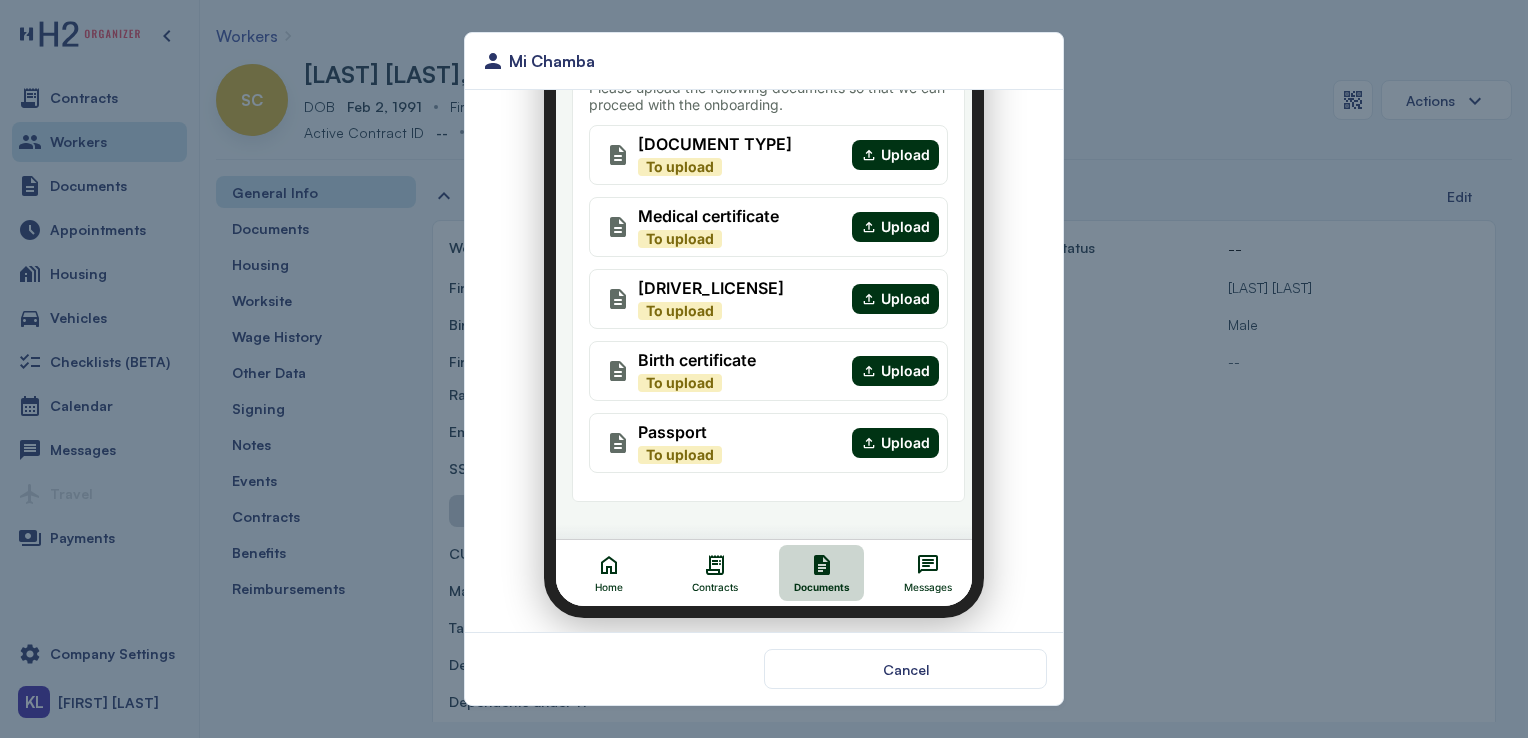 click on "Contracts" at bounding box center [703, 561] 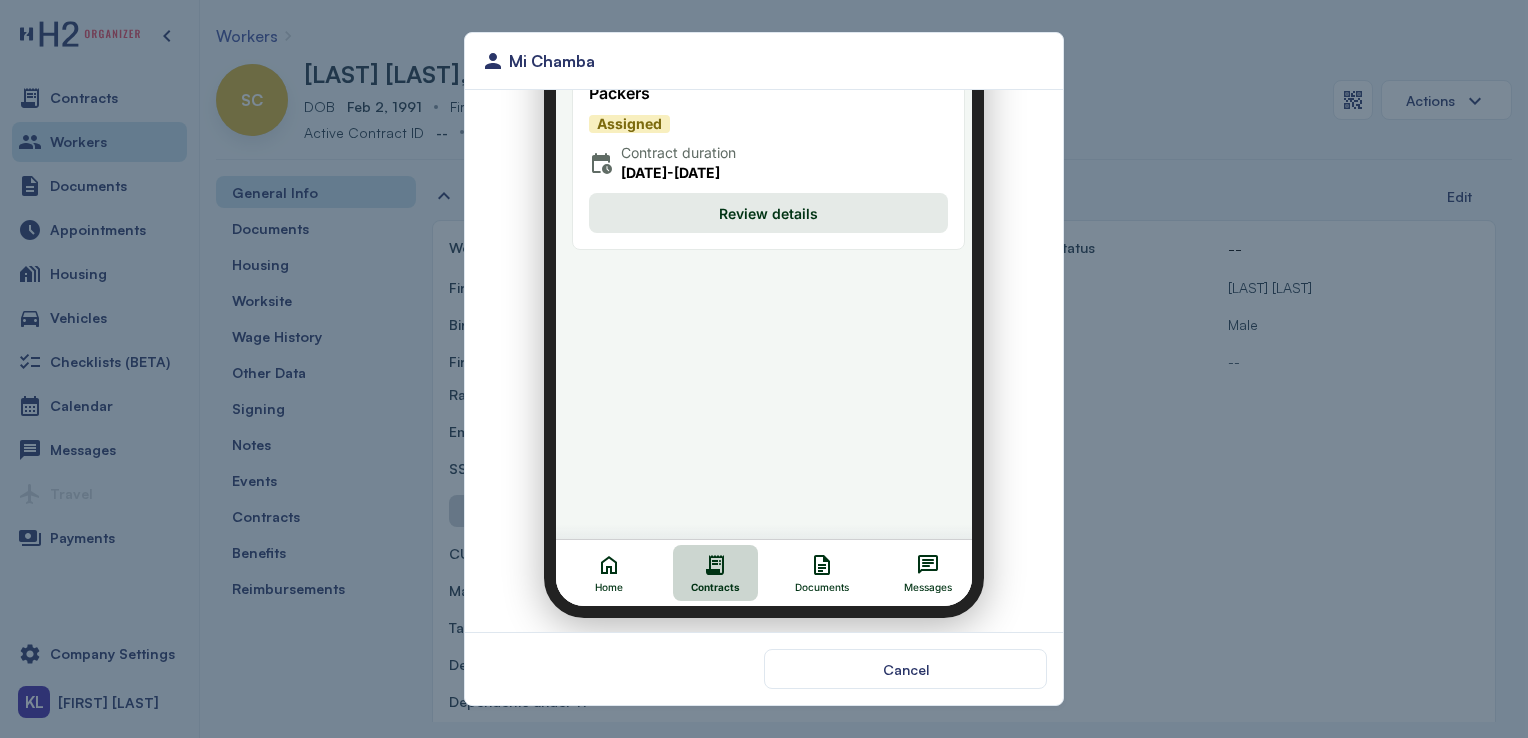 click on "Review details" at bounding box center [756, 201] 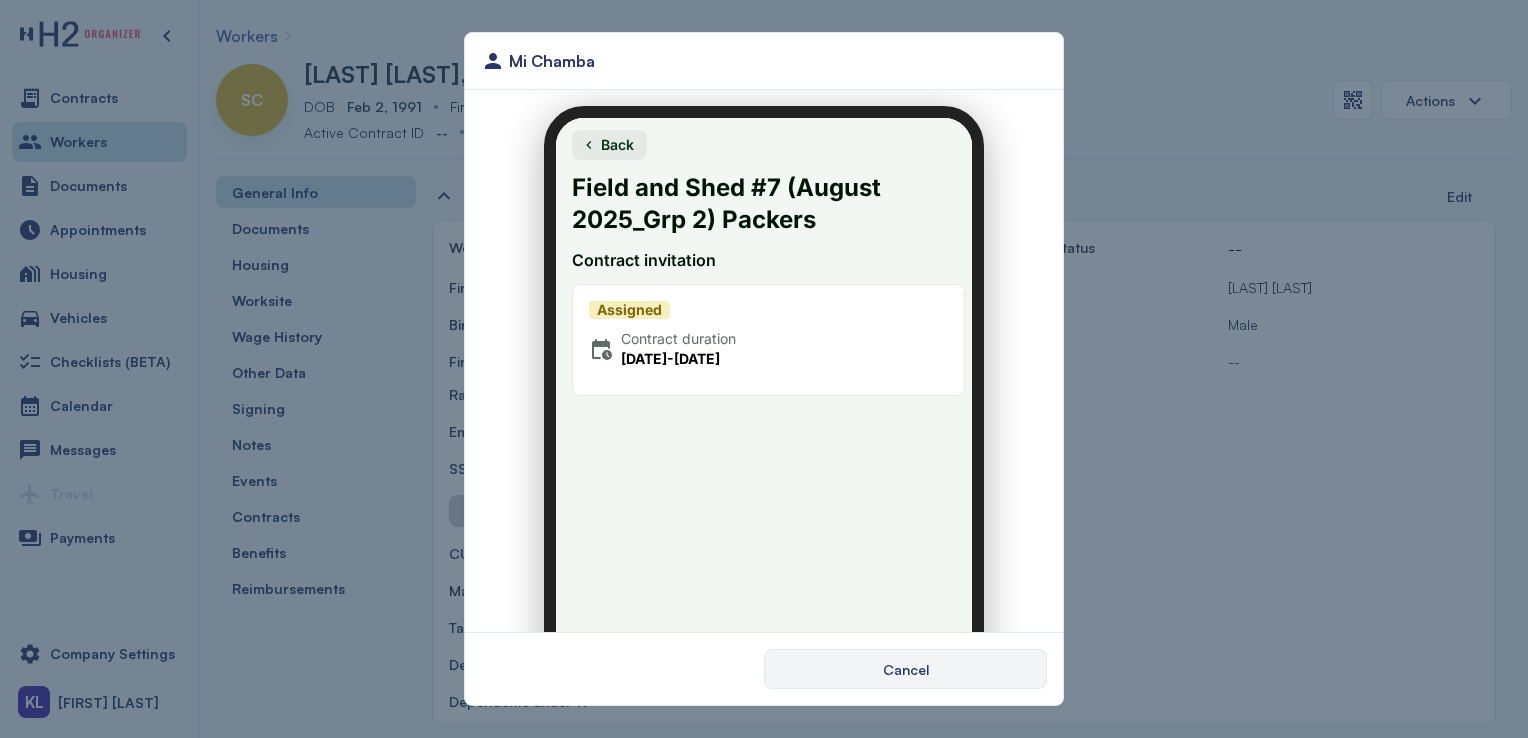 click on "Cancel" at bounding box center (905, 669) 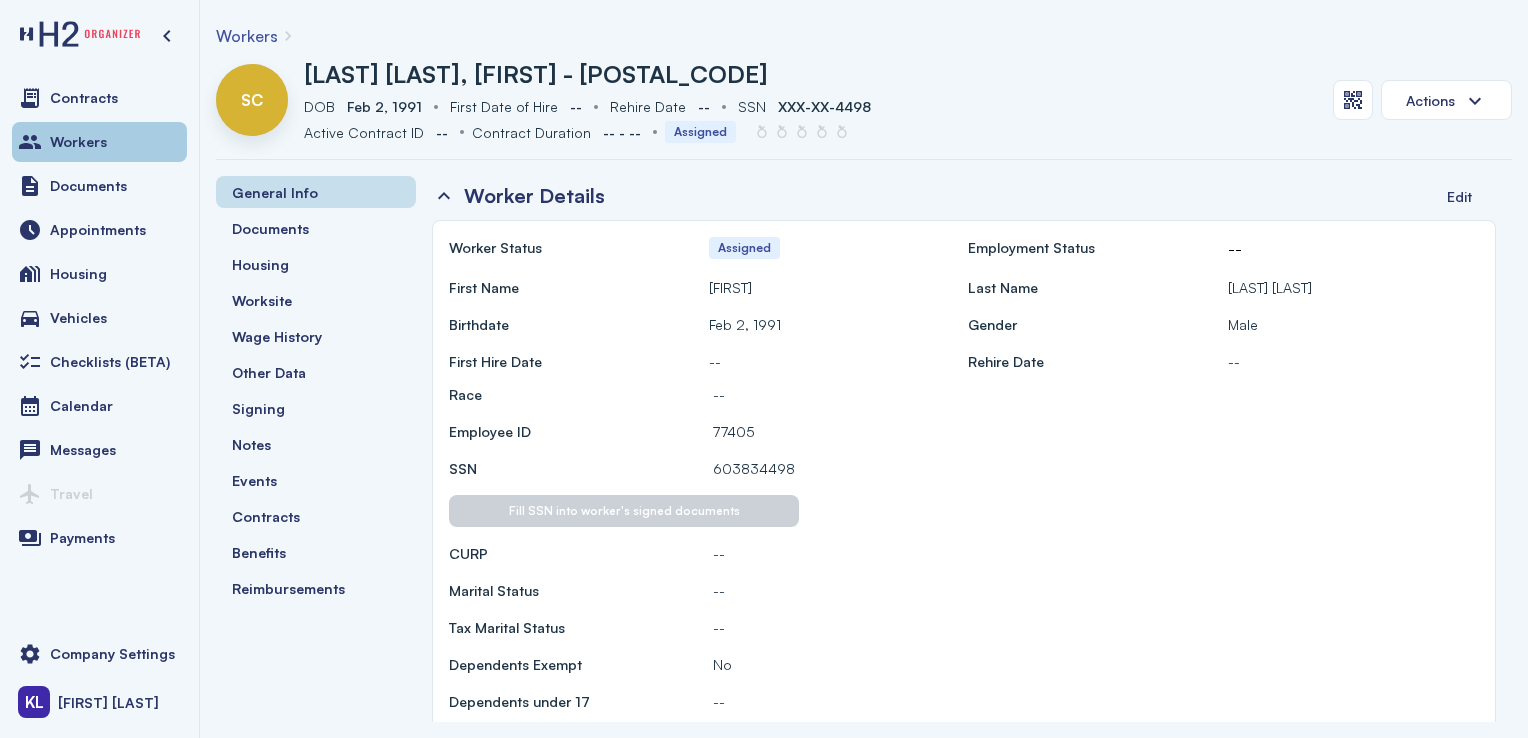click on "Workers" at bounding box center (99, 142) 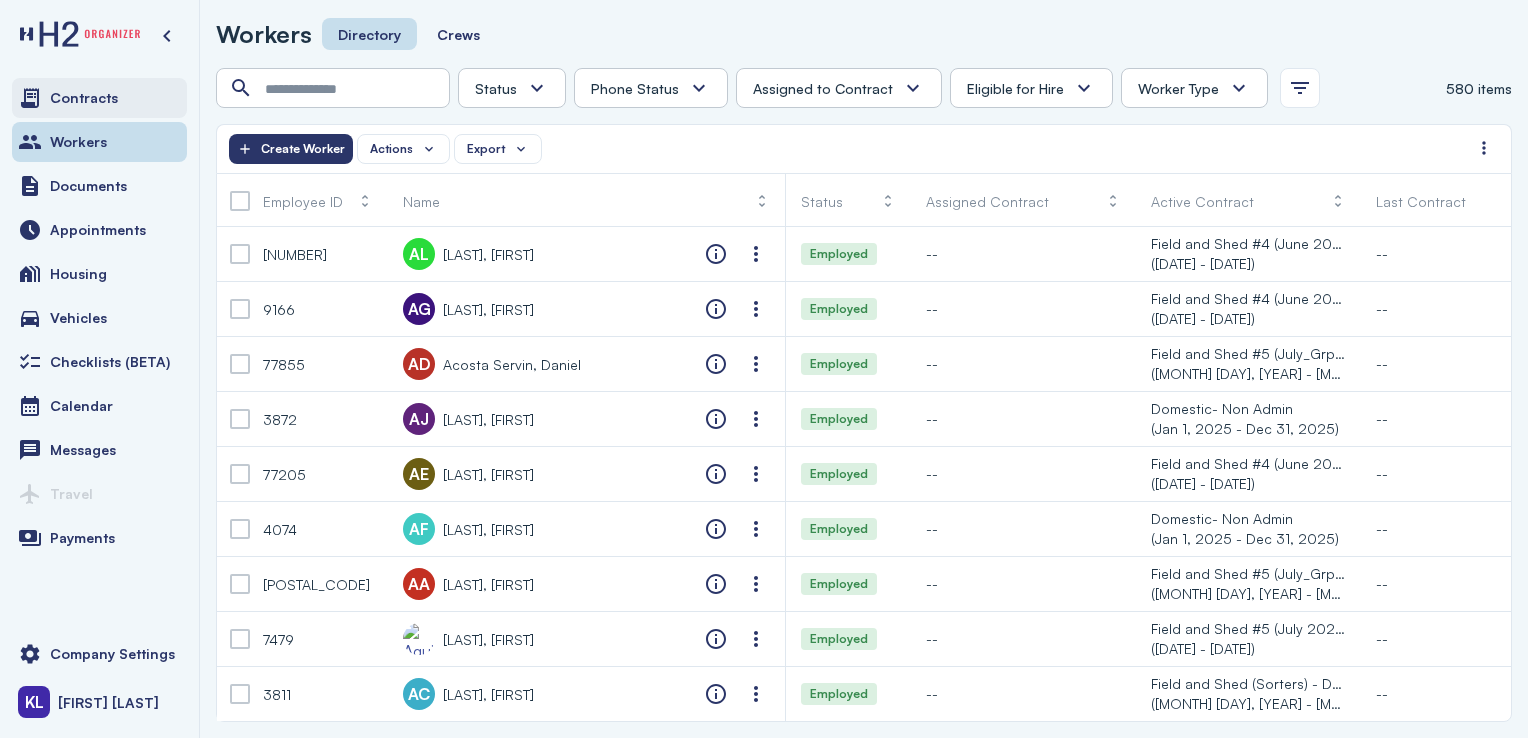 click on "Contracts" at bounding box center [99, 98] 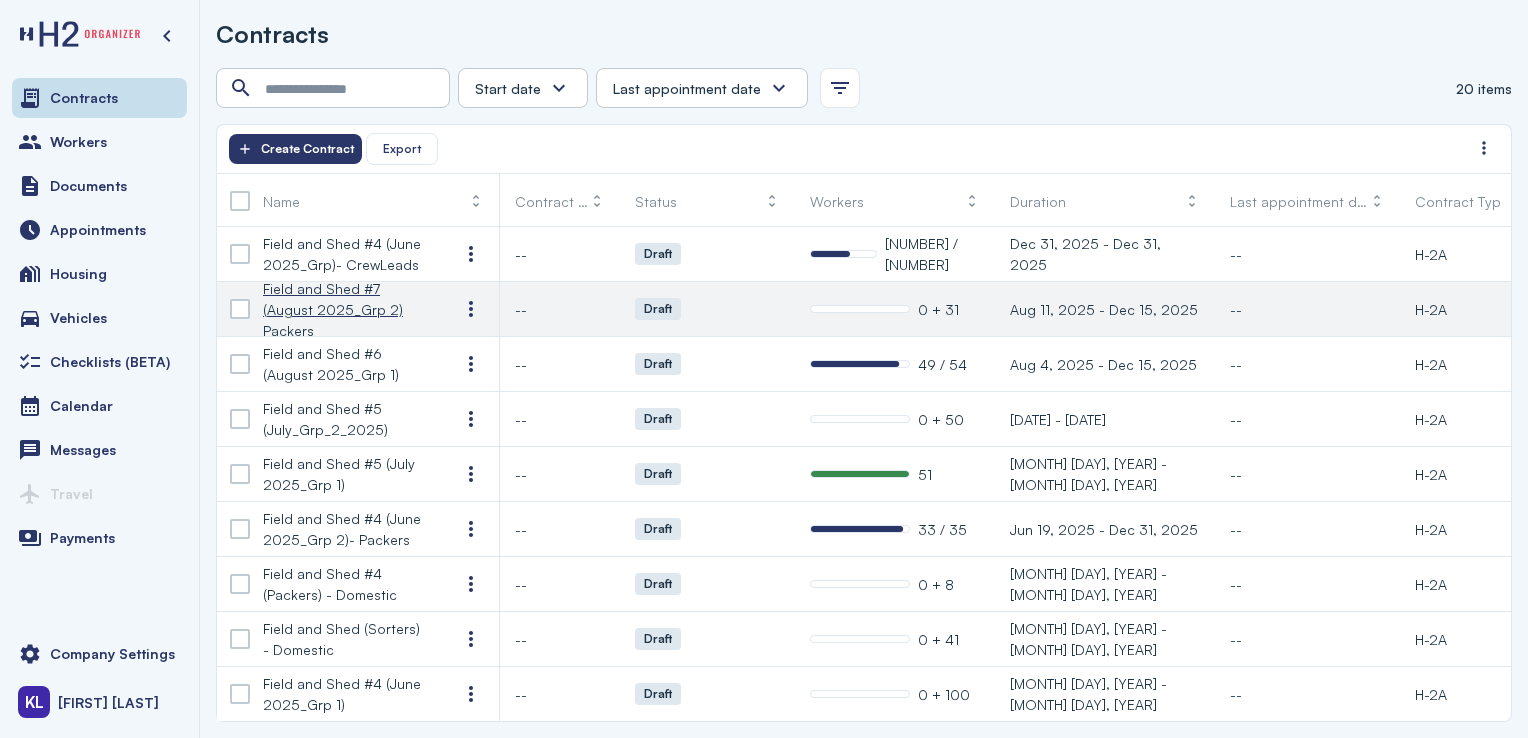 click on "Field and Shed #7 (August 2025_Grp 2) Packers" at bounding box center (345, 309) 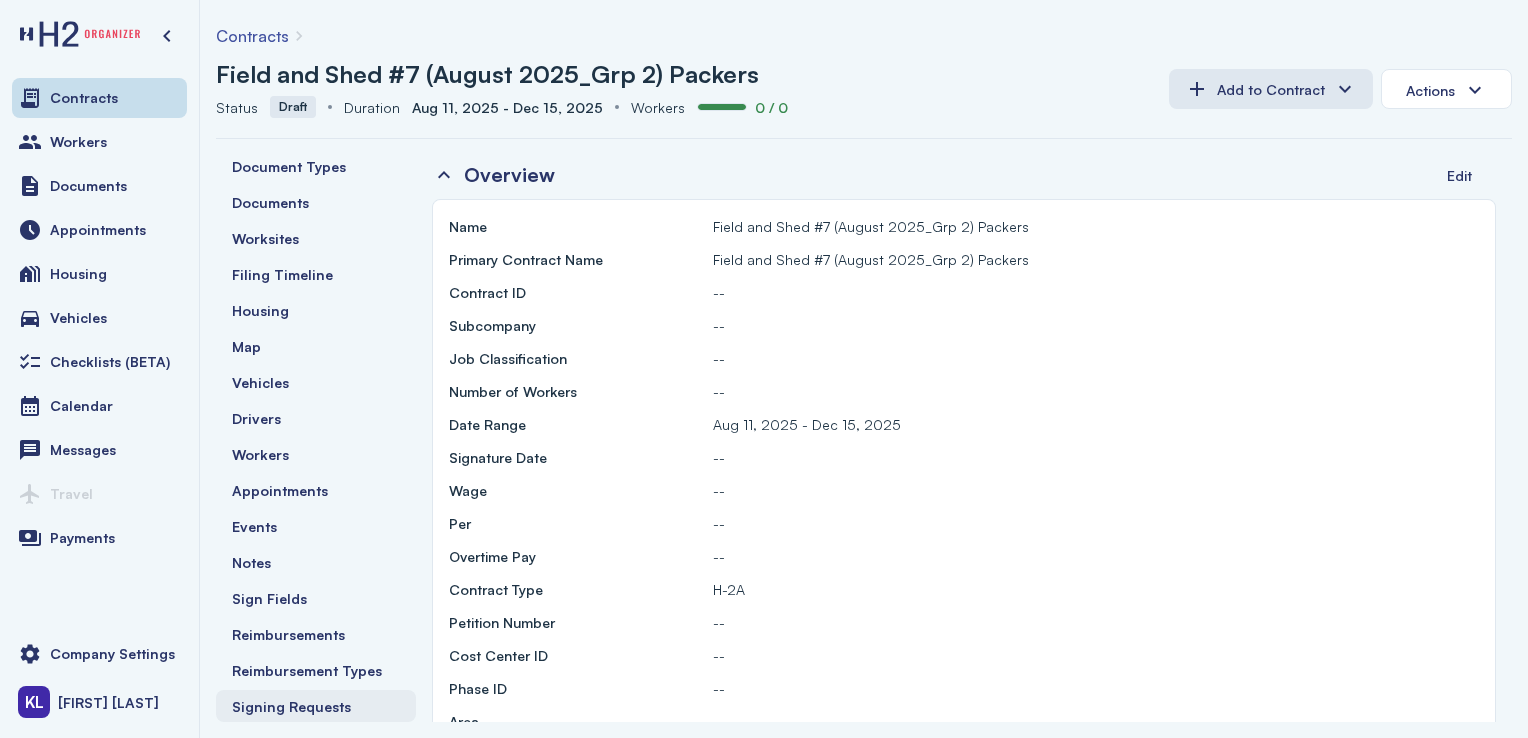 click on "Signing Requests" at bounding box center [291, 706] 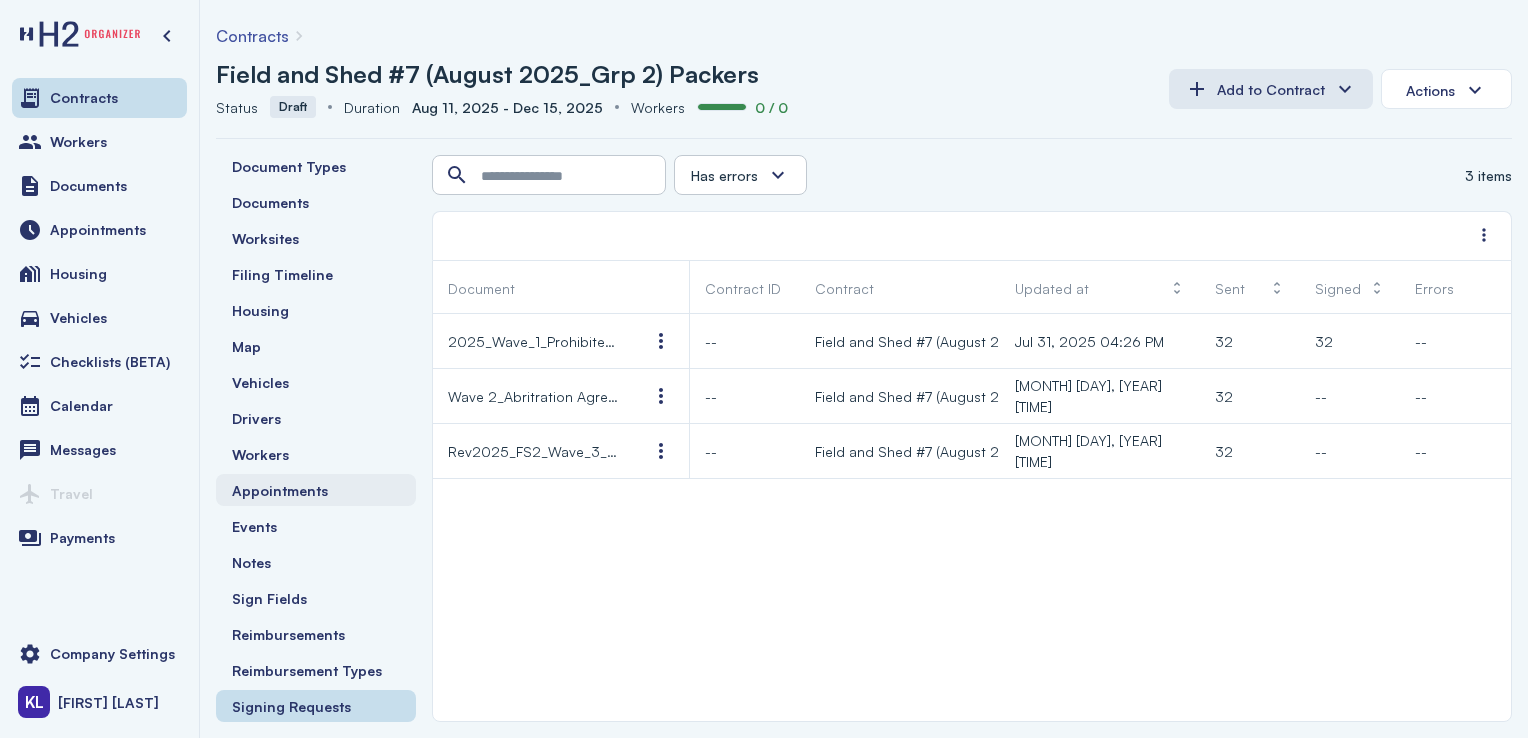 click on "Appointments" at bounding box center (316, 490) 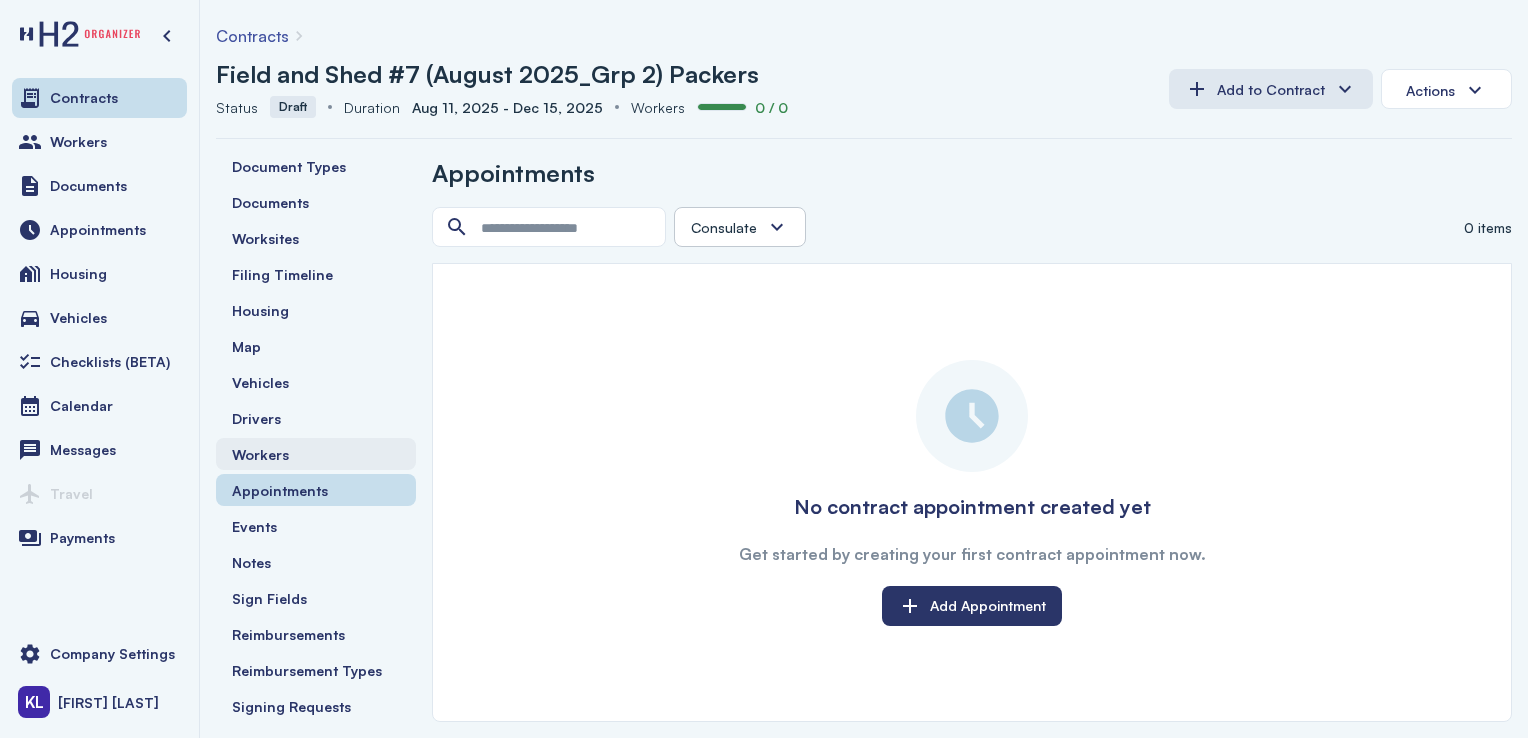 click on "Workers" at bounding box center [316, 454] 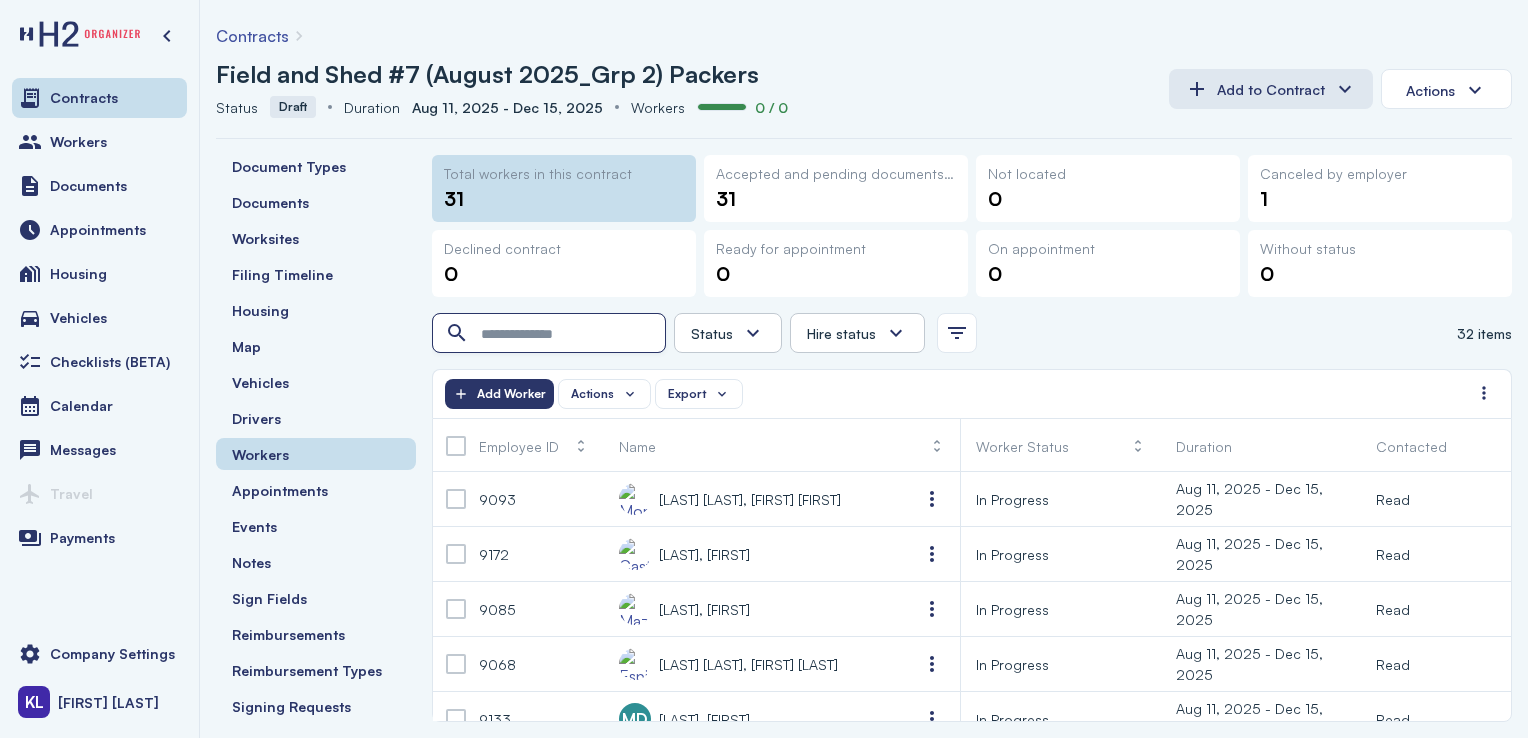 click at bounding box center (551, 334) 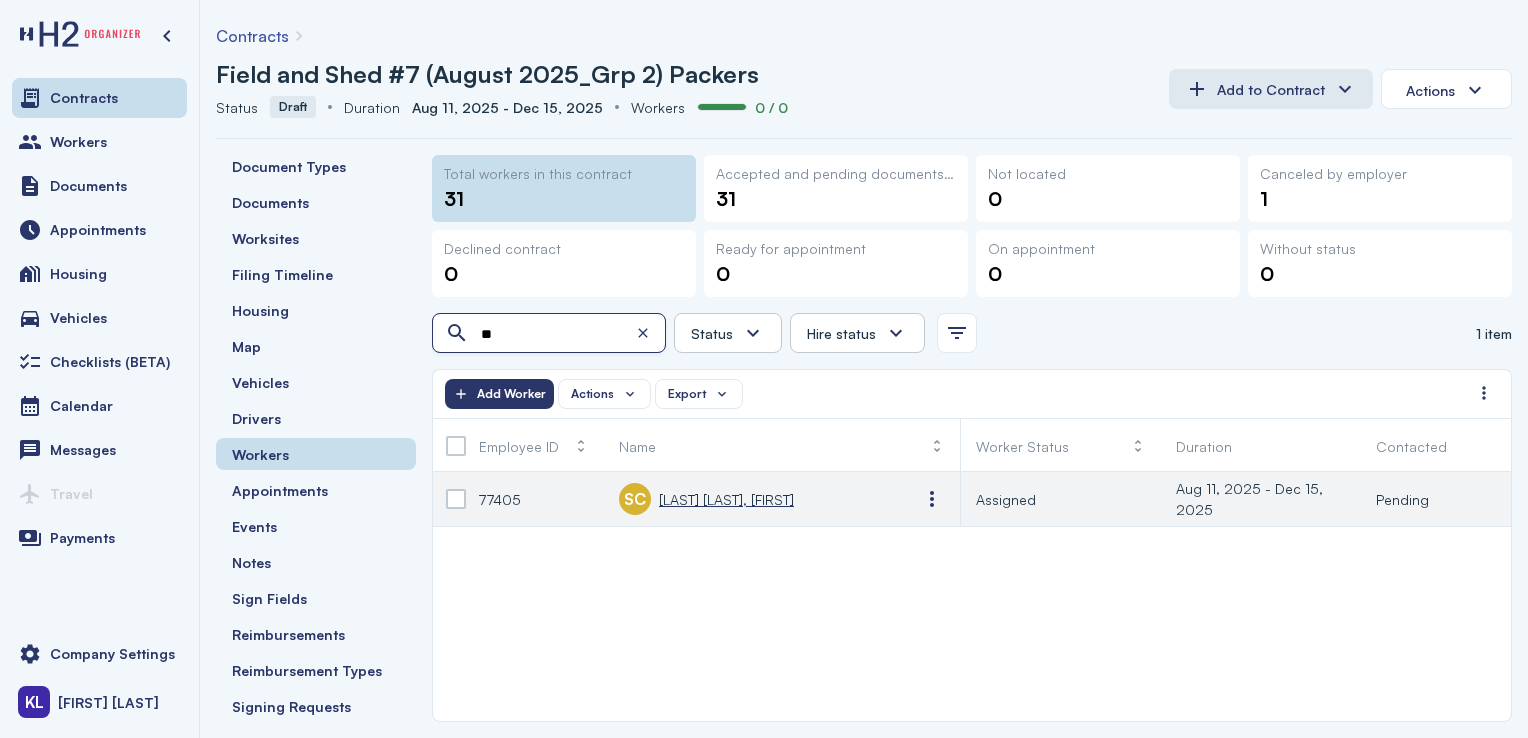 type on "**" 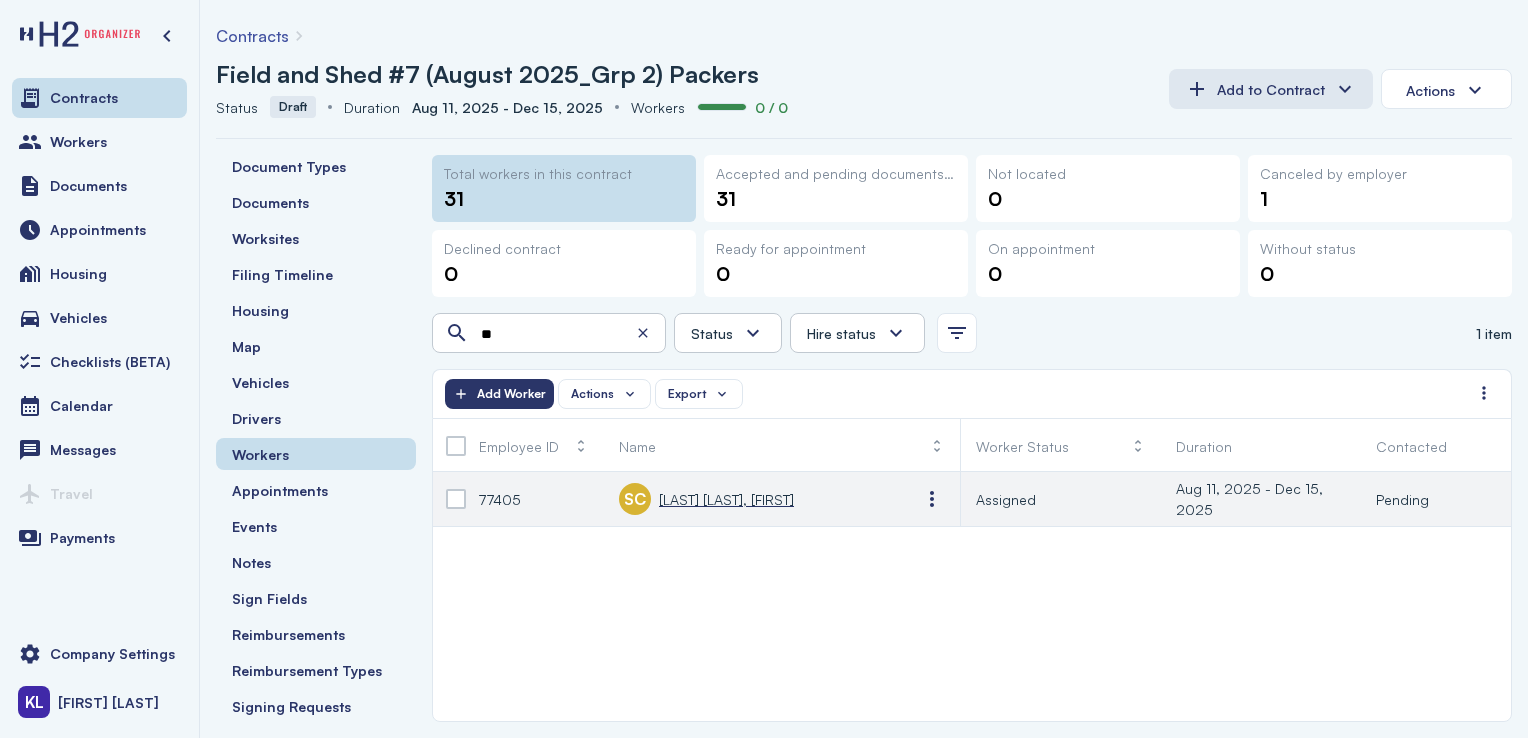 click on "[LAST] [LAST], [FIRST]" at bounding box center (726, 499) 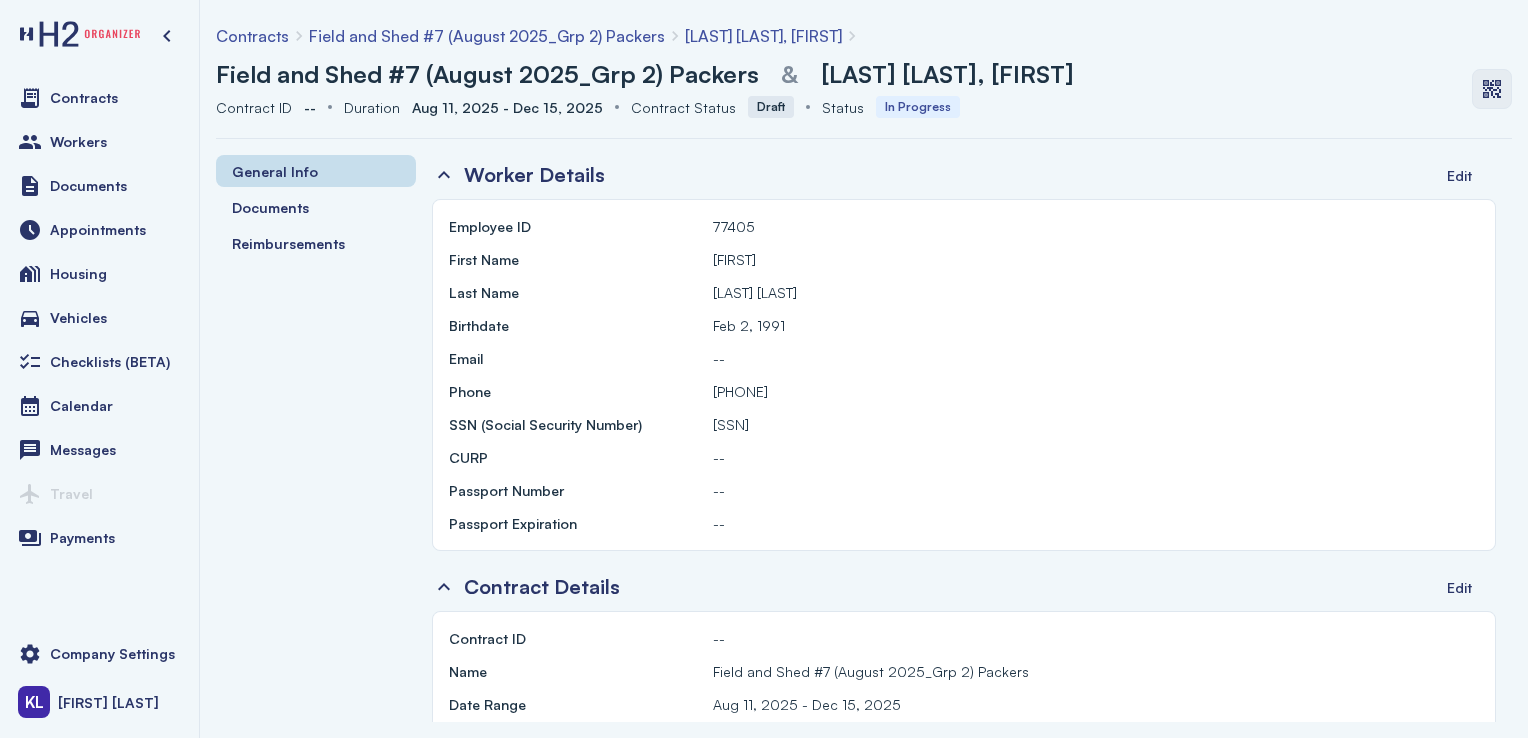 click at bounding box center [1492, 89] 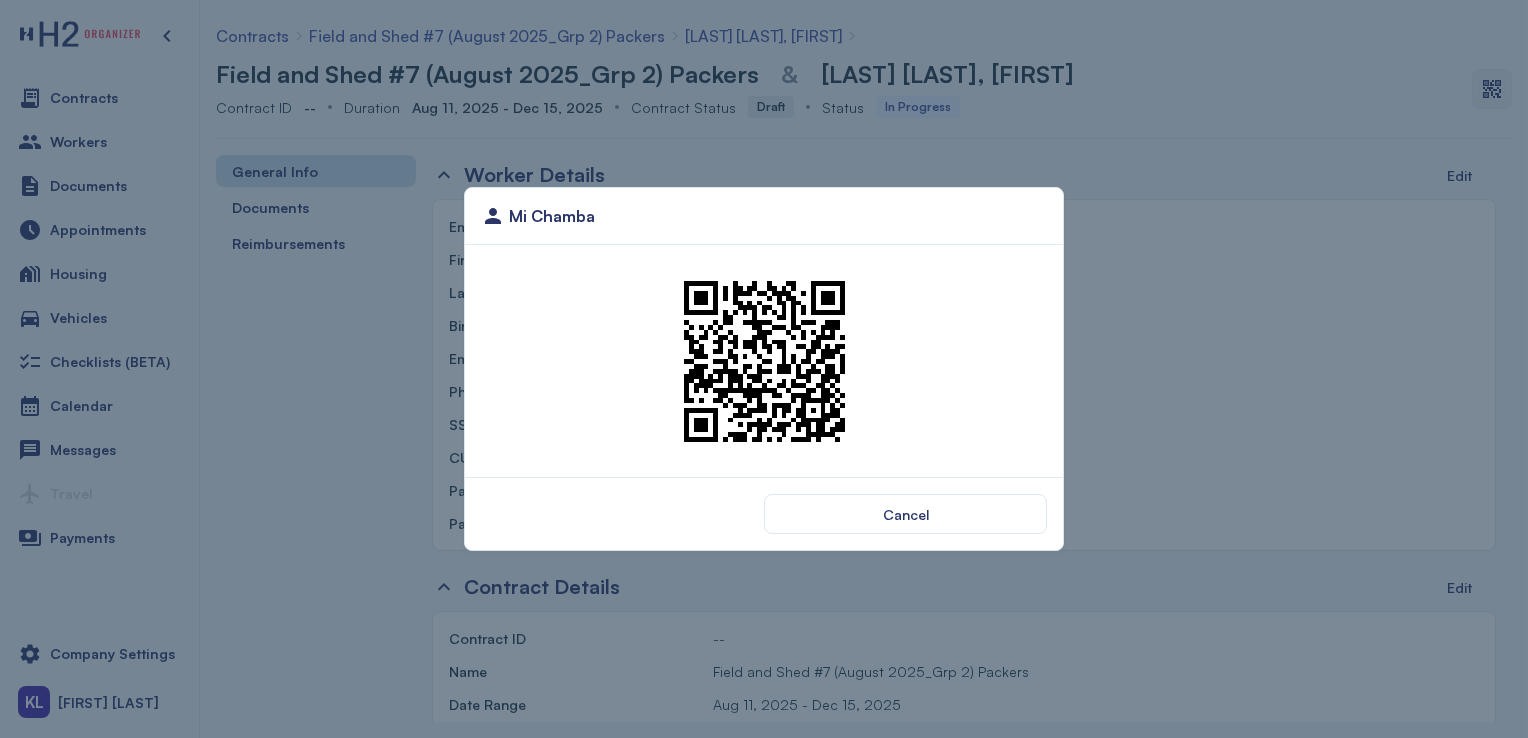 click at bounding box center (764, 361) 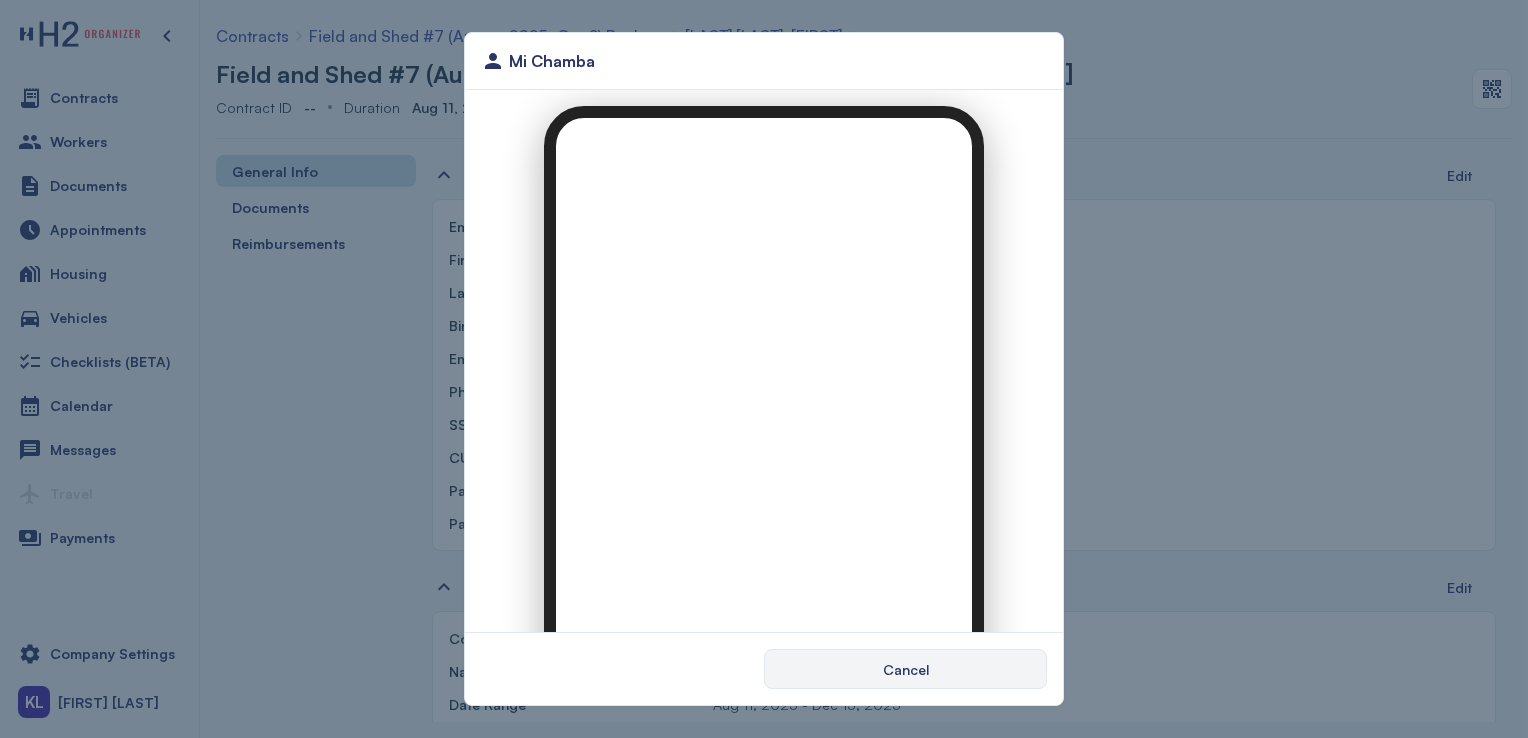 scroll, scrollTop: 0, scrollLeft: 0, axis: both 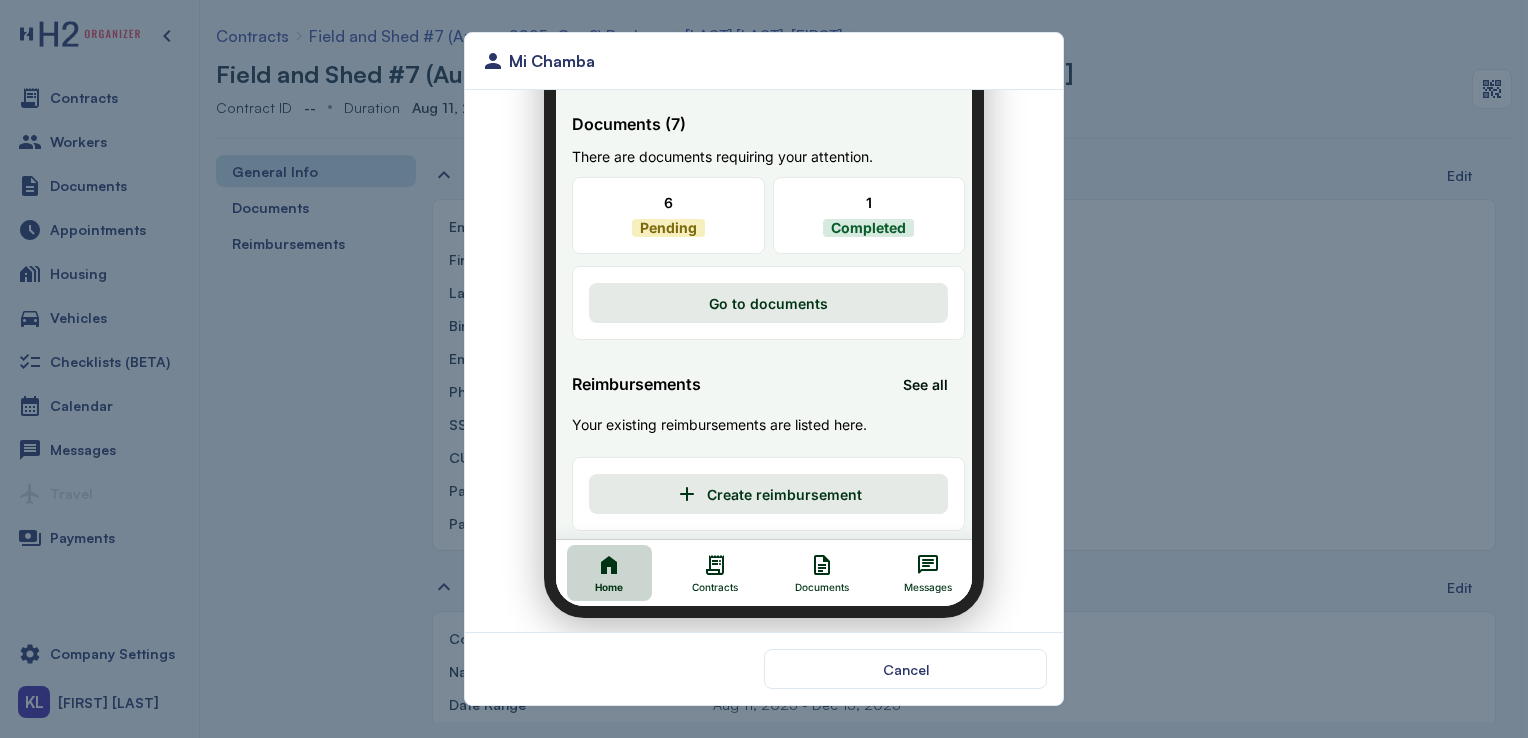click on "Contracts" at bounding box center [703, 561] 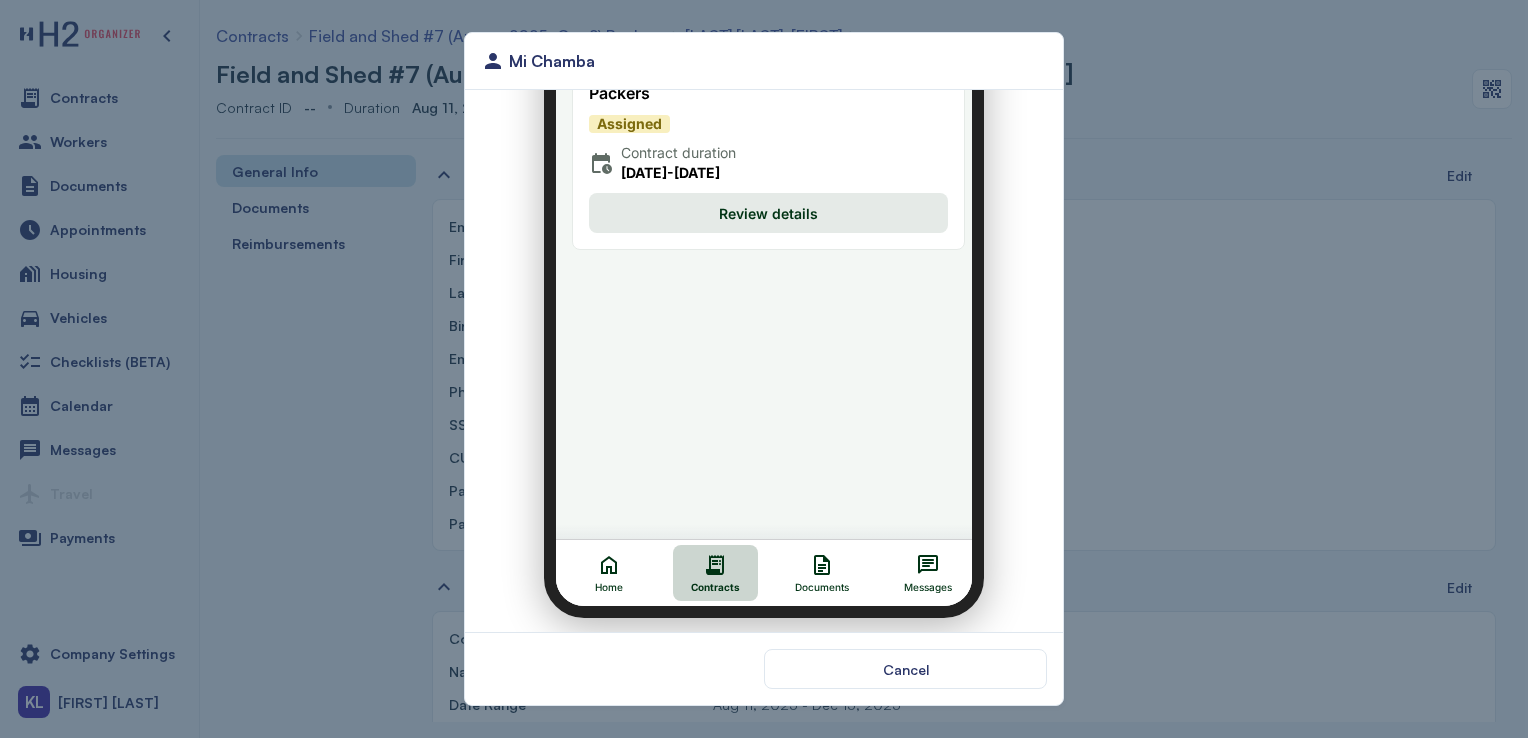 click on "Review details" at bounding box center [756, 201] 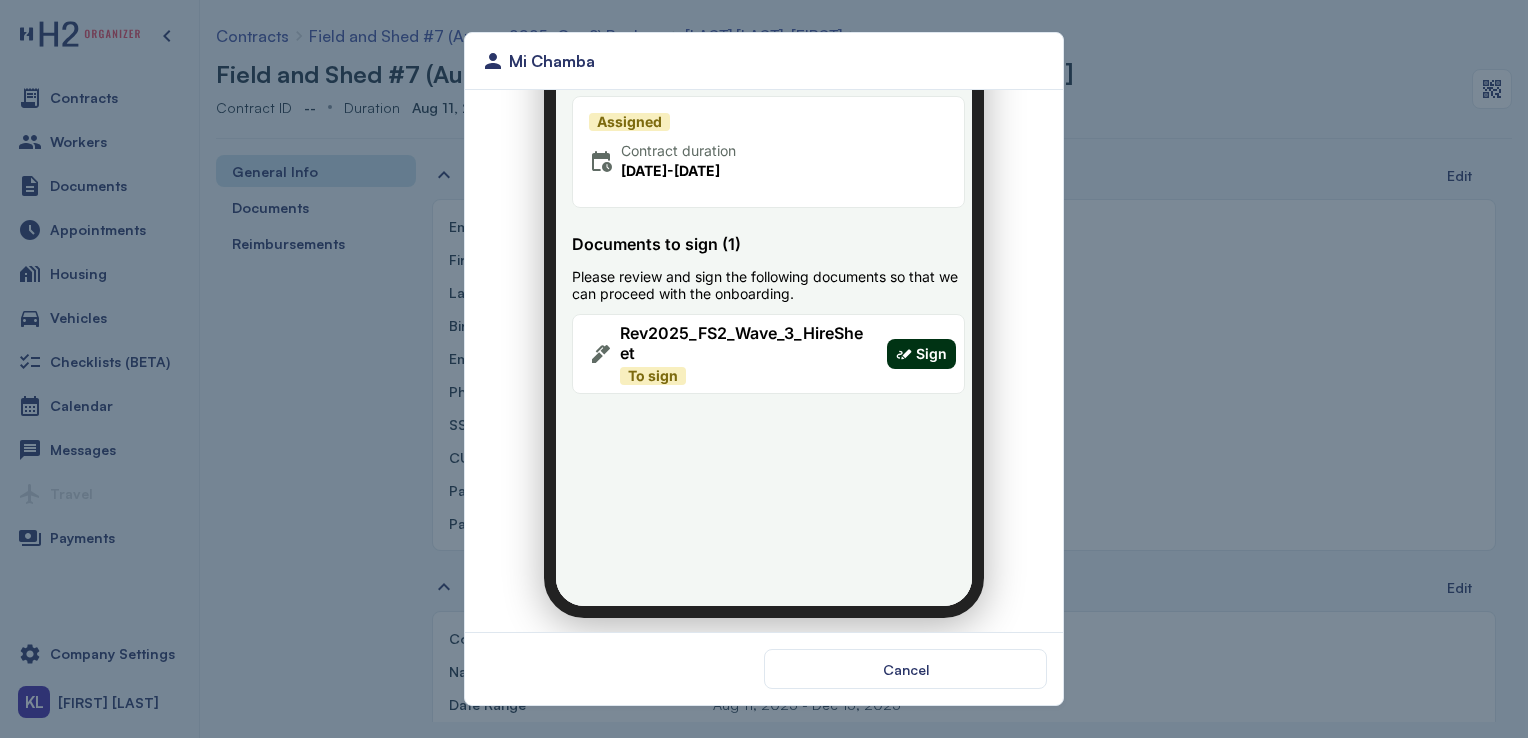 click on "Sign" at bounding box center (909, 342) 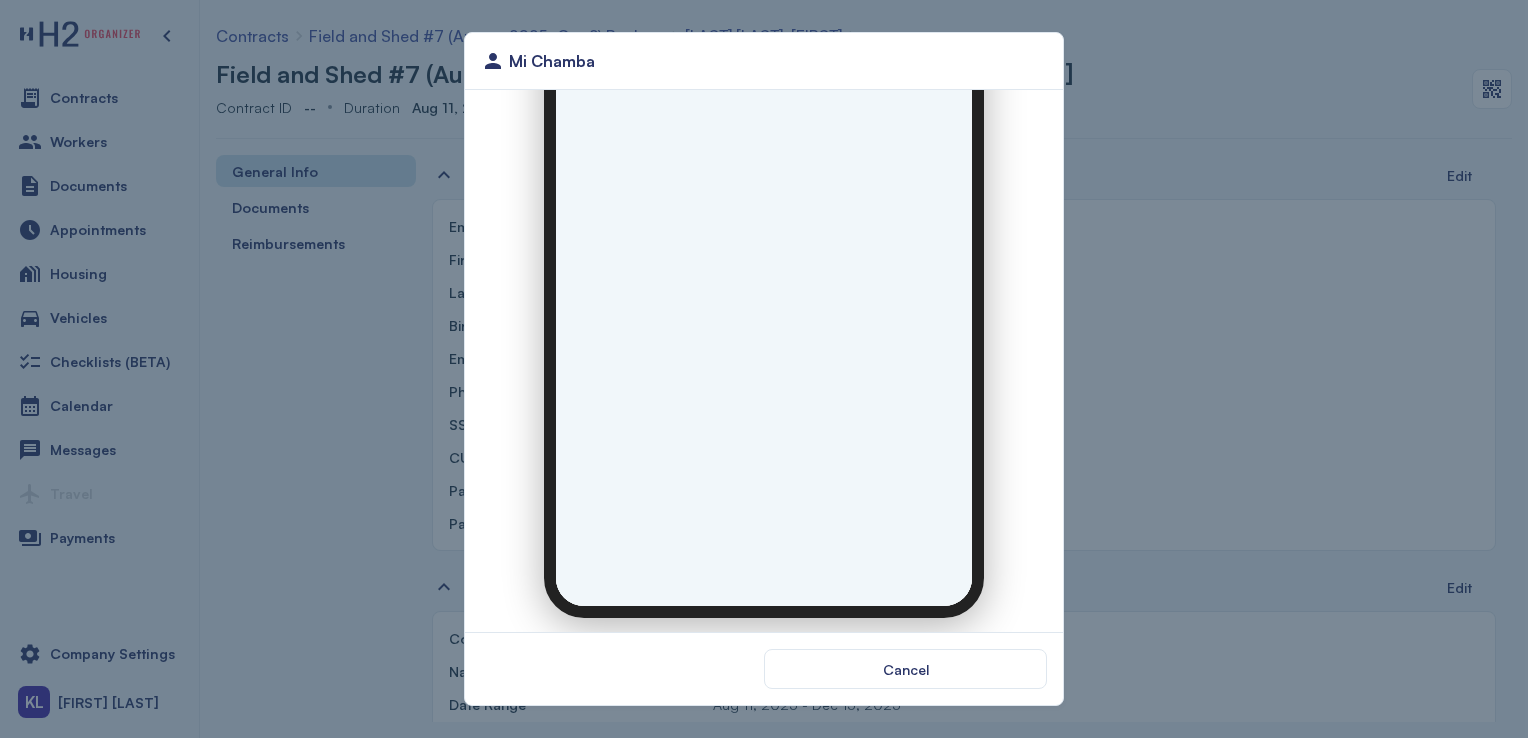 scroll, scrollTop: 0, scrollLeft: 0, axis: both 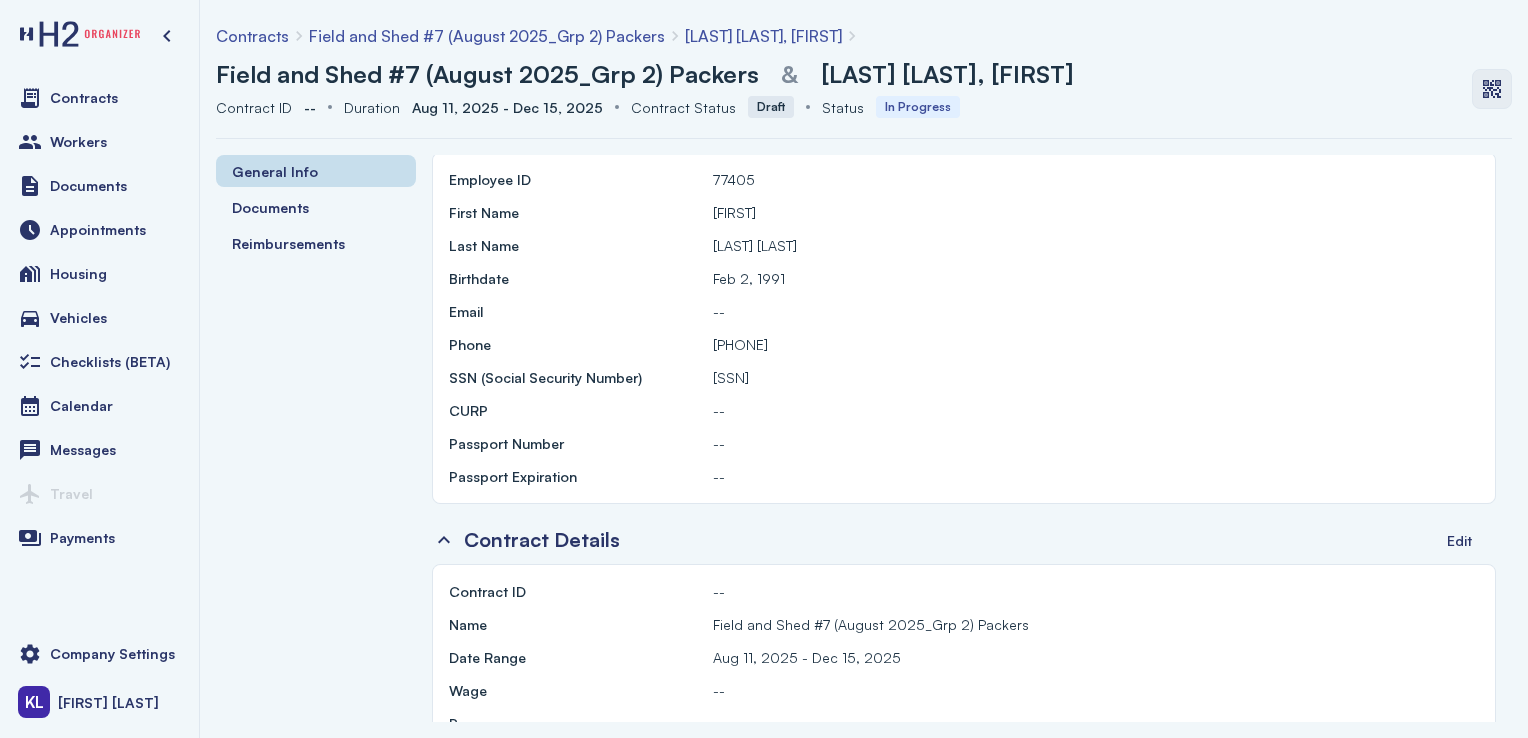 click at bounding box center [1492, 89] 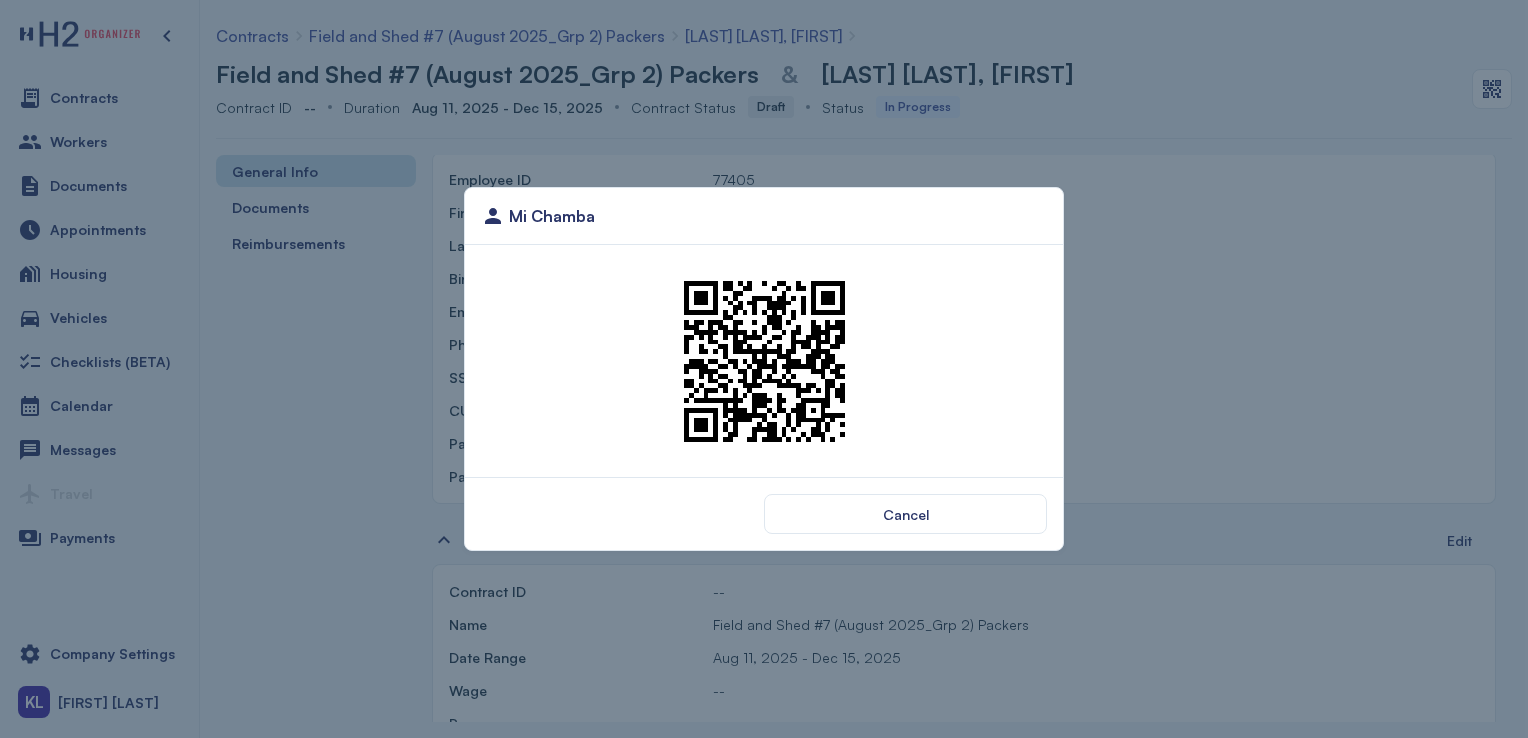click at bounding box center [764, 361] 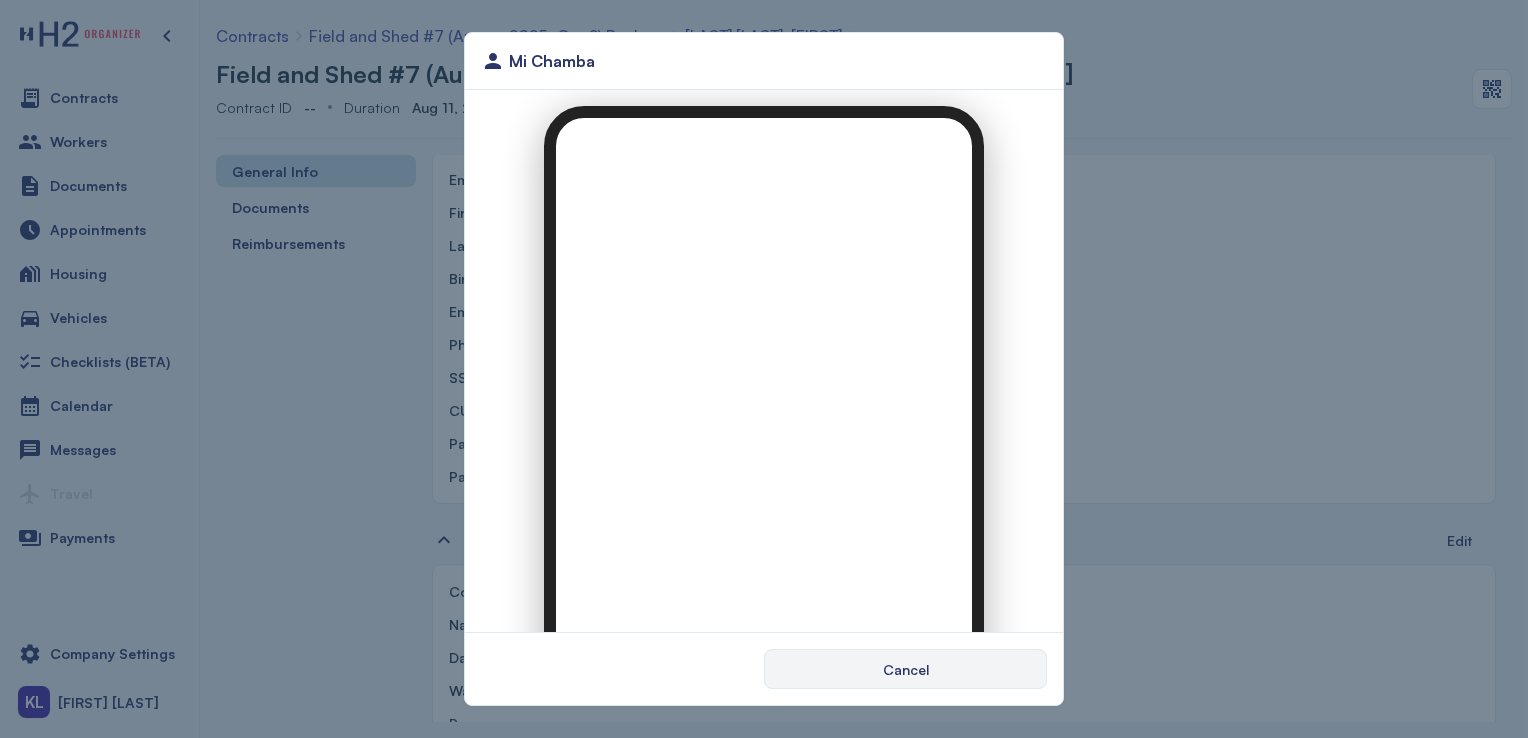 scroll, scrollTop: 0, scrollLeft: 0, axis: both 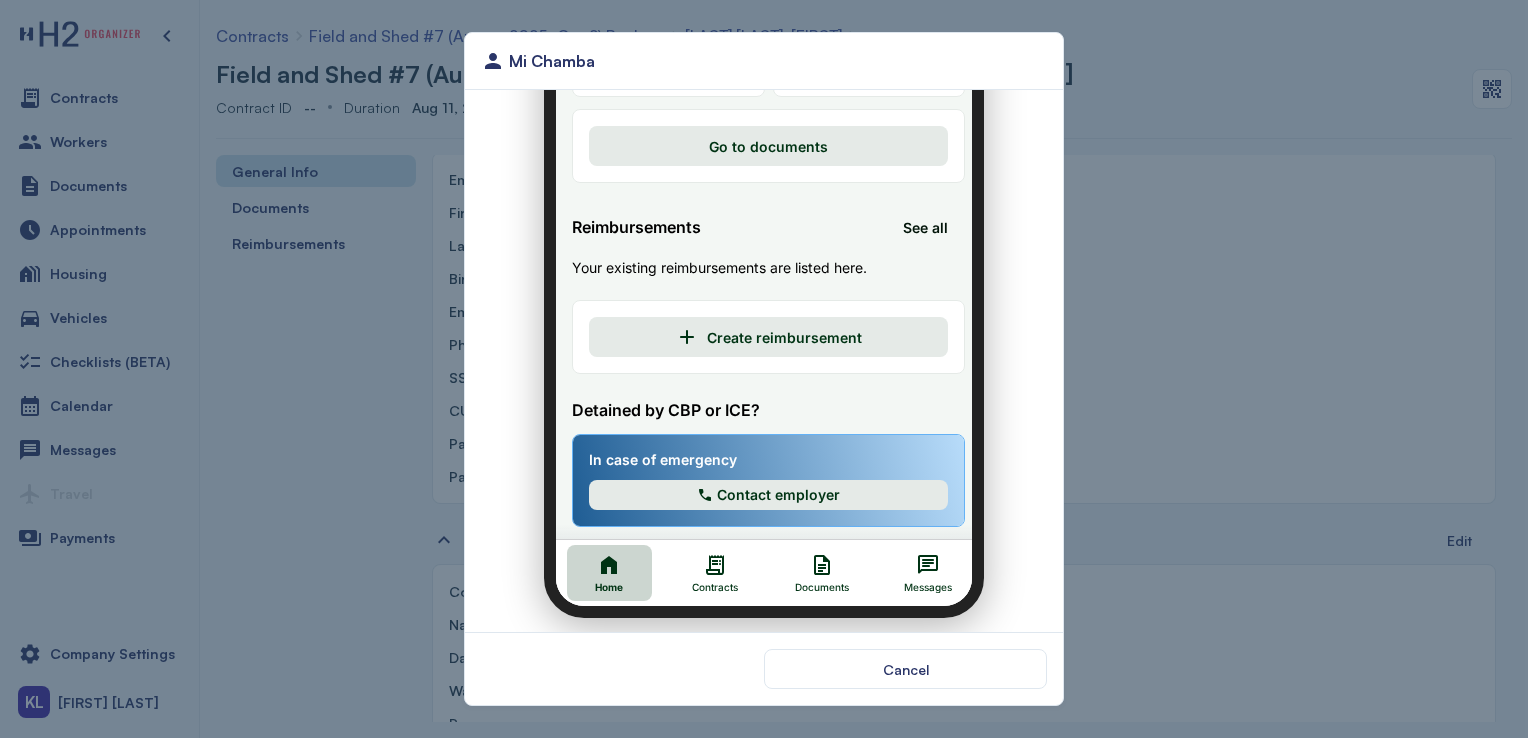 click on "Contracts" at bounding box center [703, 561] 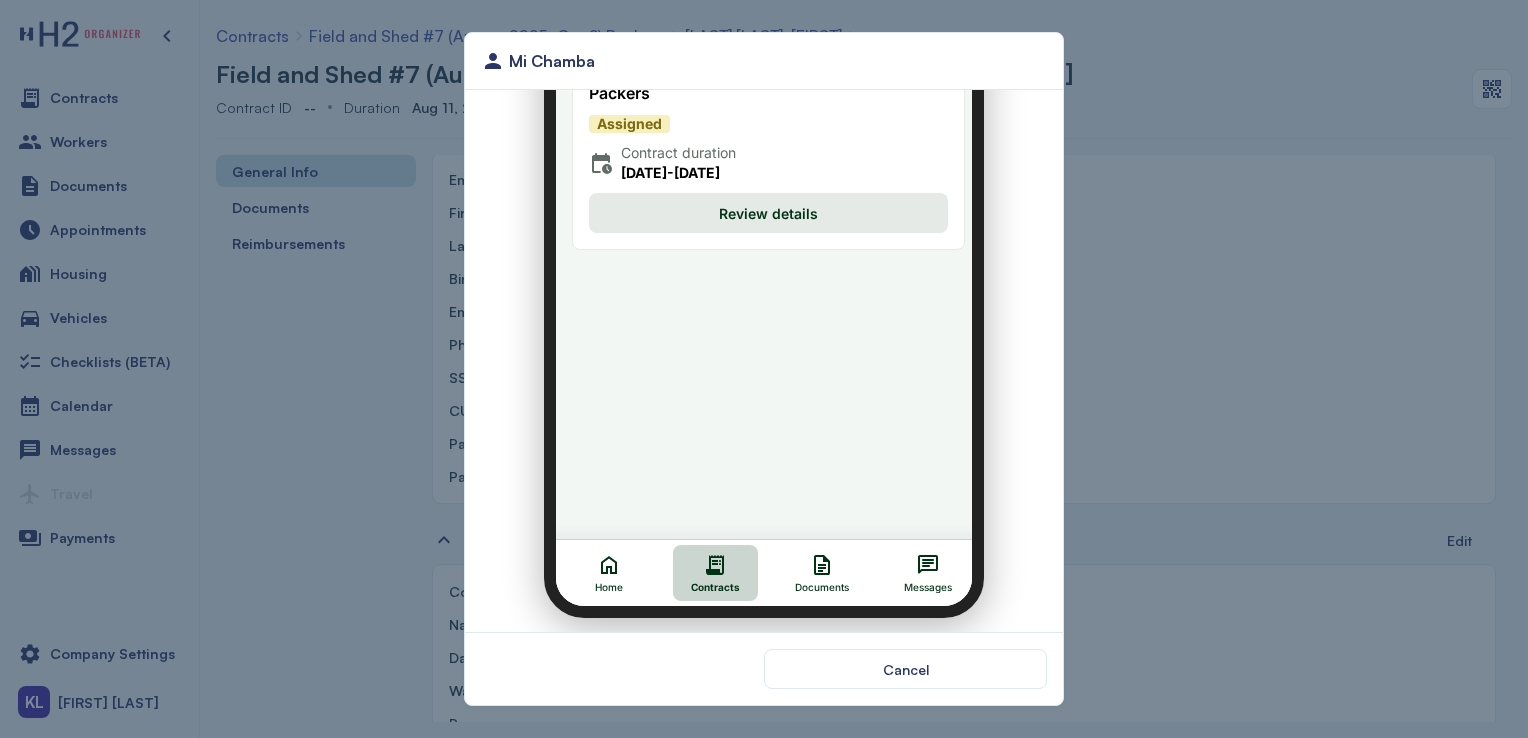 click on "Review details" at bounding box center [756, 201] 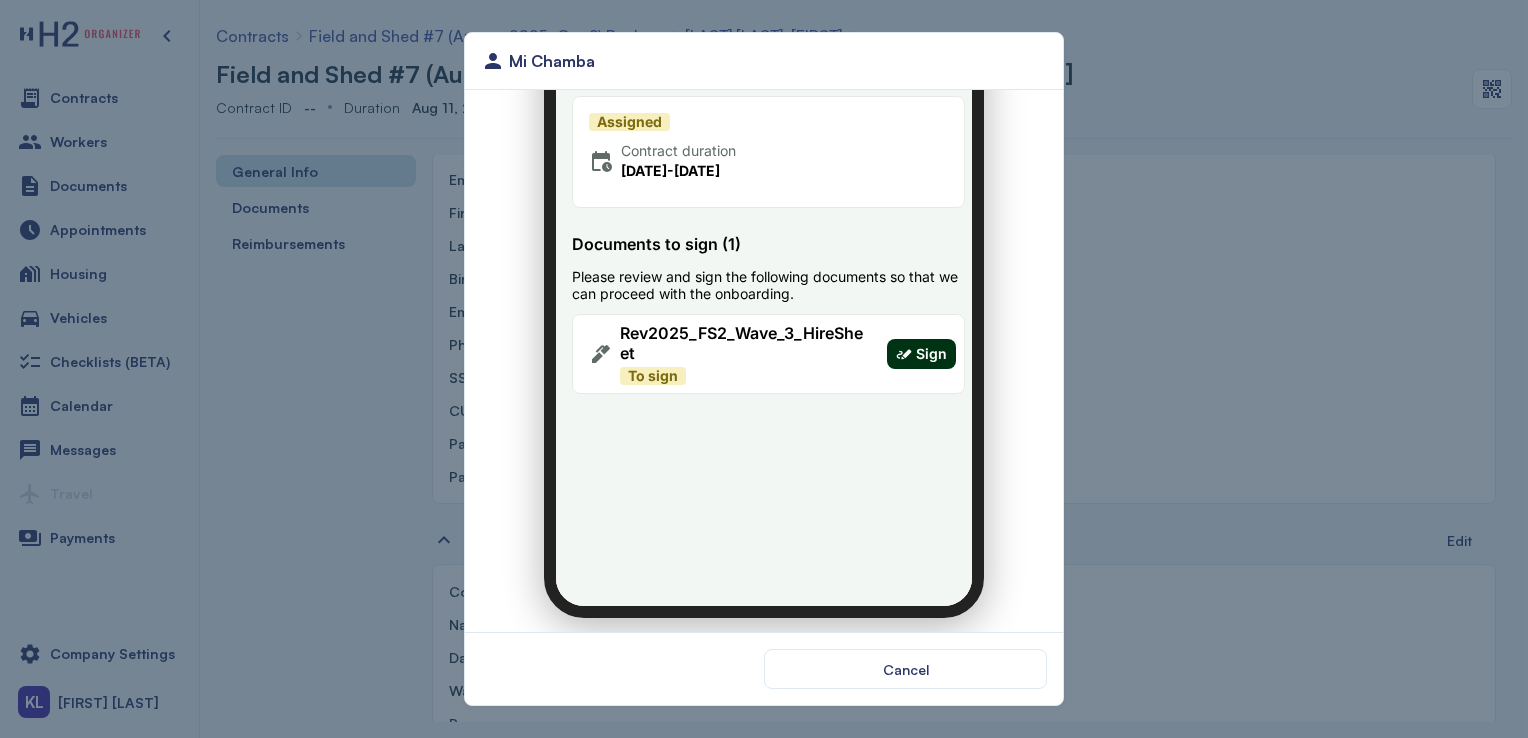 click on "Sign" at bounding box center [919, 342] 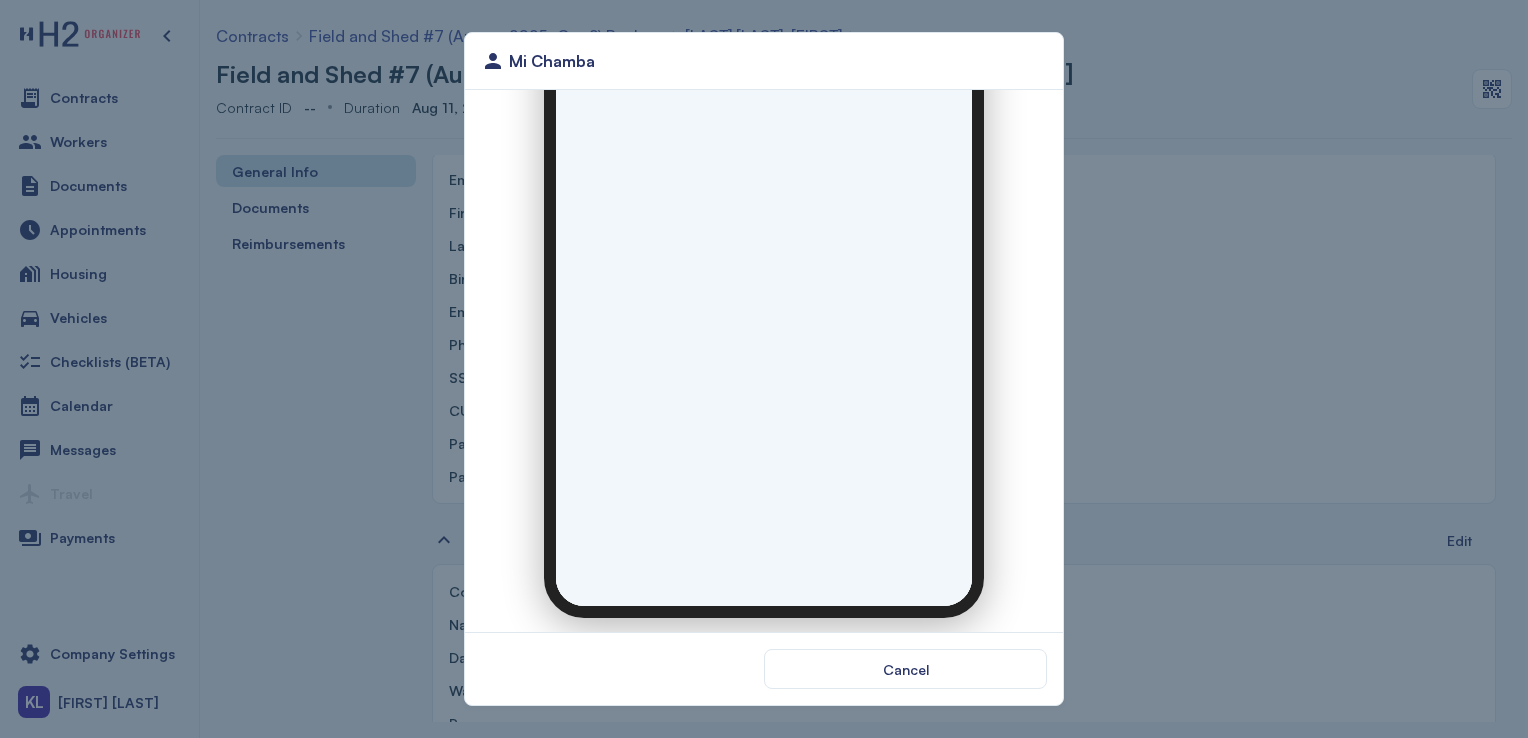 scroll, scrollTop: 0, scrollLeft: 0, axis: both 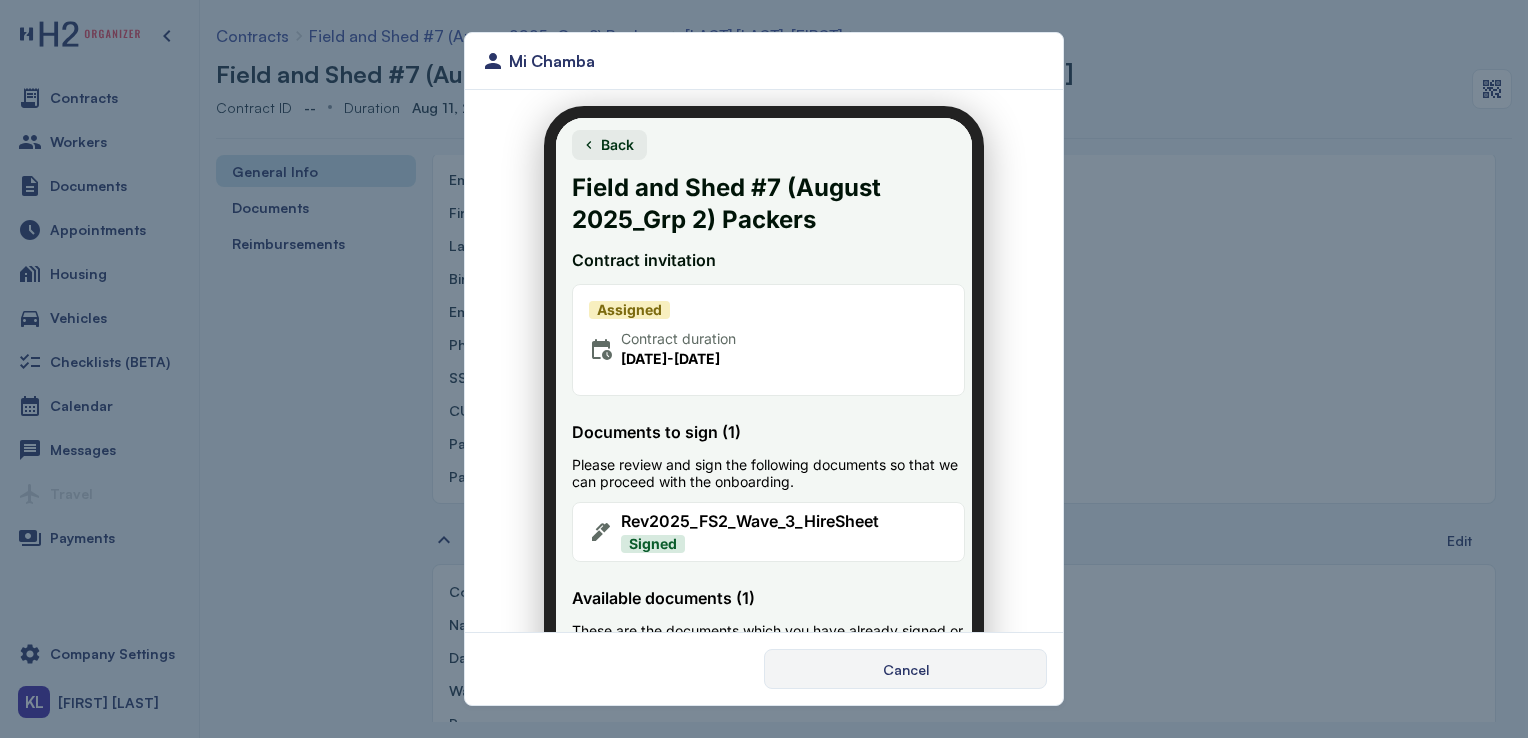 click on "Cancel" at bounding box center [905, 669] 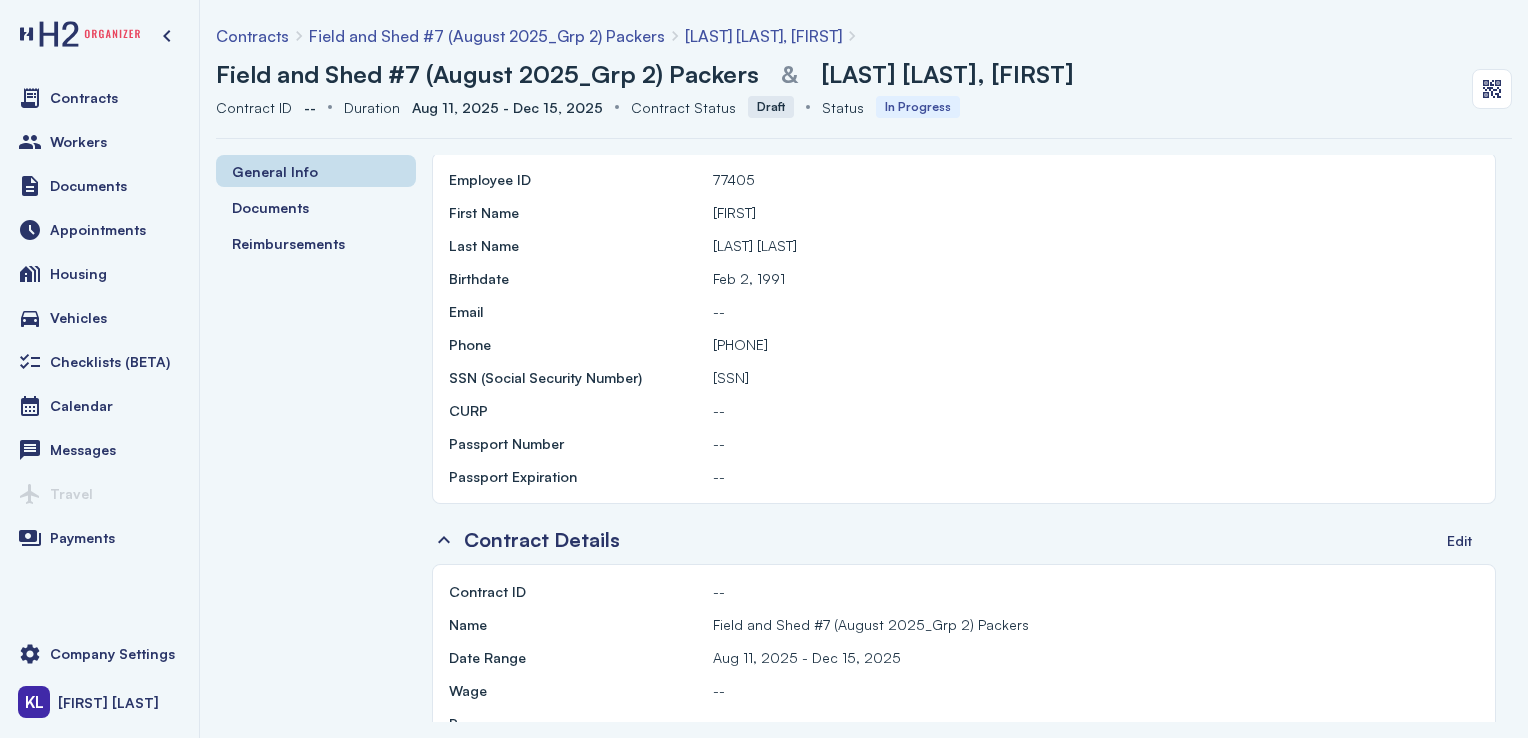 scroll, scrollTop: 0, scrollLeft: 0, axis: both 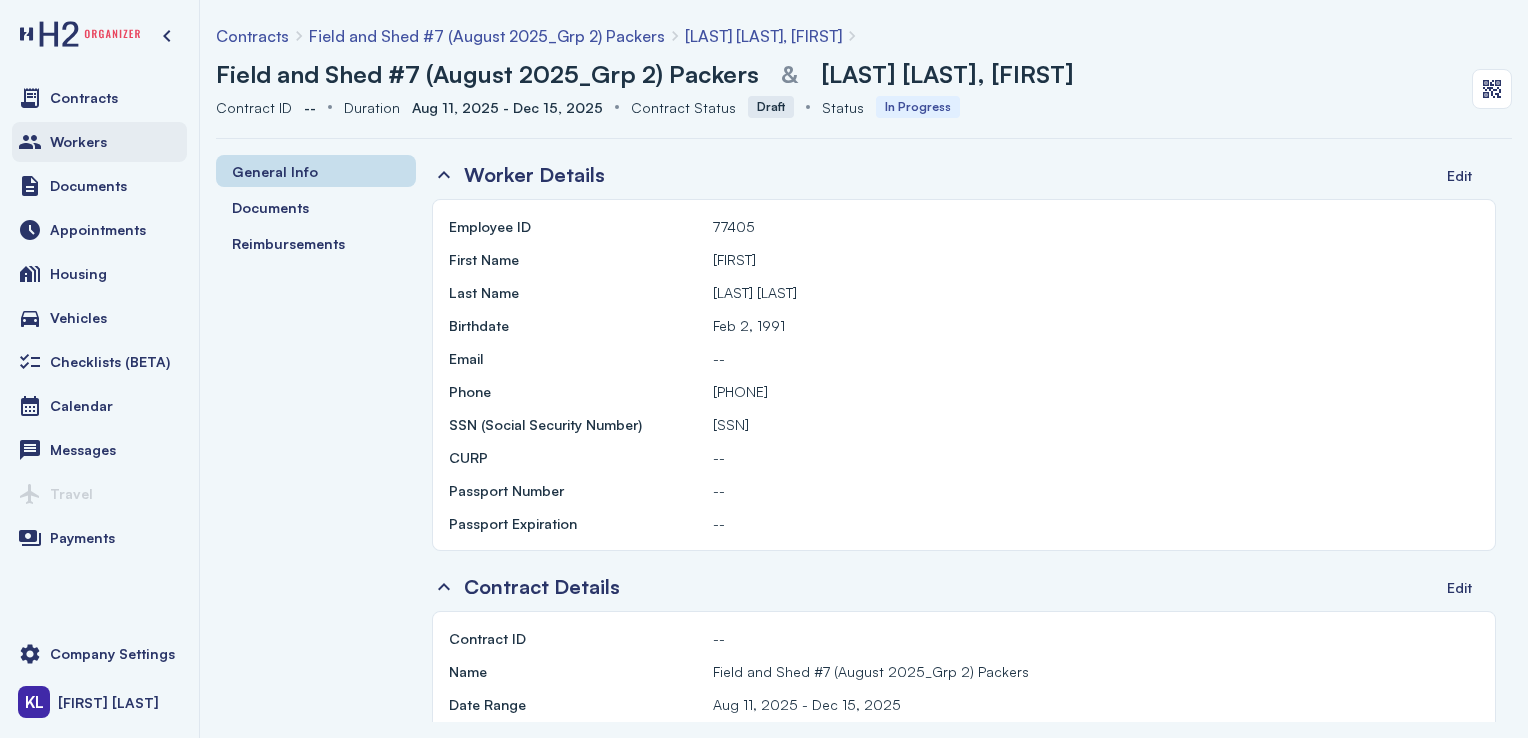 click on "Workers" at bounding box center [99, 142] 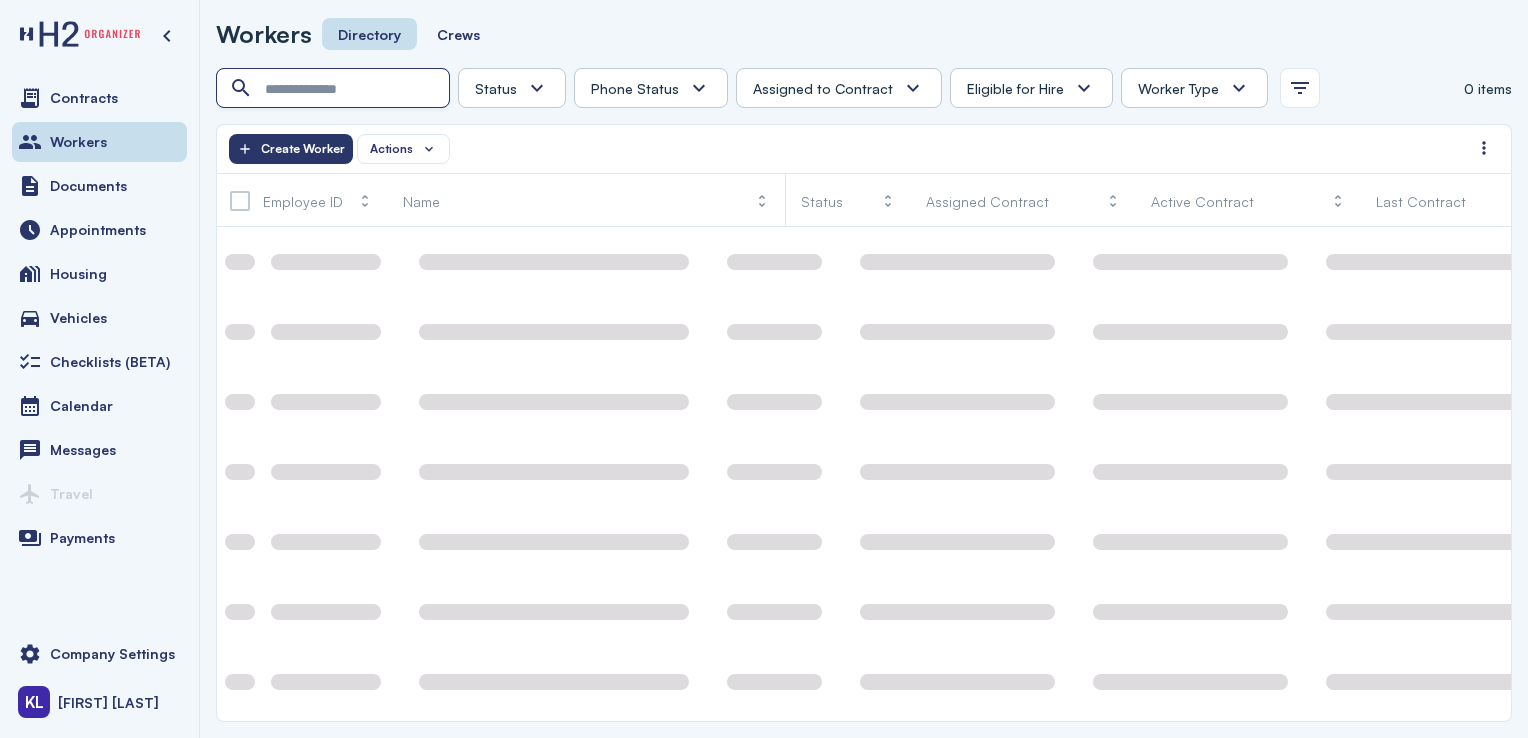 click at bounding box center (335, 89) 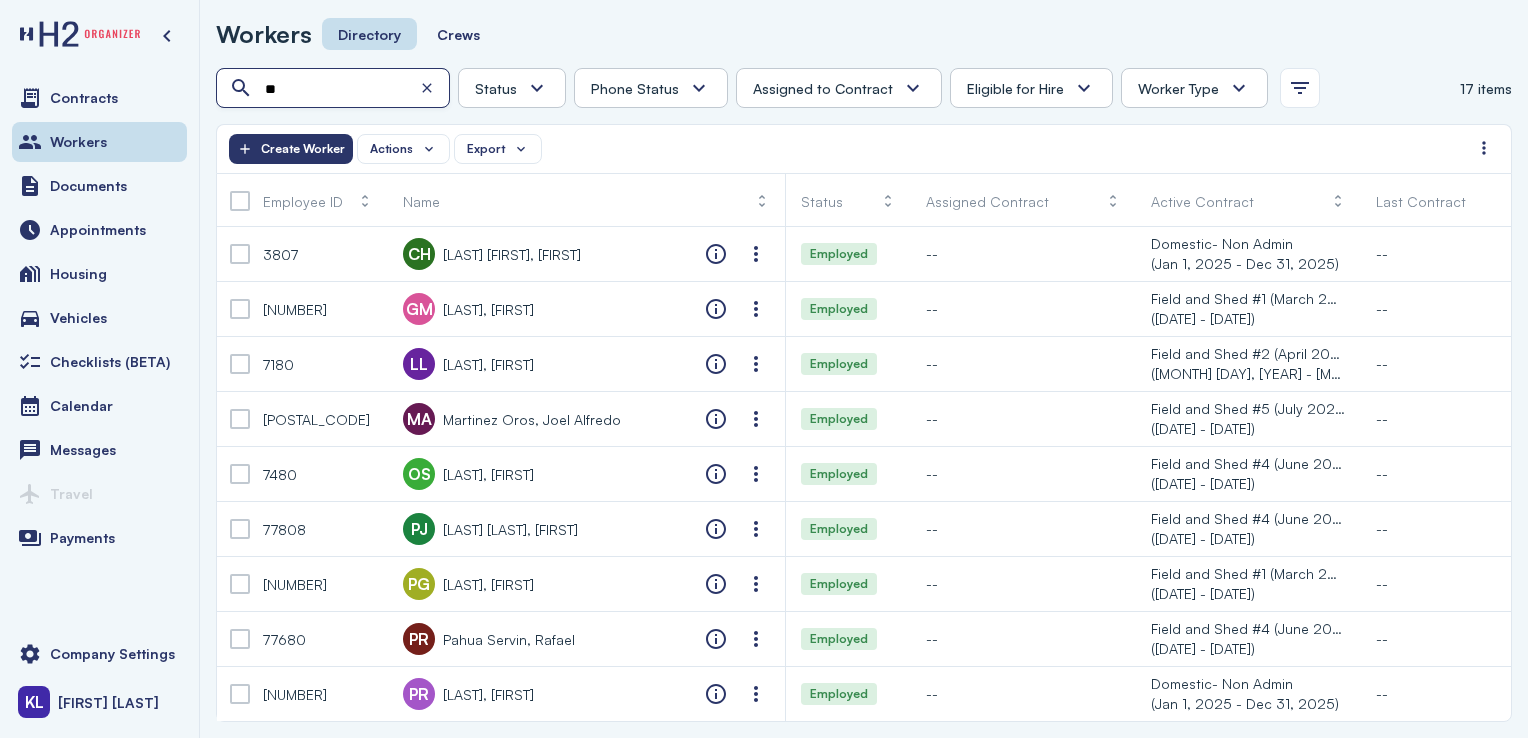 type on "*" 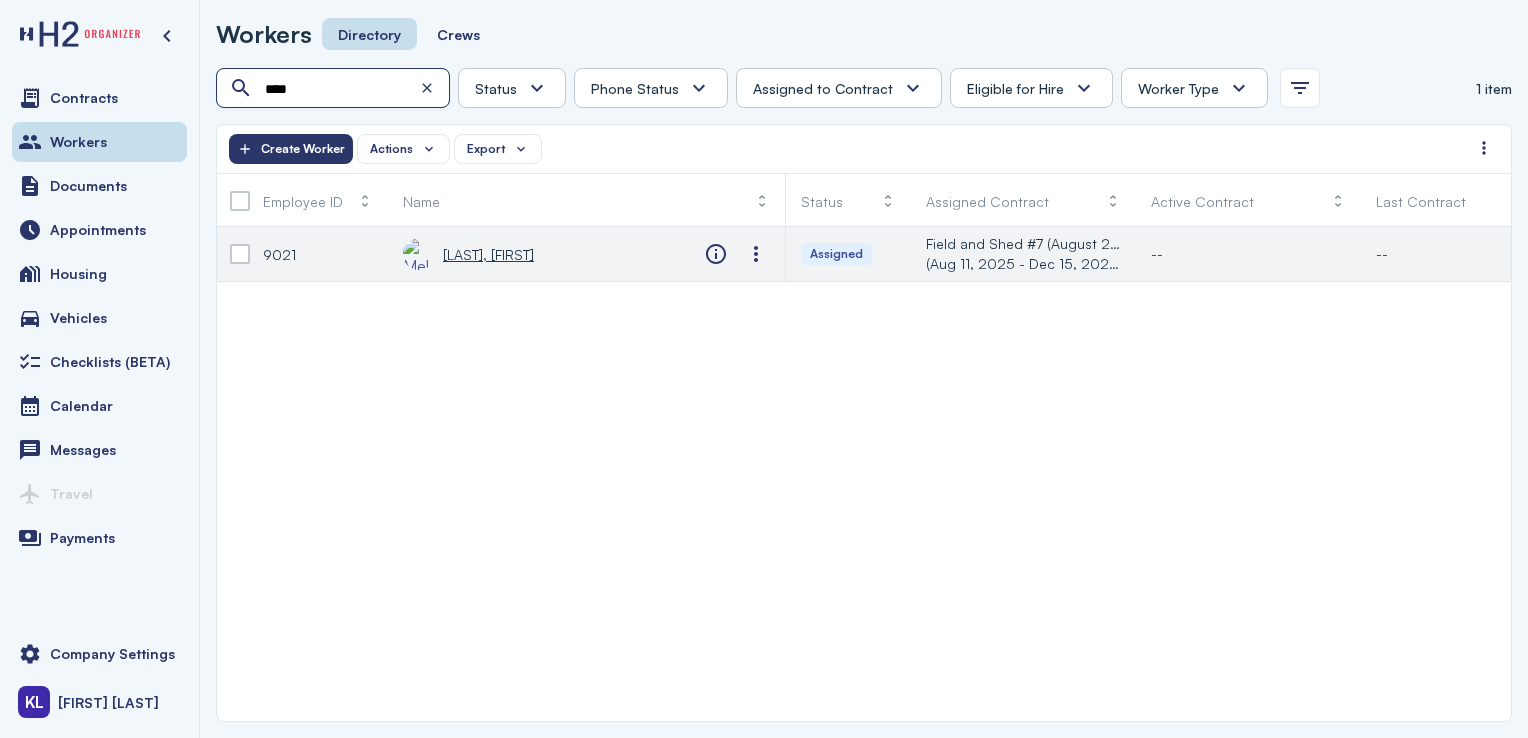 type on "****" 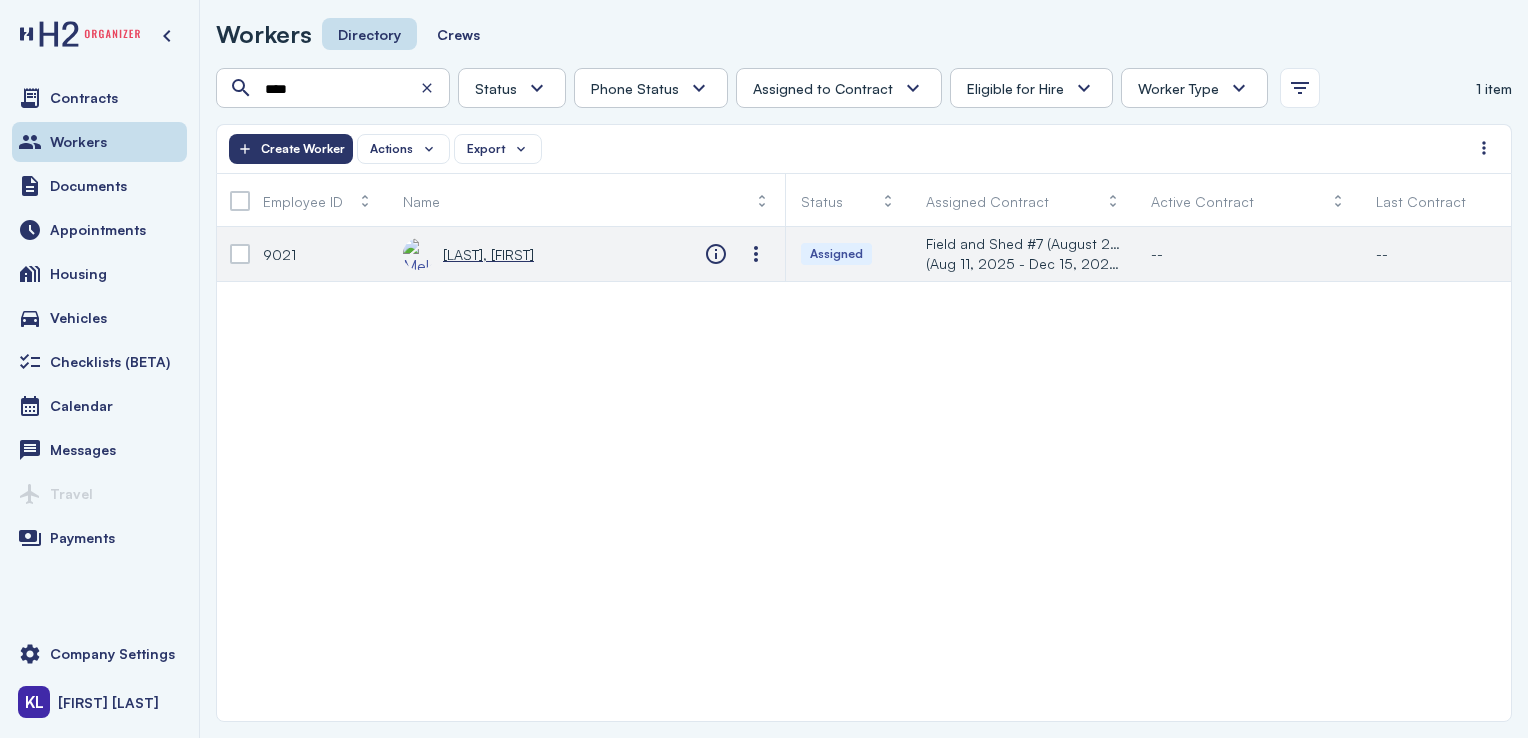 click on "[LAST], [FIRST]" at bounding box center [488, 254] 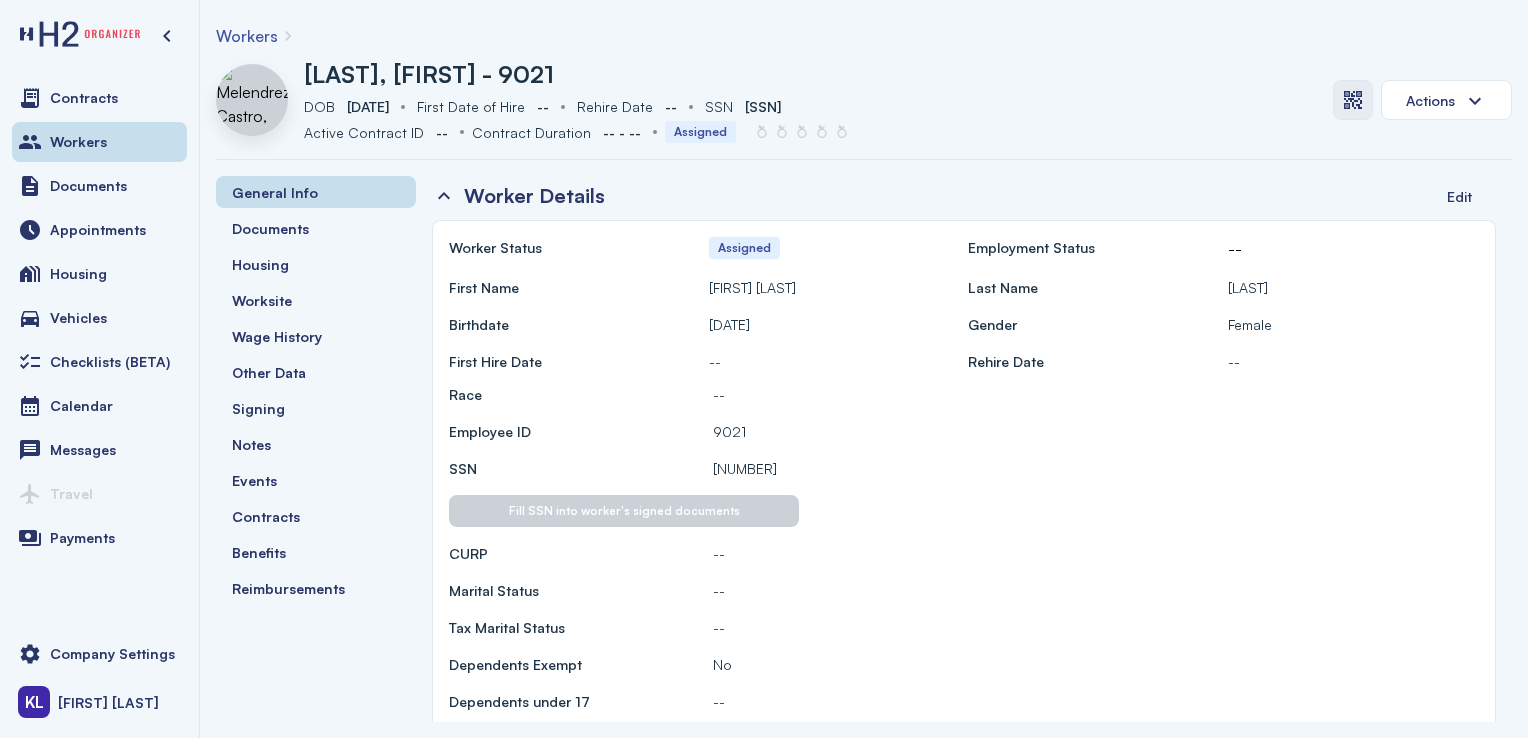 click at bounding box center (1353, 100) 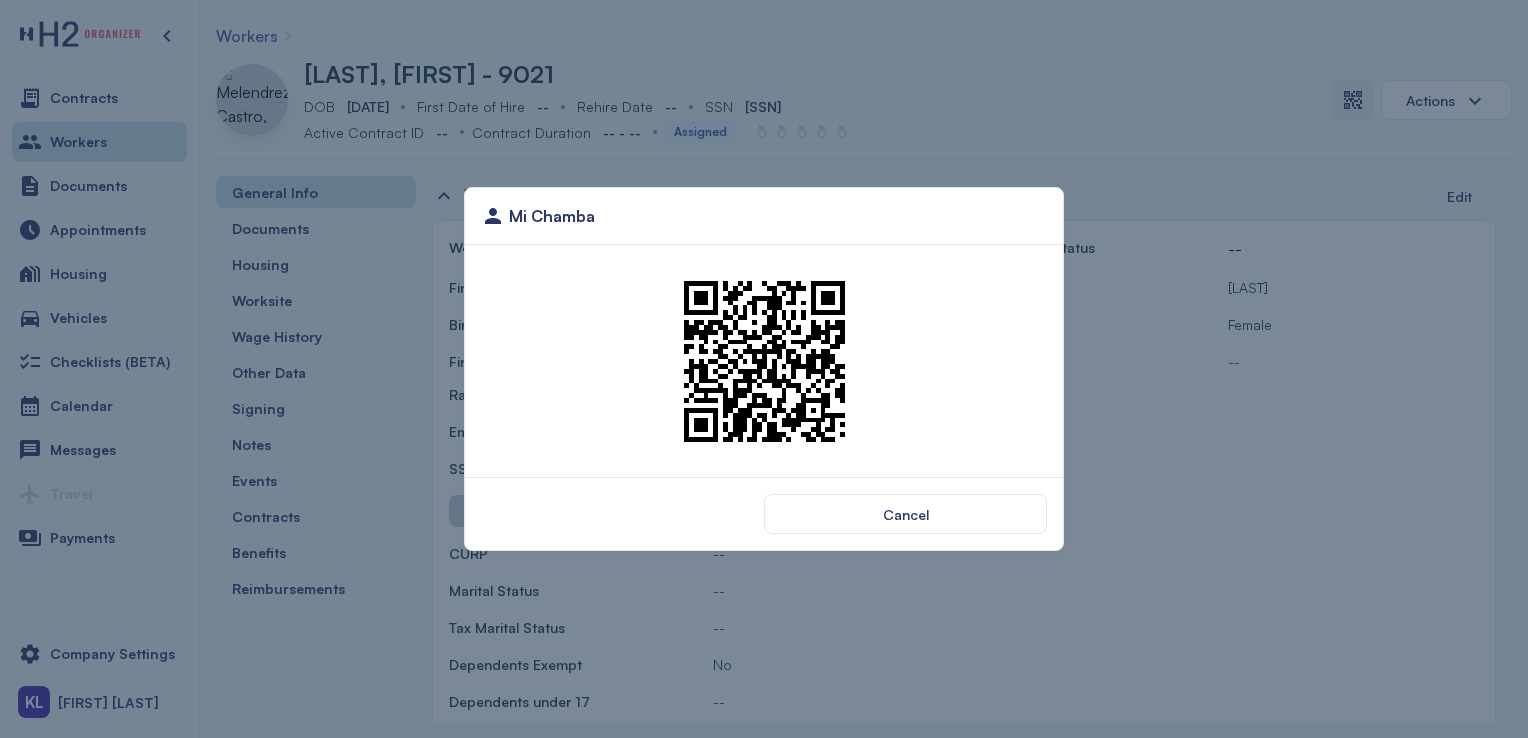 click at bounding box center (764, 361) 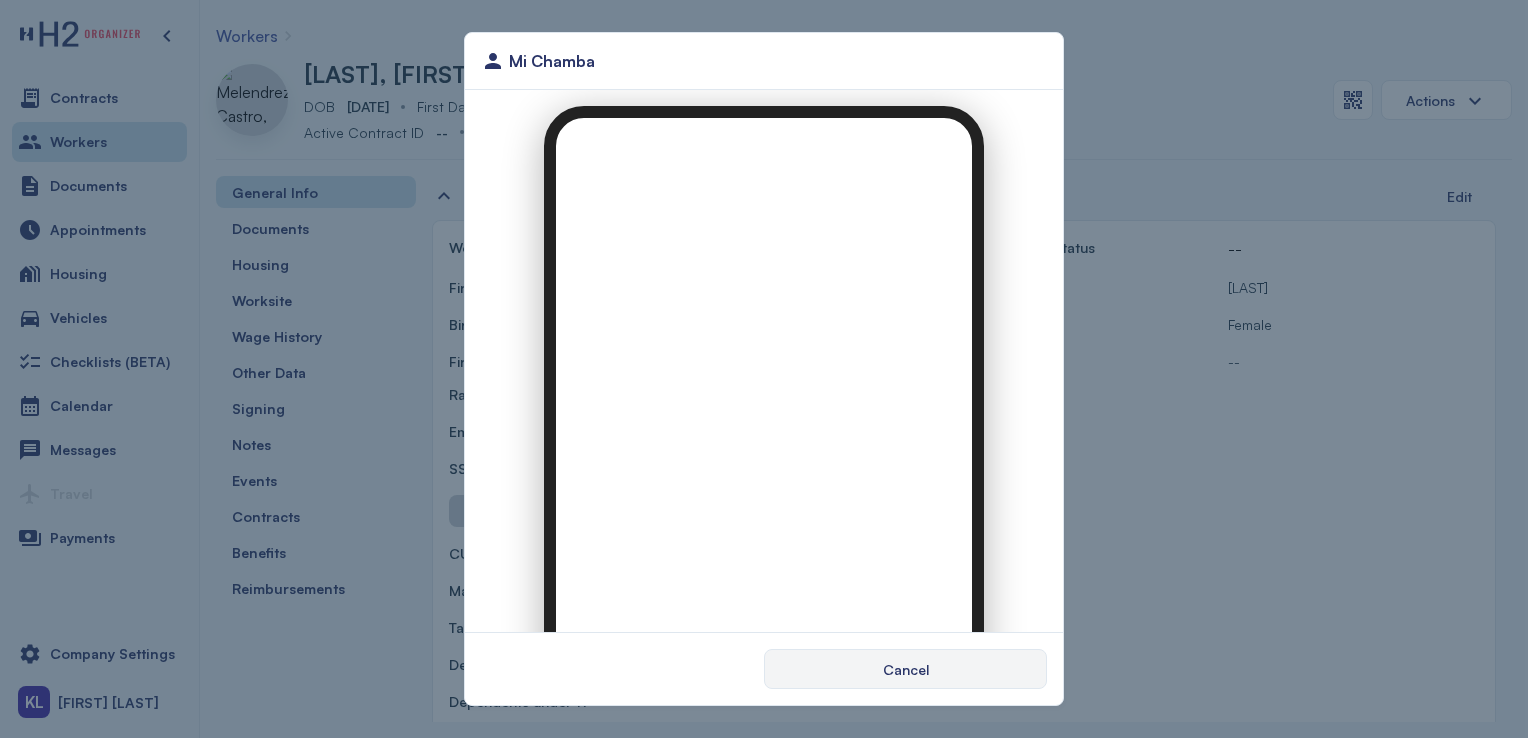scroll, scrollTop: 0, scrollLeft: 0, axis: both 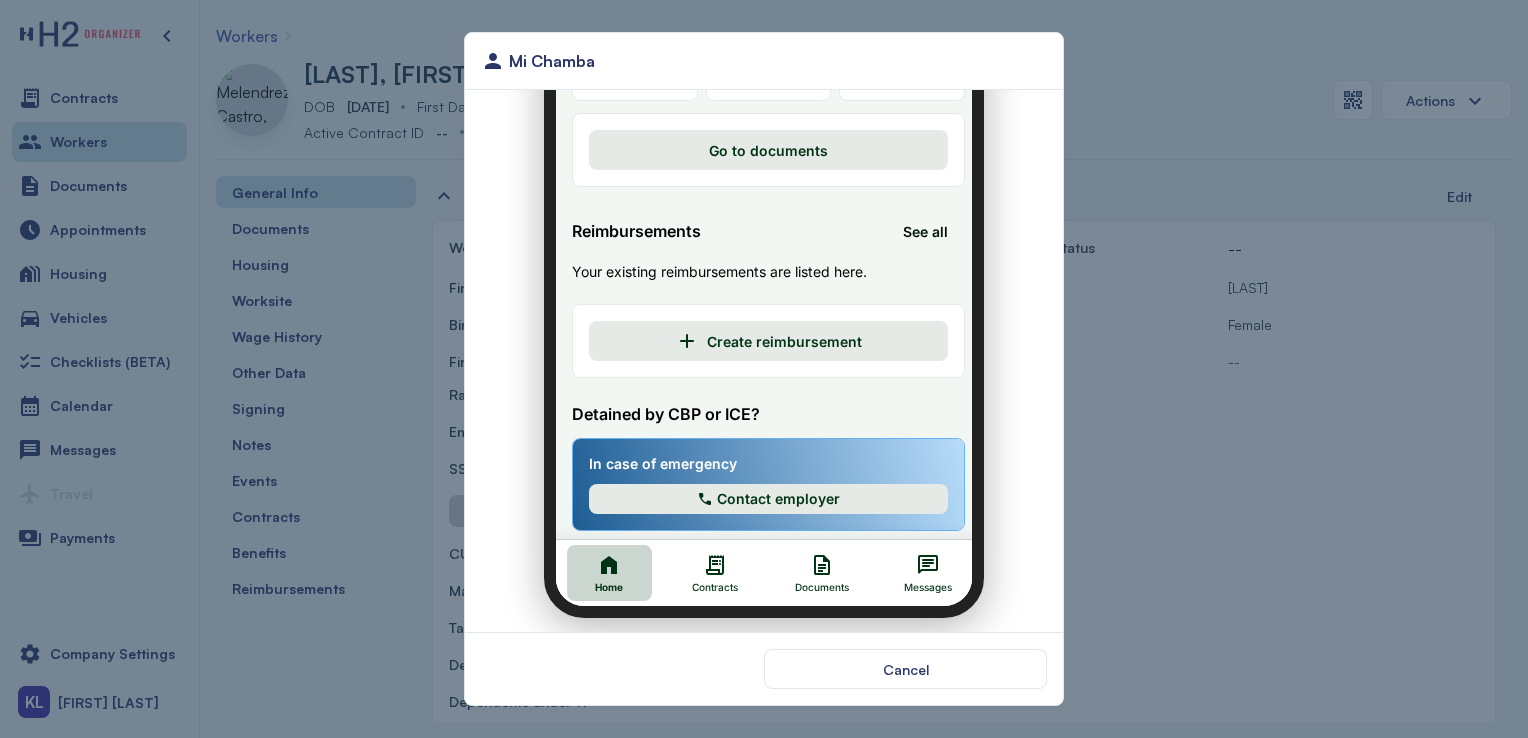 click 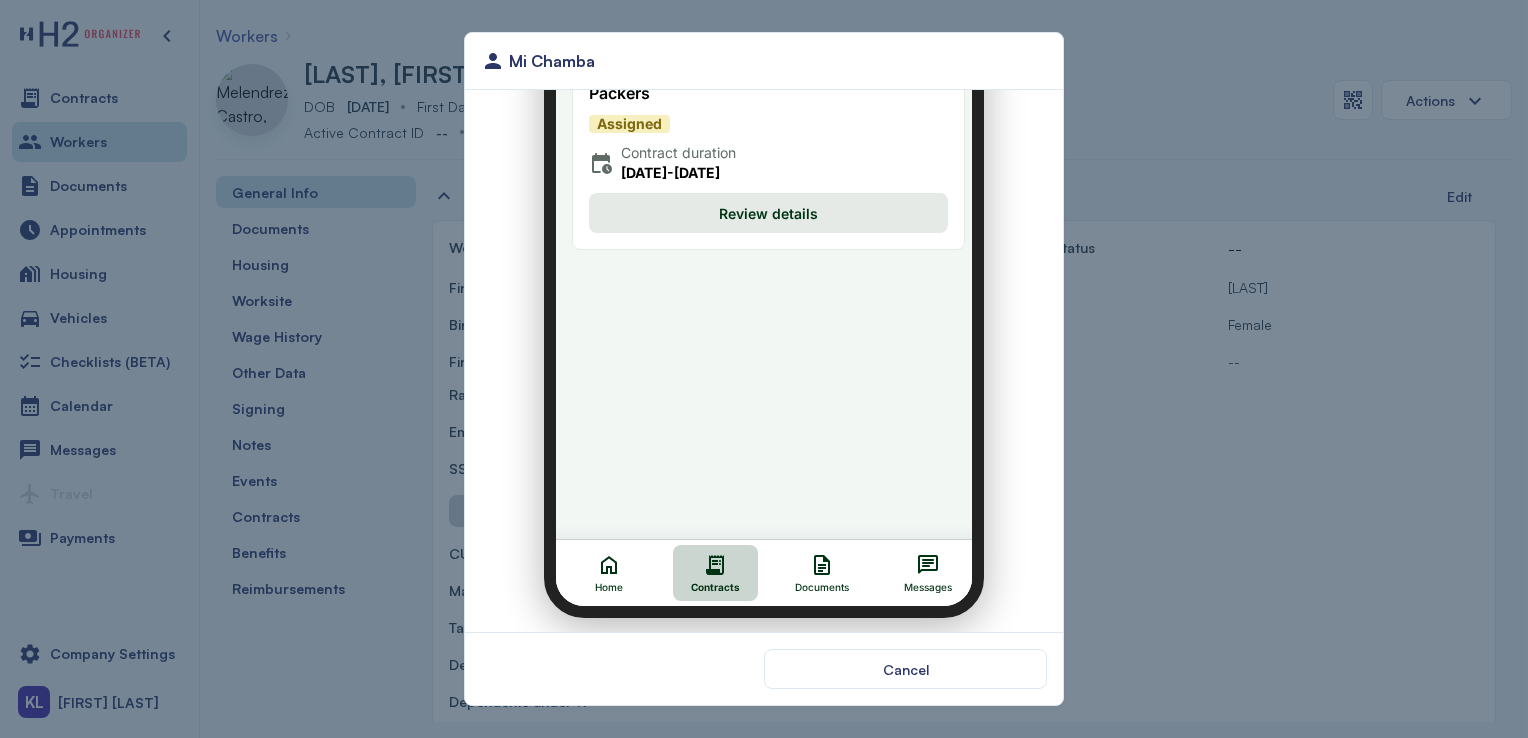 click on "Review details" at bounding box center (756, 201) 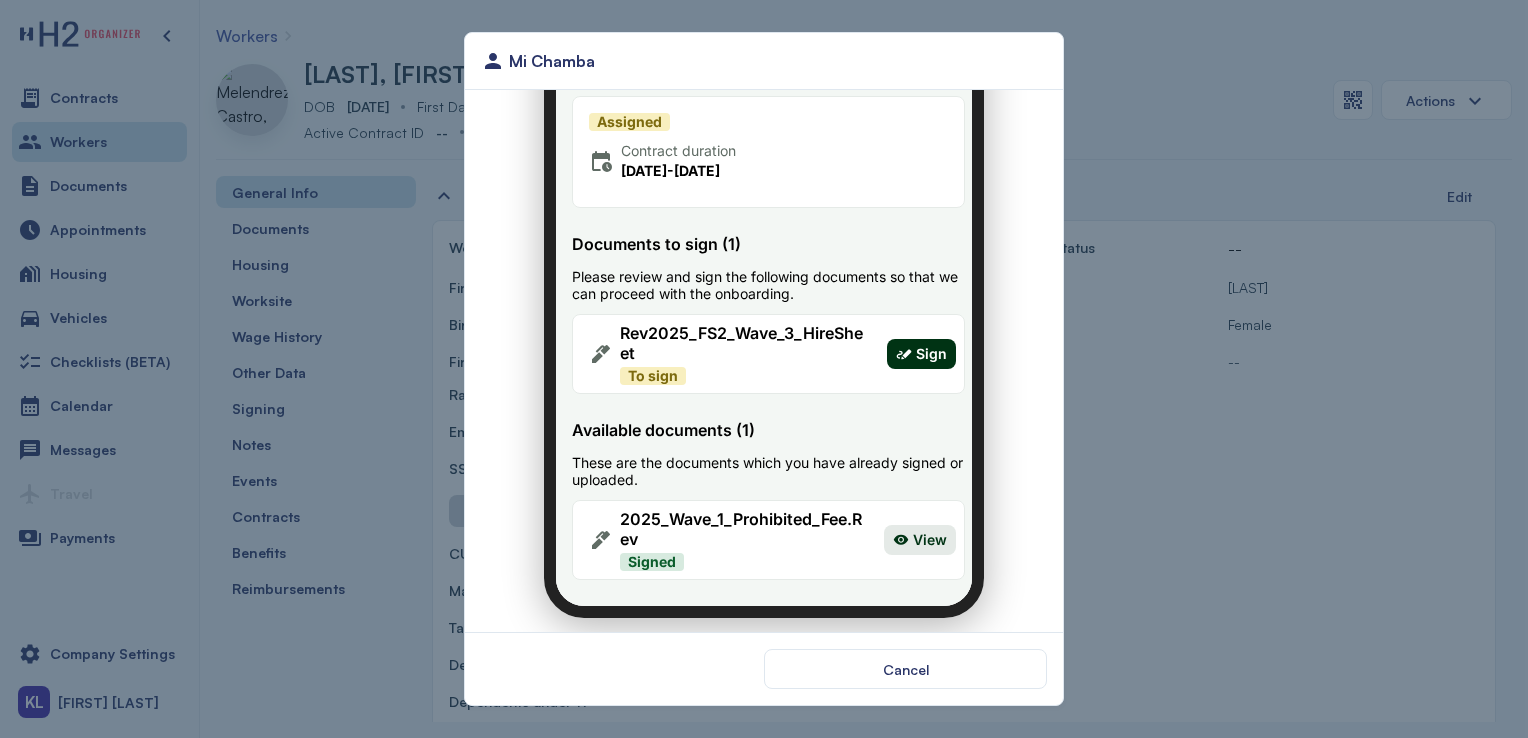 click on "Sign" at bounding box center (919, 342) 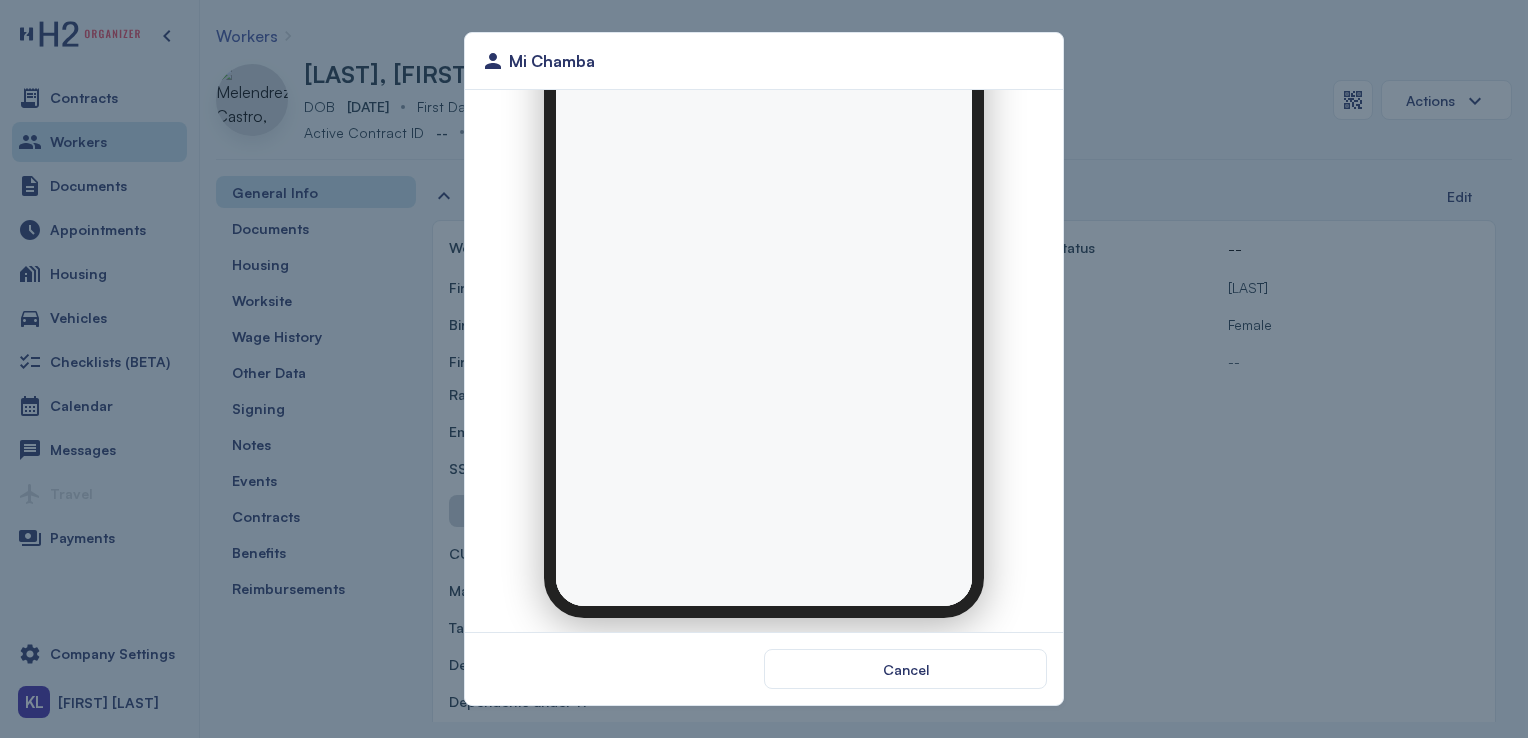 scroll, scrollTop: 0, scrollLeft: 0, axis: both 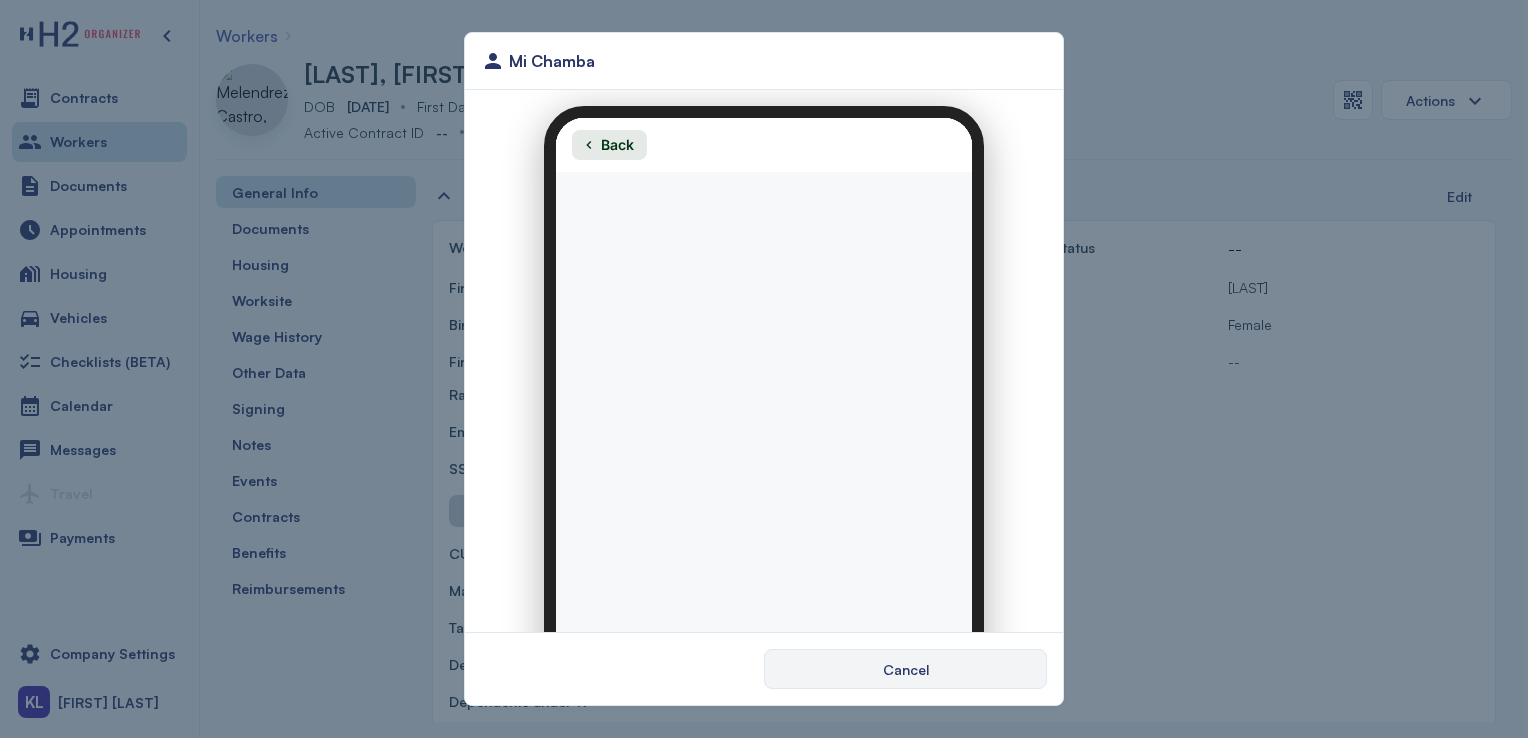 click on "Cancel" at bounding box center [905, 669] 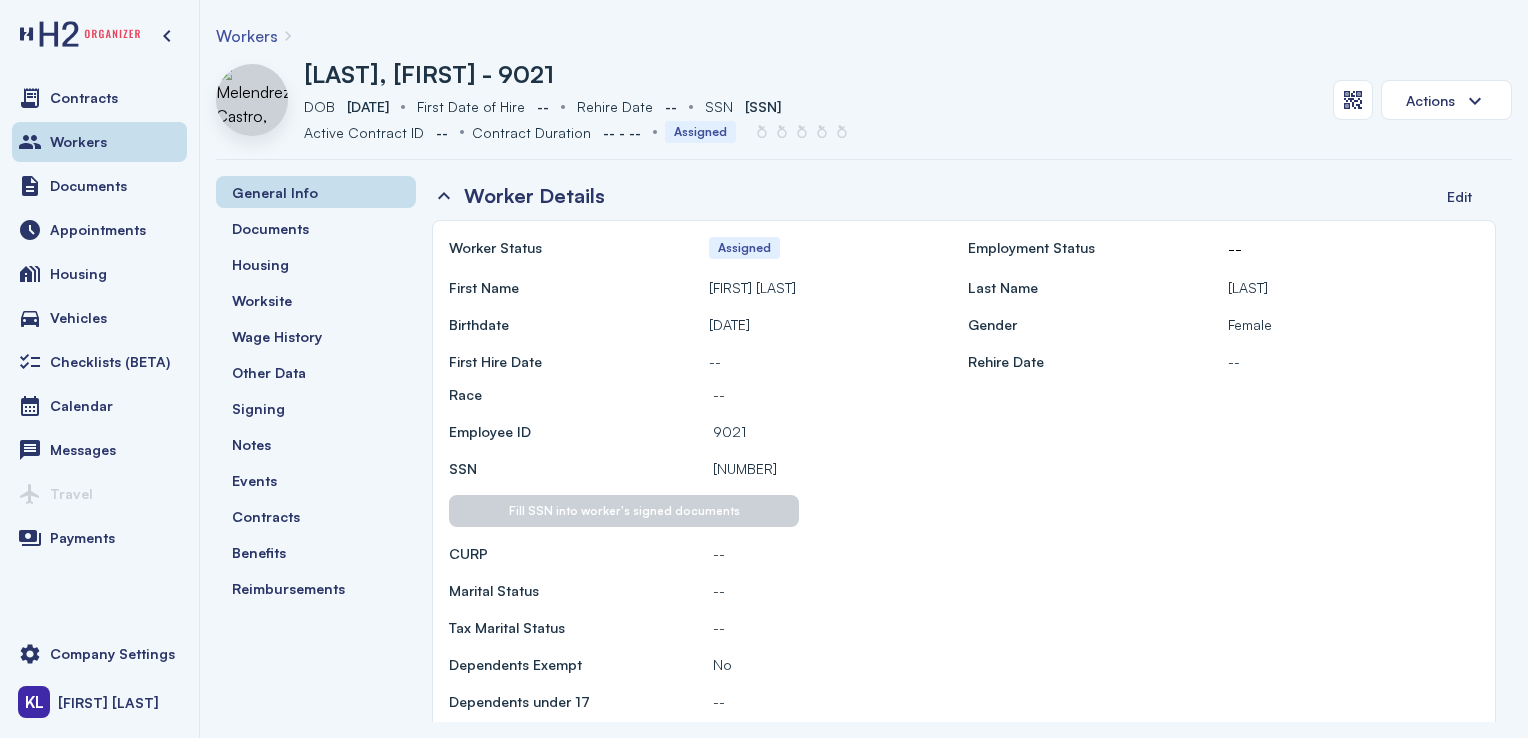 click on "Workers" at bounding box center (99, 142) 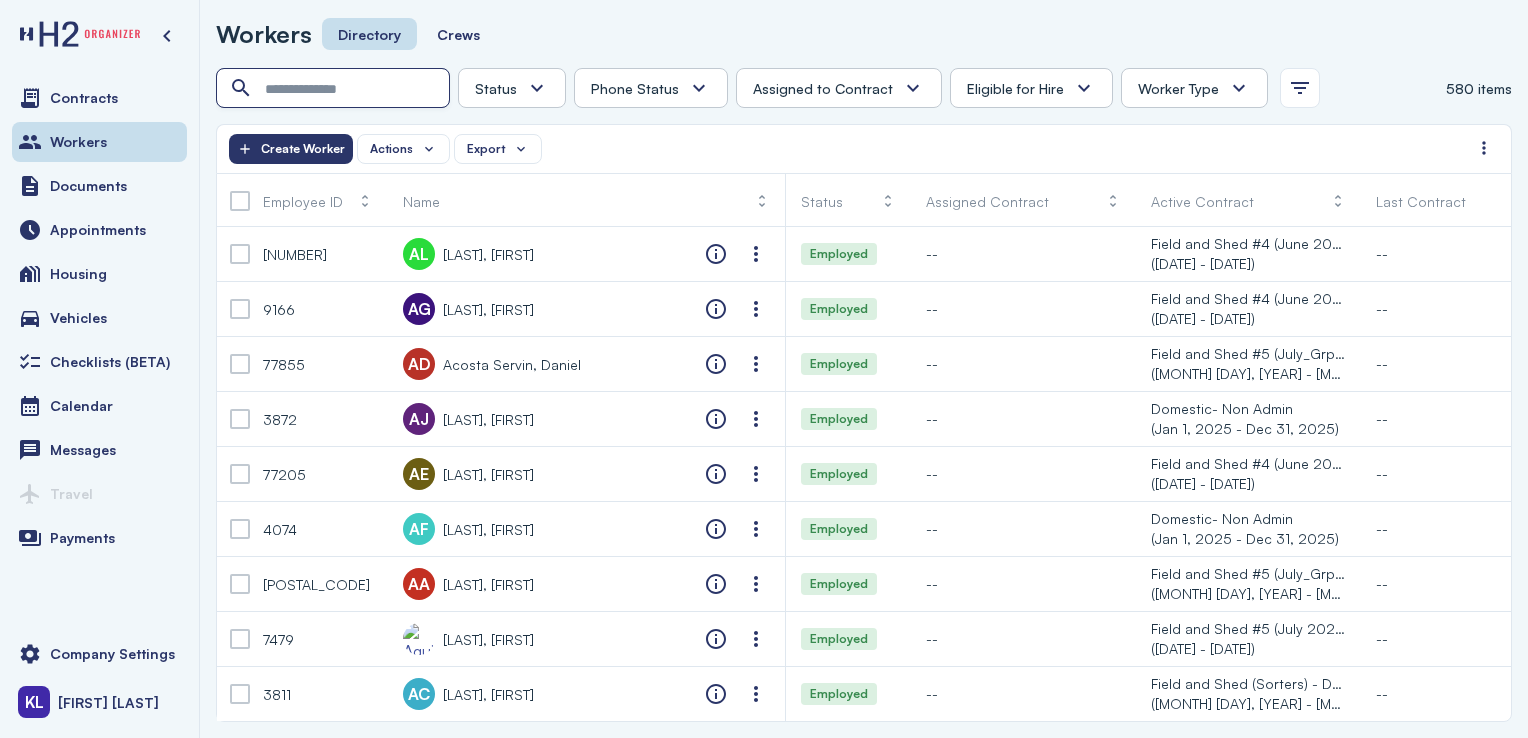 click at bounding box center (335, 89) 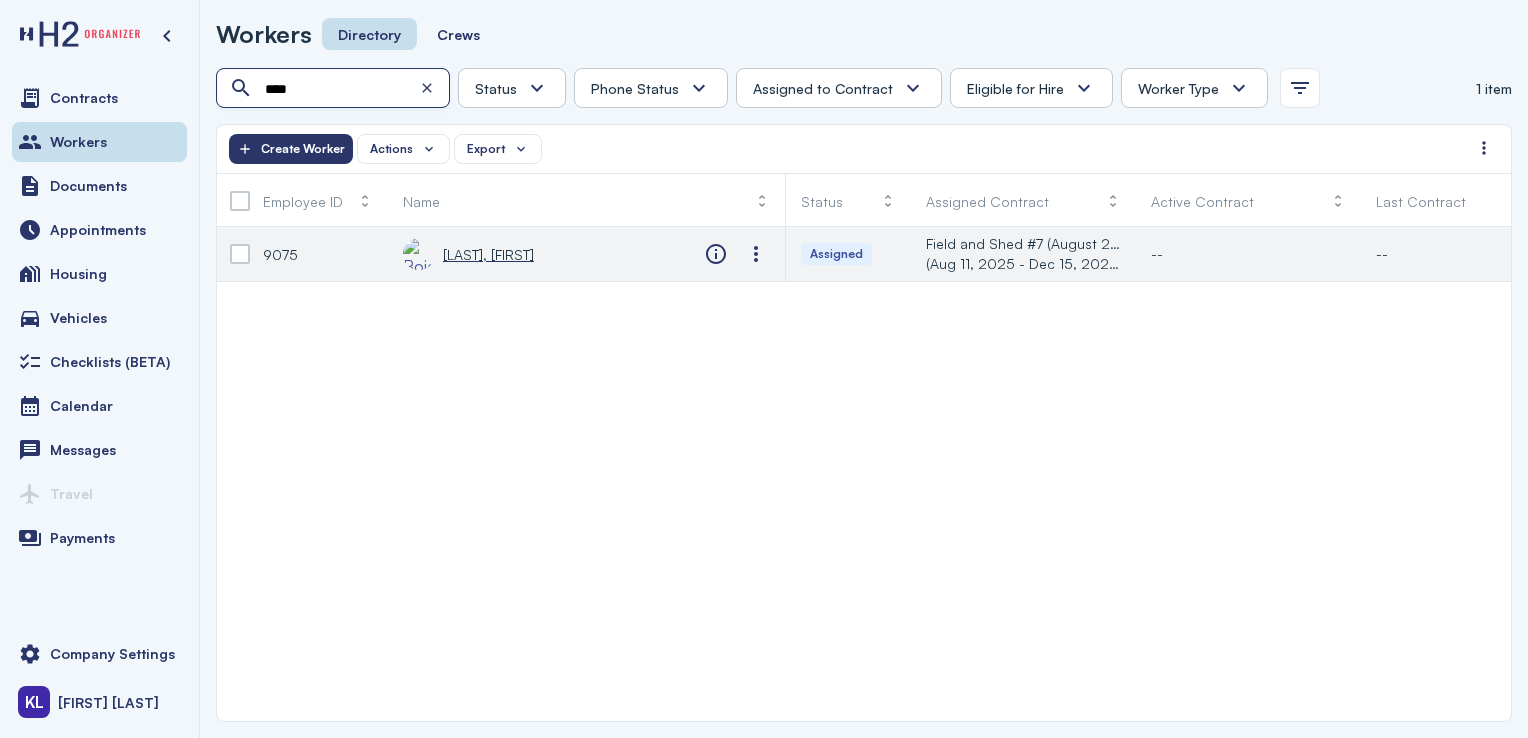 type on "****" 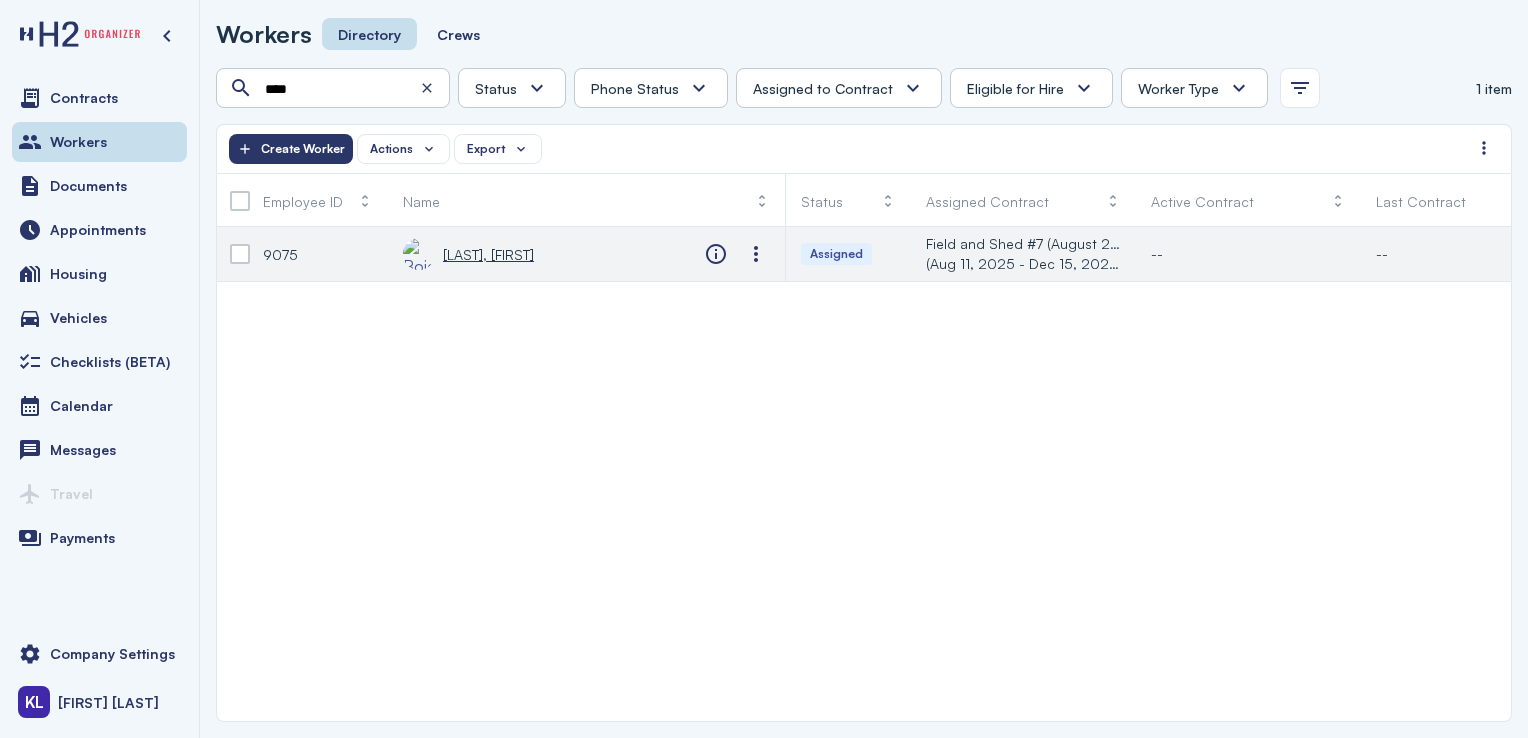 click on "[LAST], [FIRST]" at bounding box center (488, 254) 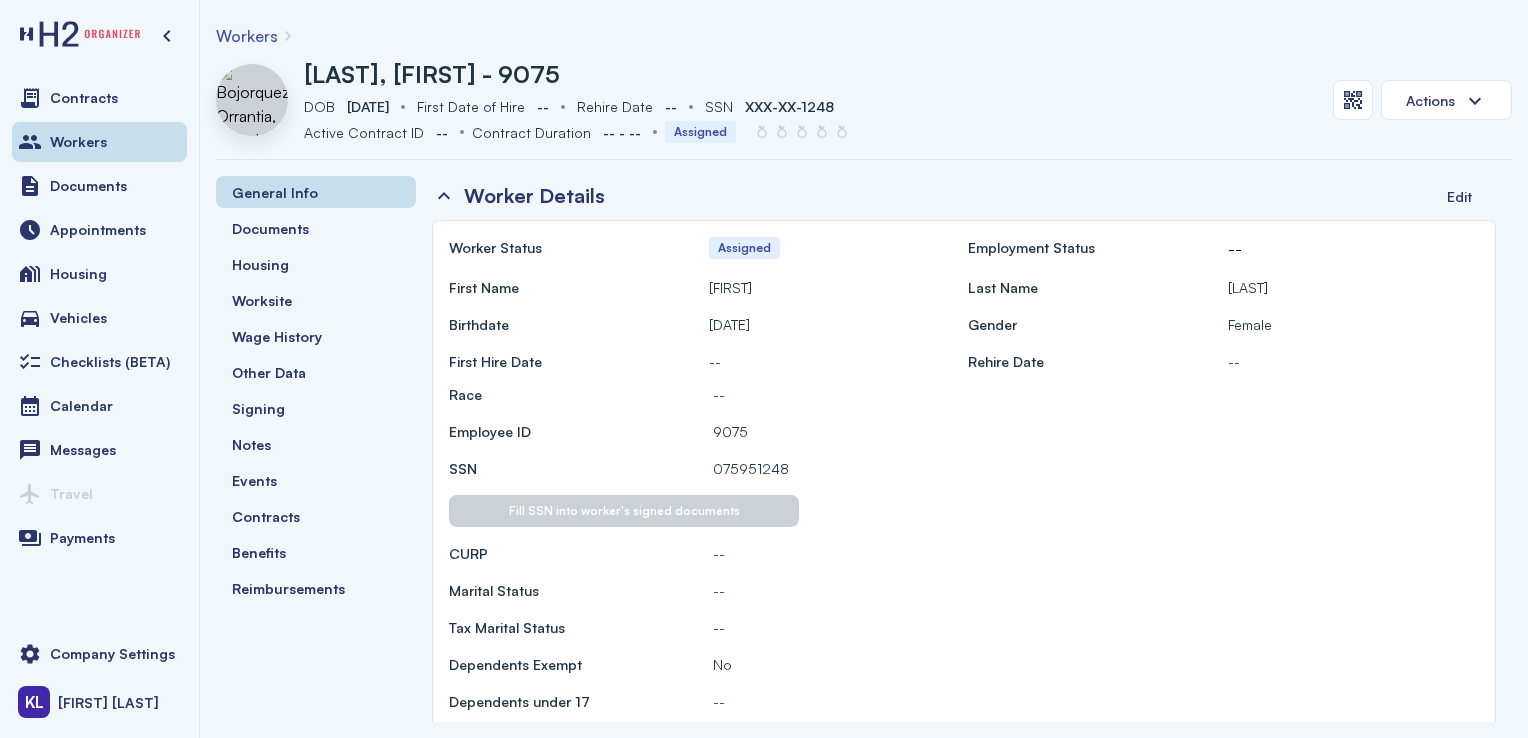 click on "[LAST], [FIRST] - 9075     DOB   DOB   [MONTH] [DAY], [YEAR]   First Date of Hire   First Date of Hire   --   Rehire Date   Rehire Date   --   SSN   SSN   XXX-XX-1248   Active Contract ID   Active Contract ID   --   Contract Duration   Contract Duration   -- - --   Assigned                                         Actions" at bounding box center (864, 108) 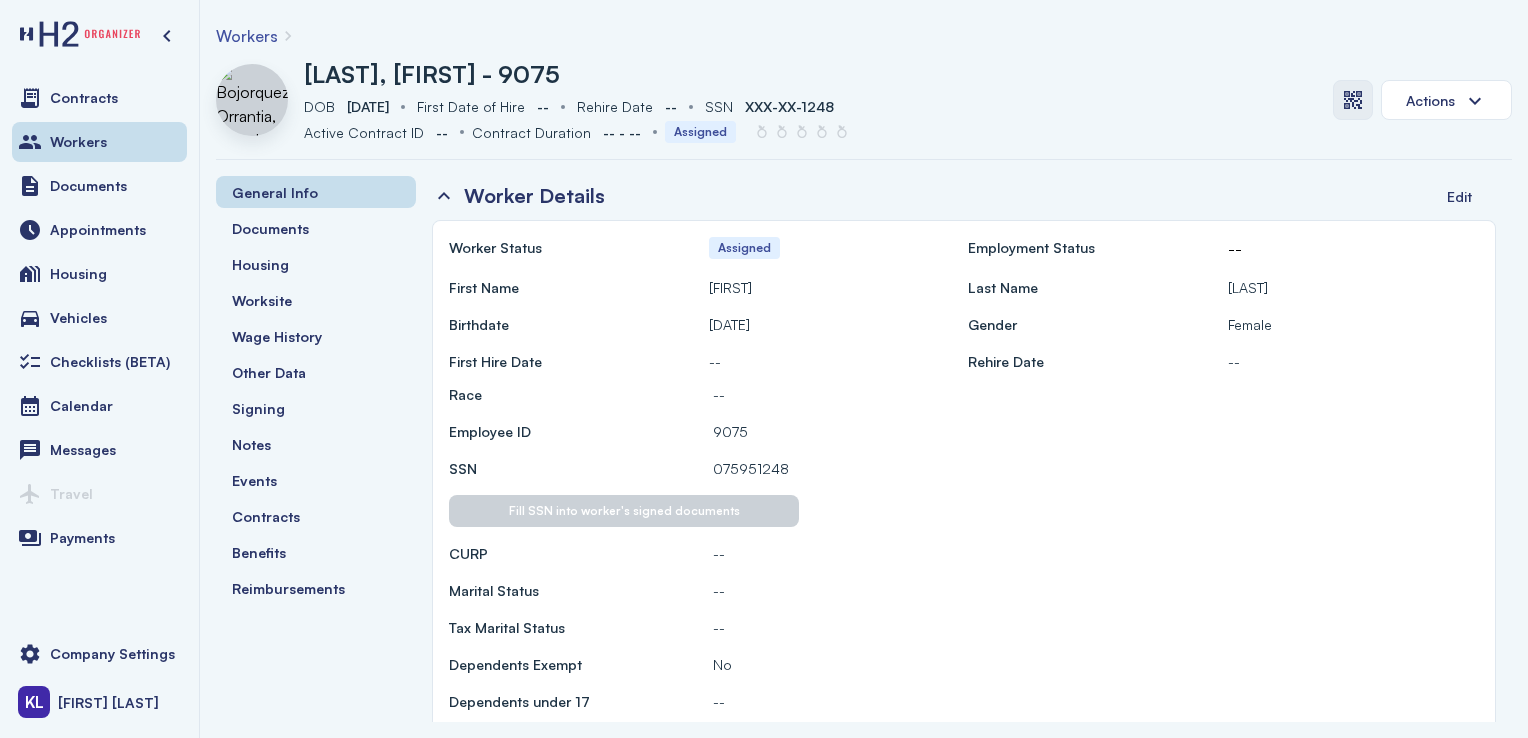 click at bounding box center (1353, 100) 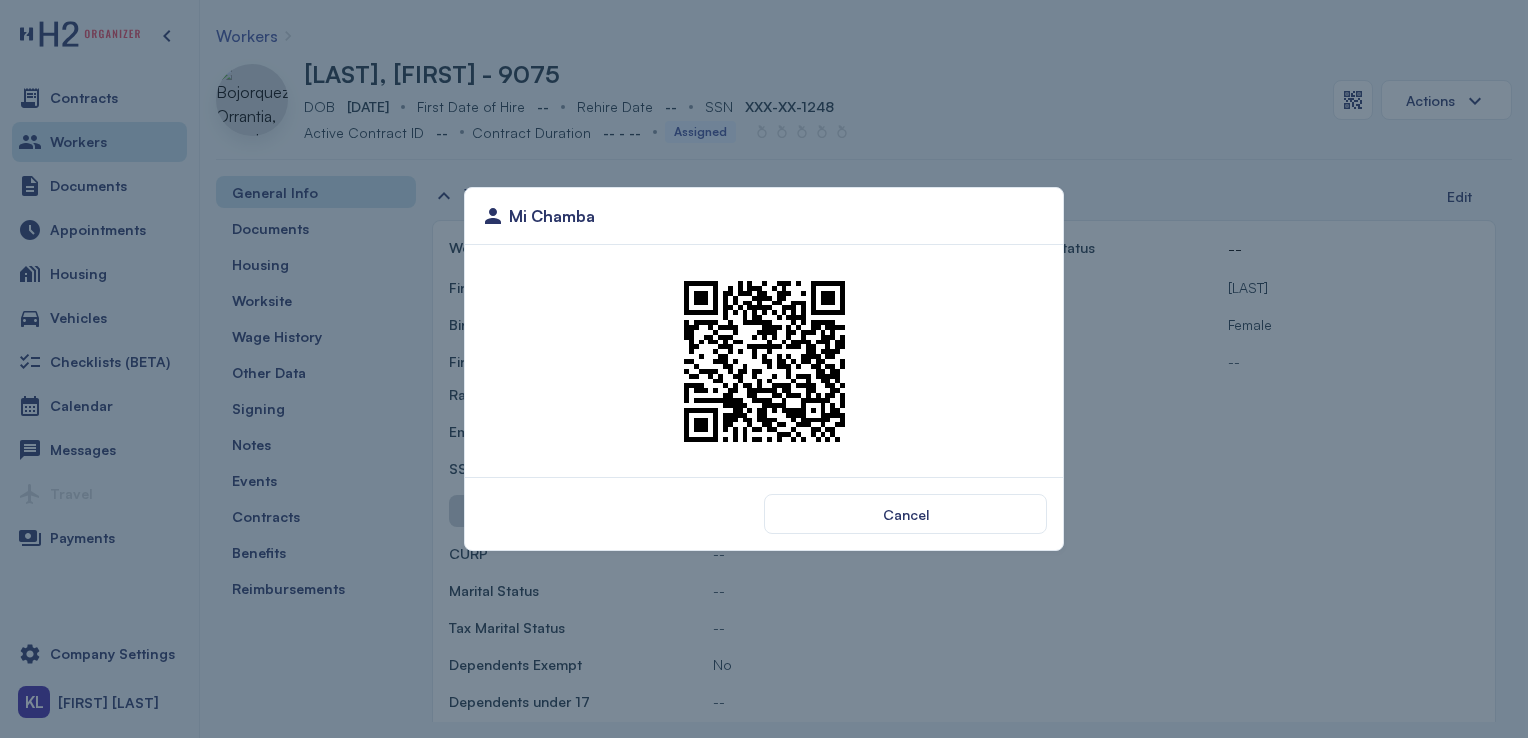 click at bounding box center [764, 361] 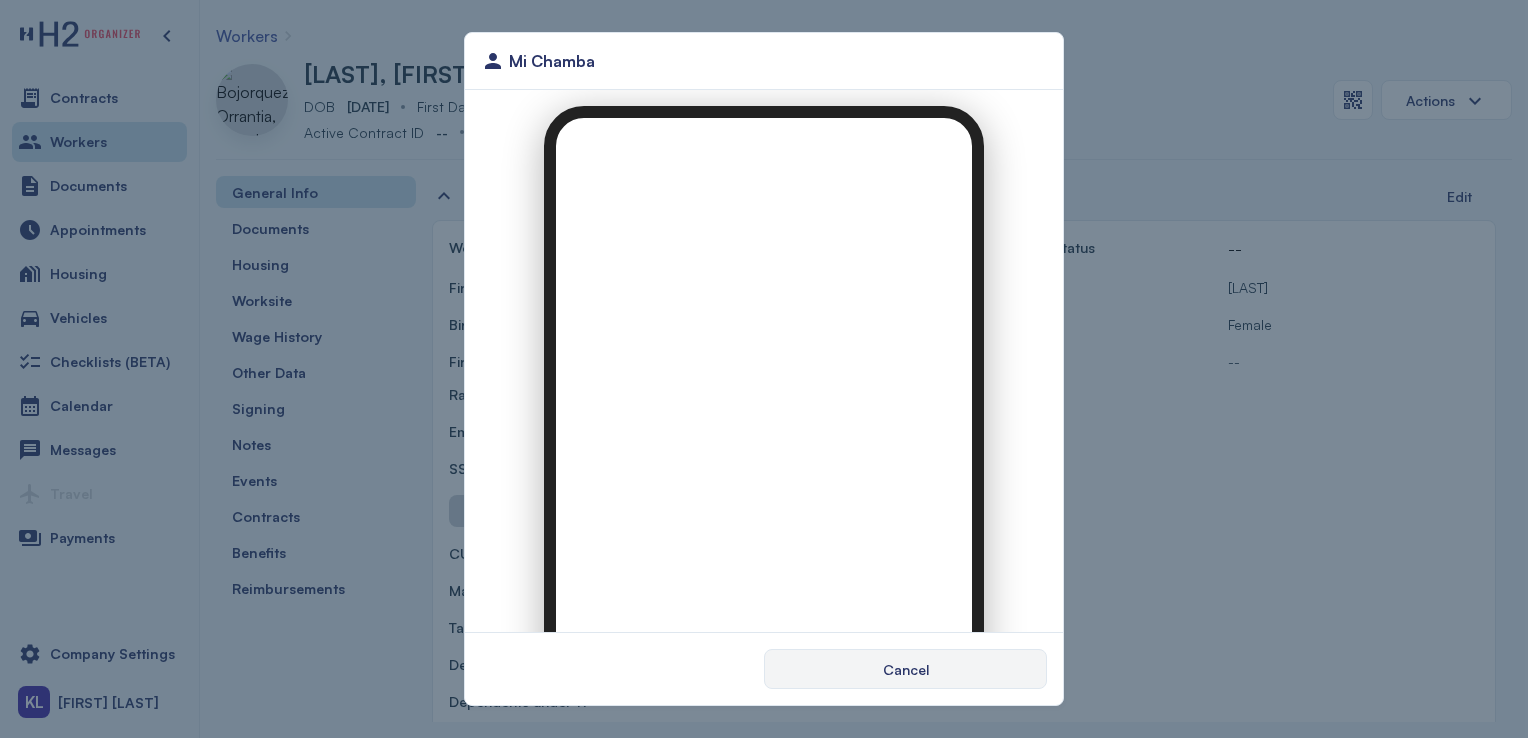 scroll, scrollTop: 0, scrollLeft: 0, axis: both 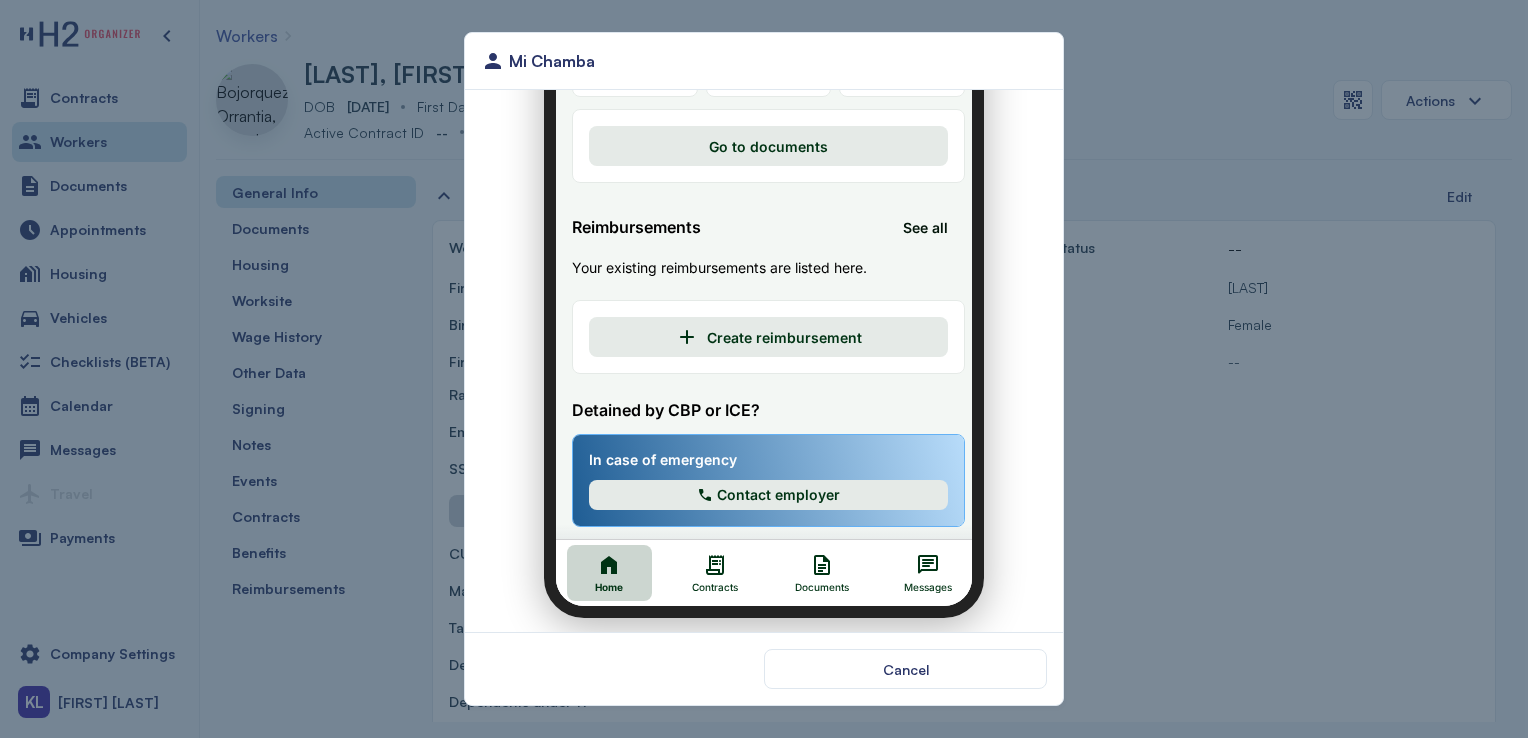 click 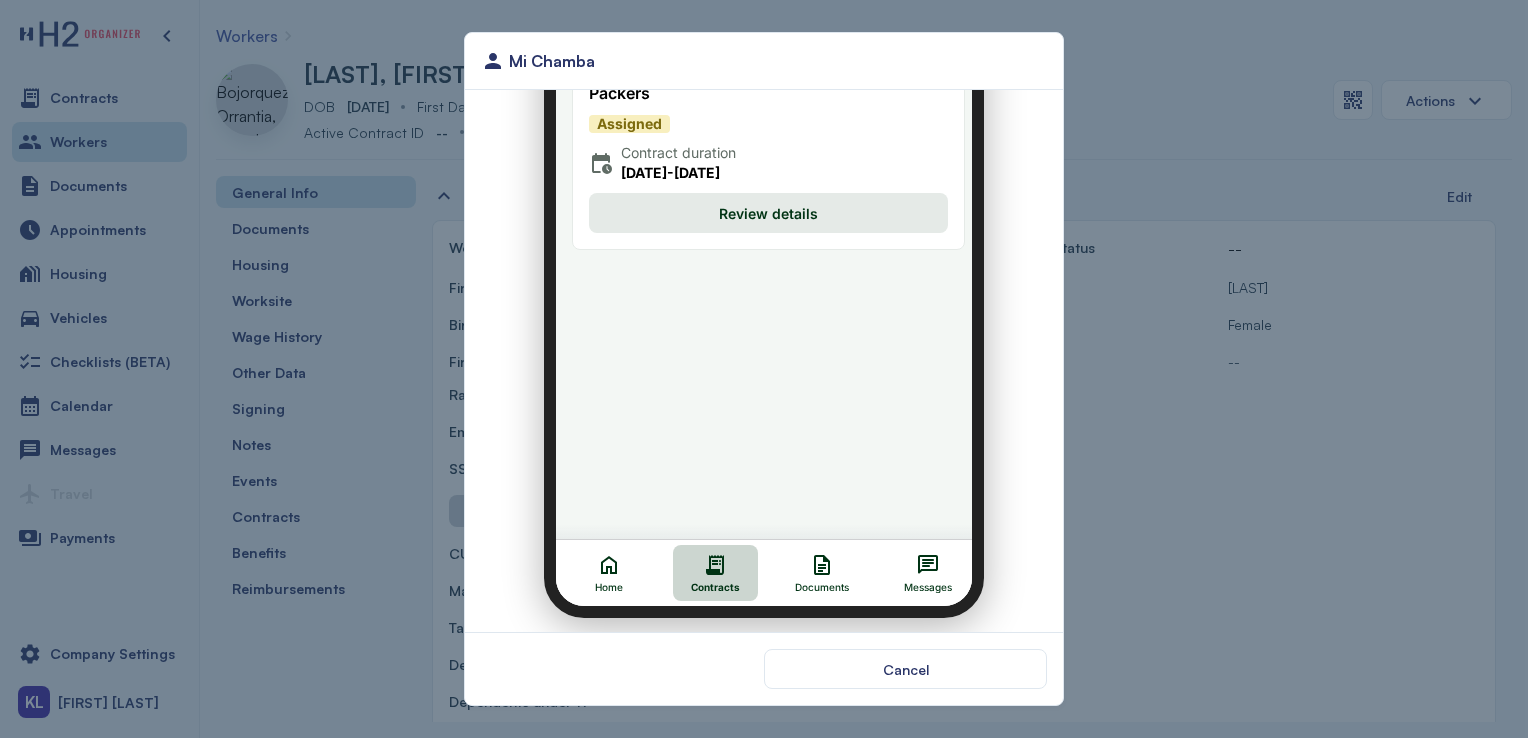 click on "Review details" at bounding box center (756, 201) 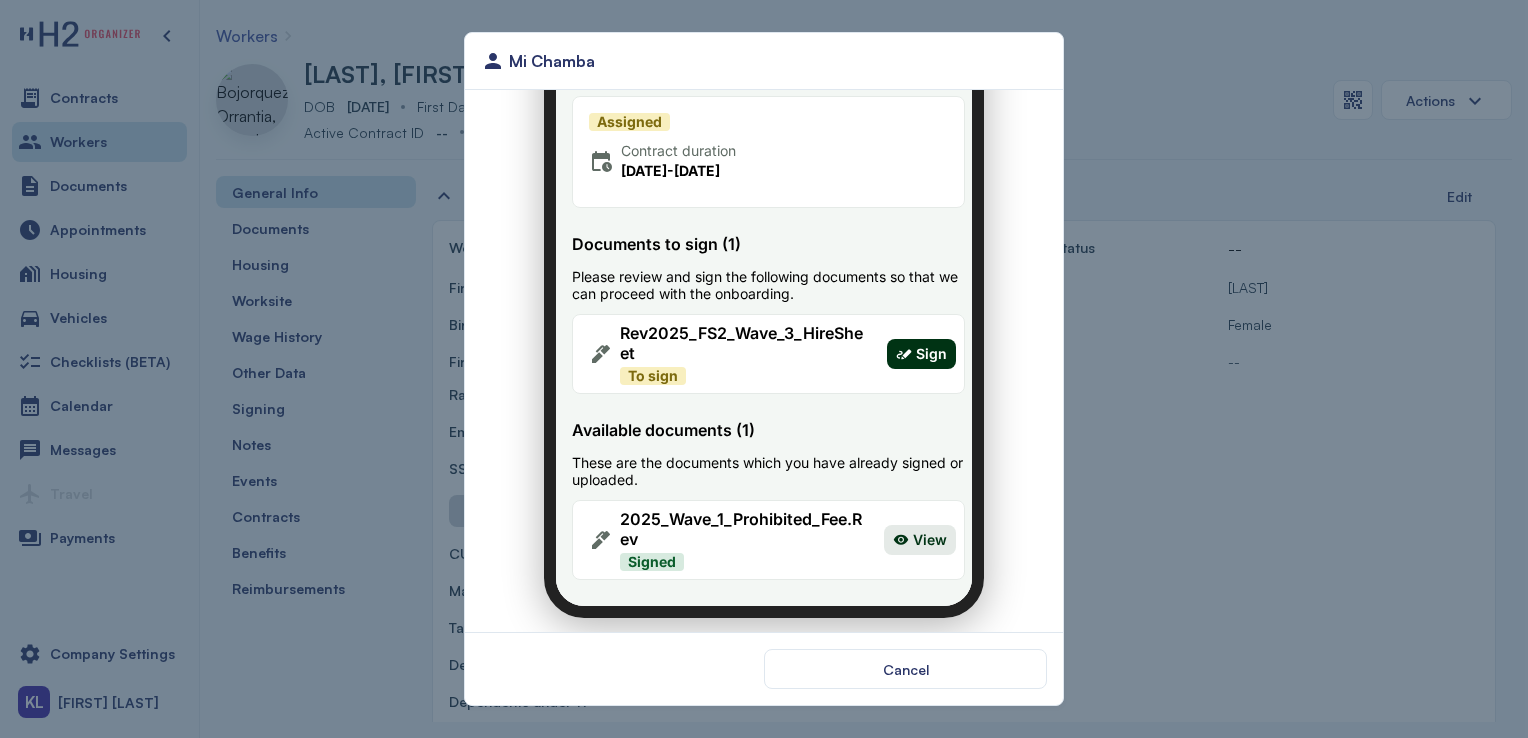 click on "Sign" at bounding box center (909, 342) 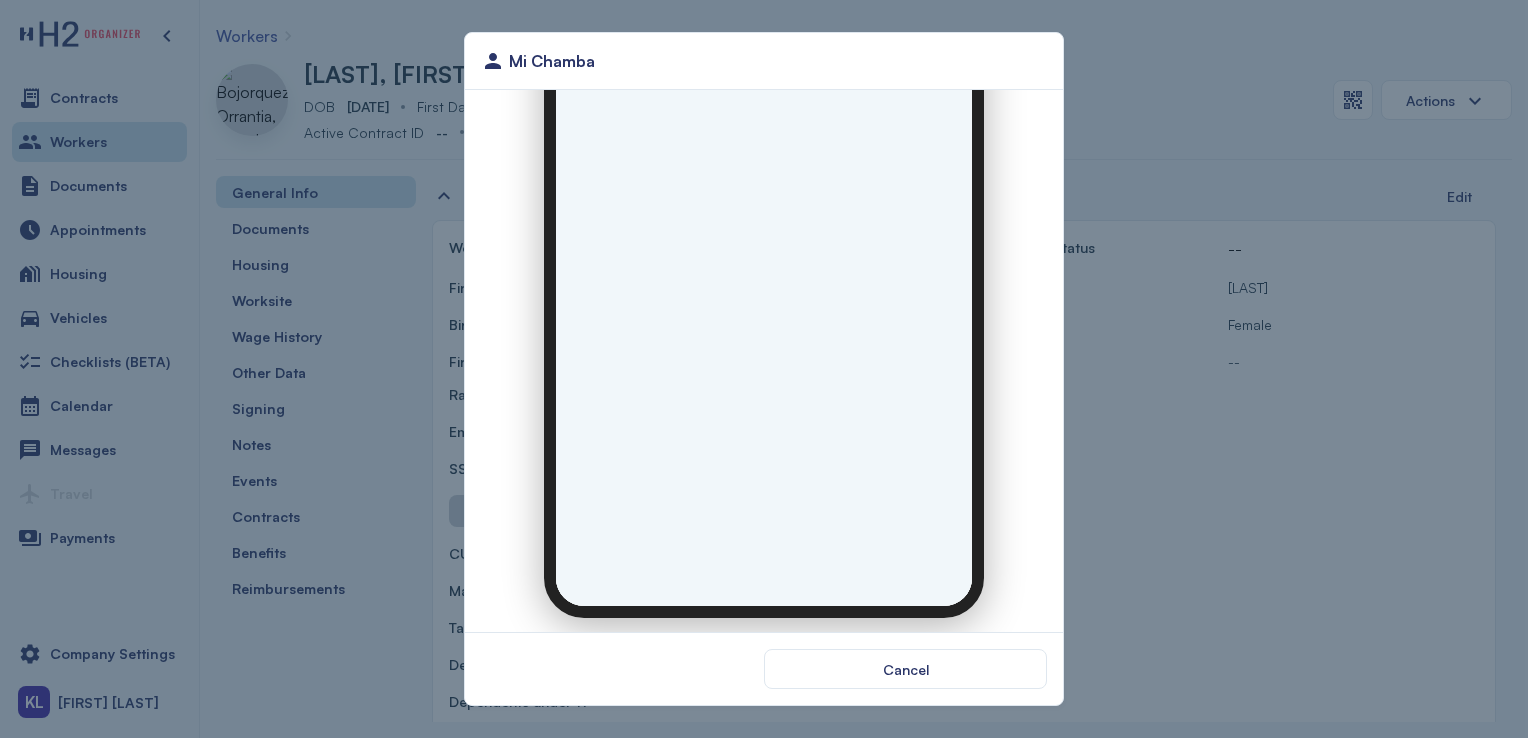 scroll, scrollTop: 0, scrollLeft: 0, axis: both 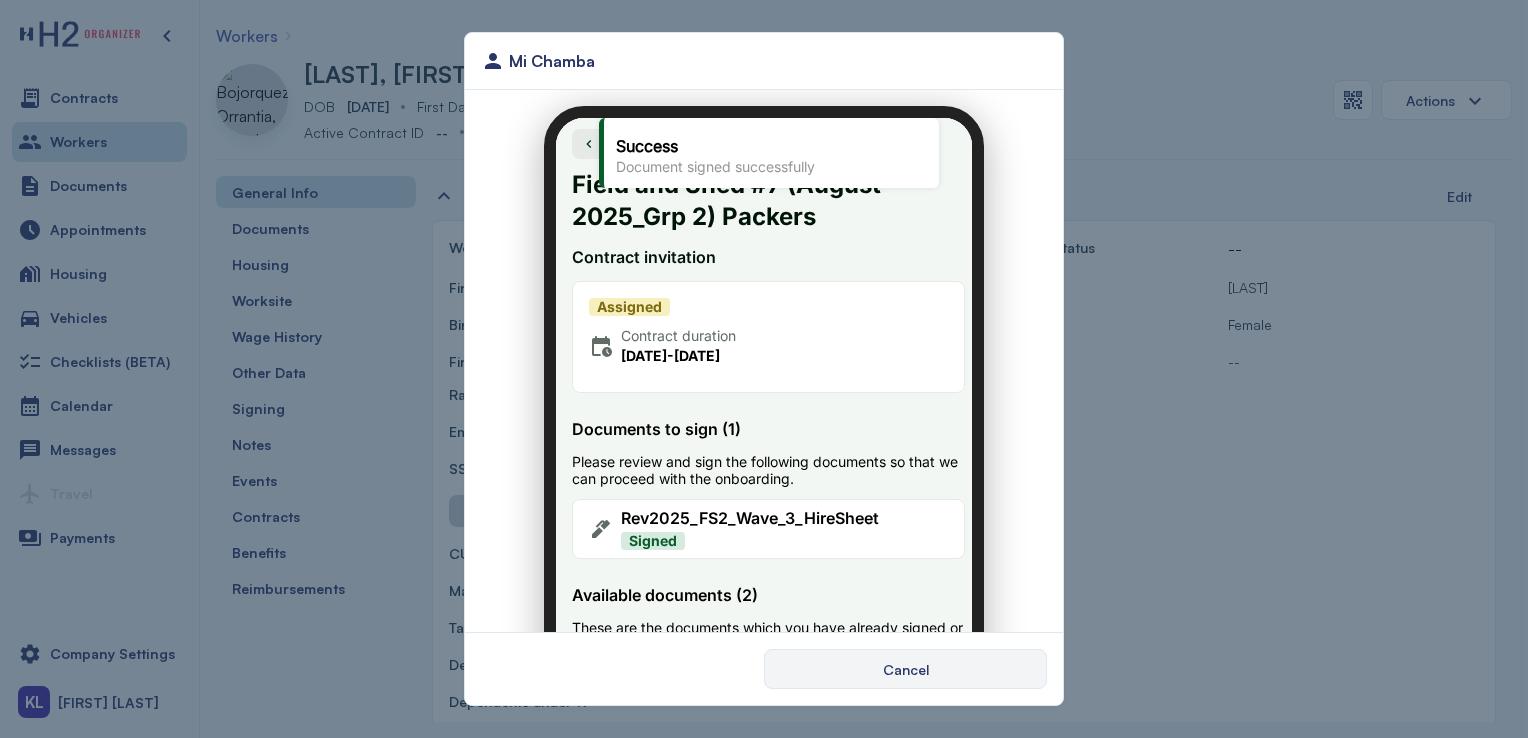 click on "Cancel" at bounding box center [905, 669] 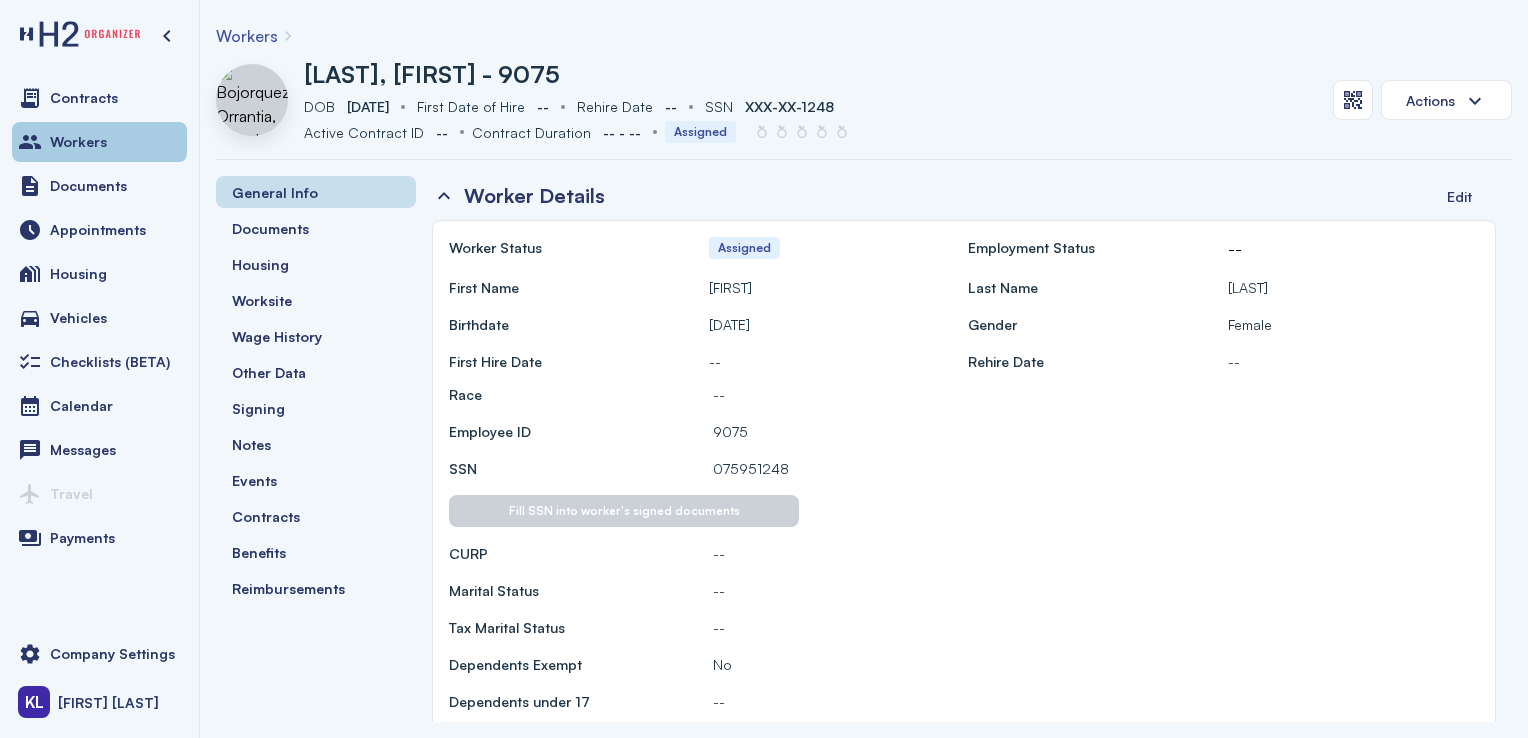 click on "Workers" at bounding box center (99, 142) 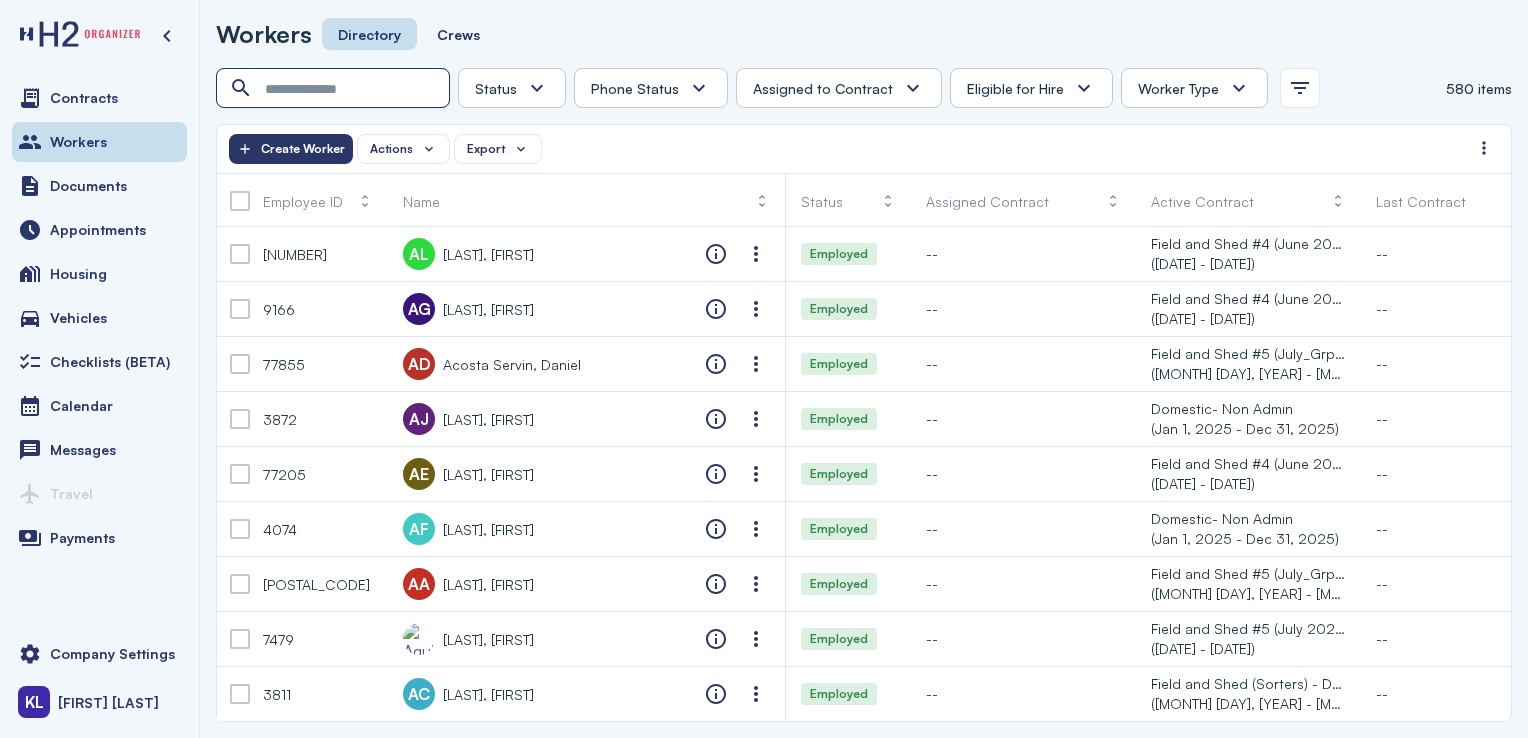 click at bounding box center (335, 89) 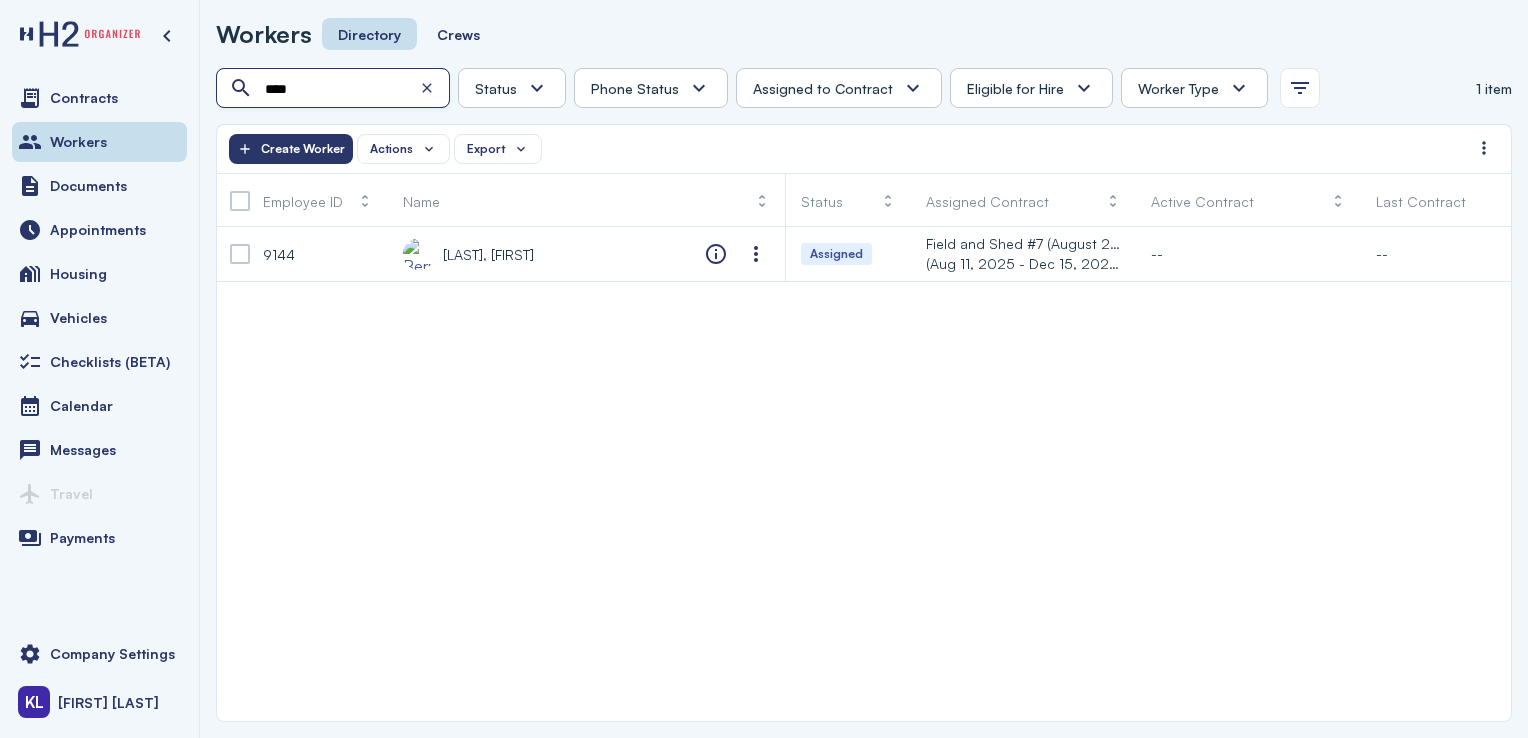 type on "****" 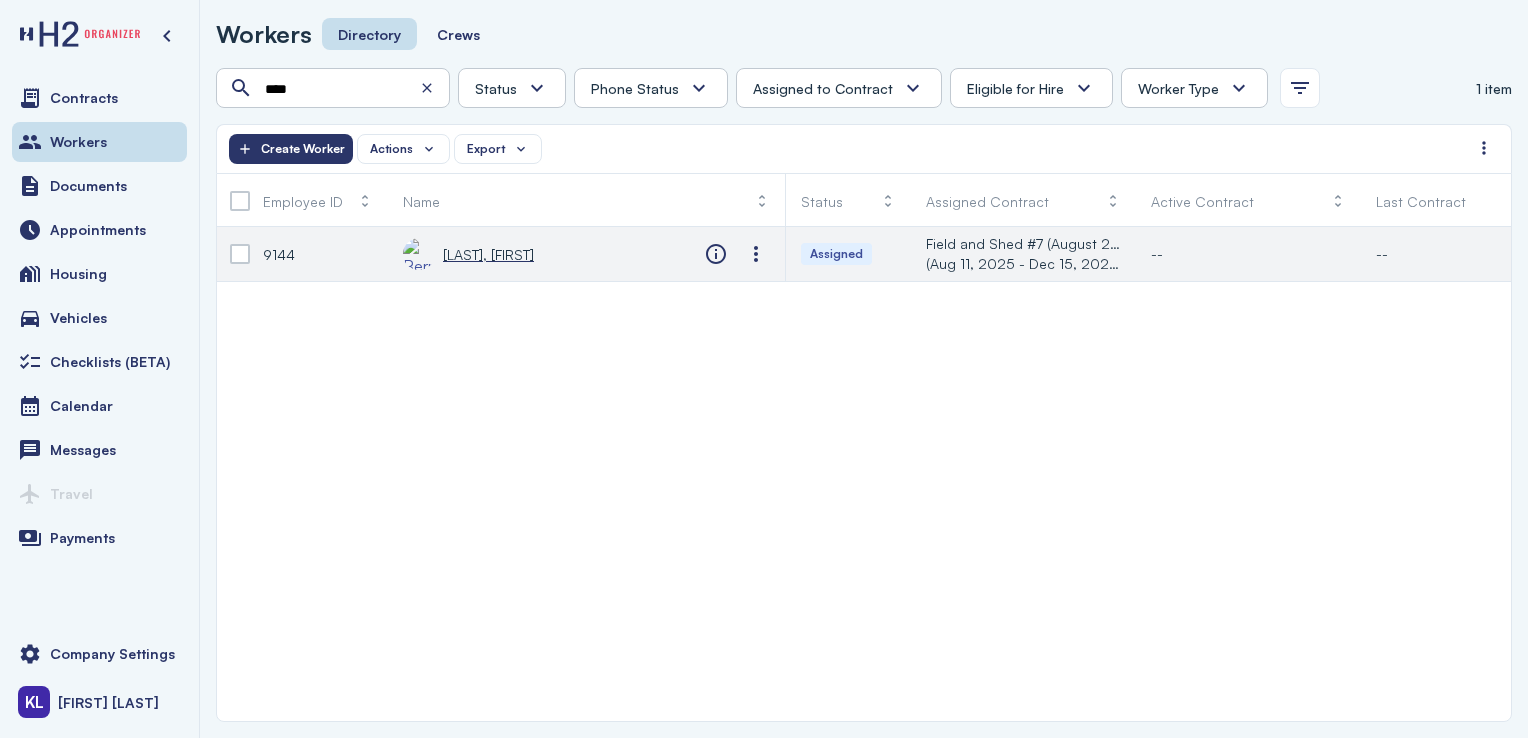 click on "[LAST], [FIRST]" at bounding box center [488, 254] 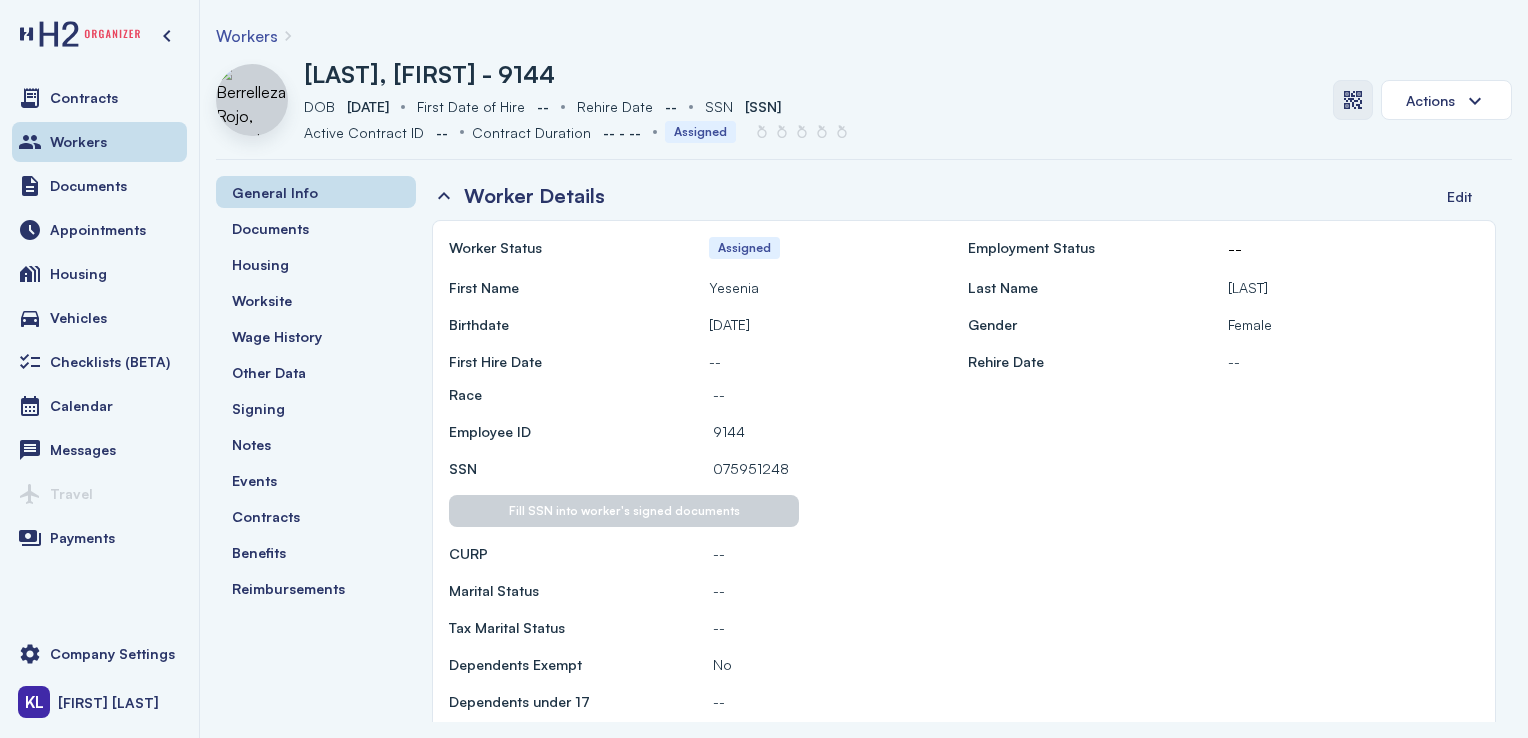 click at bounding box center [1353, 100] 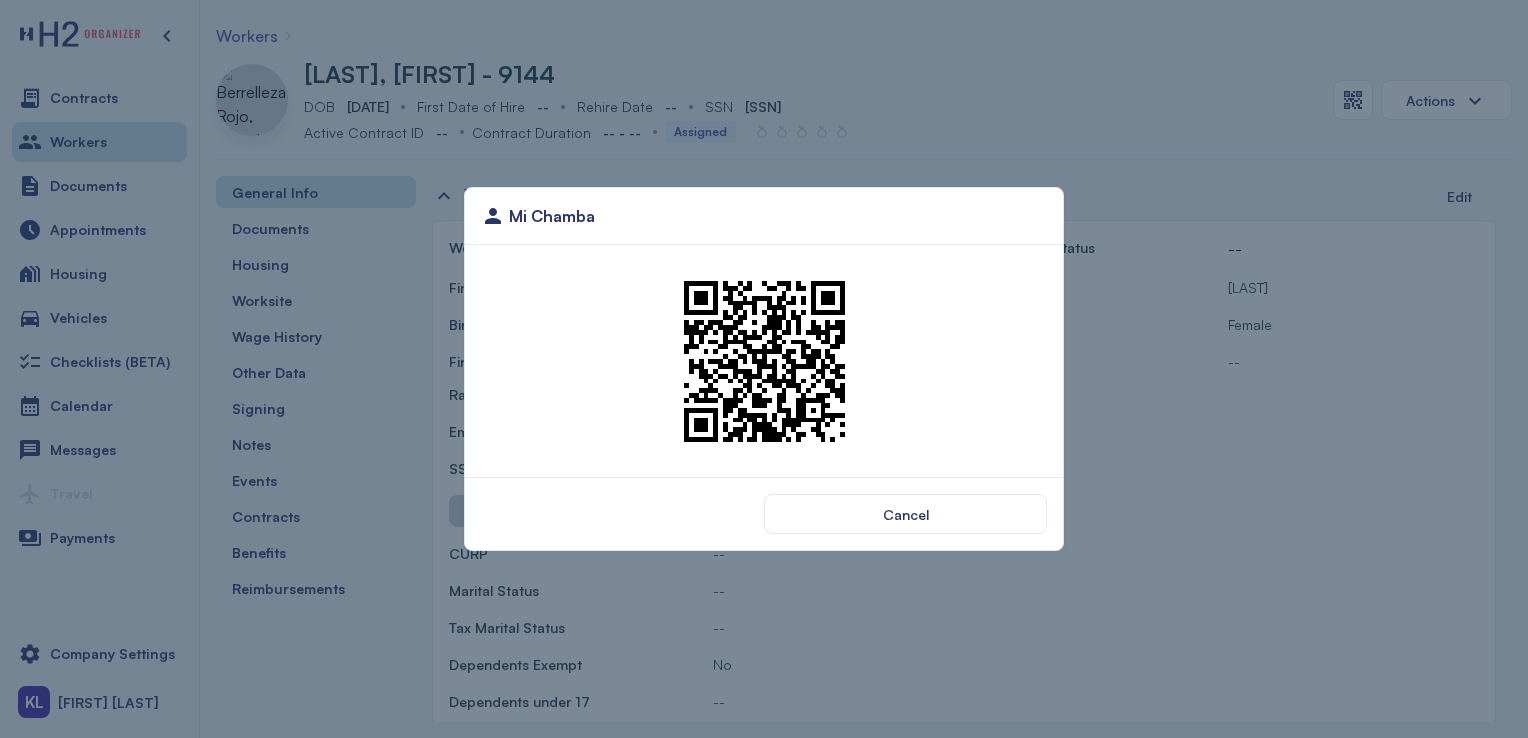 click at bounding box center [764, 361] 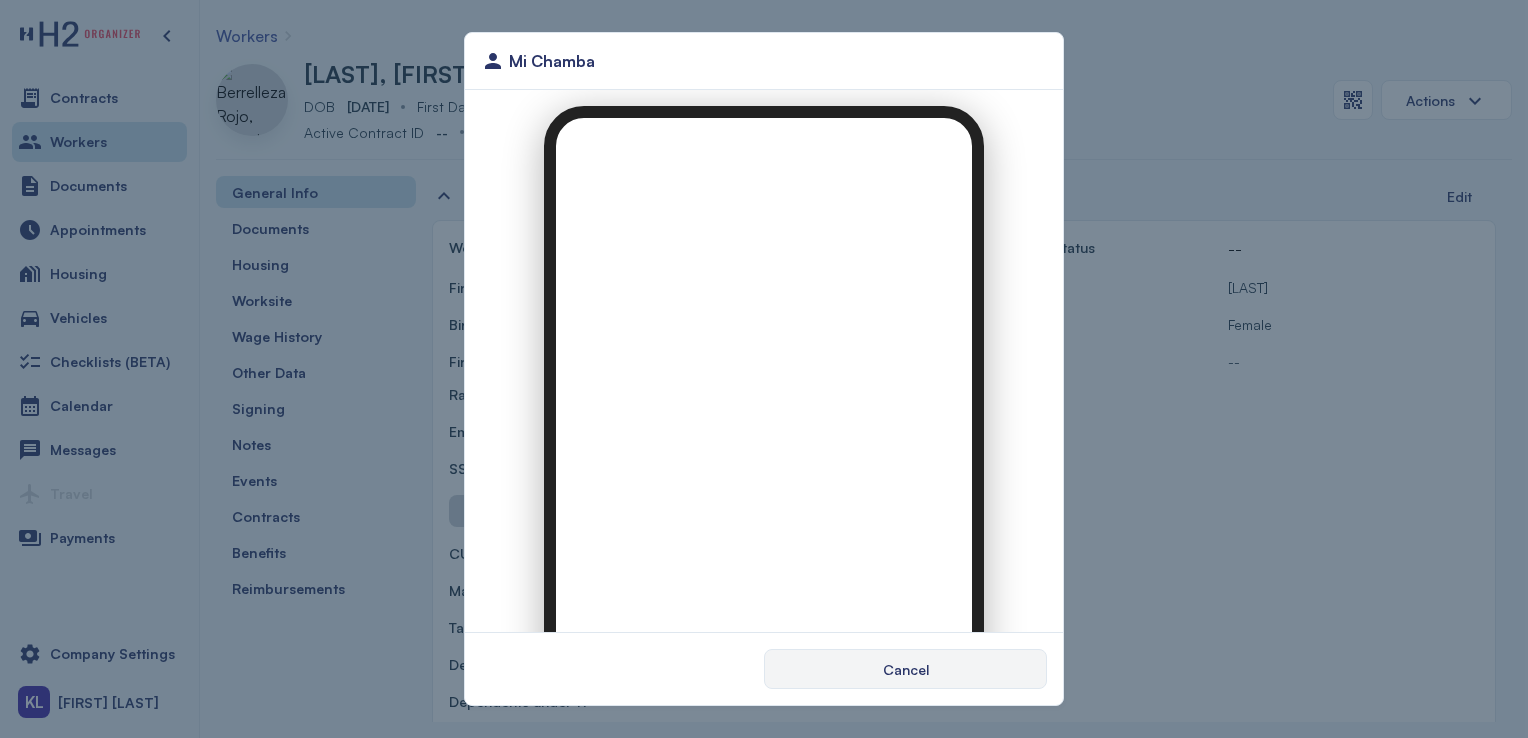 scroll, scrollTop: 0, scrollLeft: 0, axis: both 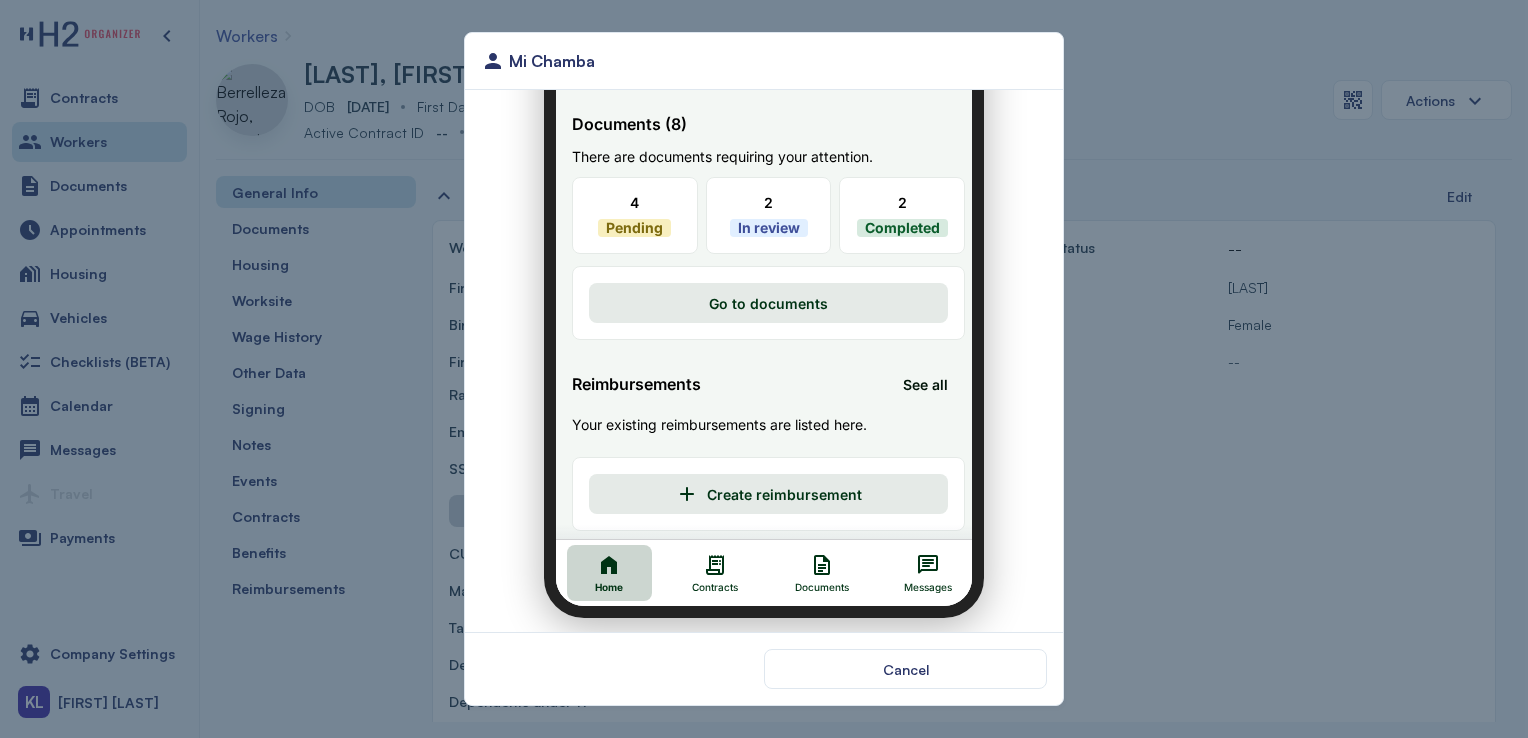 click 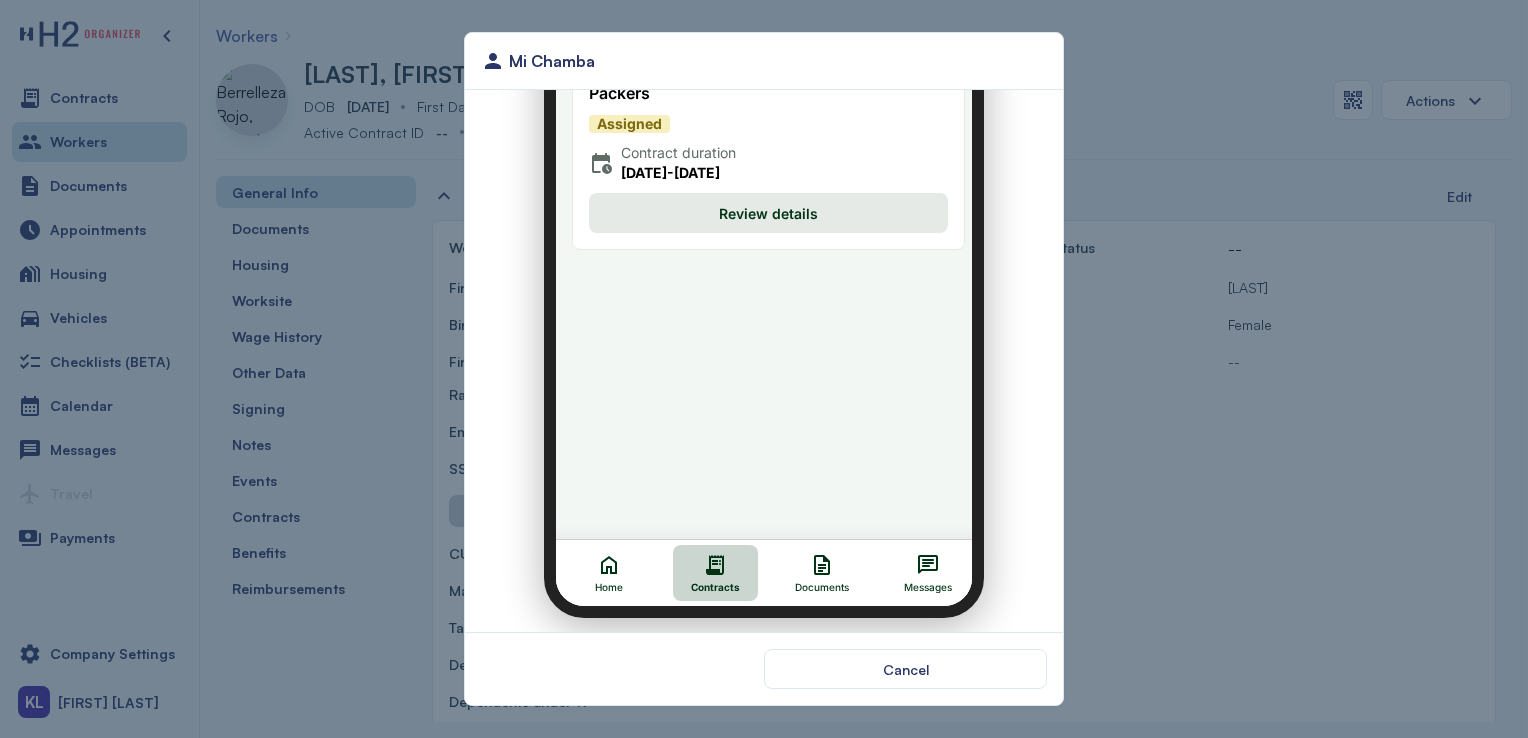 click on "Review details" at bounding box center [756, 201] 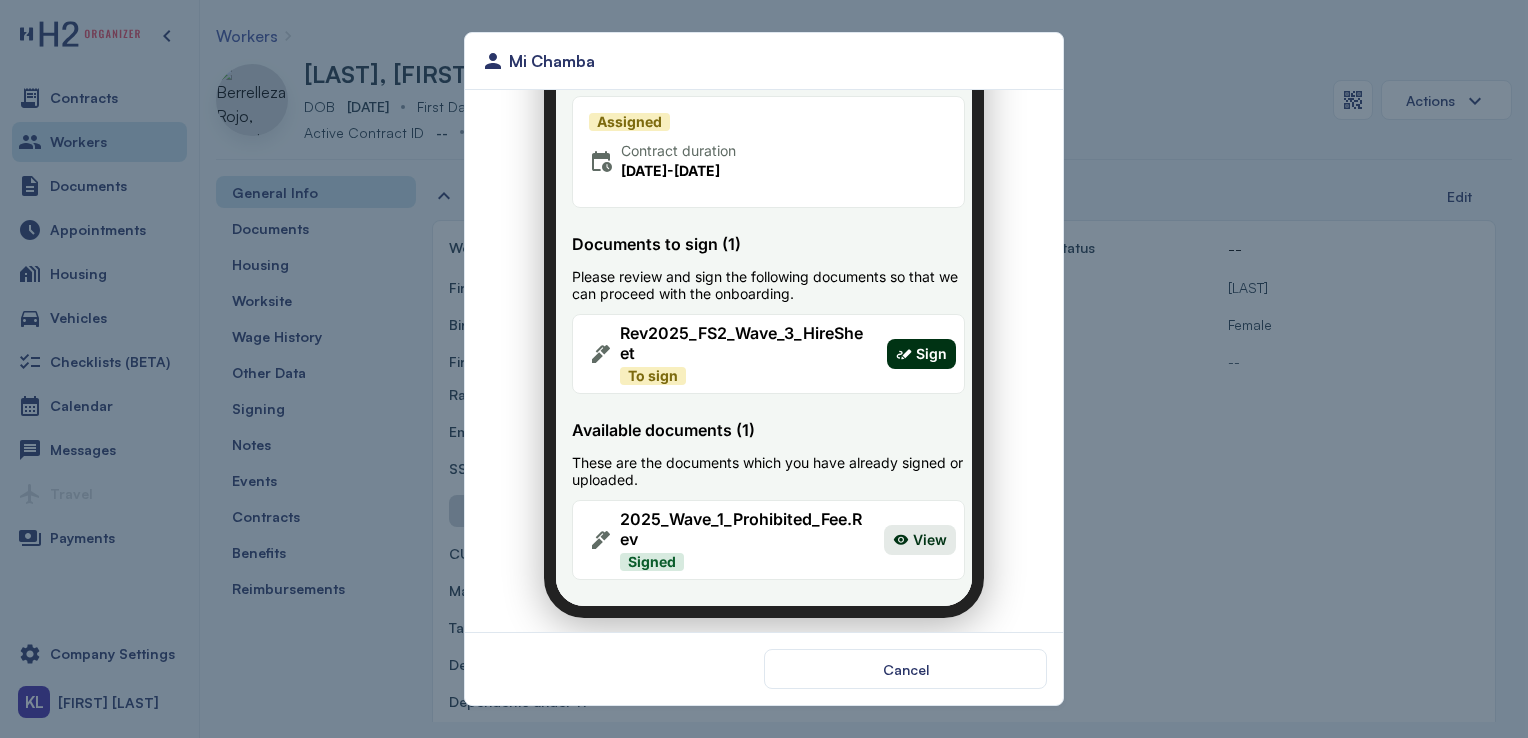 click on "Sign" at bounding box center [919, 342] 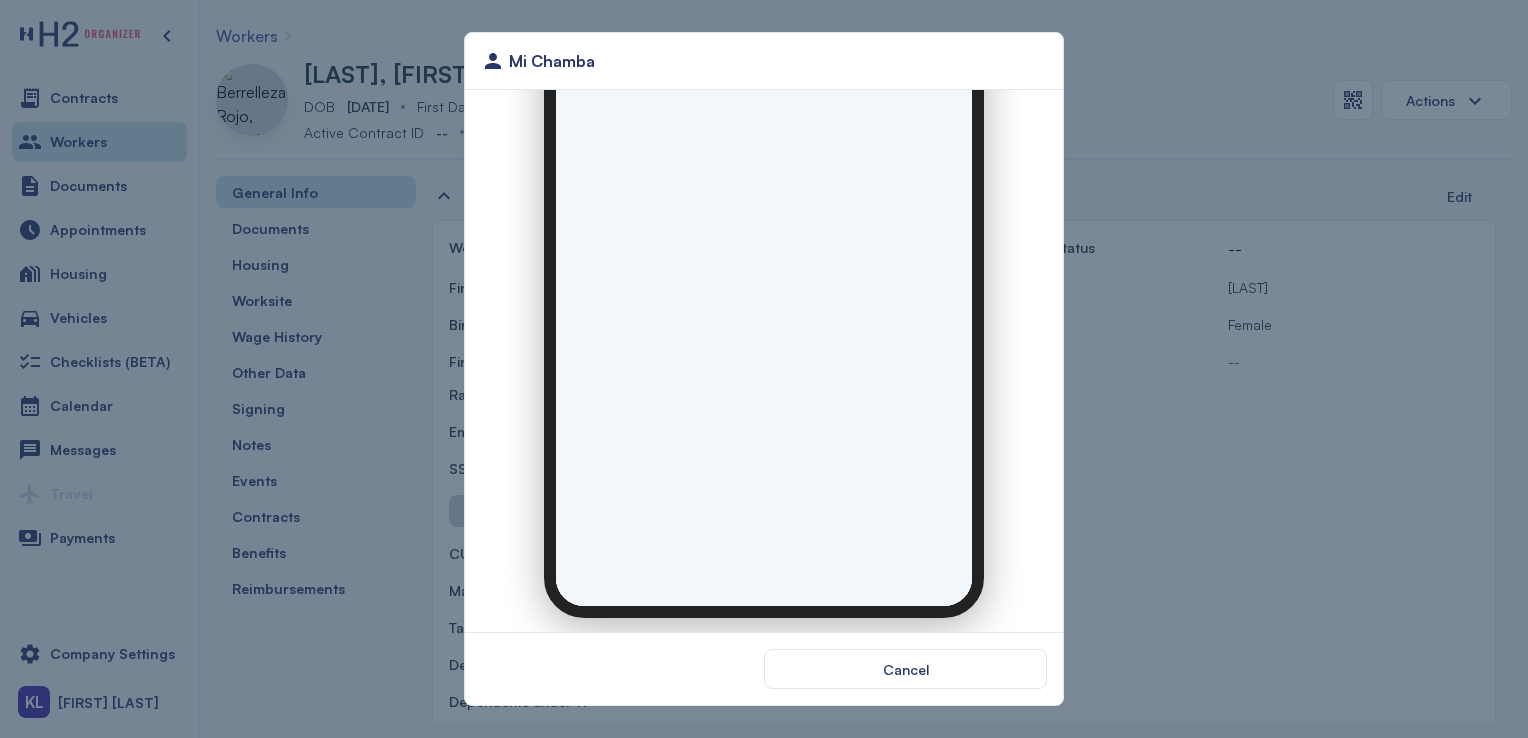 scroll, scrollTop: 0, scrollLeft: 0, axis: both 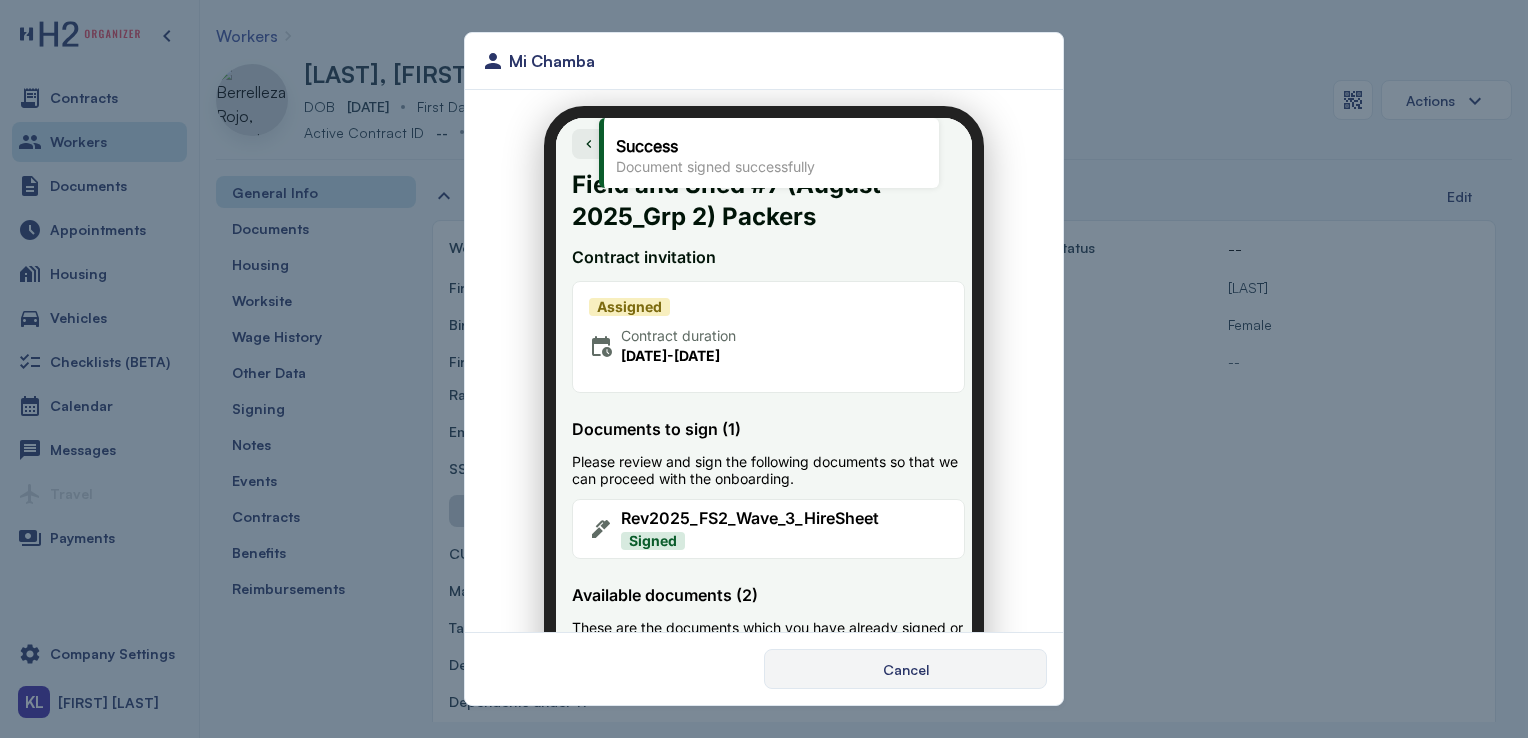 click on "Cancel" at bounding box center [905, 669] 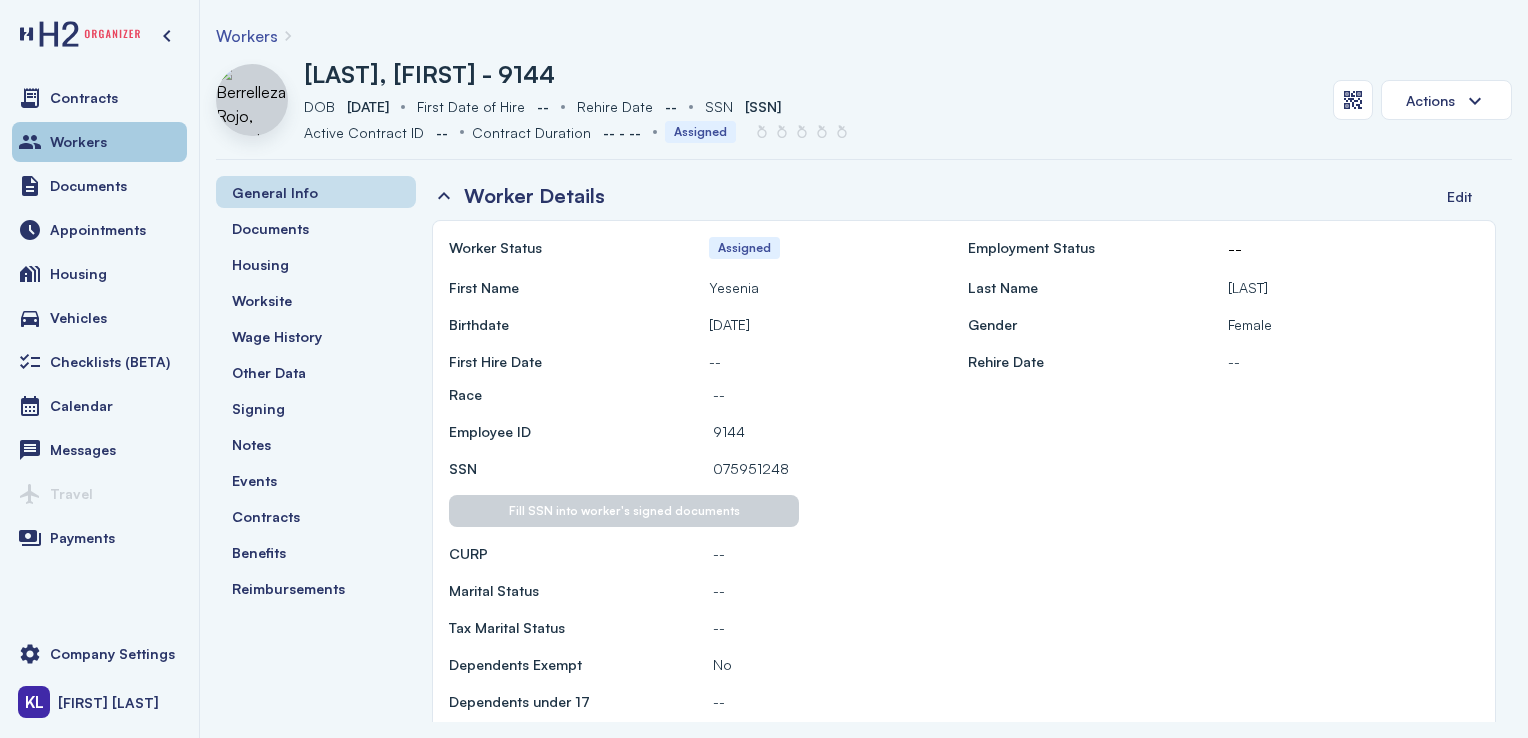 click on "Workers" at bounding box center (78, 142) 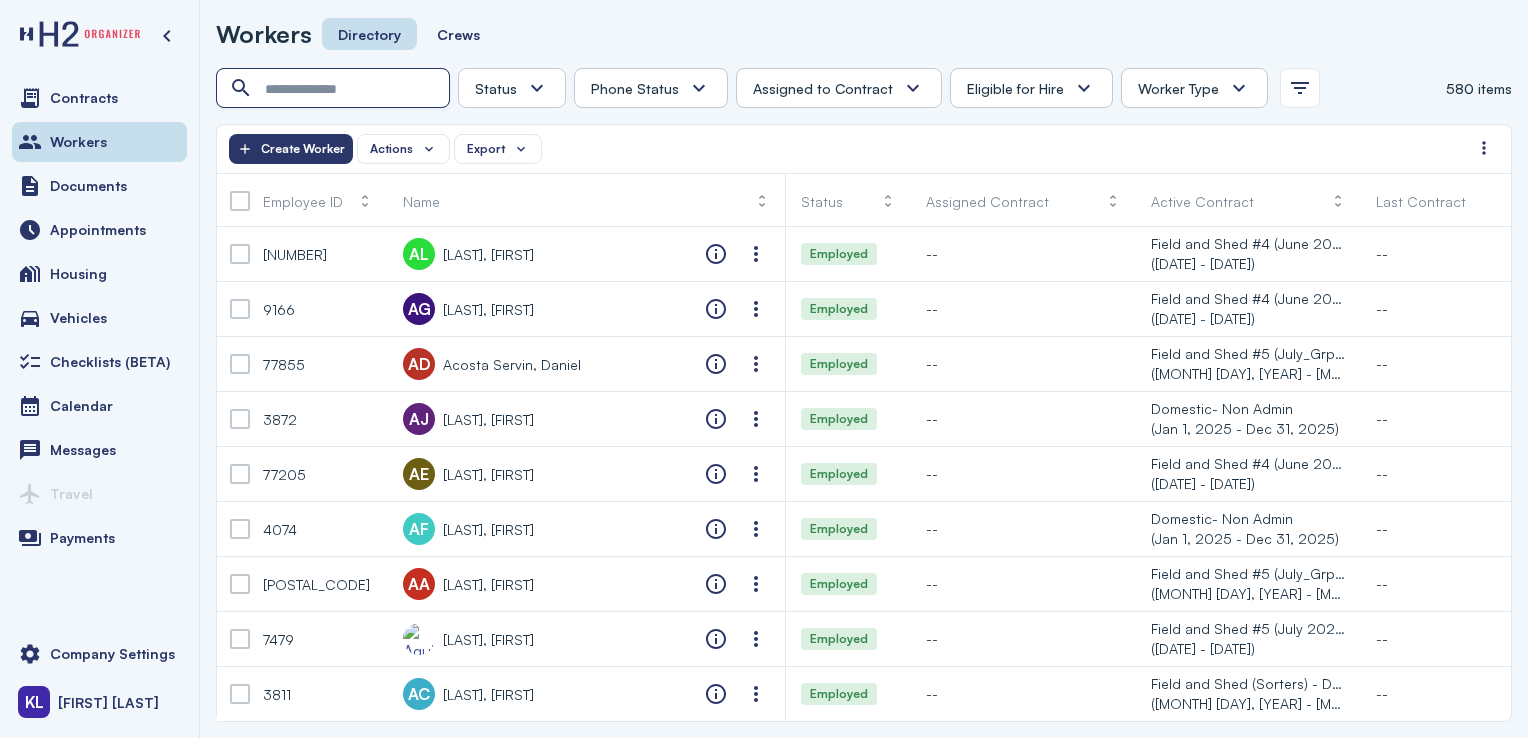 click at bounding box center (335, 89) 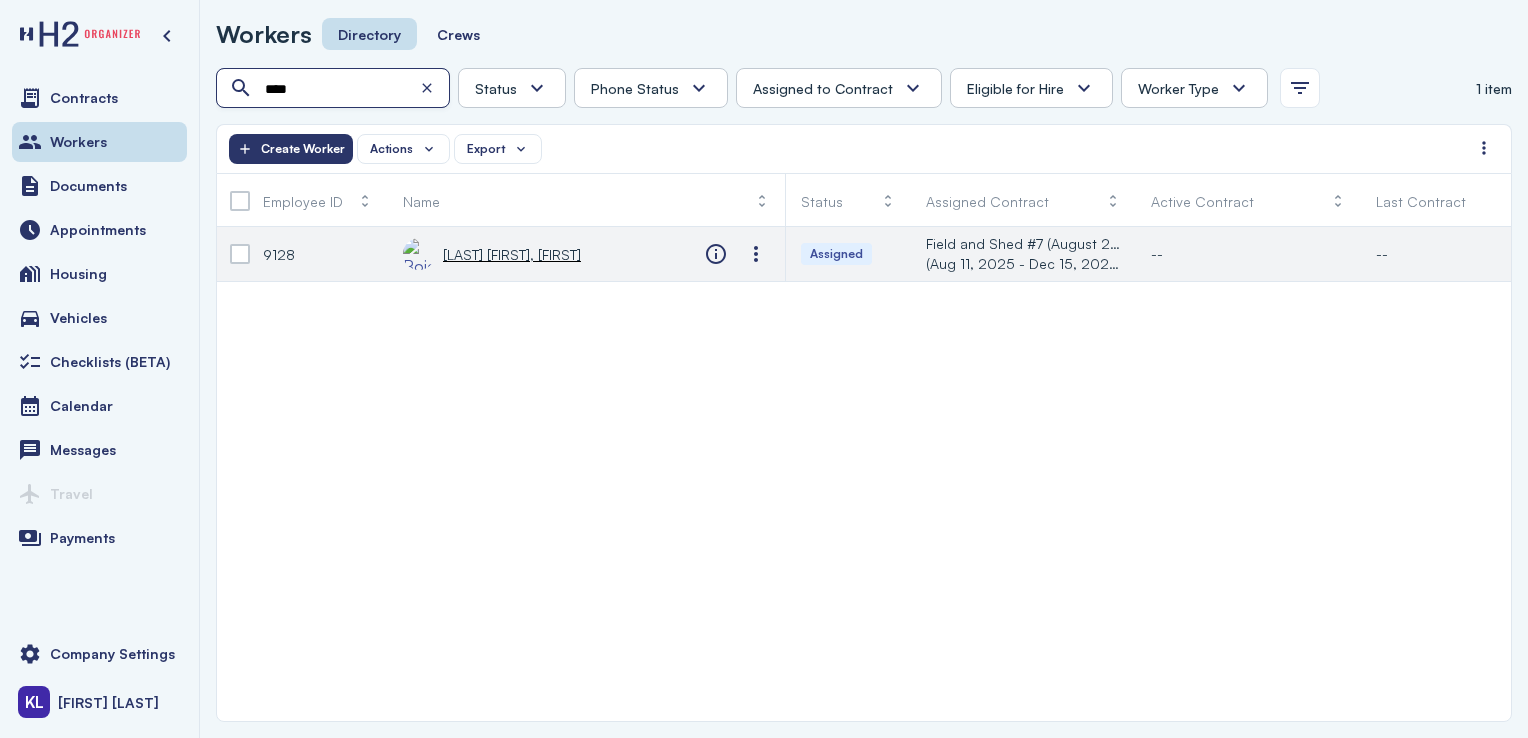 type on "****" 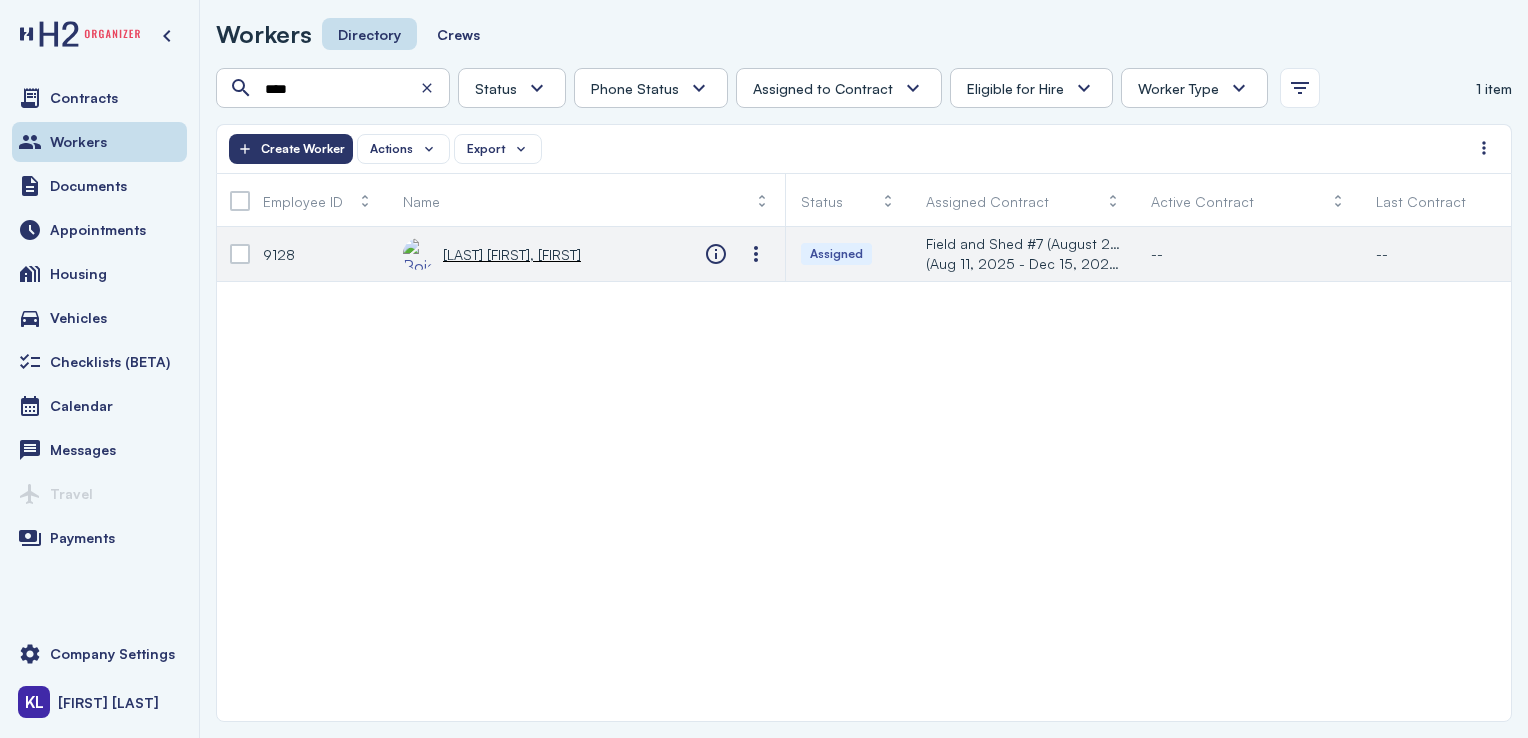 click on "[LAST] [FIRST], [FIRST]" 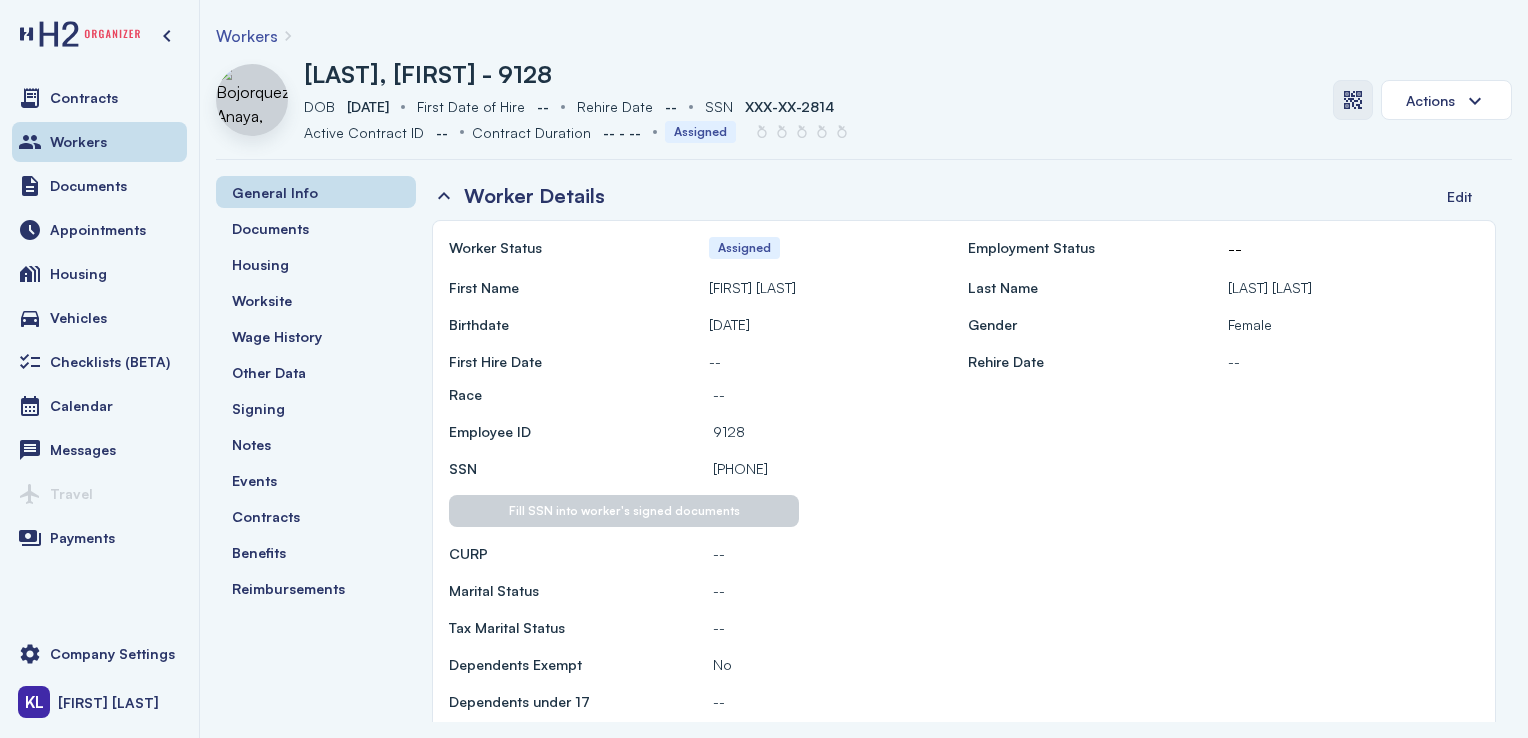 click at bounding box center [1353, 100] 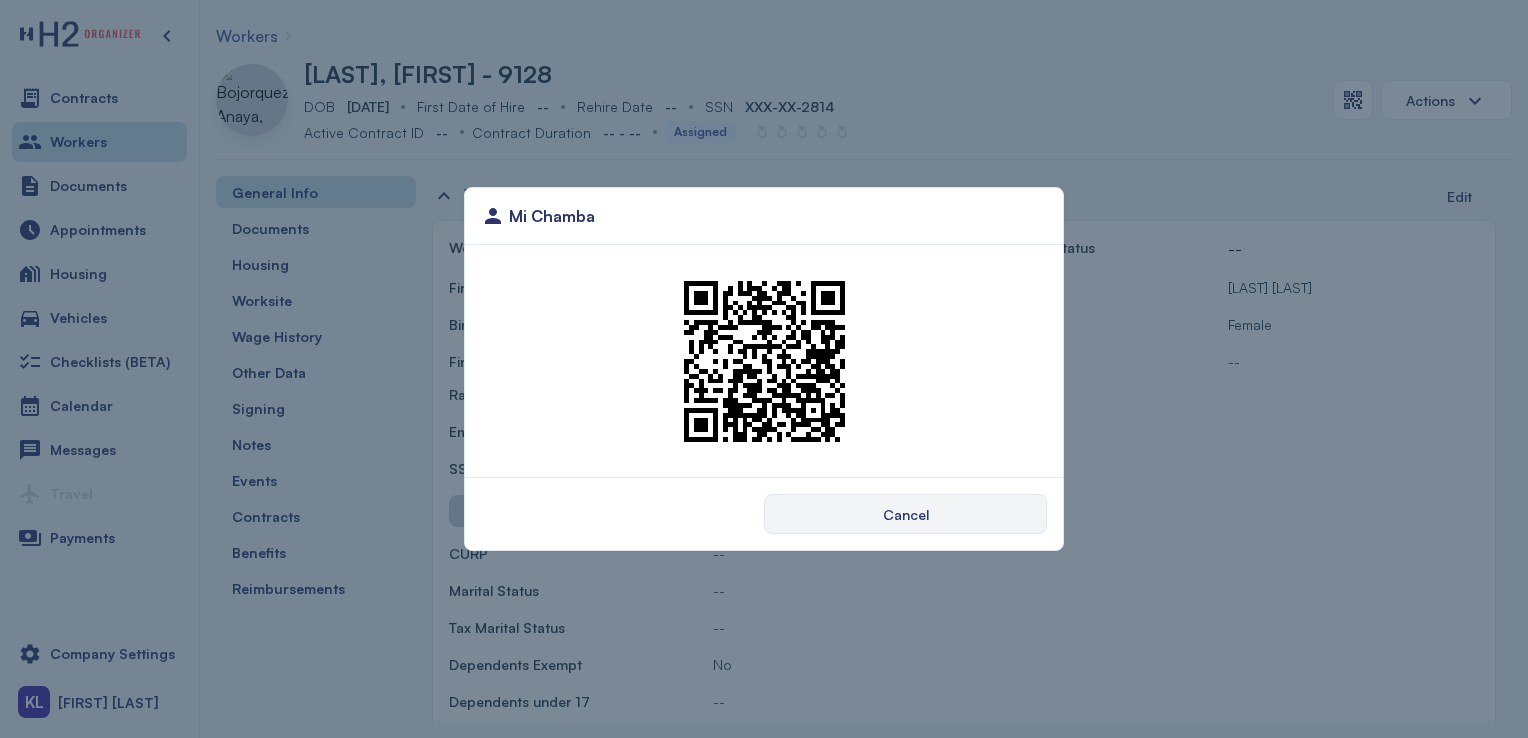click on "Mi Chamba       Cancel" at bounding box center [764, 369] 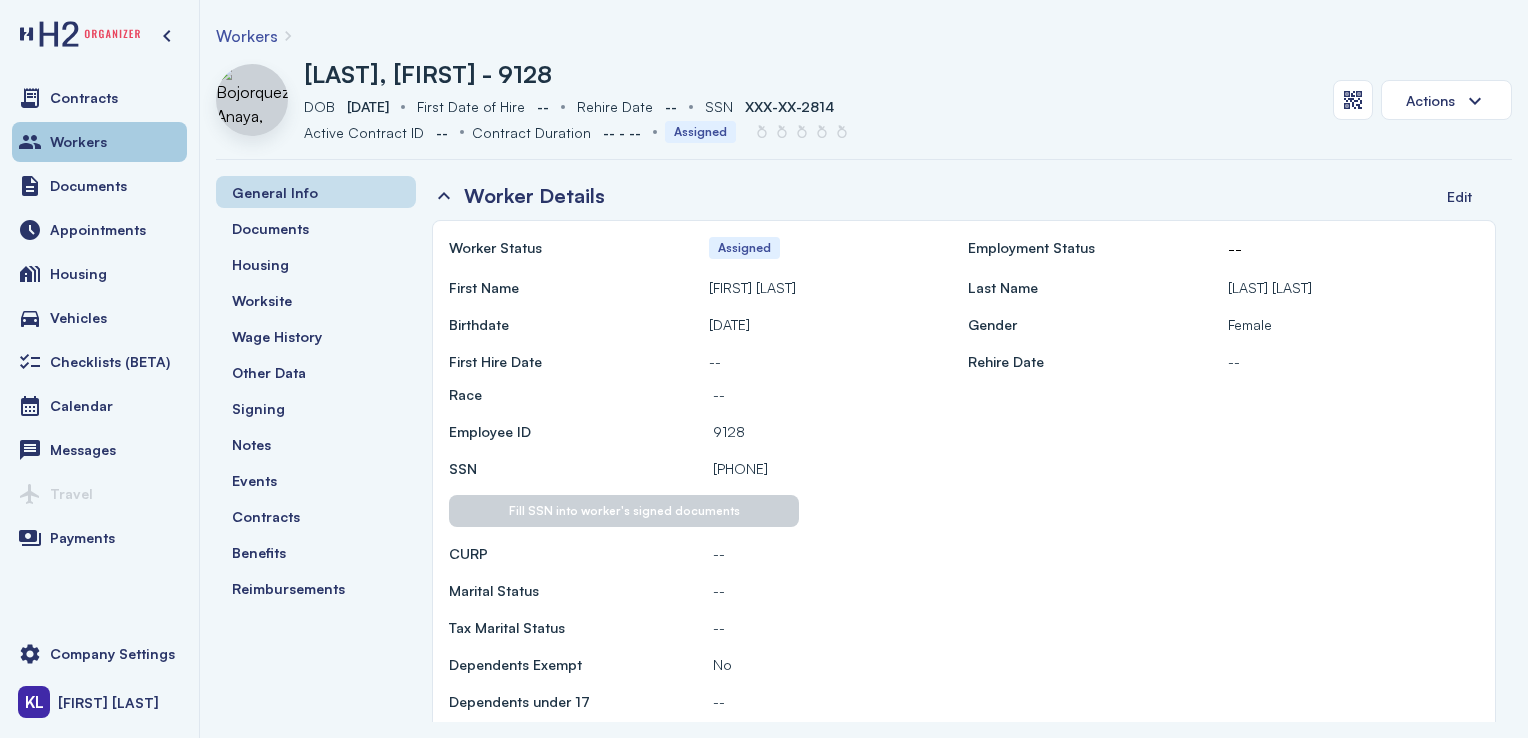 click on "Workers" at bounding box center (99, 142) 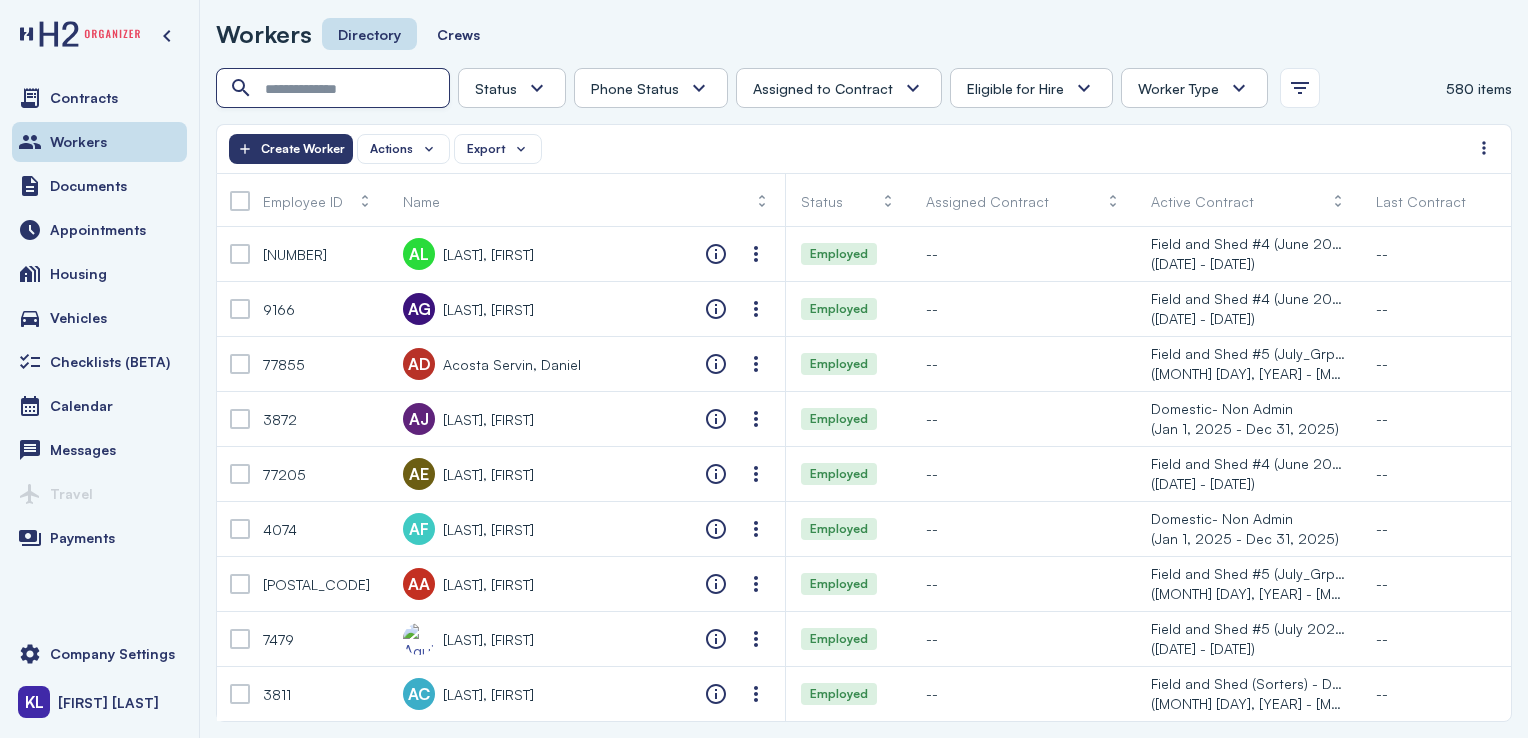 click at bounding box center [335, 89] 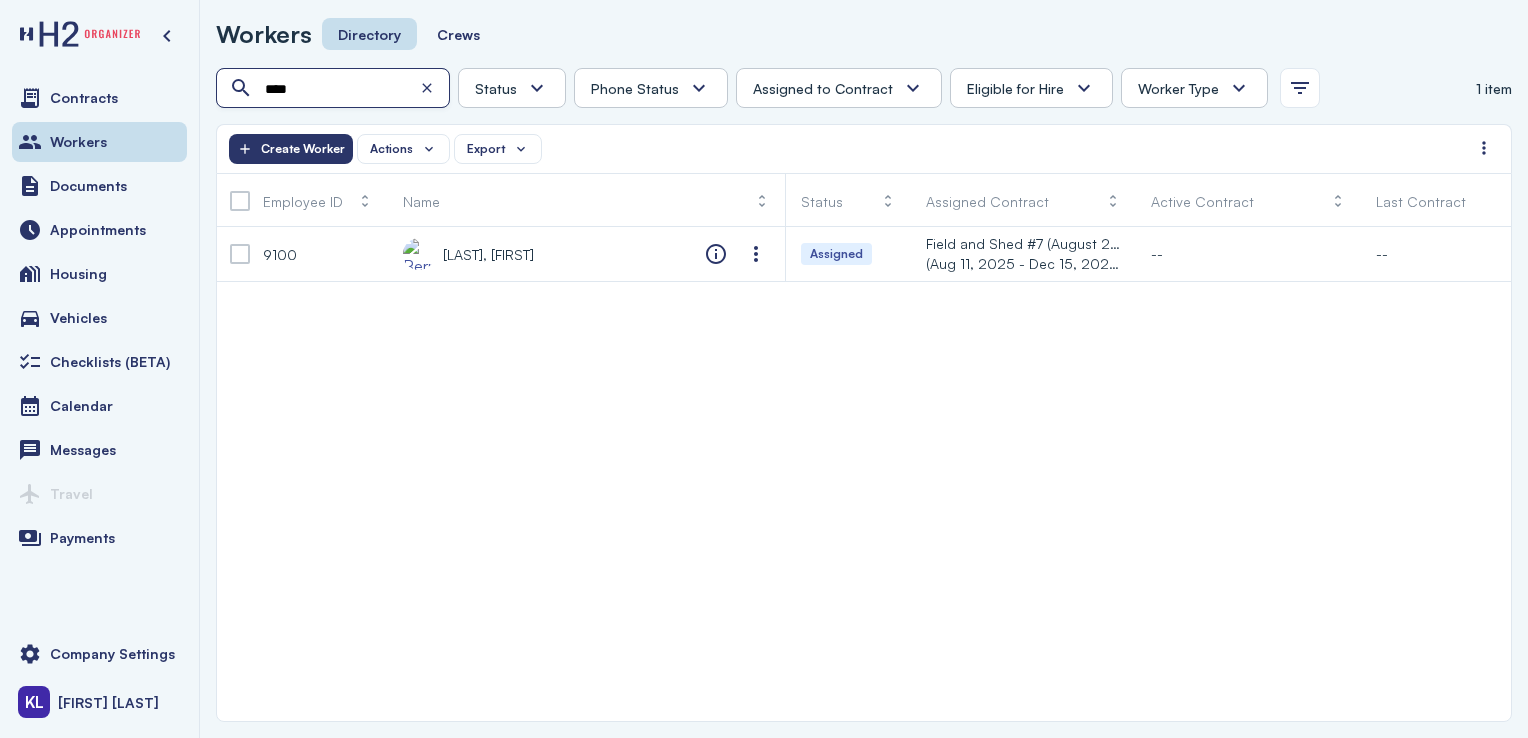type on "****" 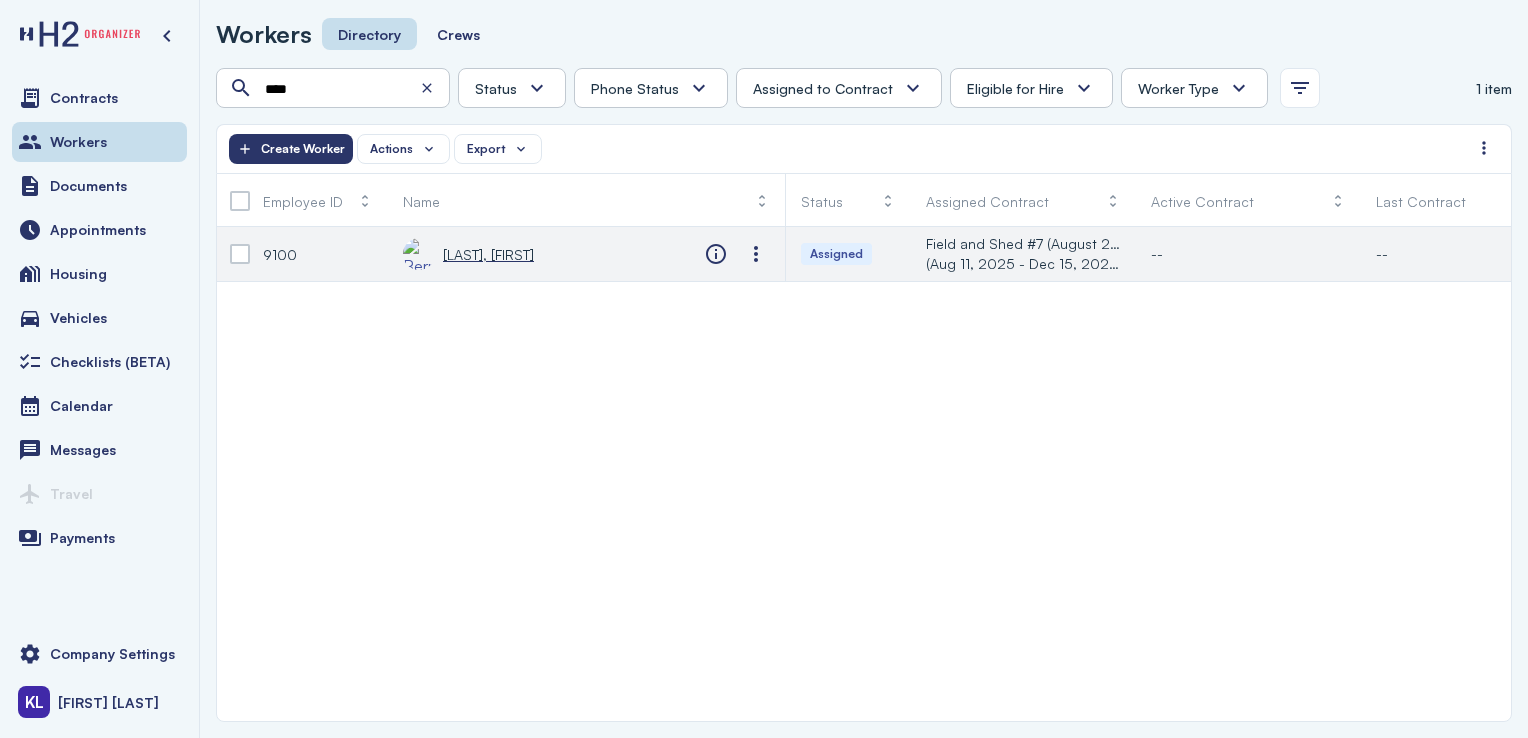 click on "[LAST], [FIRST]" at bounding box center (488, 254) 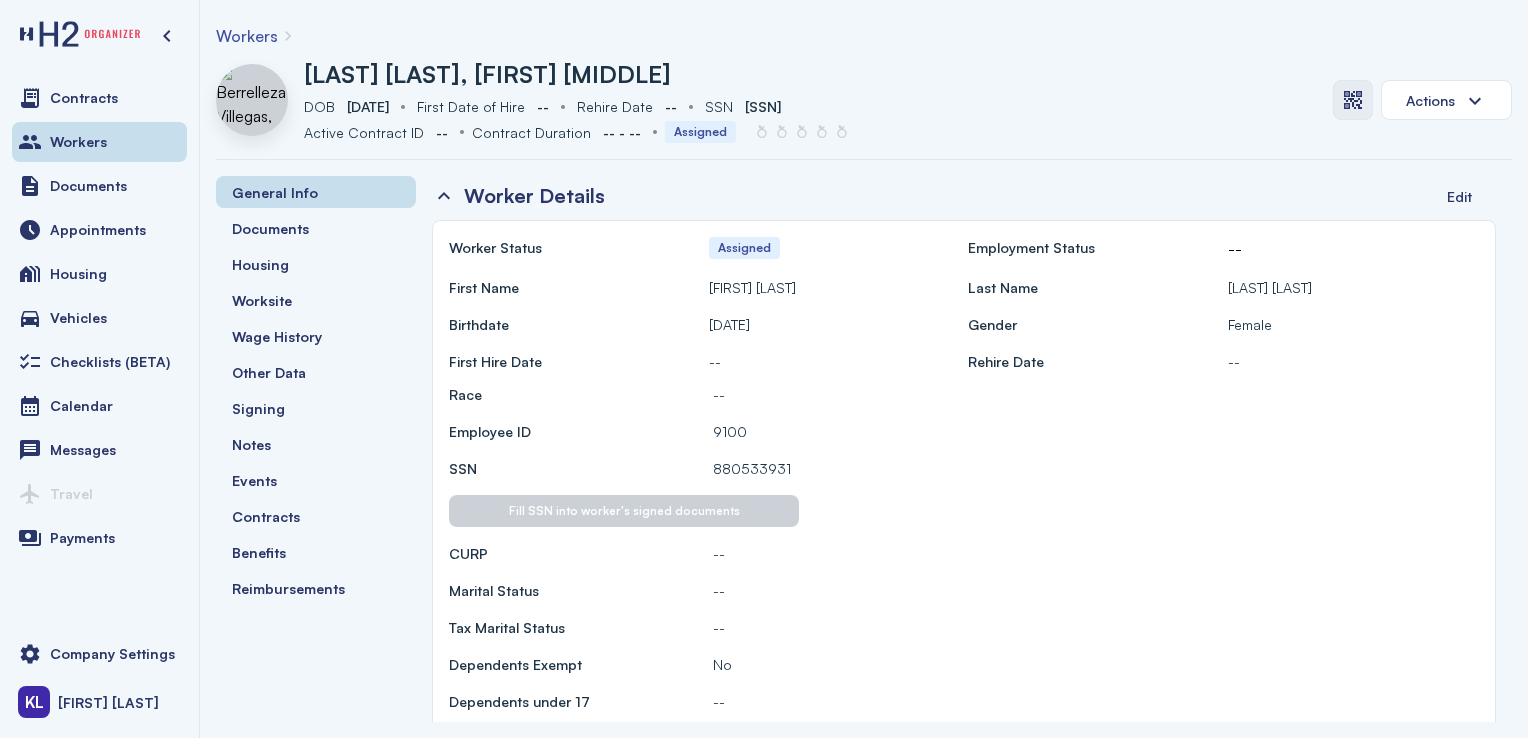 click at bounding box center (1353, 100) 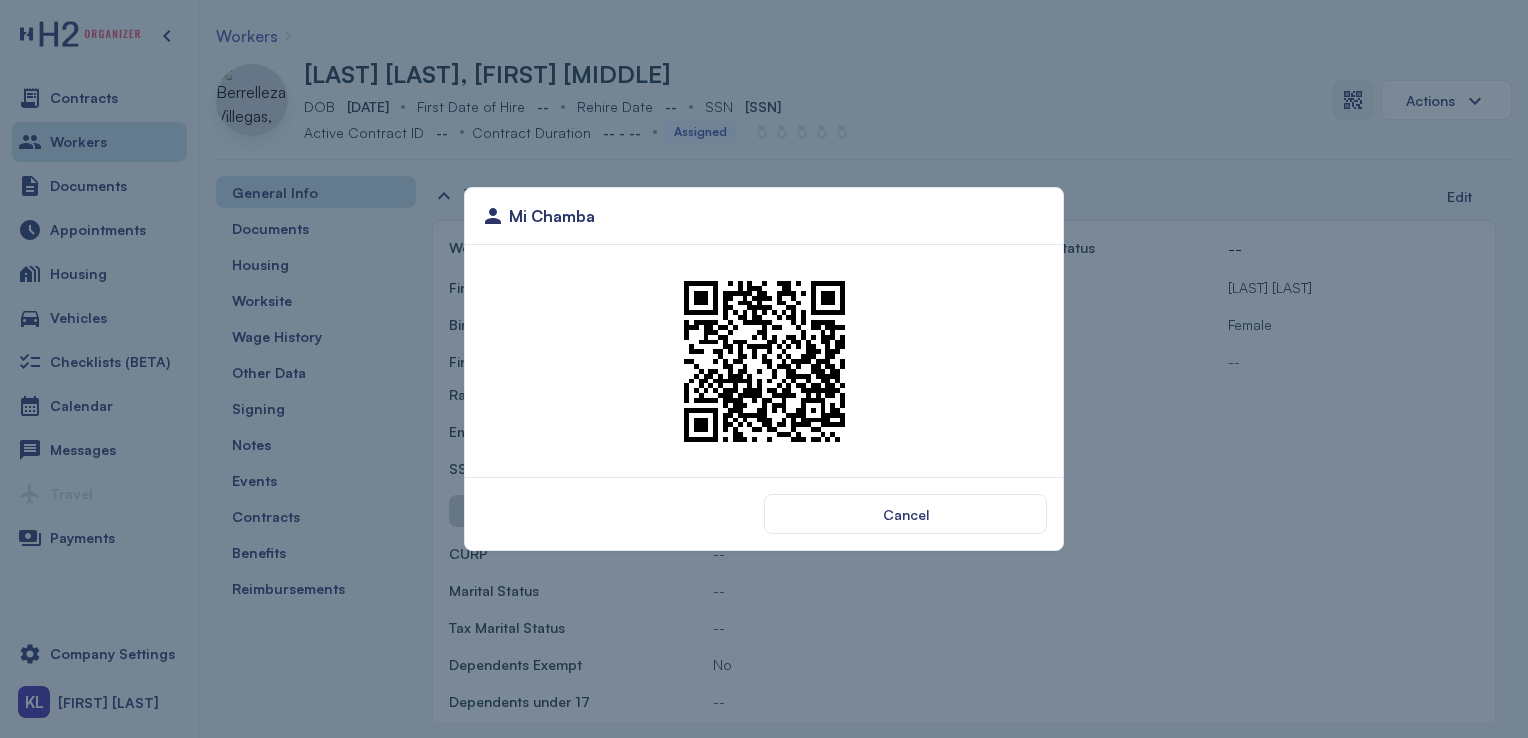 click at bounding box center [764, 361] 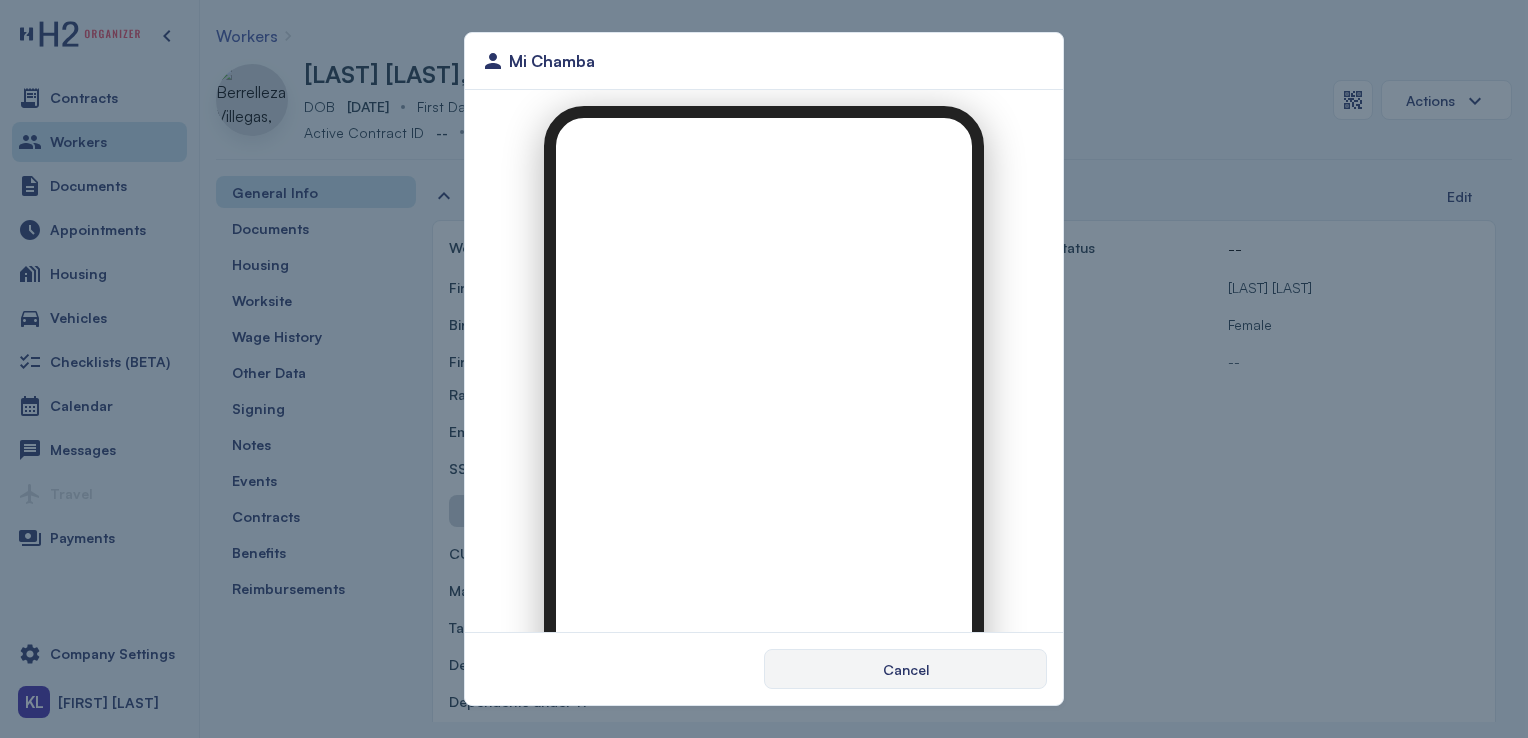 scroll, scrollTop: 0, scrollLeft: 0, axis: both 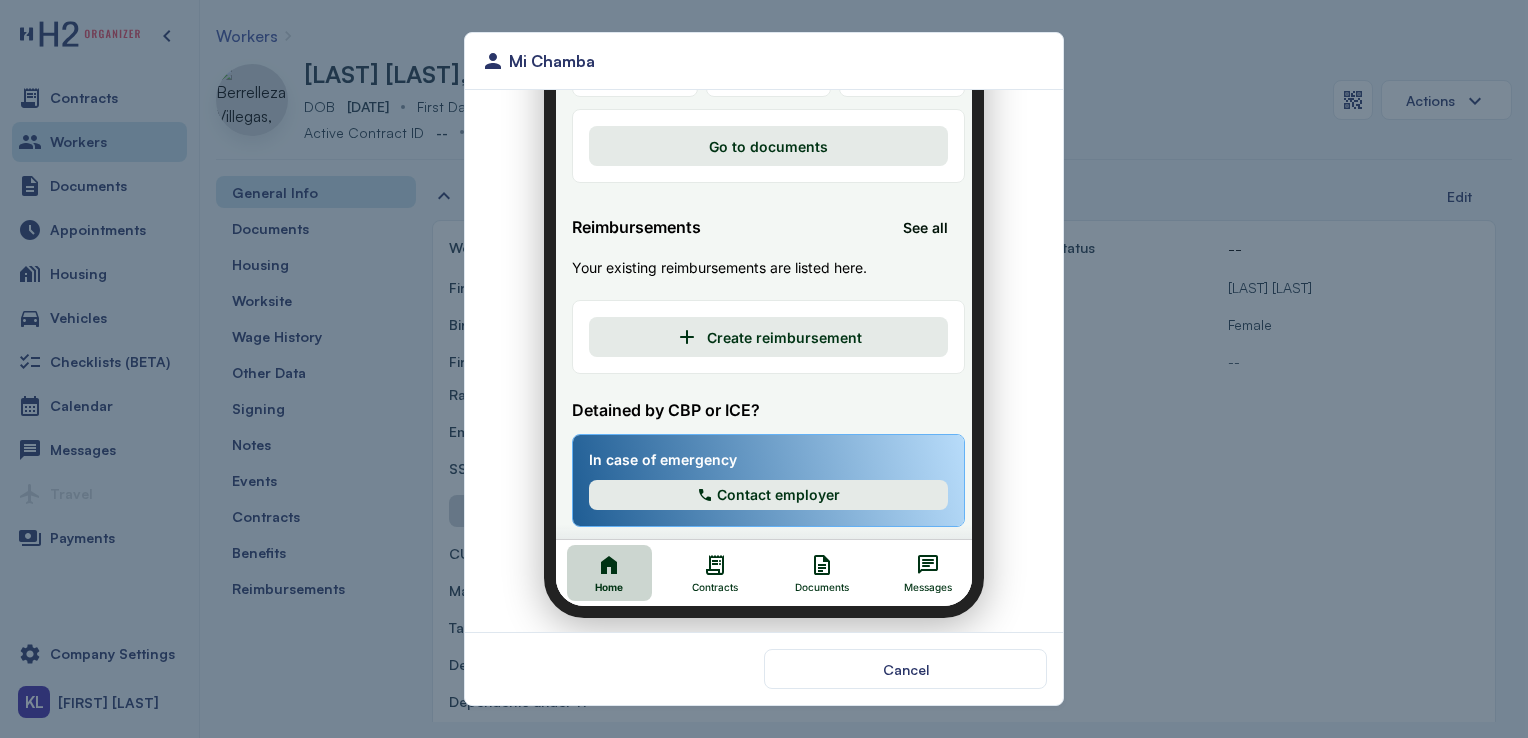 click on "Contracts" at bounding box center [703, 575] 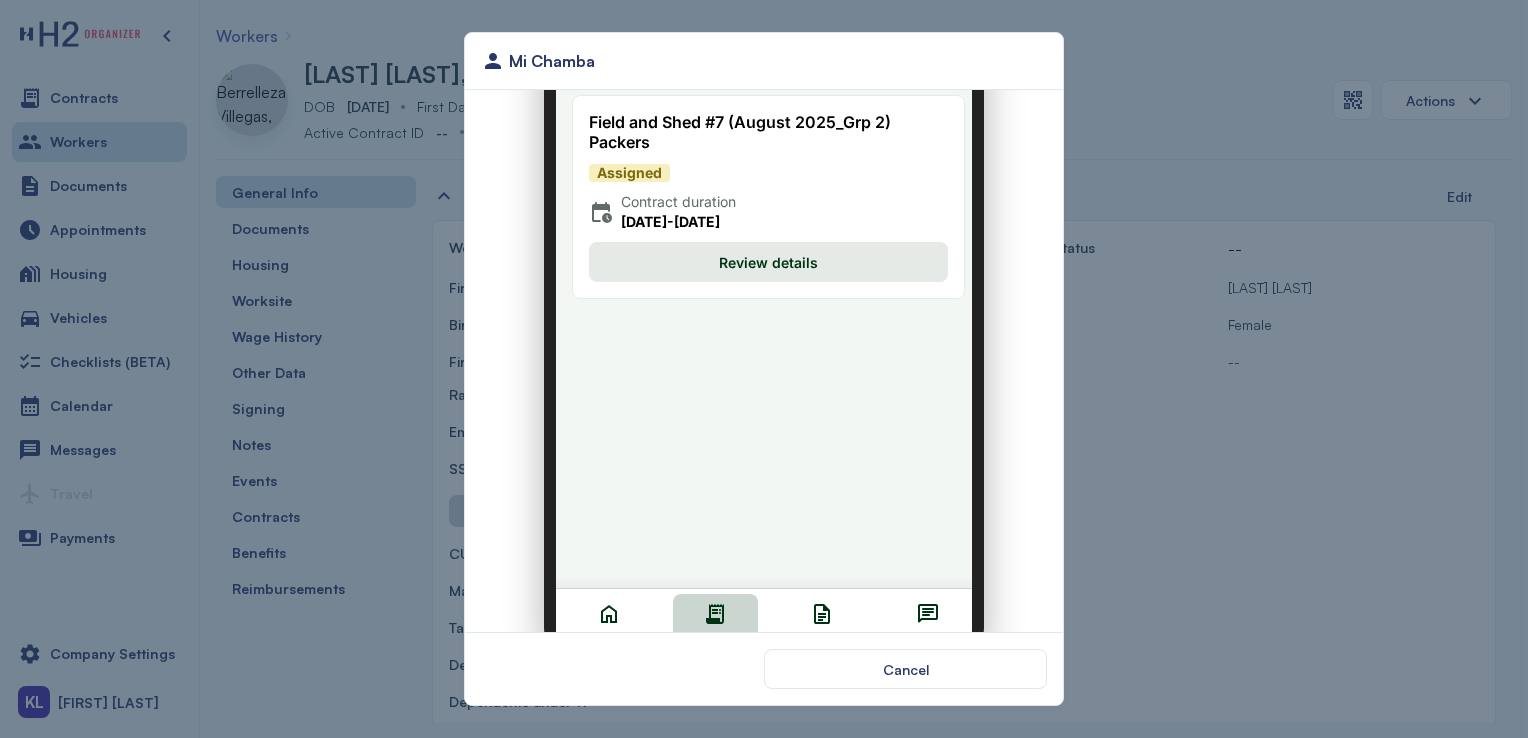 scroll, scrollTop: 188, scrollLeft: 0, axis: vertical 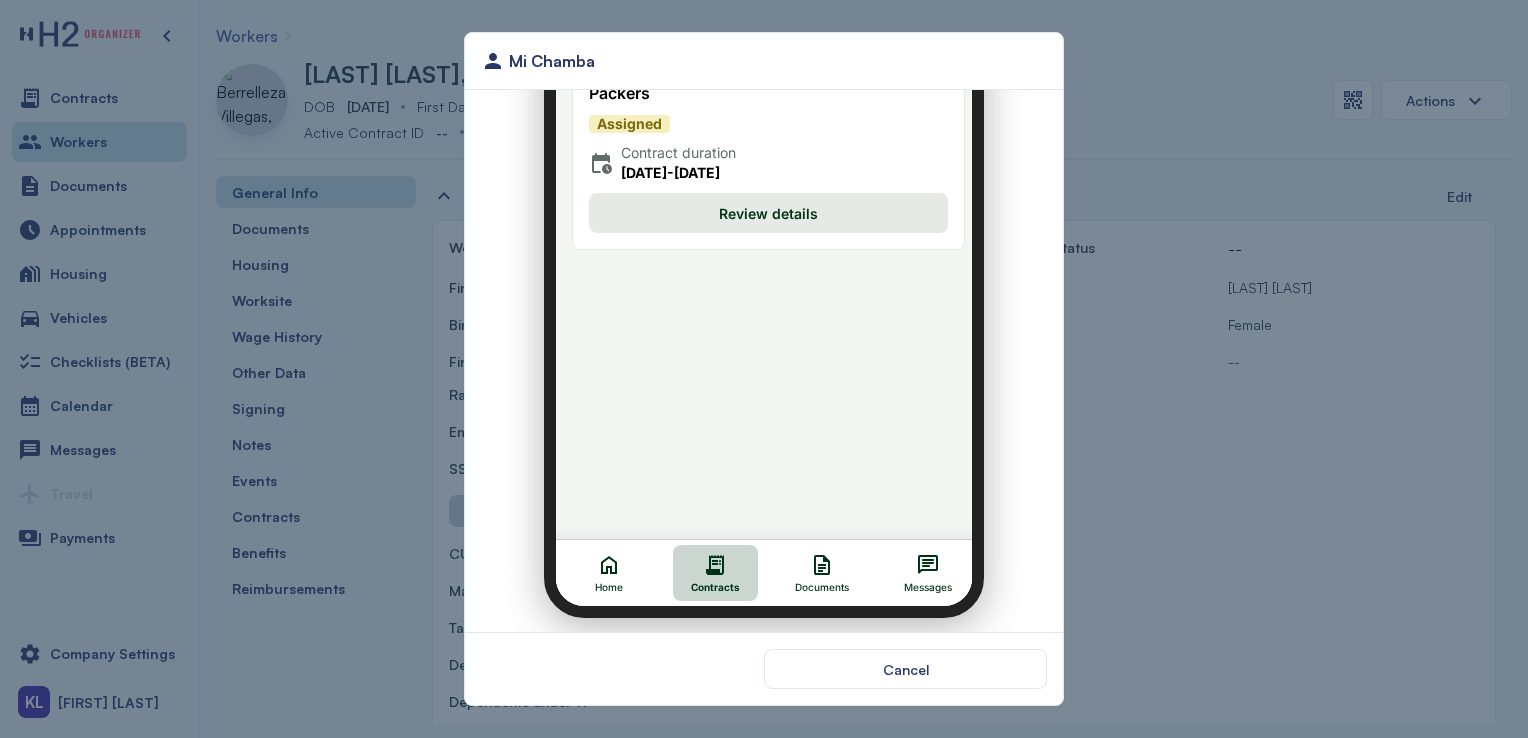 click on "Documents" at bounding box center [809, 561] 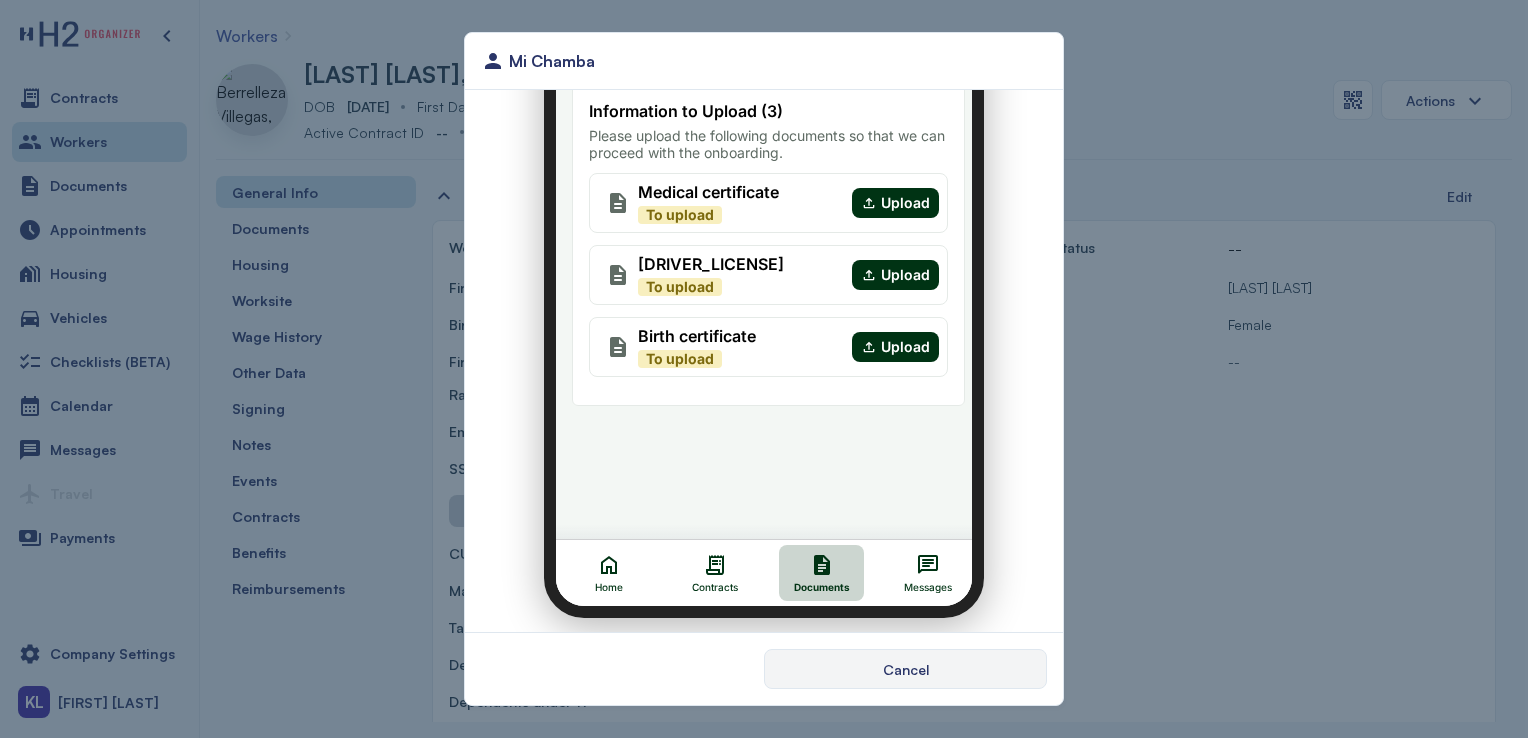 click on "Cancel" at bounding box center (906, 669) 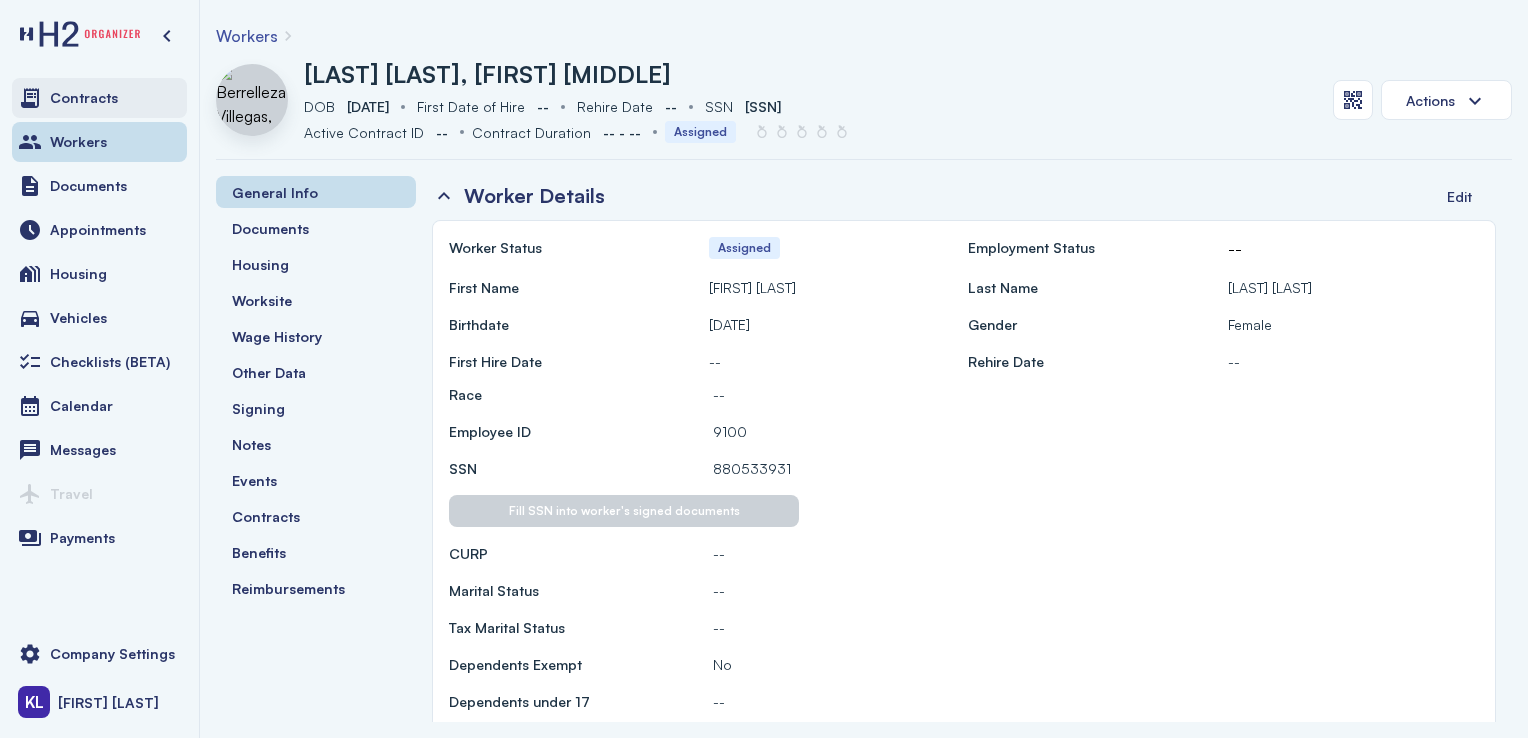 click on "Contracts" at bounding box center [99, 98] 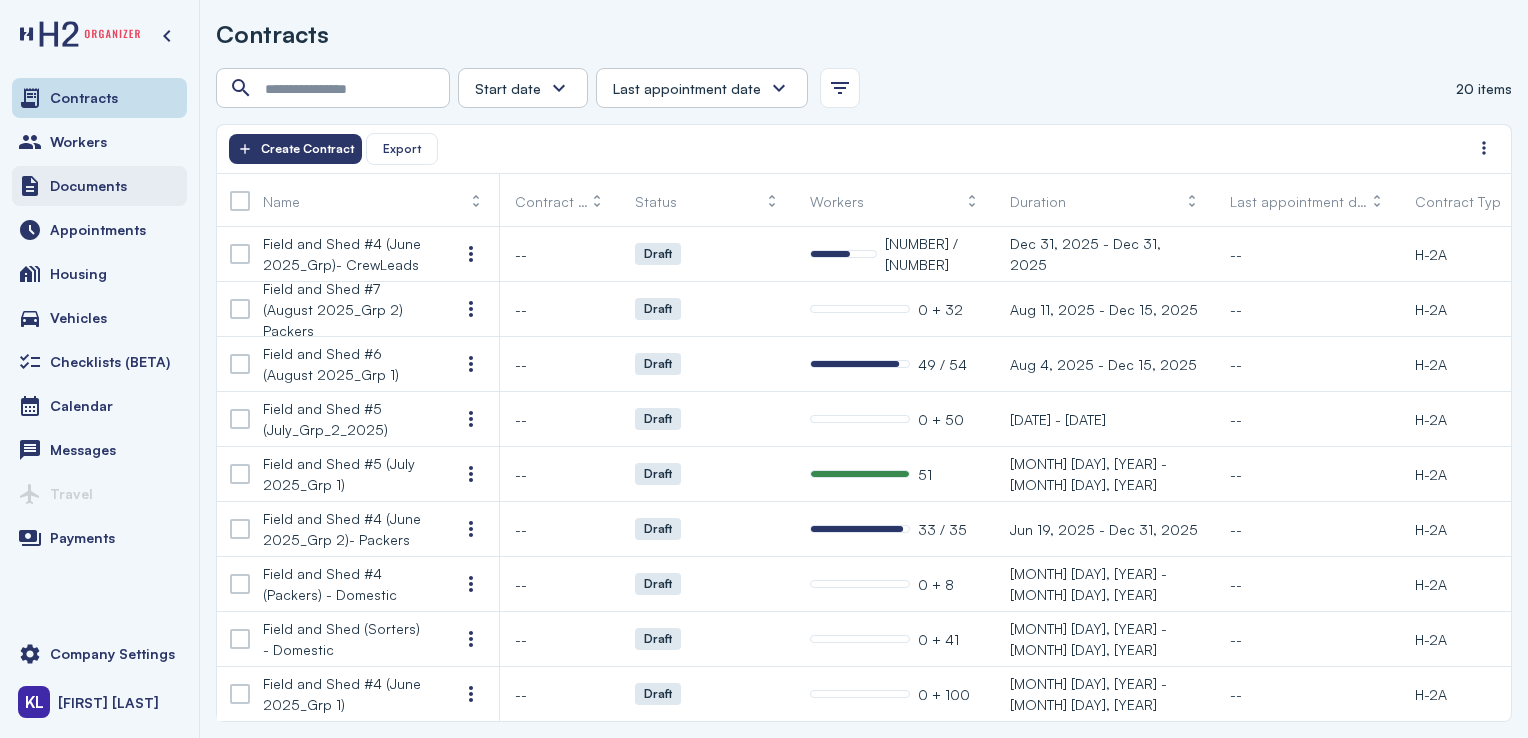 click on "Documents" at bounding box center (99, 186) 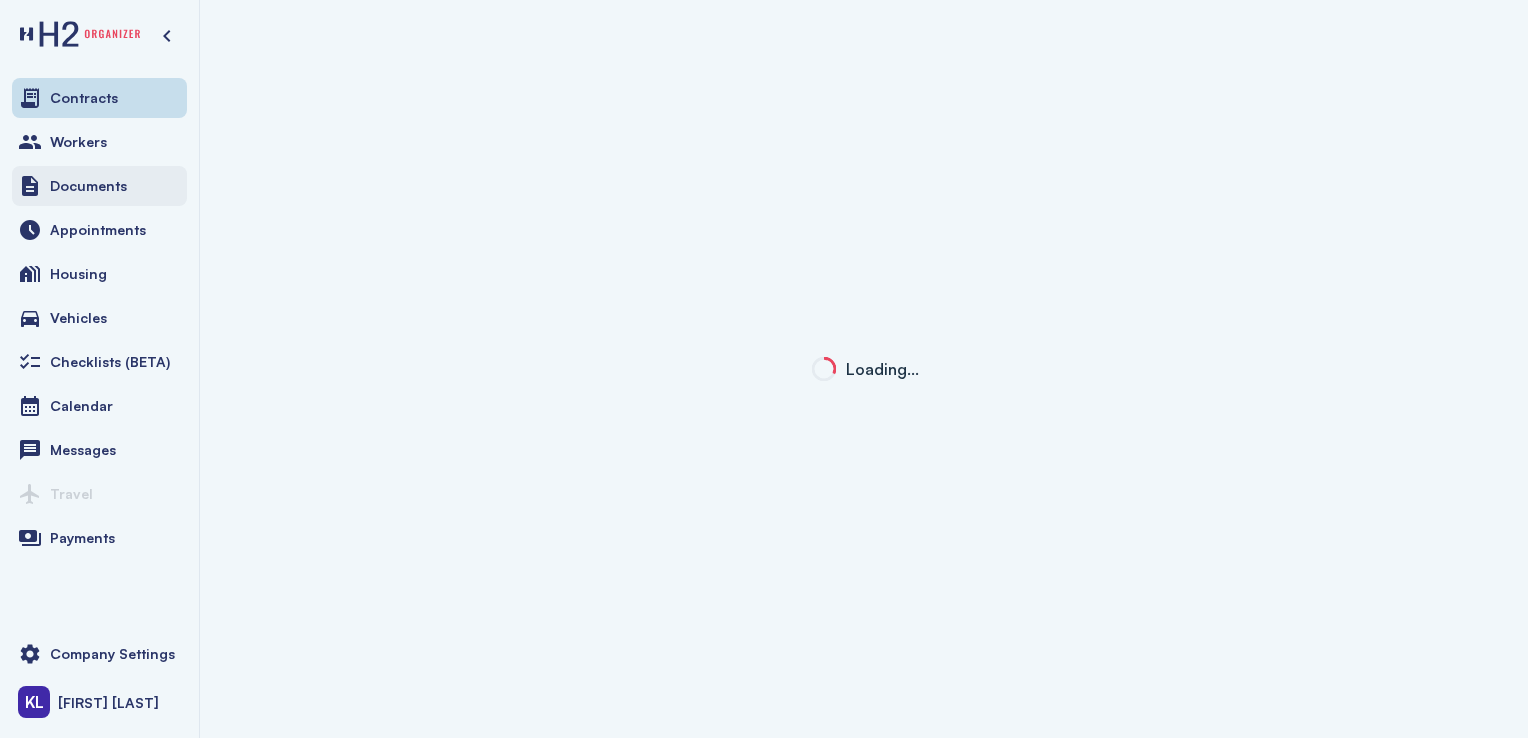 click on "Documents" at bounding box center [99, 186] 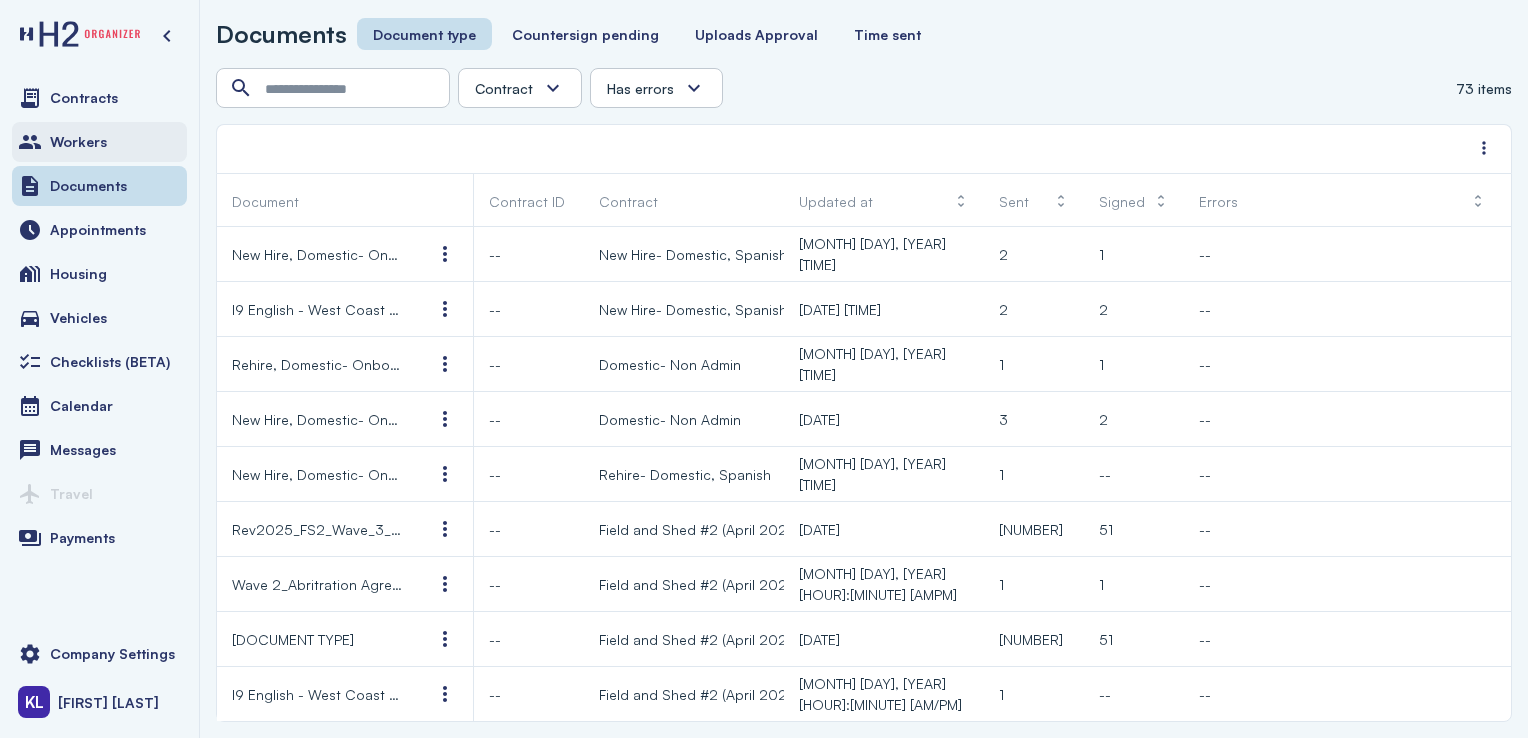 click on "Workers" at bounding box center [99, 142] 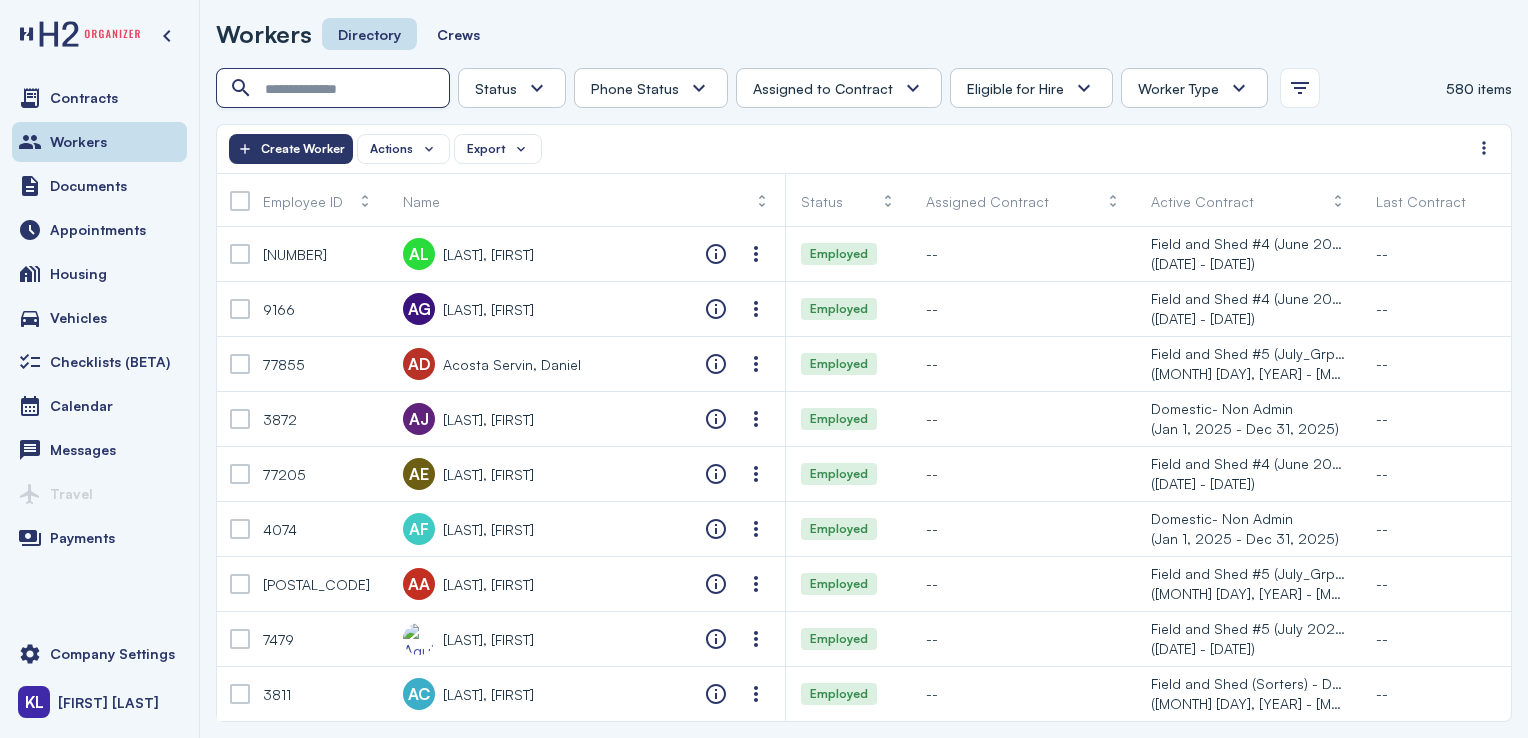 click at bounding box center (335, 89) 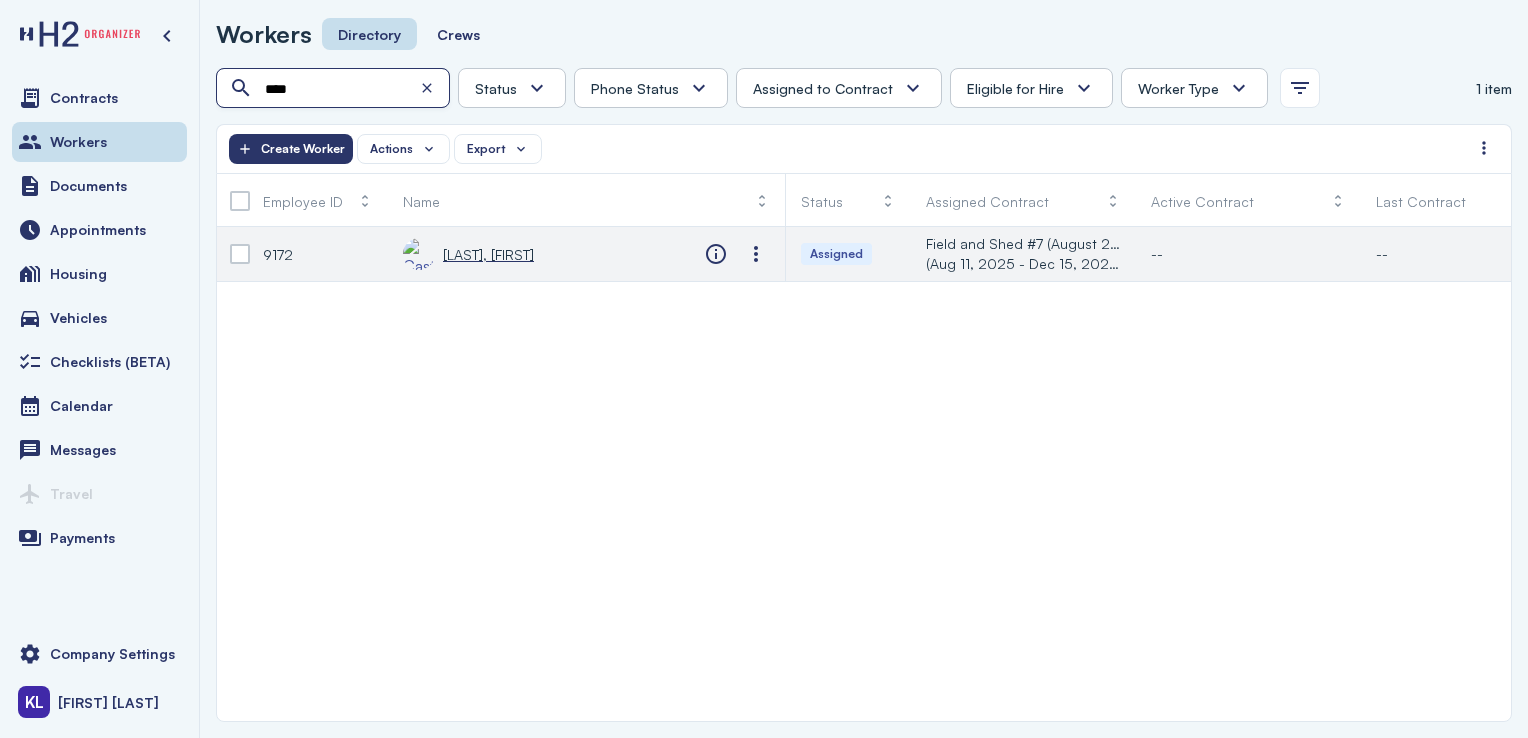 type on "****" 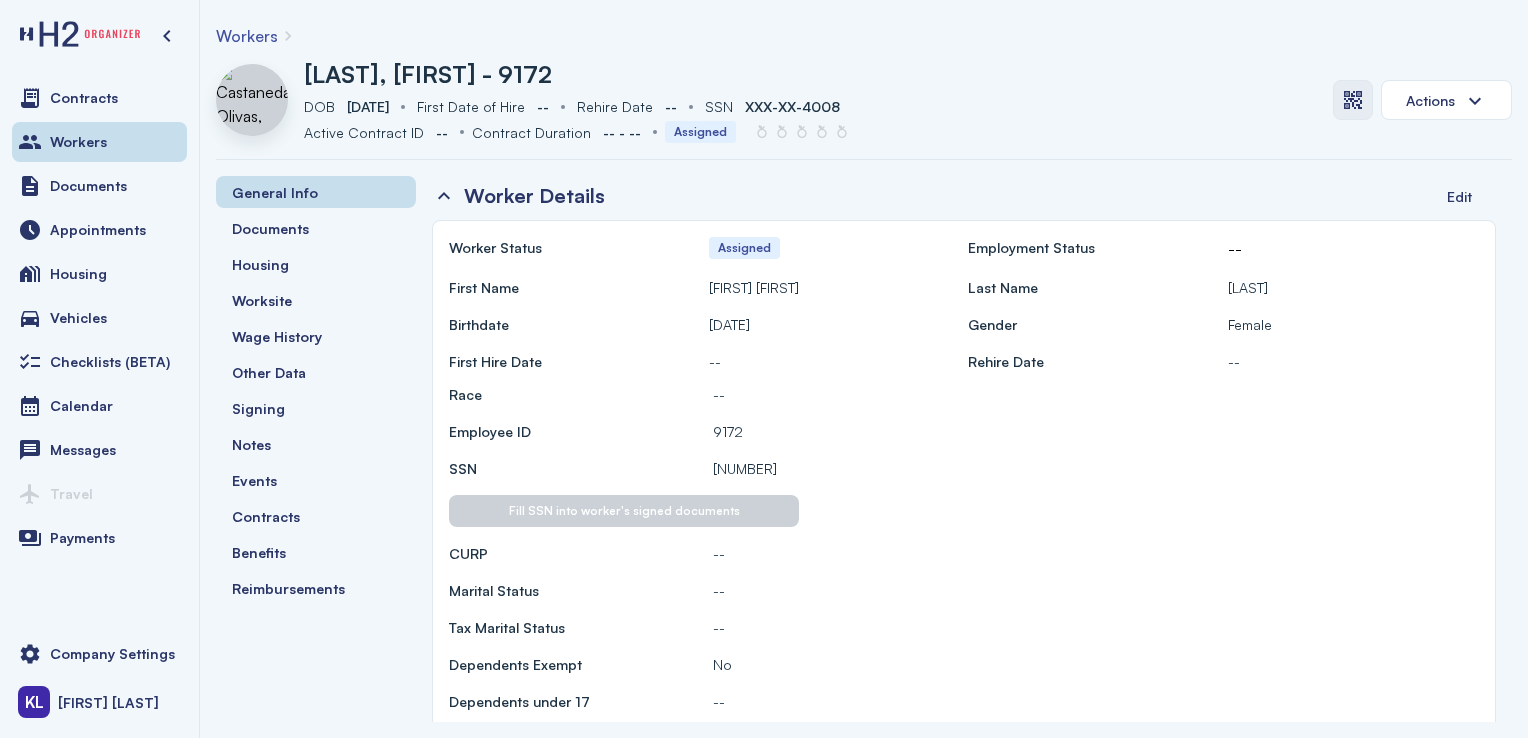 click at bounding box center [1353, 100] 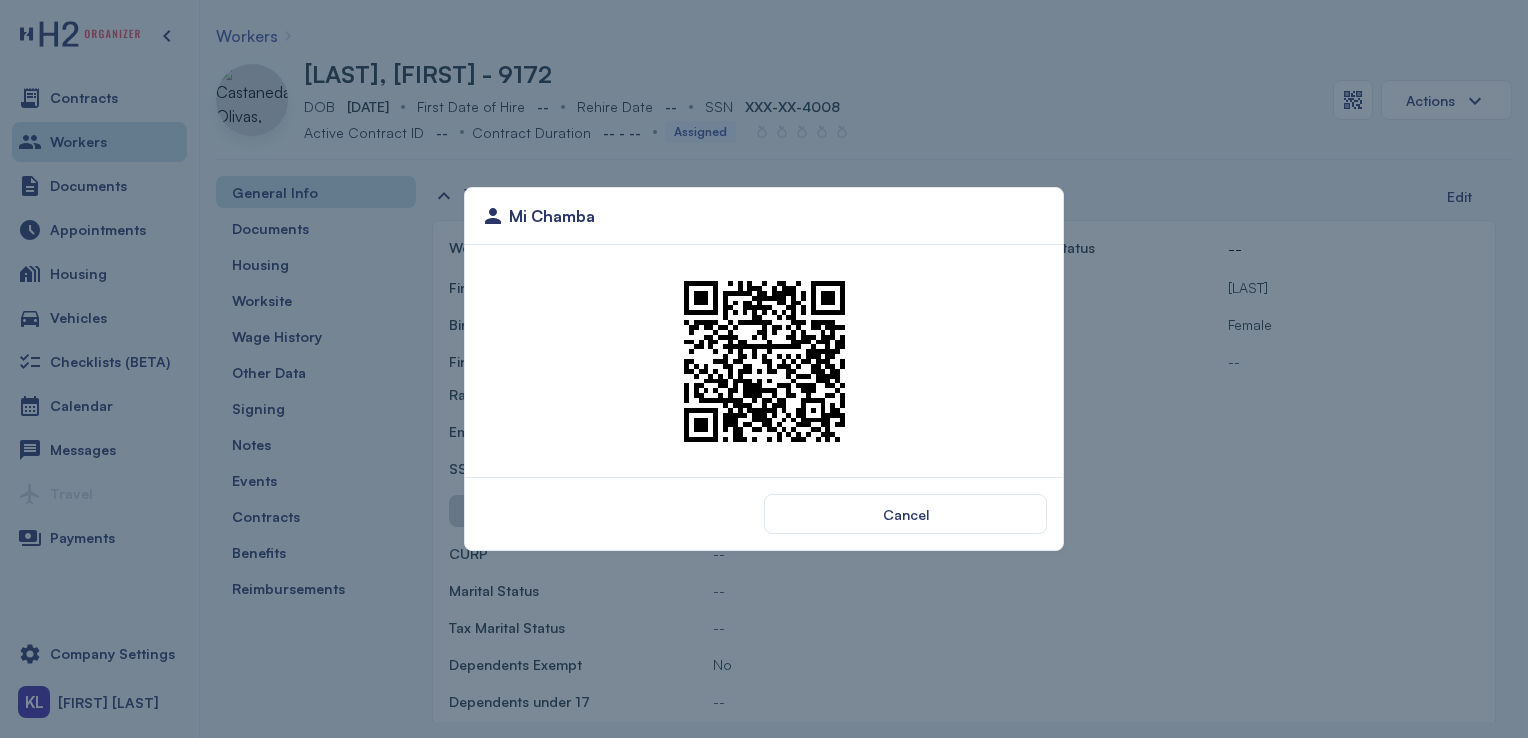 click at bounding box center (764, 361) 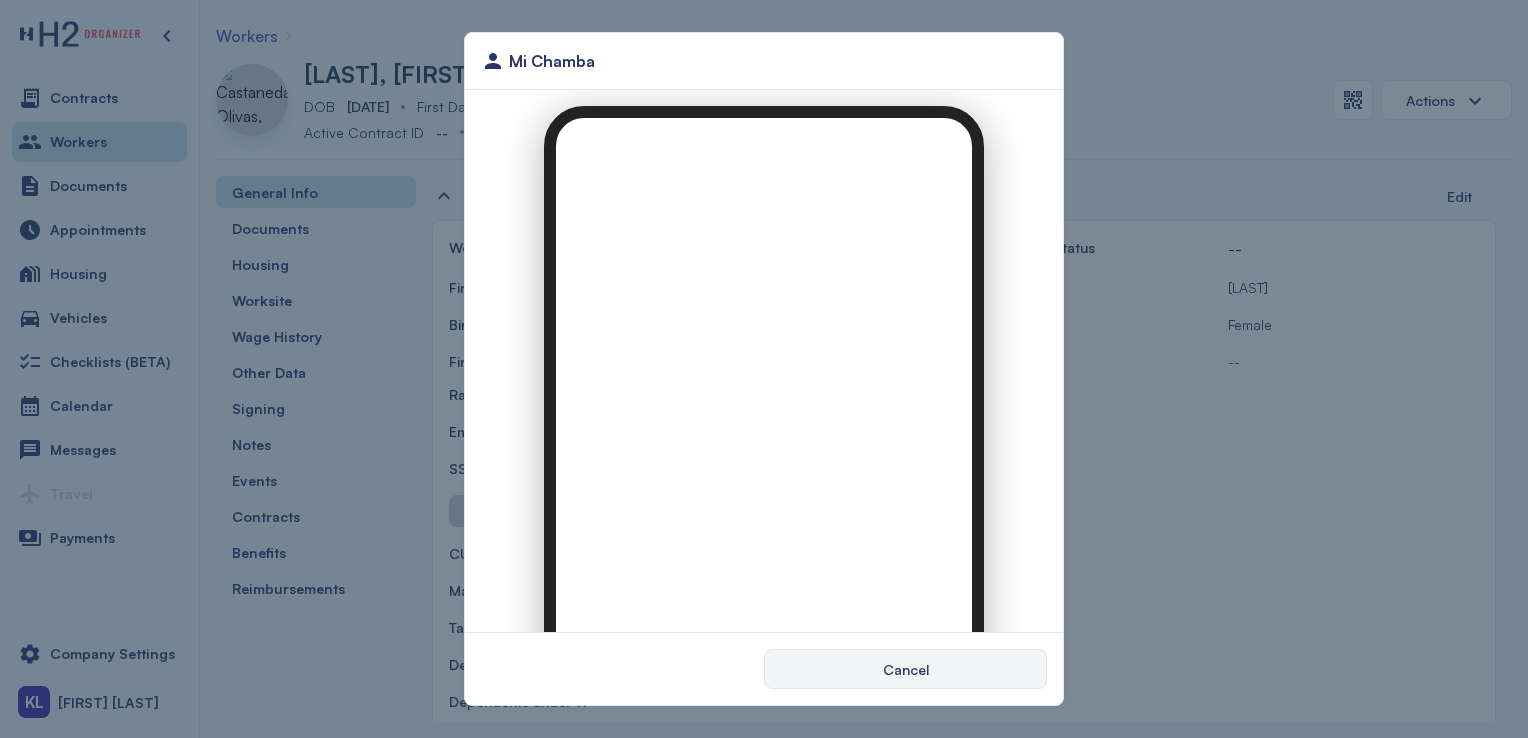 scroll, scrollTop: 0, scrollLeft: 0, axis: both 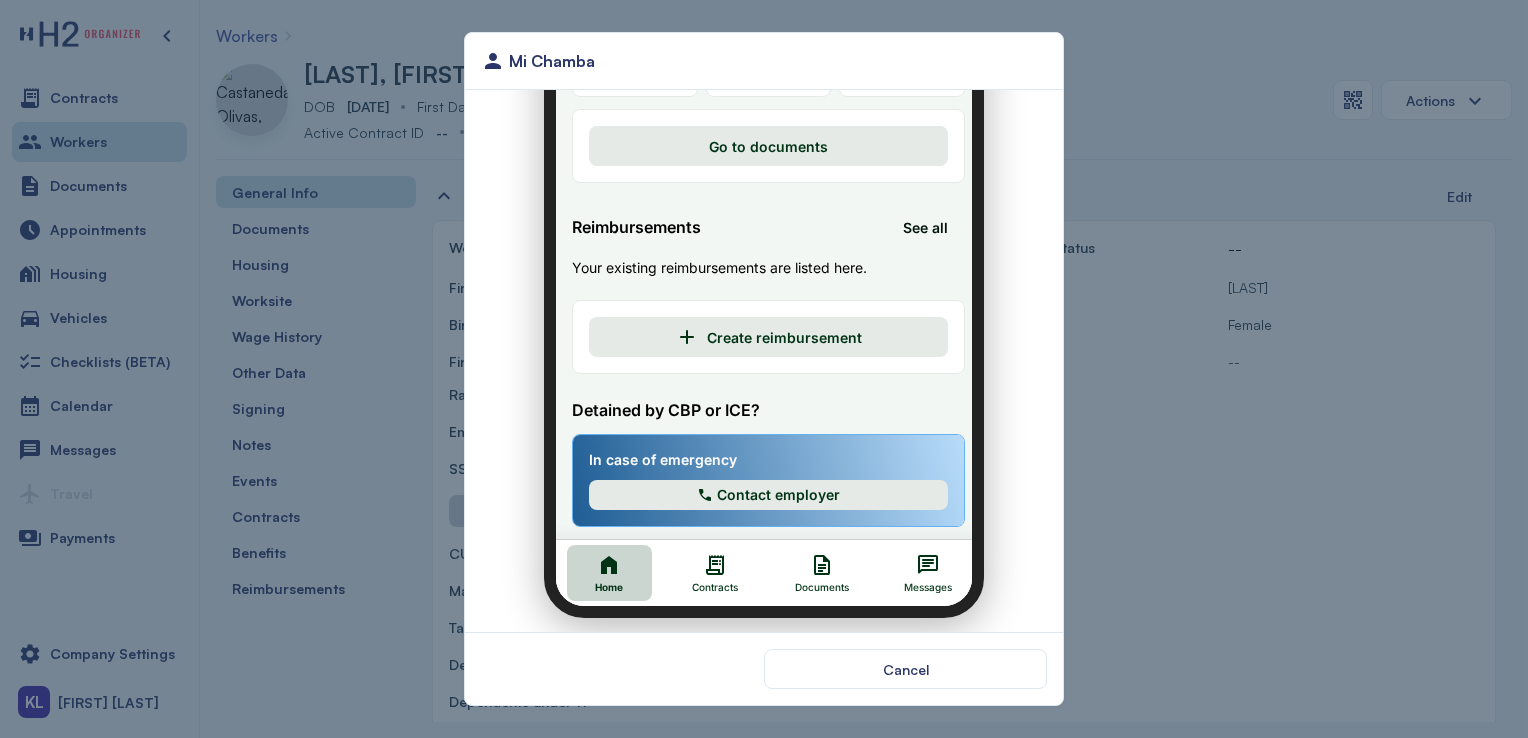 click on "Contracts" at bounding box center [703, 575] 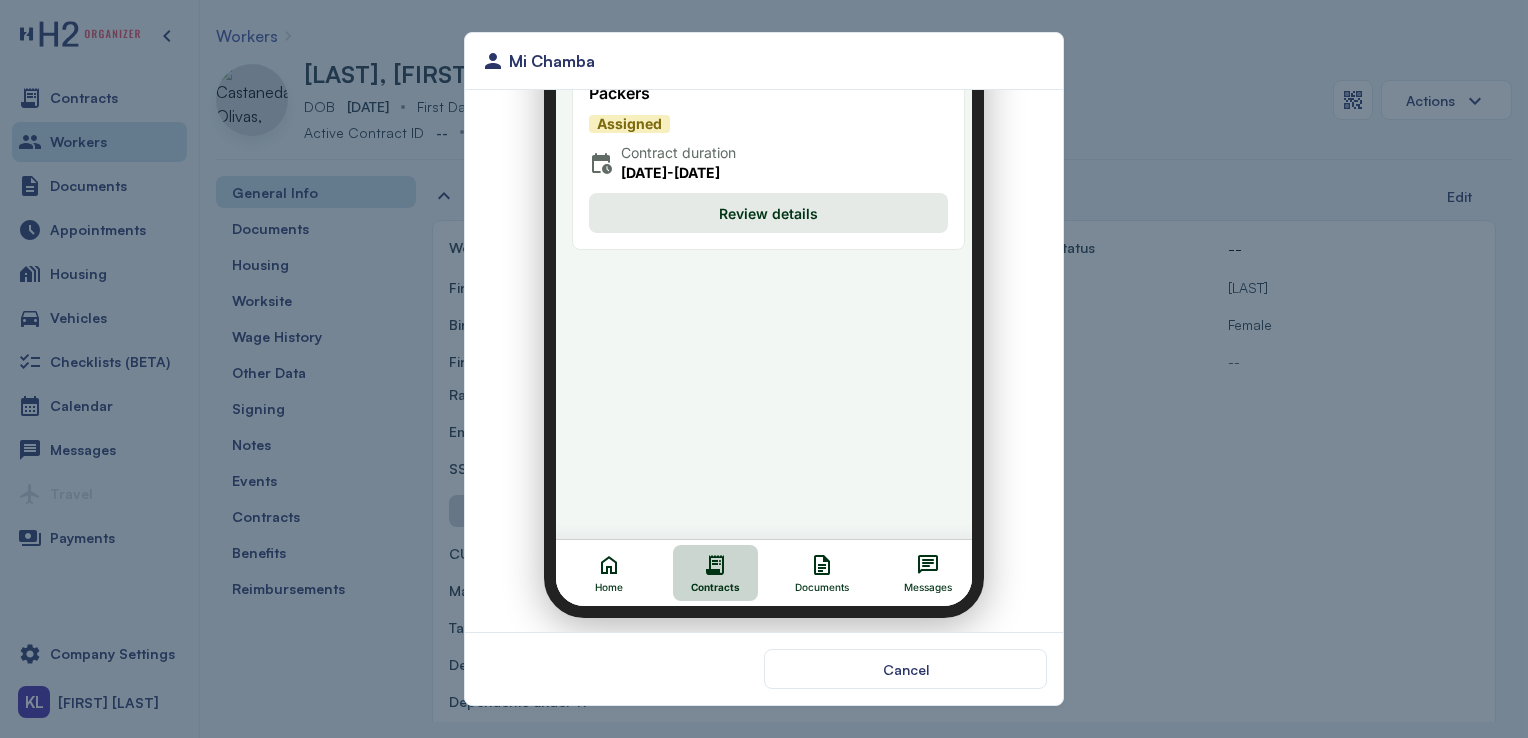 click on "Review details" at bounding box center [756, 201] 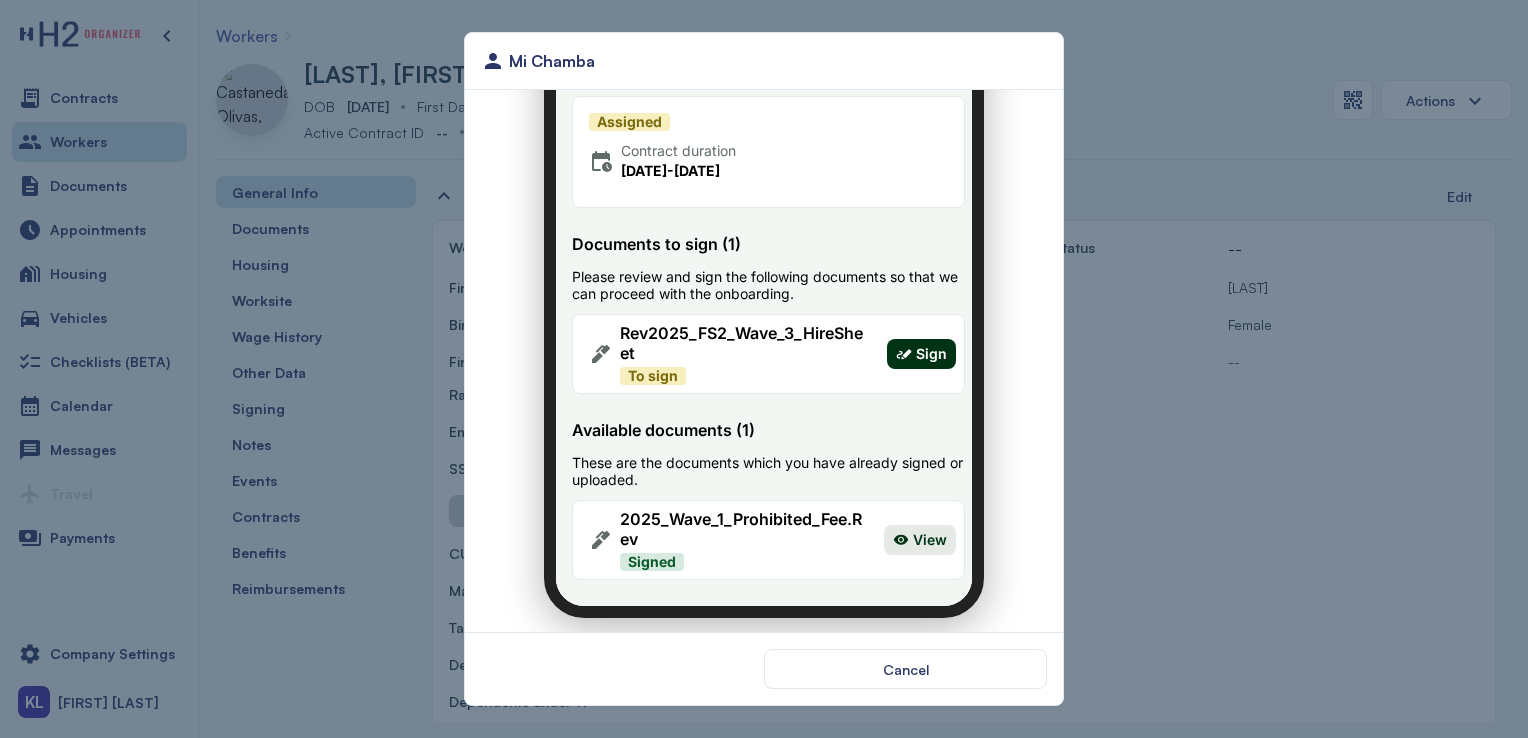 click on "Sign" at bounding box center [919, 342] 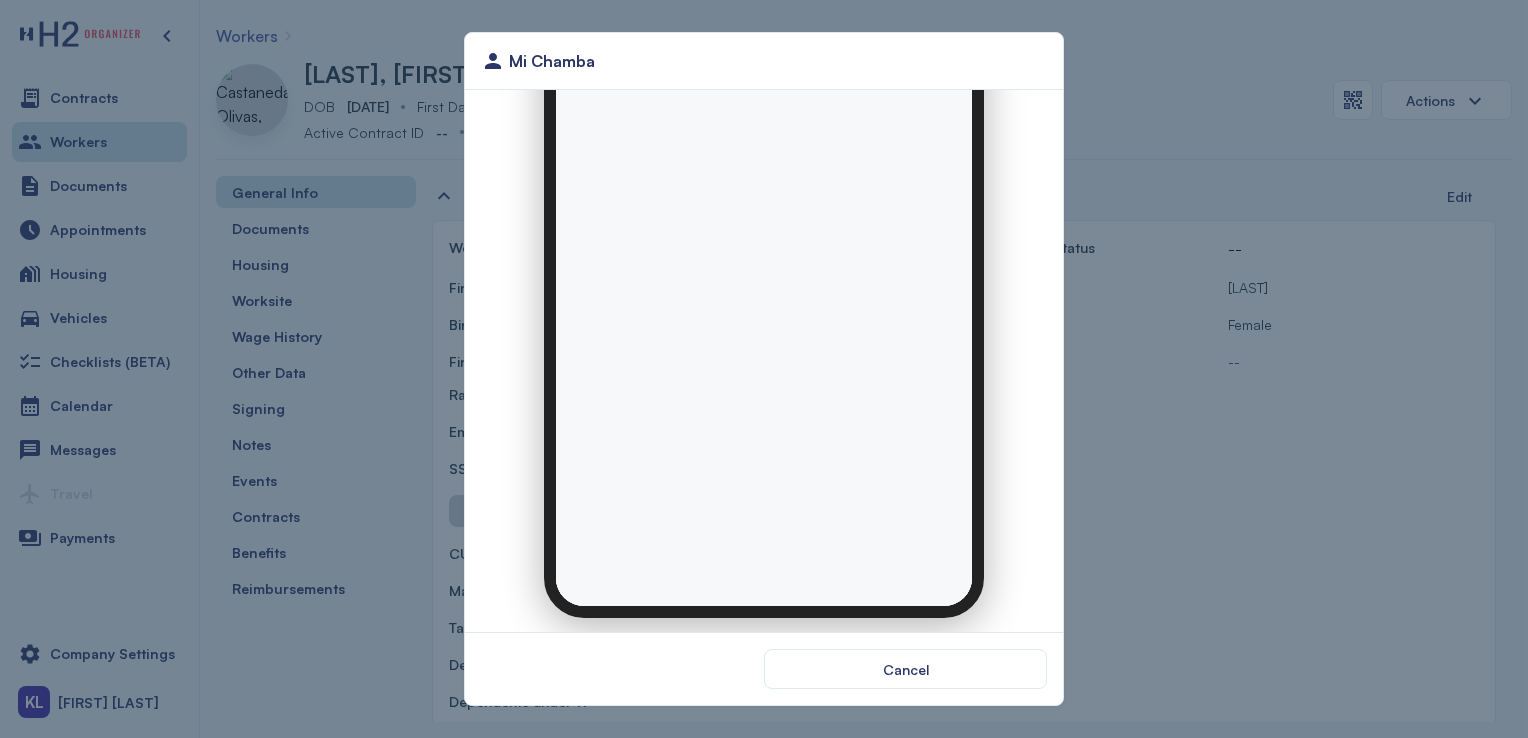 scroll, scrollTop: 0, scrollLeft: 0, axis: both 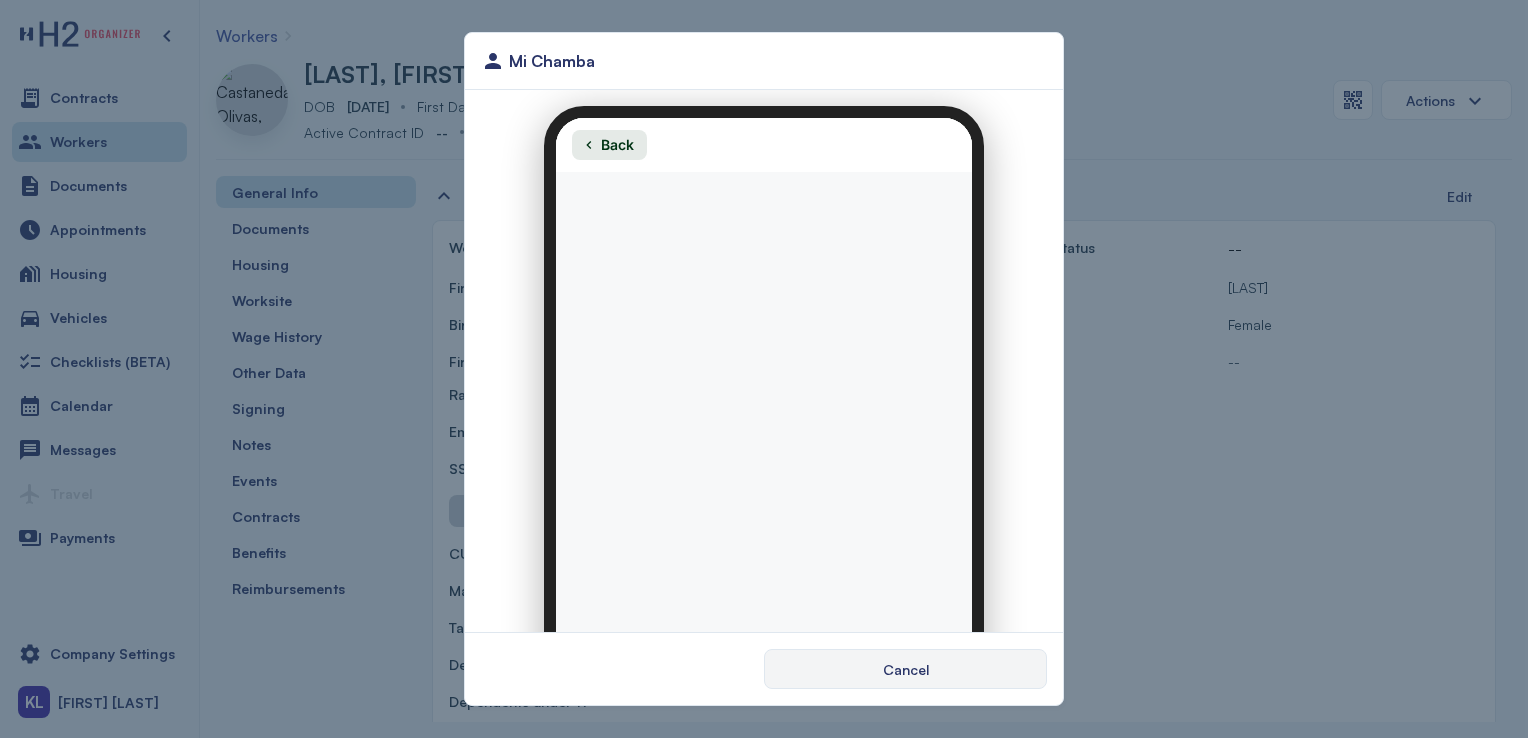 click on "Mi Chamba       Cancel" at bounding box center [764, 369] 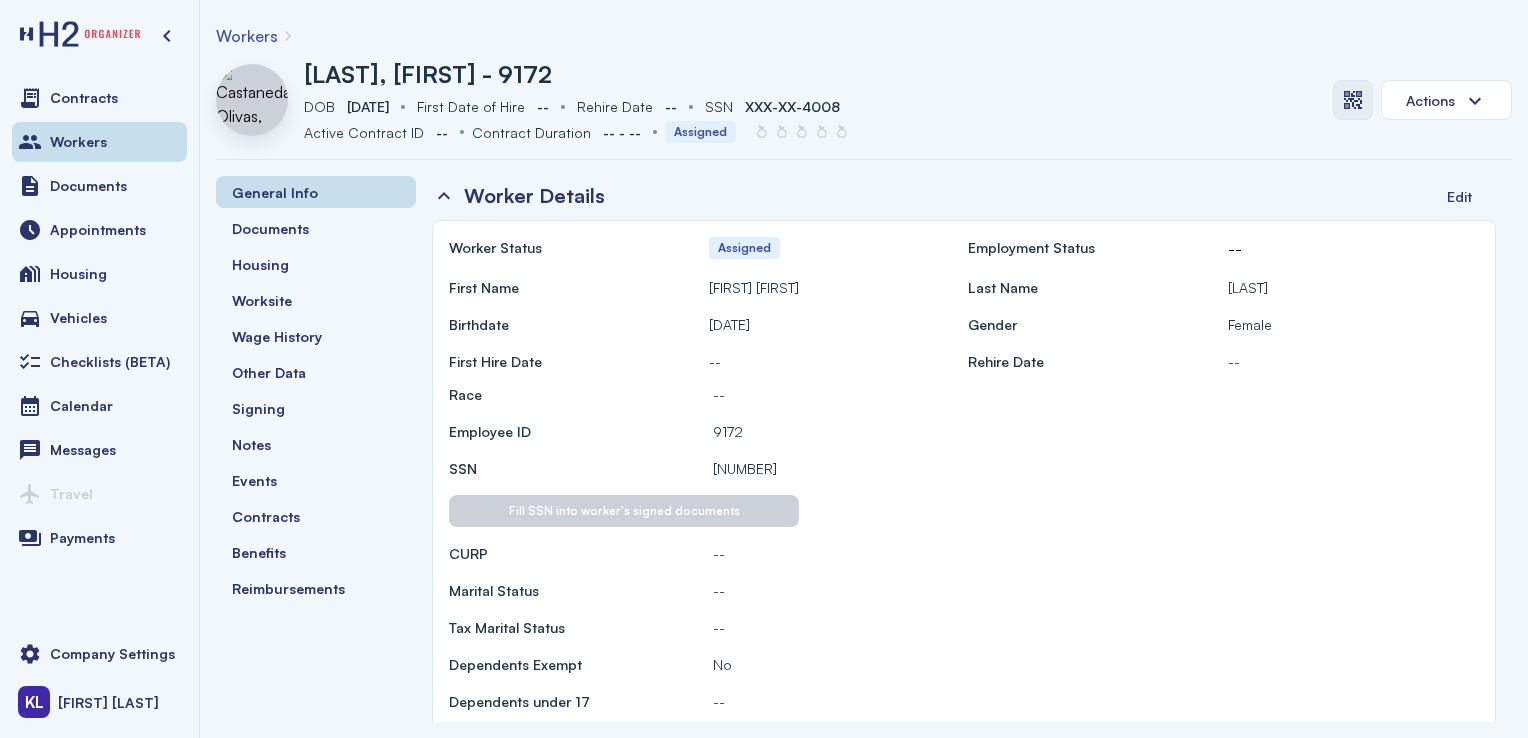 click at bounding box center [1353, 100] 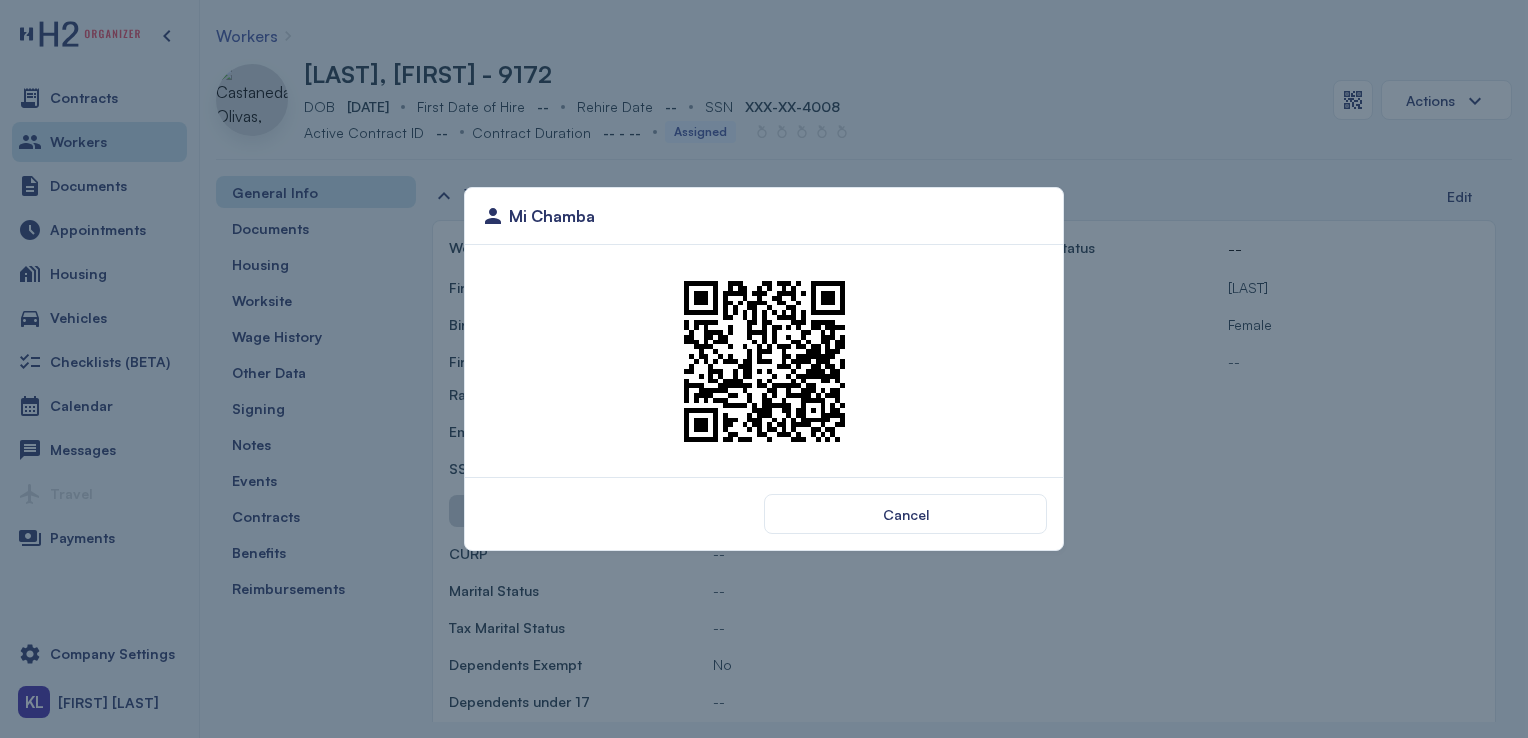 click at bounding box center (764, 361) 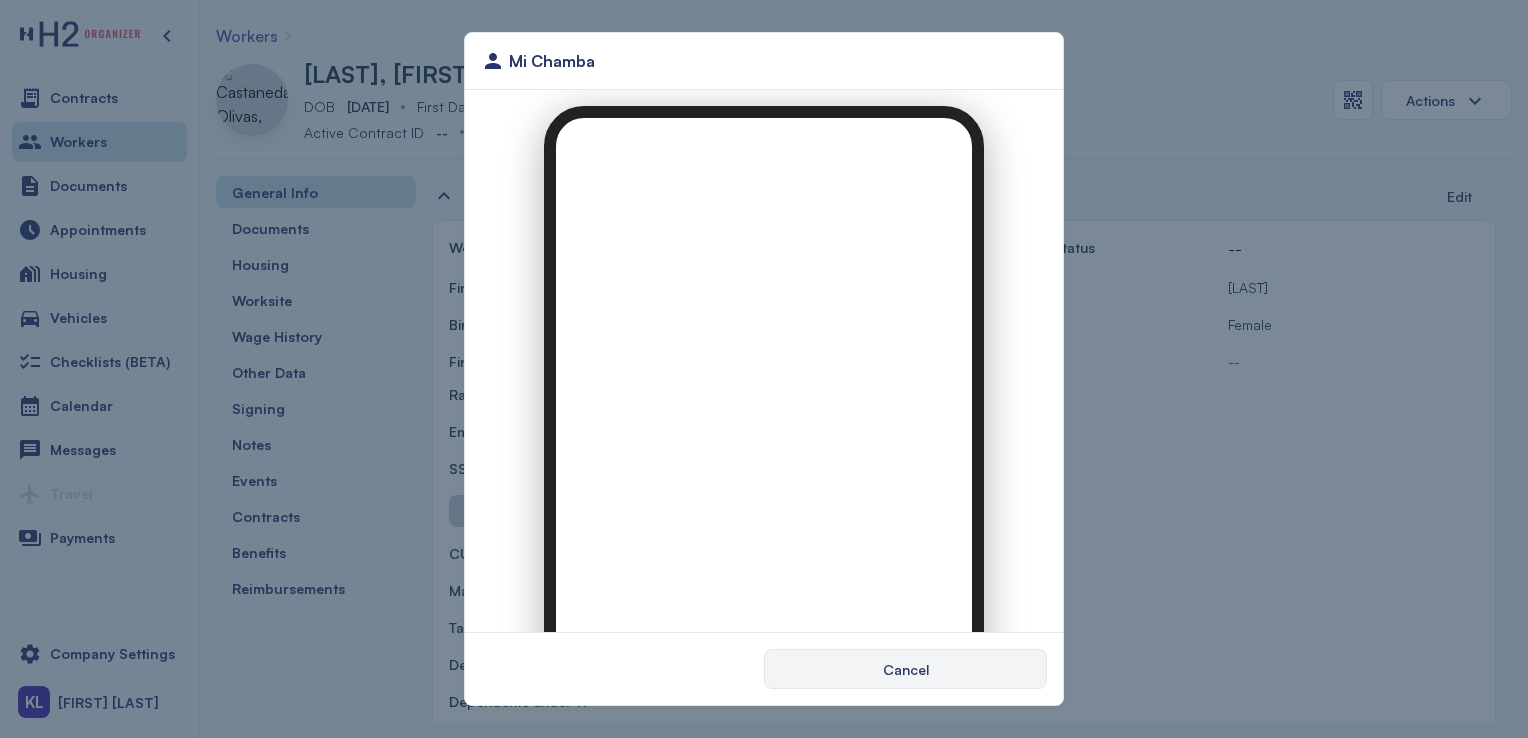 scroll, scrollTop: 0, scrollLeft: 0, axis: both 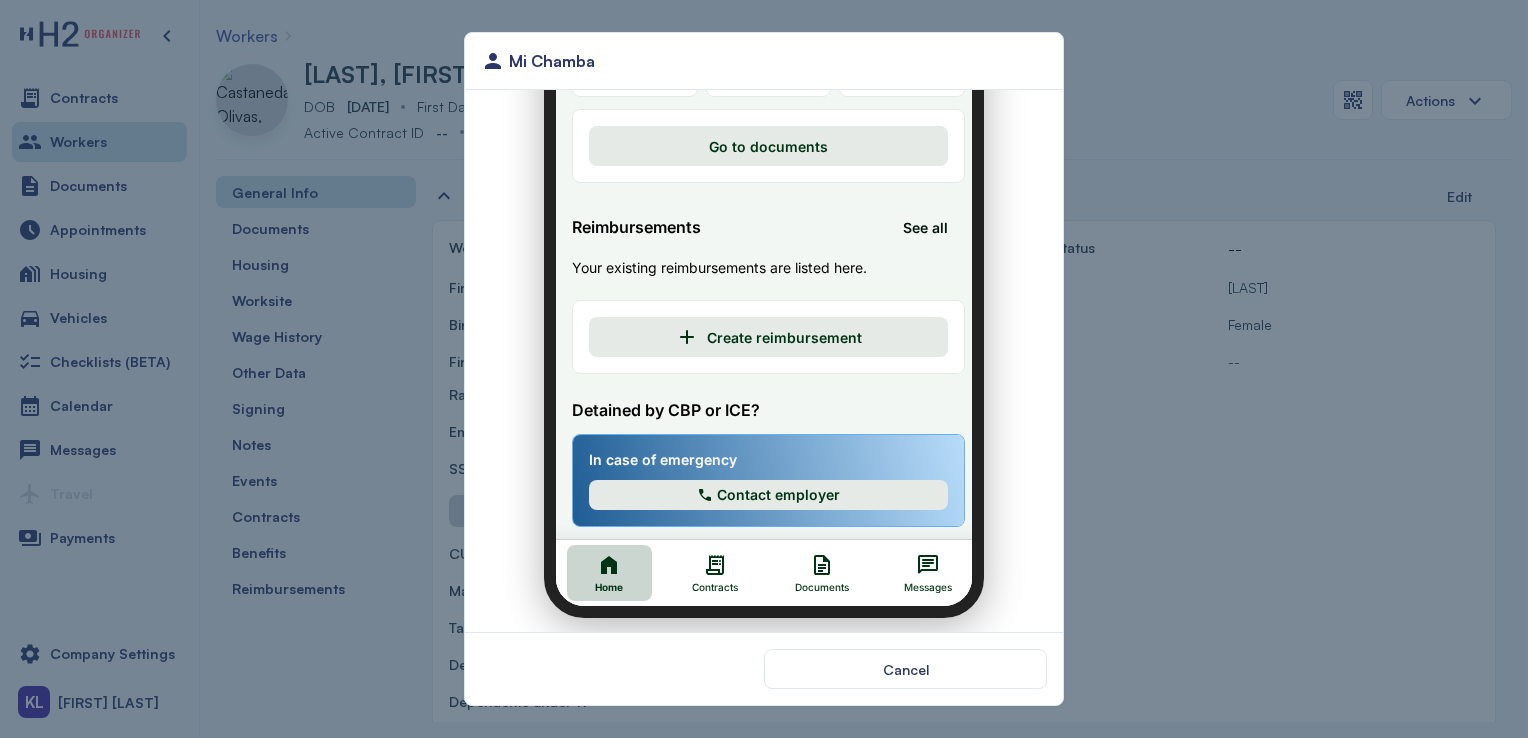 click on "Contracts" at bounding box center (703, 561) 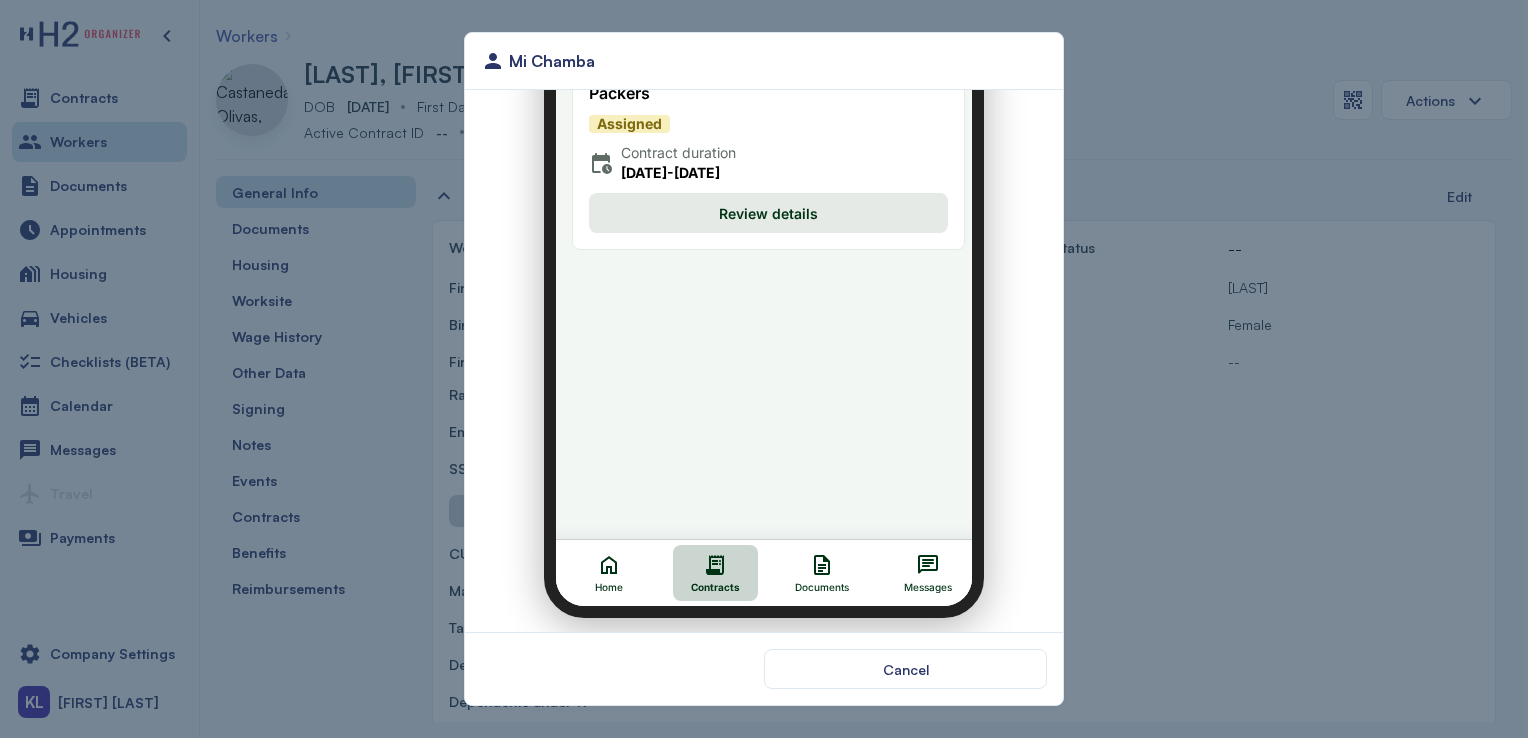 click on "Review details" at bounding box center (756, 201) 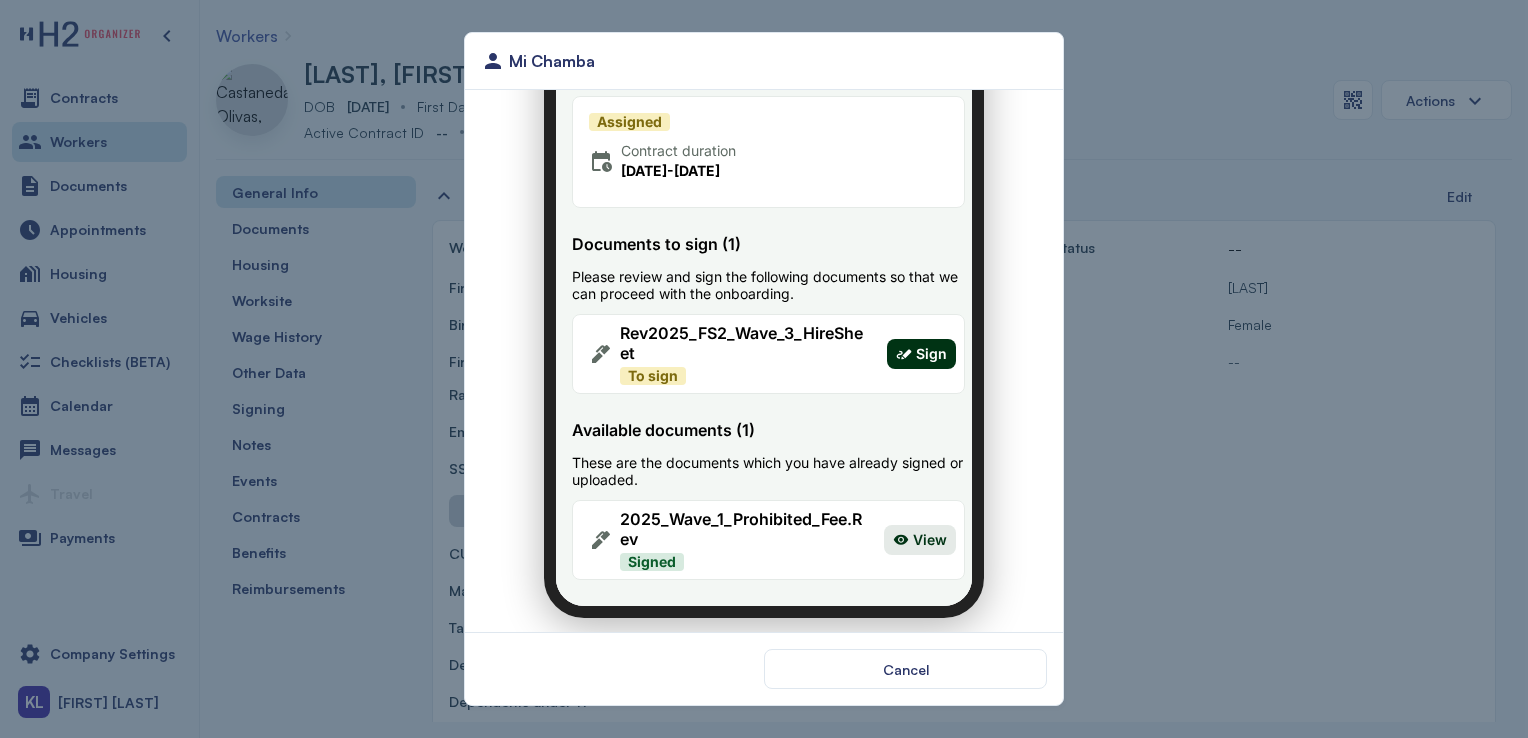click on "Sign" at bounding box center (909, 342) 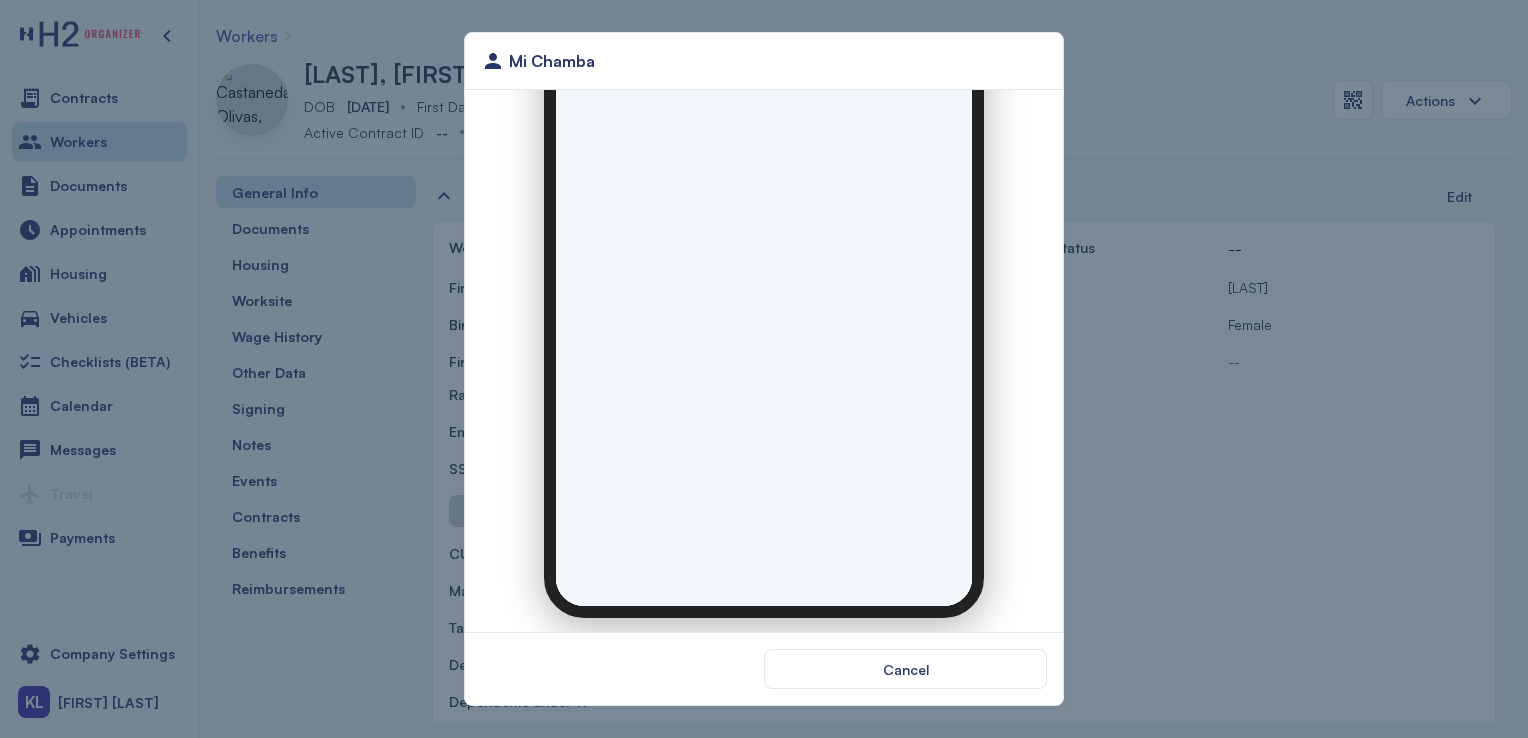 scroll, scrollTop: 0, scrollLeft: 0, axis: both 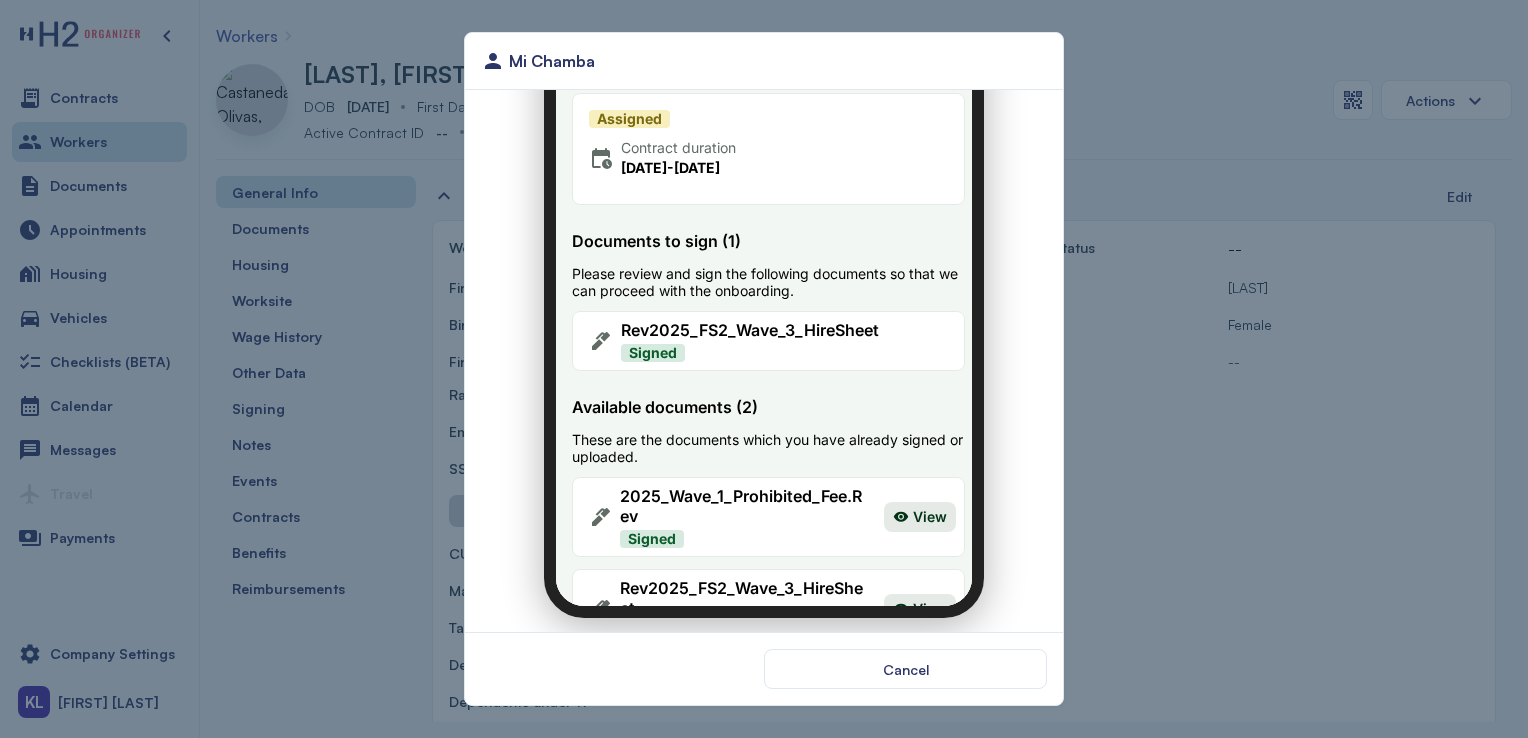click on "Cancel" at bounding box center [905, 669] 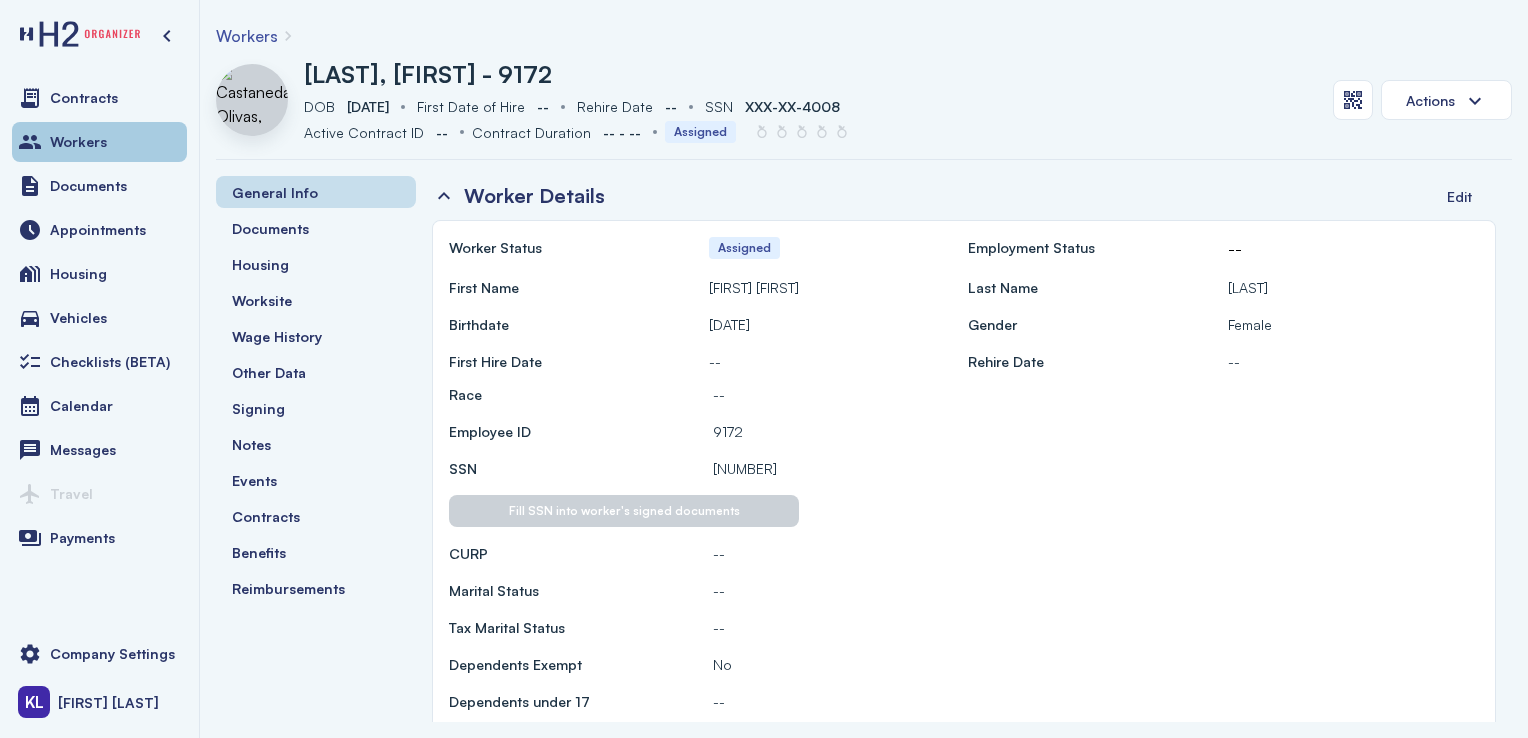 click on "Workers" at bounding box center (99, 142) 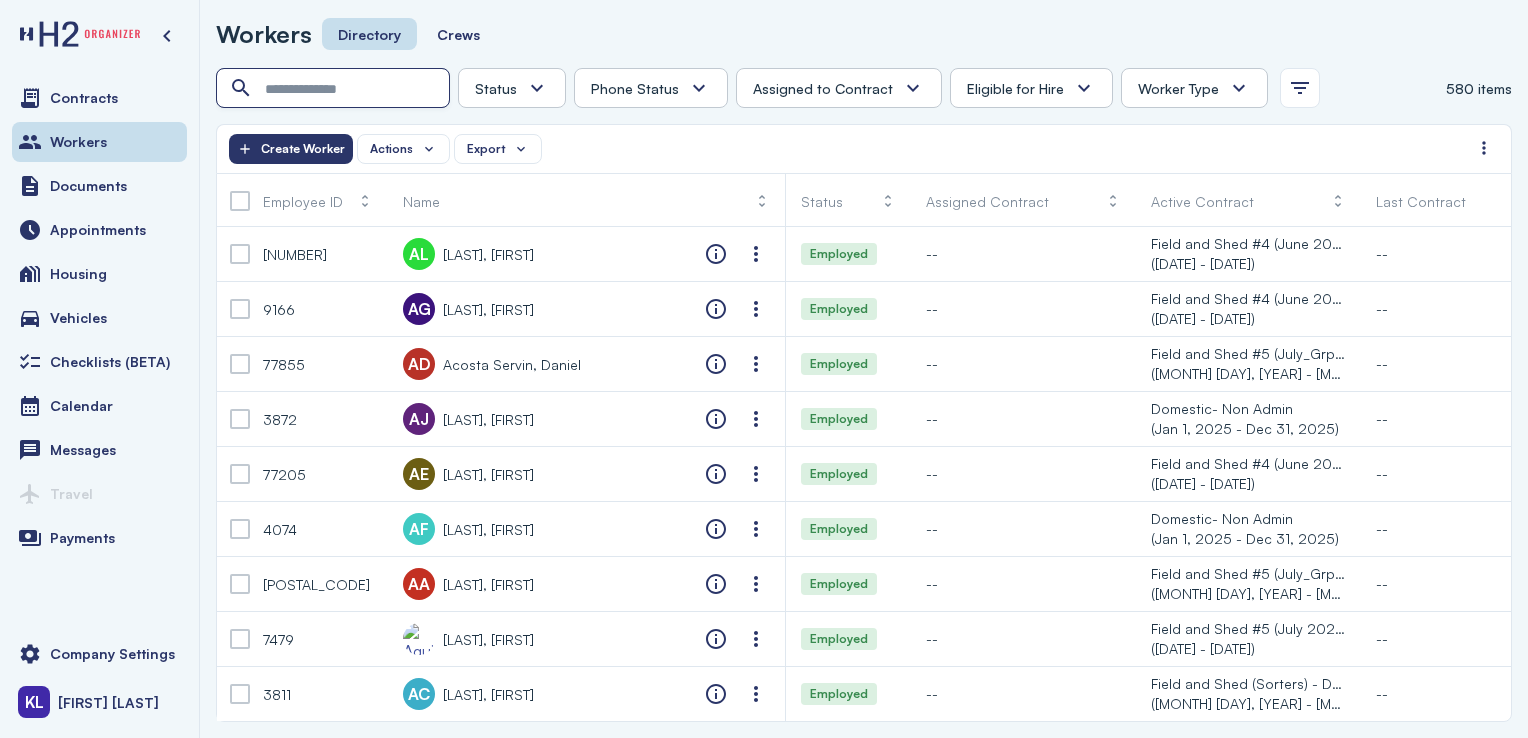 click at bounding box center (335, 89) 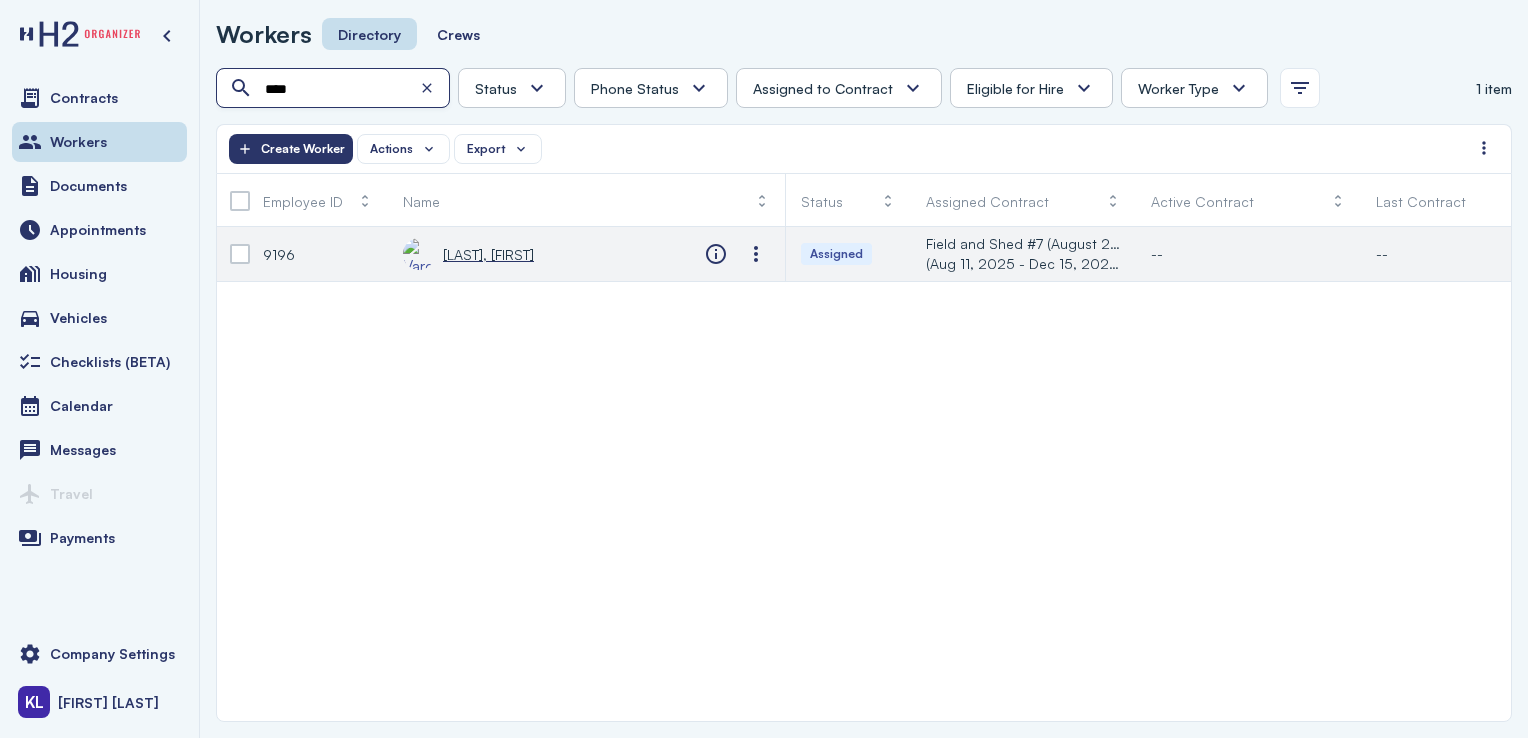 type on "****" 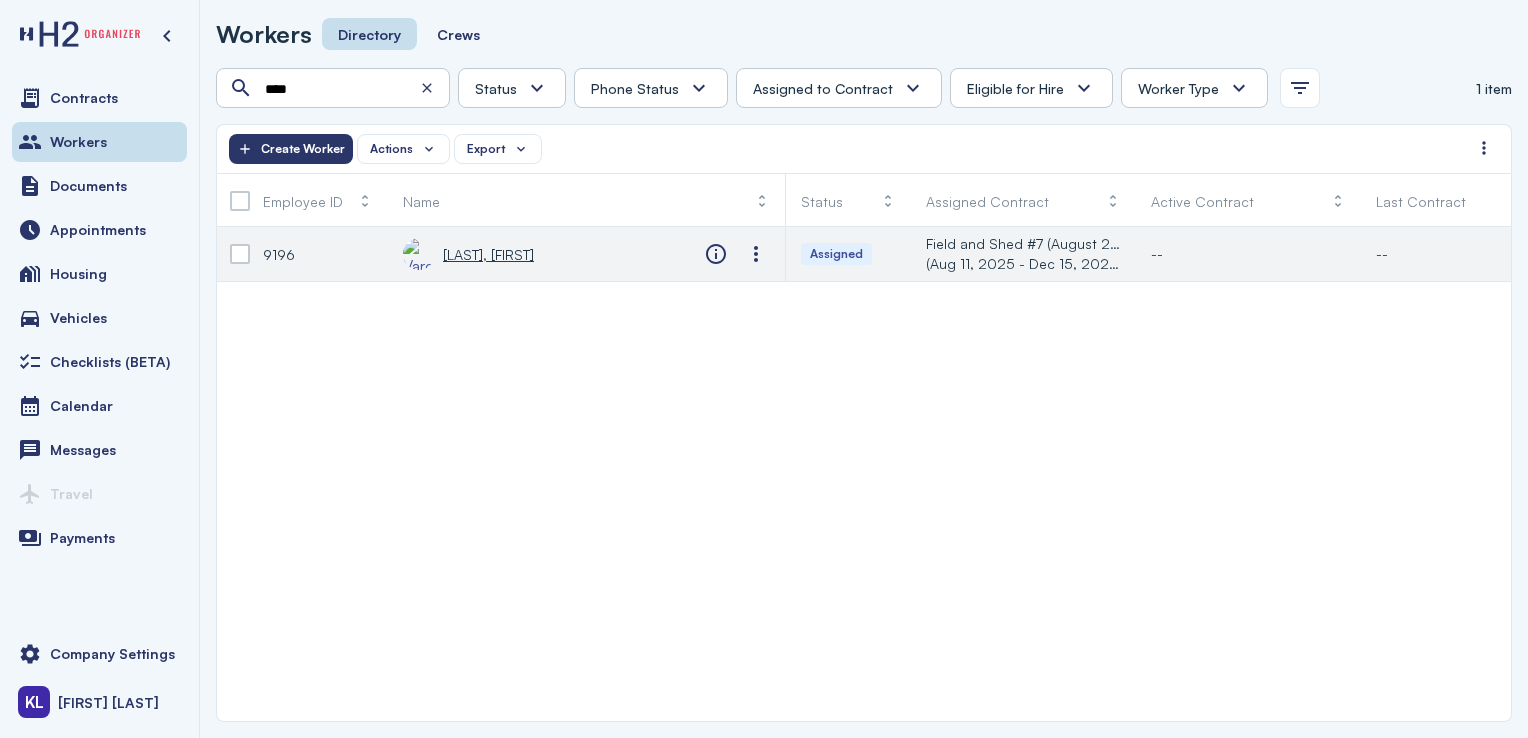 click on "[LAST], [FIRST]" at bounding box center [488, 254] 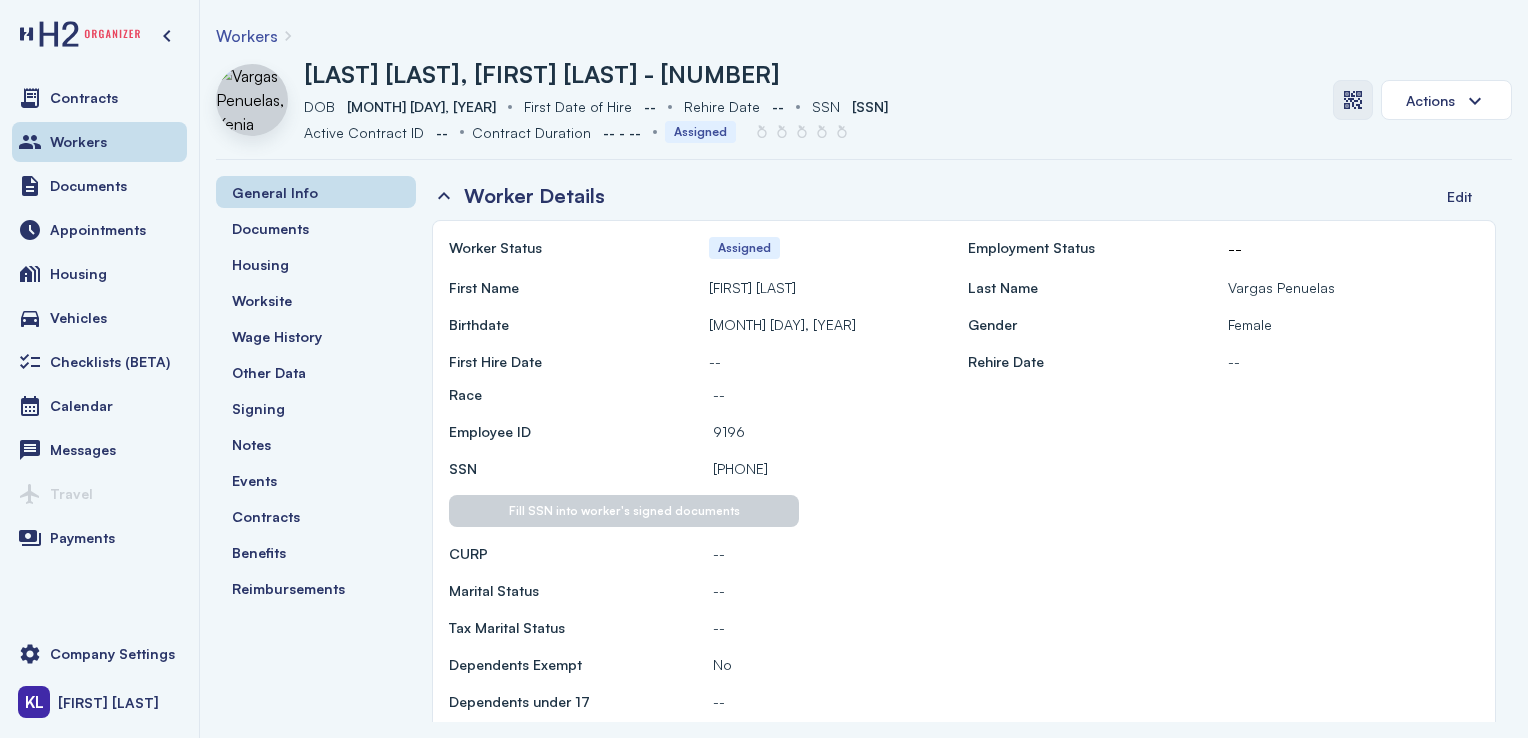 click at bounding box center [1353, 100] 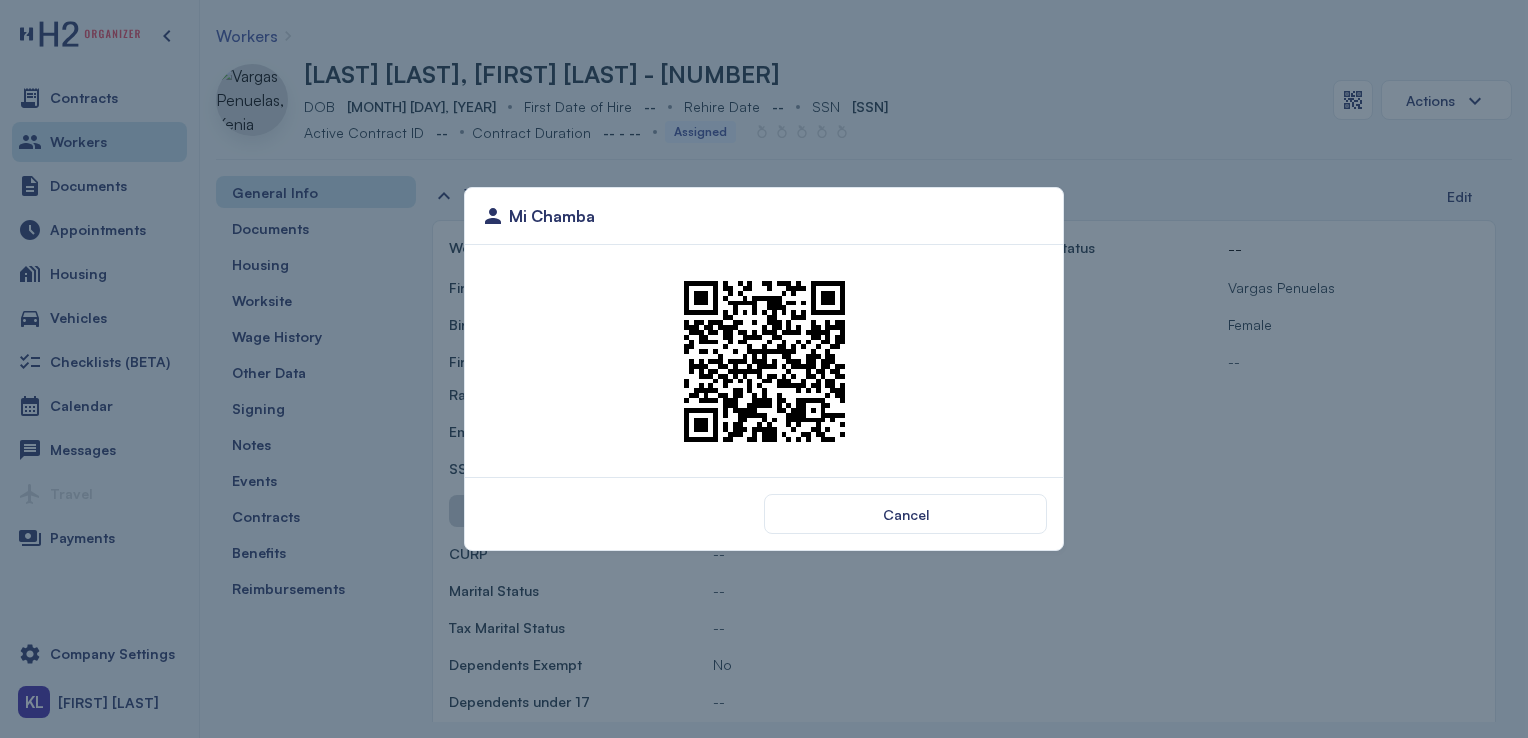 click at bounding box center (764, 361) 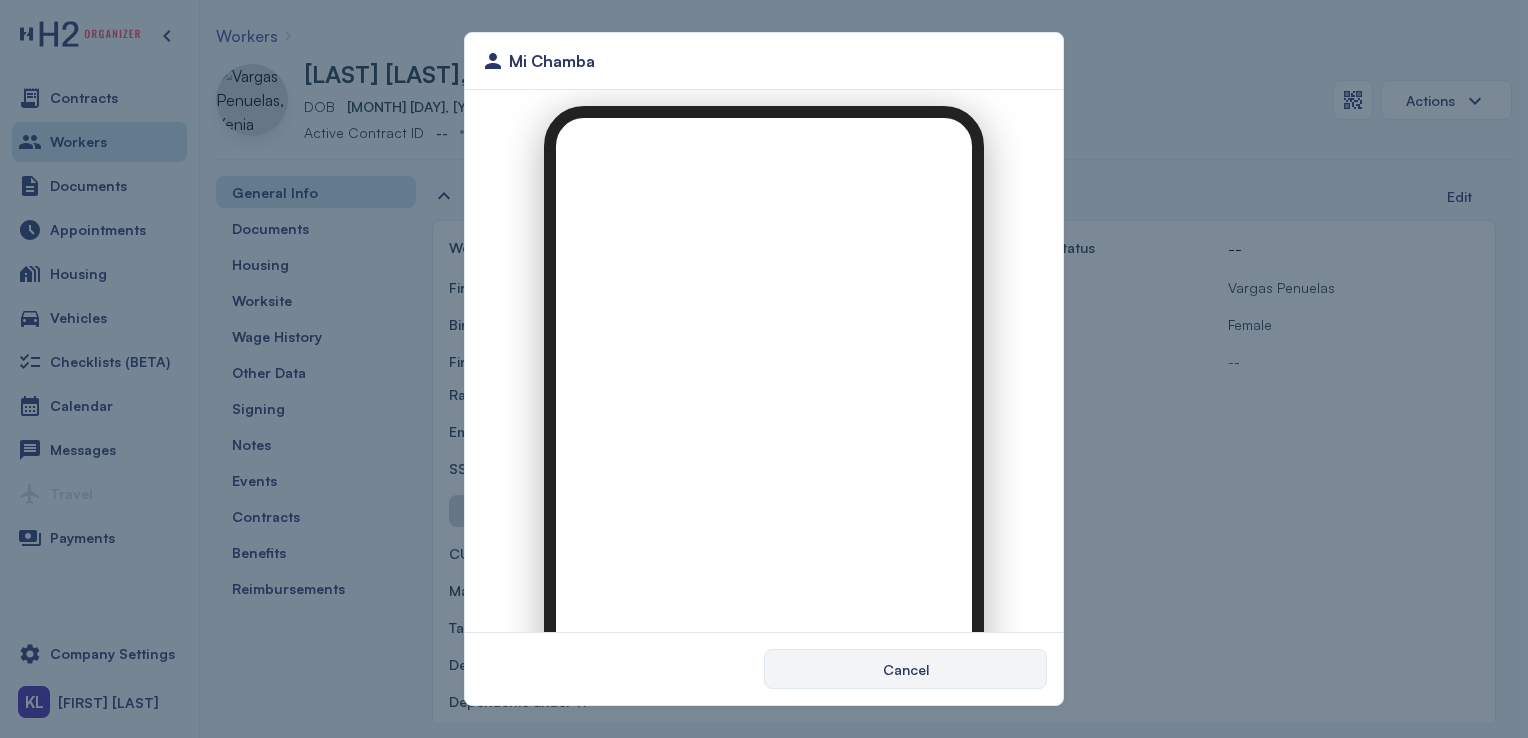 scroll, scrollTop: 0, scrollLeft: 0, axis: both 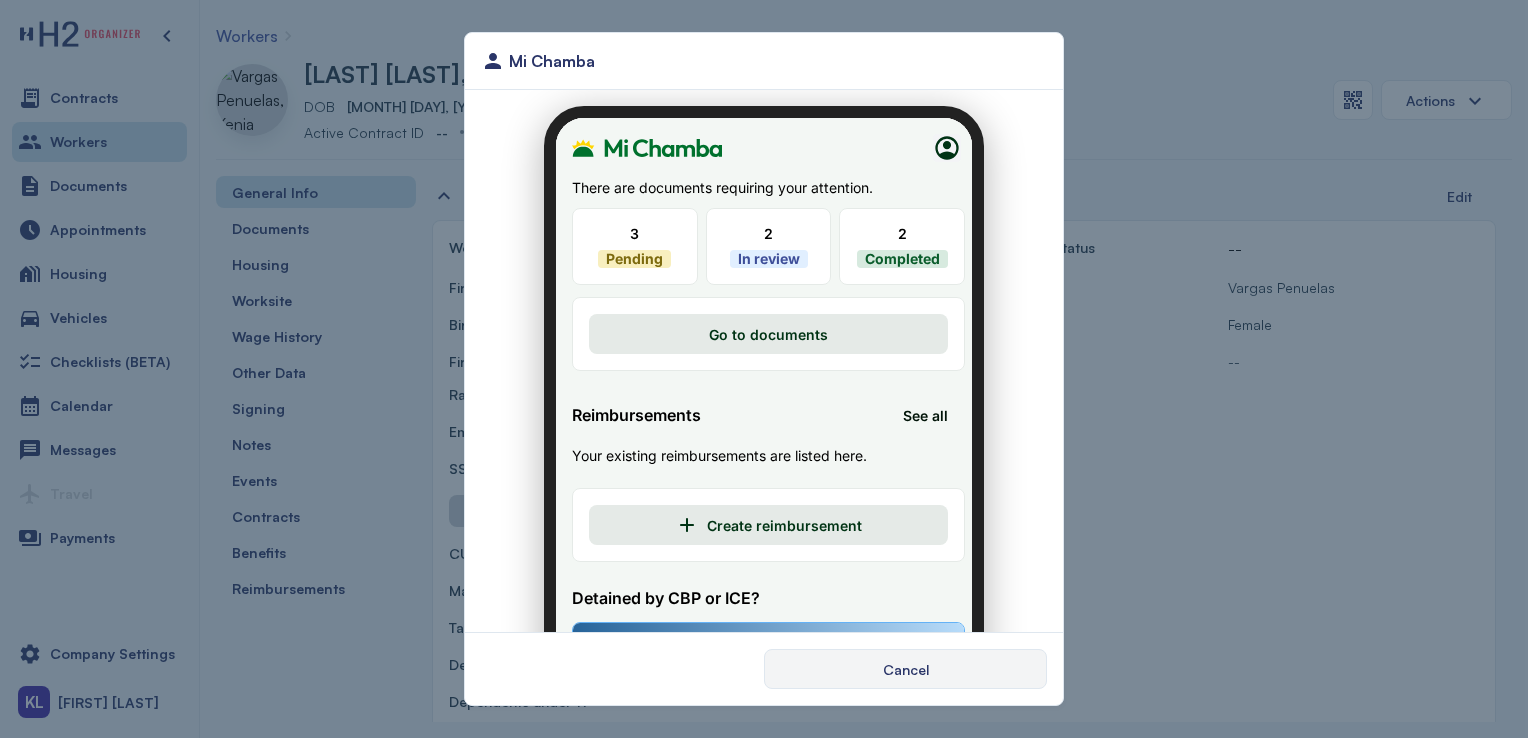 click on "Cancel" at bounding box center [905, 669] 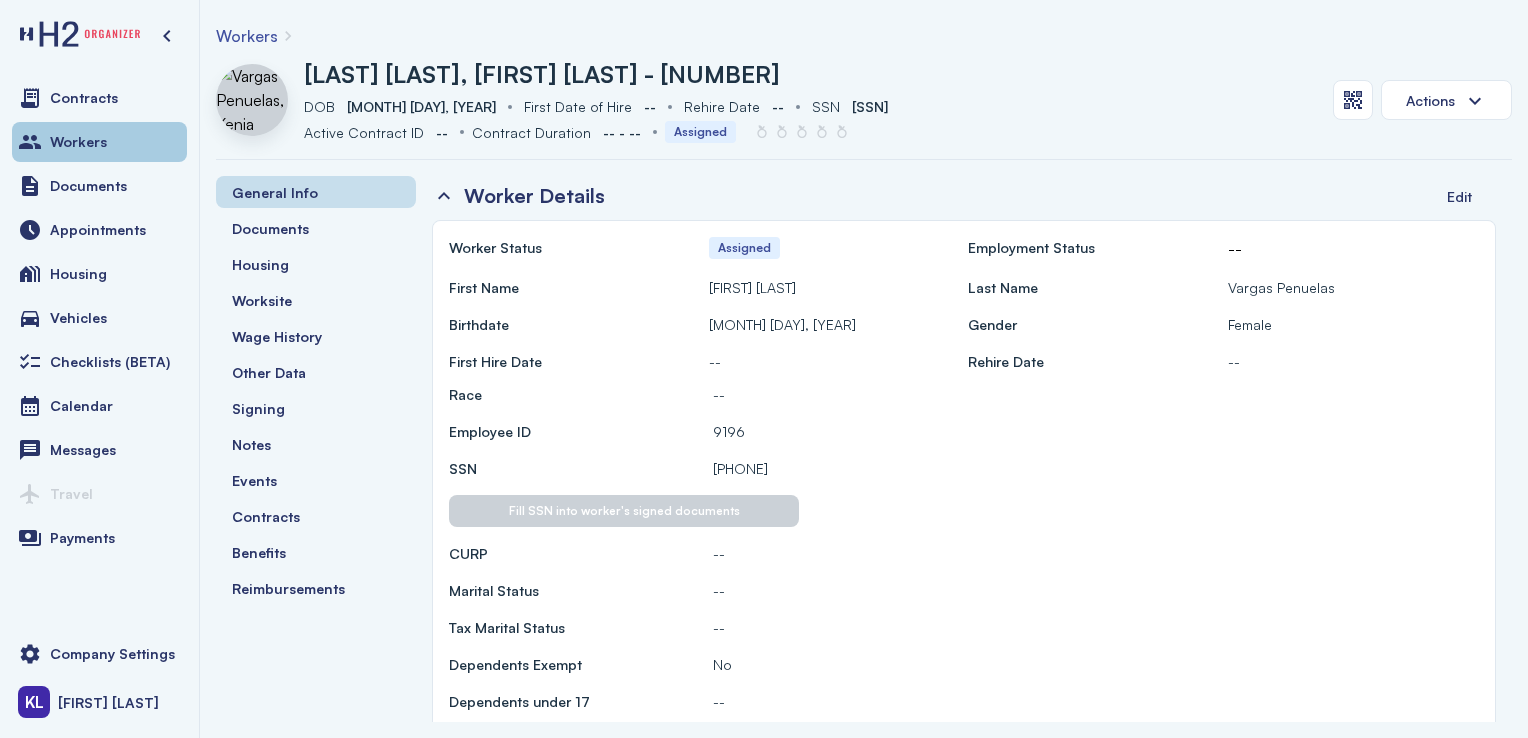 click on "Workers" at bounding box center (99, 142) 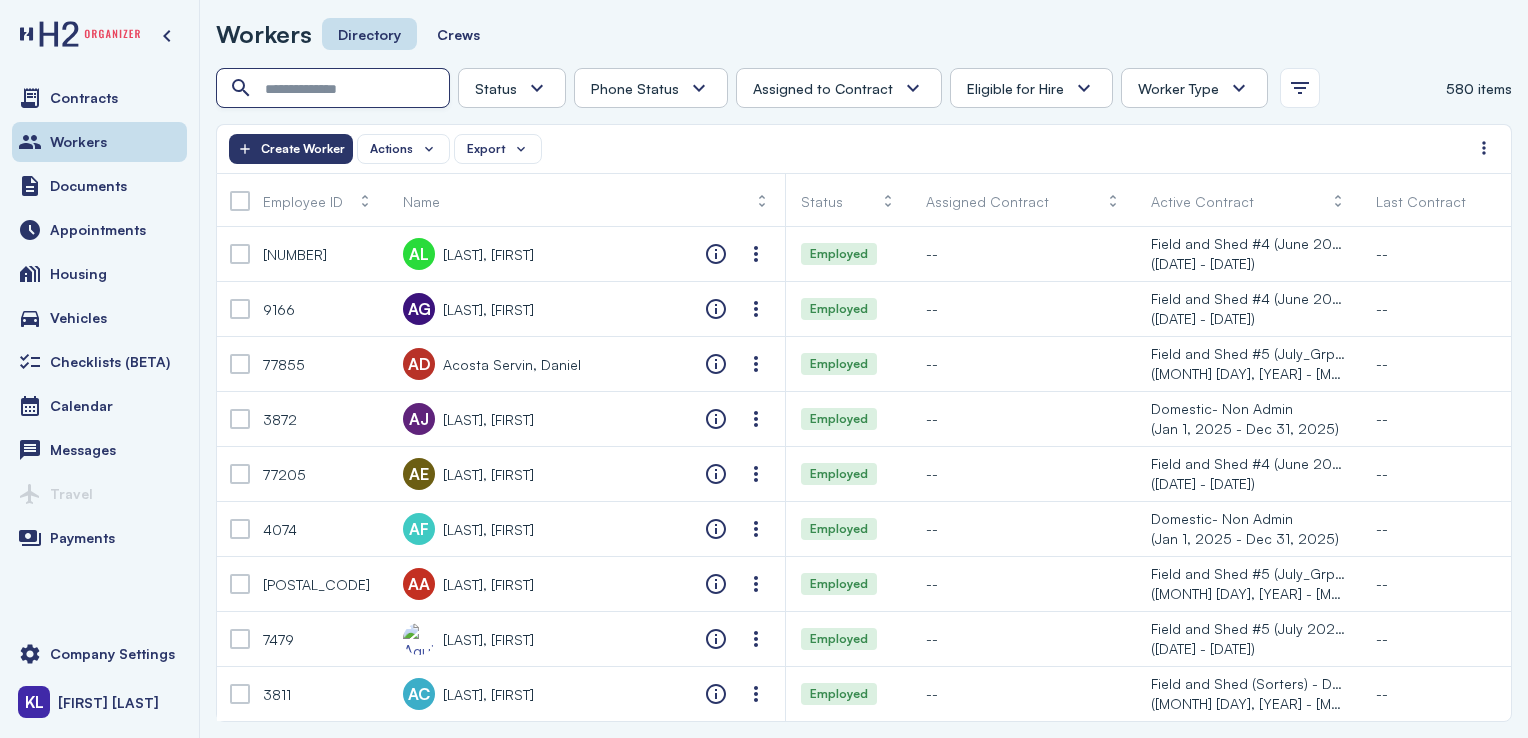 click at bounding box center (335, 89) 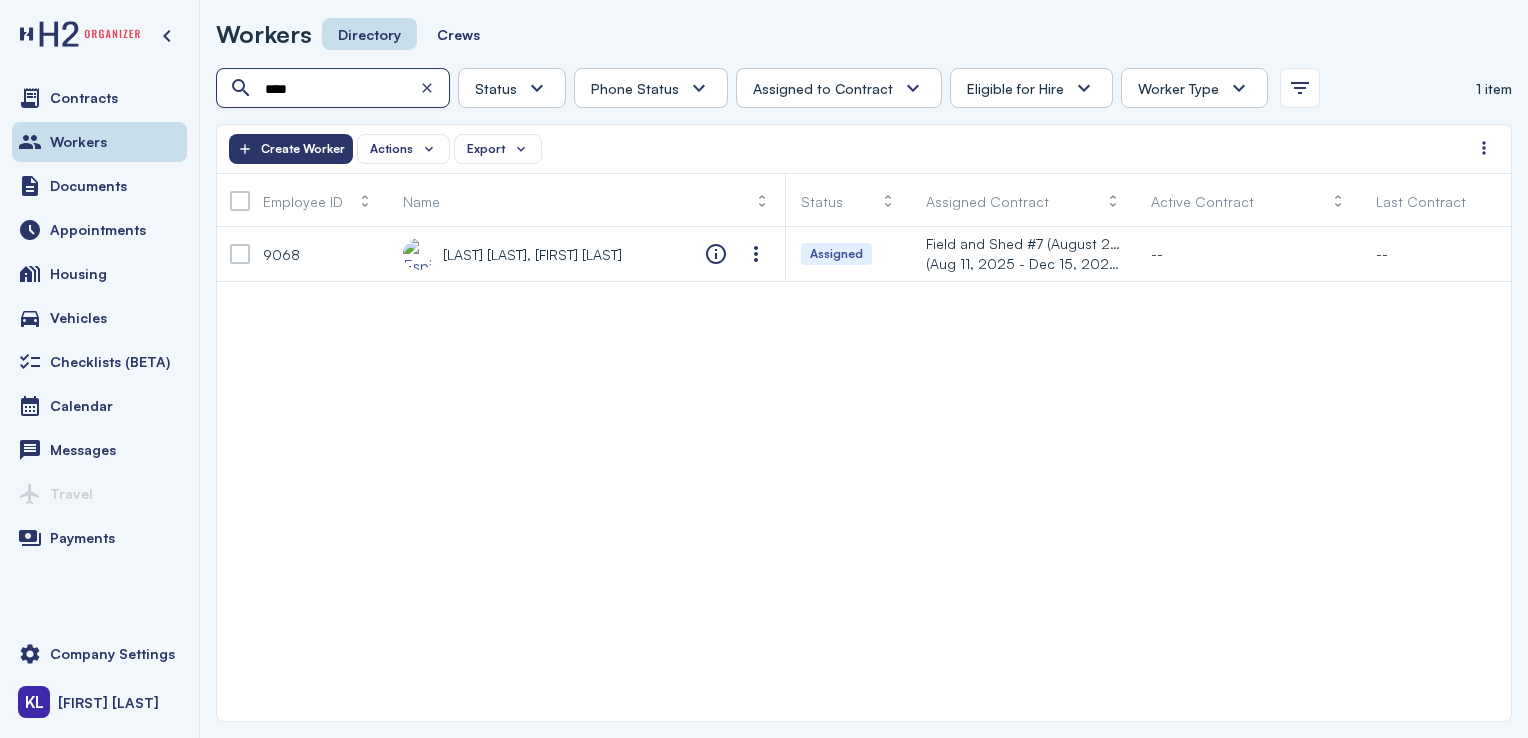 type on "****" 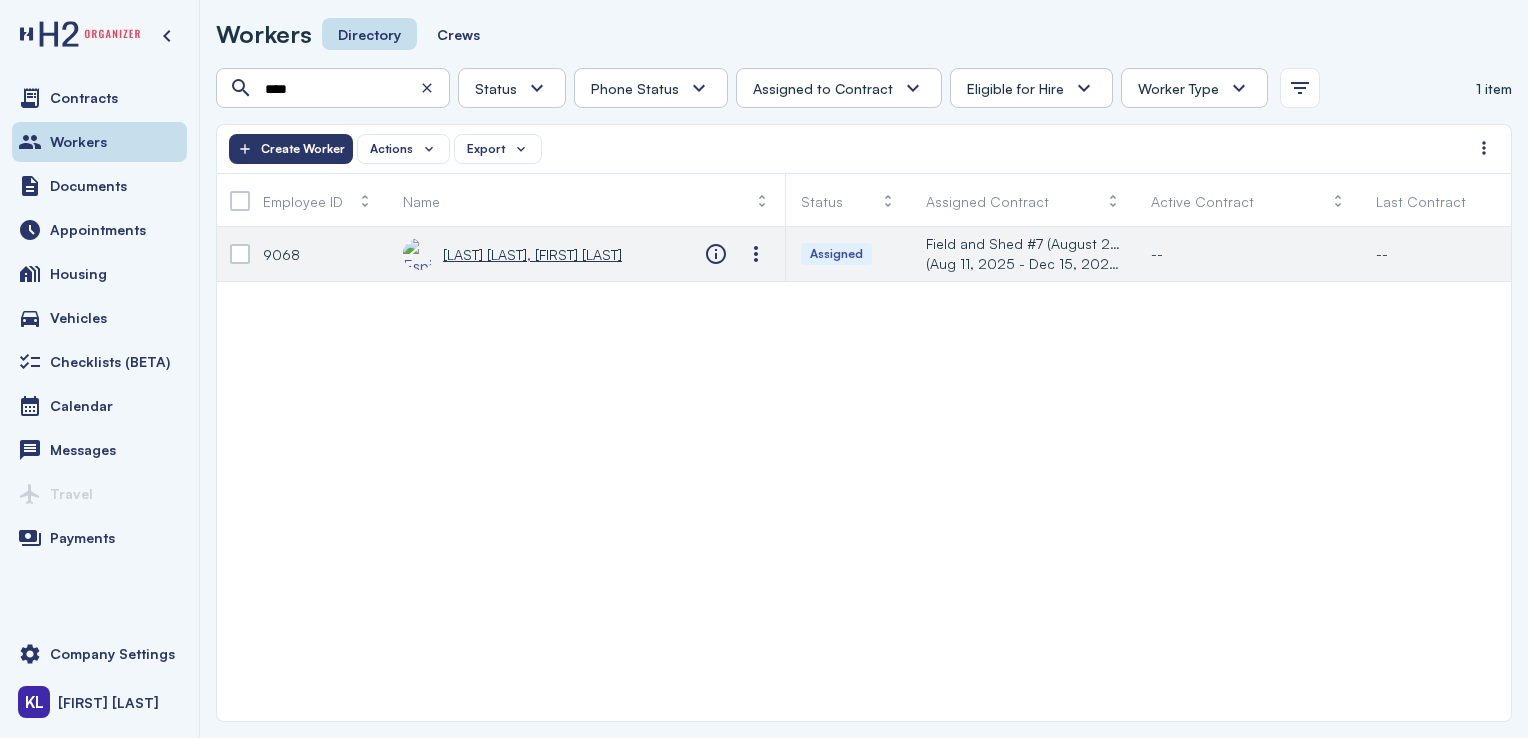 click on "[LAST] [LAST], [FIRST] [LAST]" at bounding box center [532, 254] 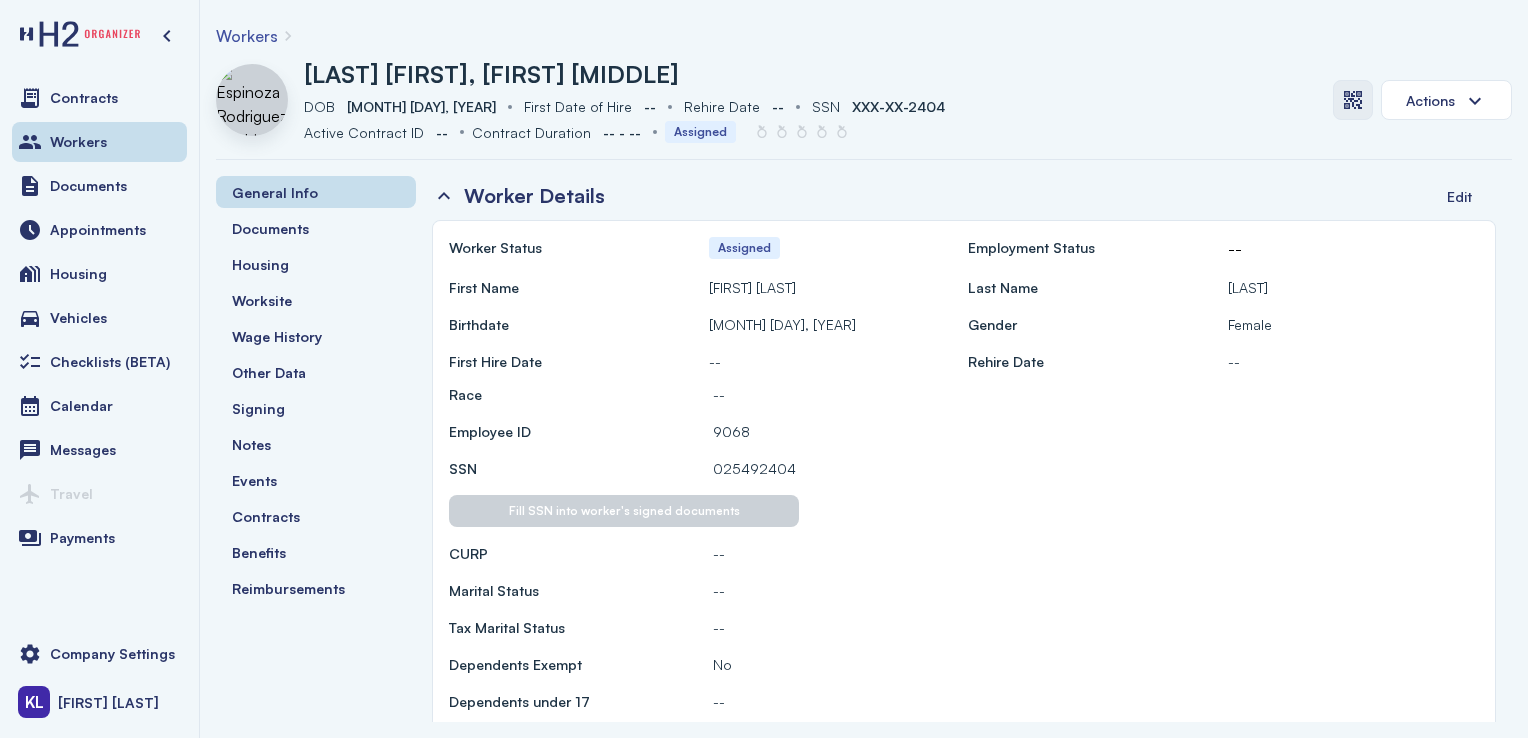 click at bounding box center [1353, 100] 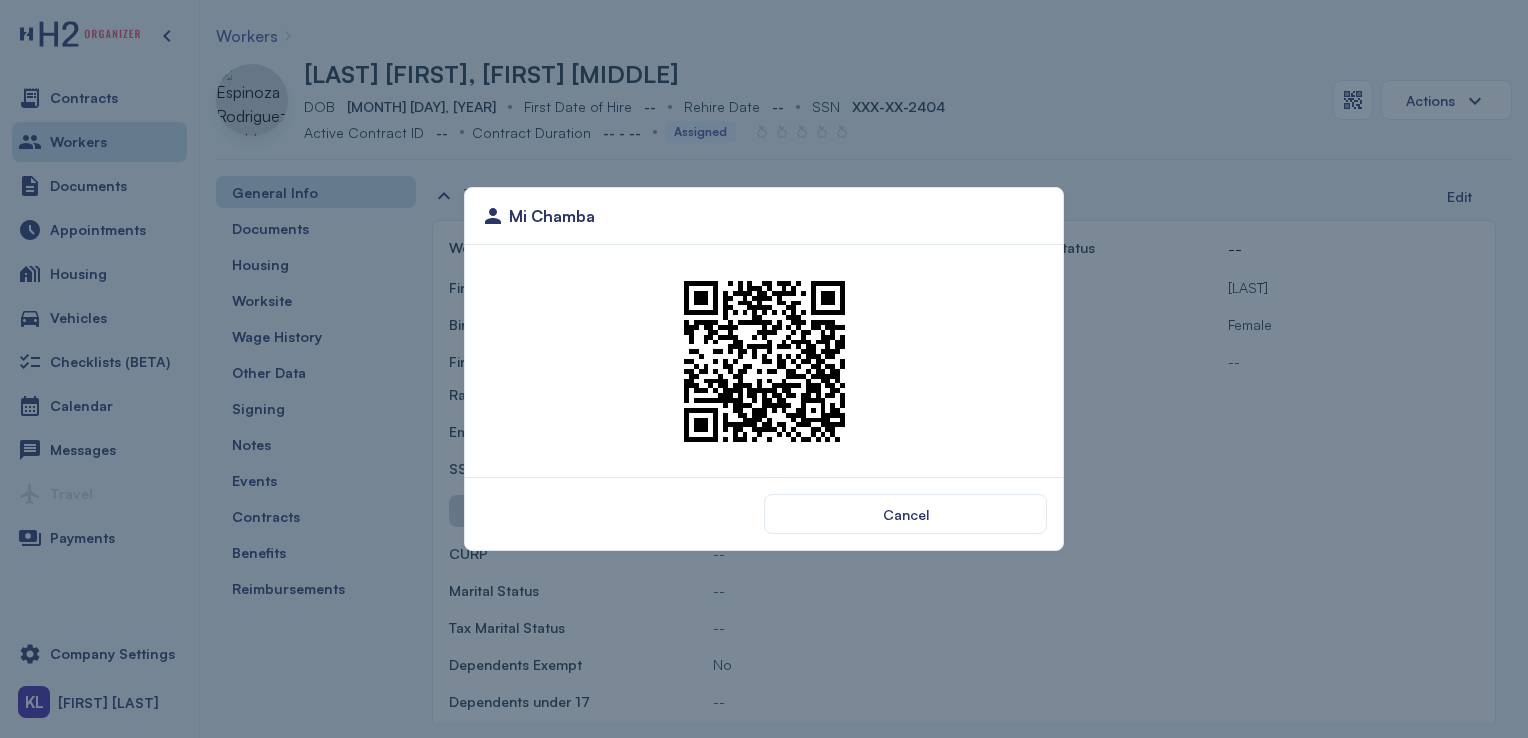 click at bounding box center [764, 361] 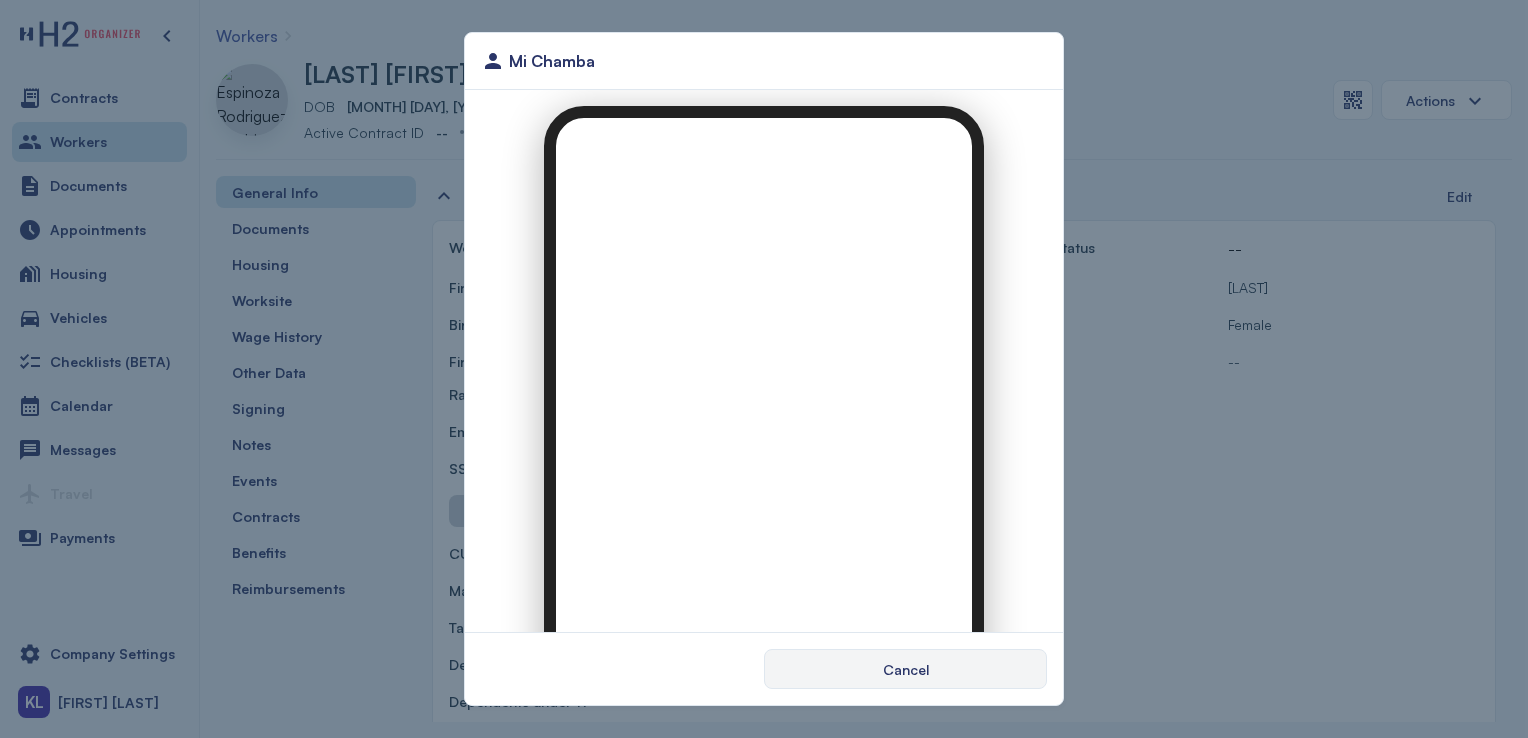 scroll, scrollTop: 0, scrollLeft: 0, axis: both 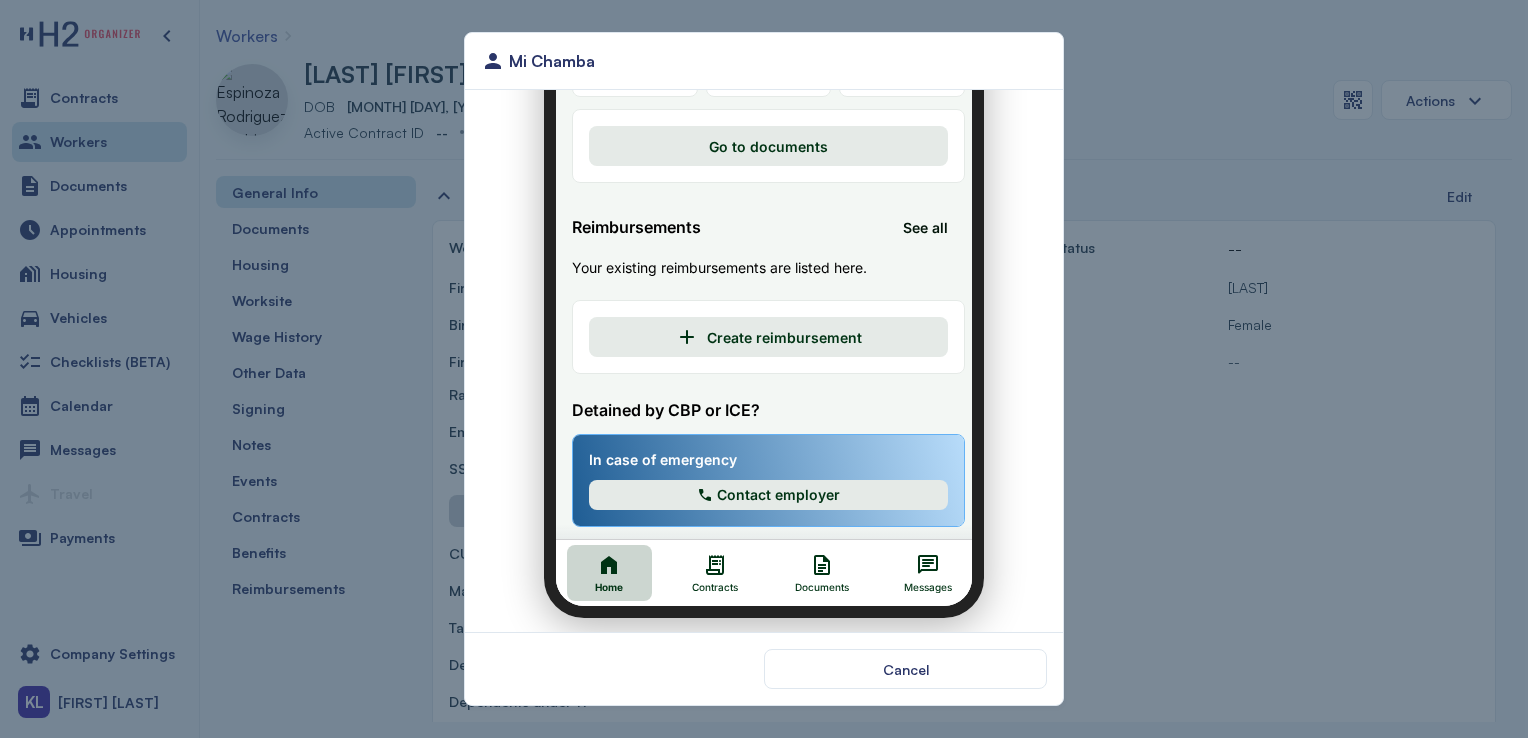 click on "Contracts" at bounding box center (703, 561) 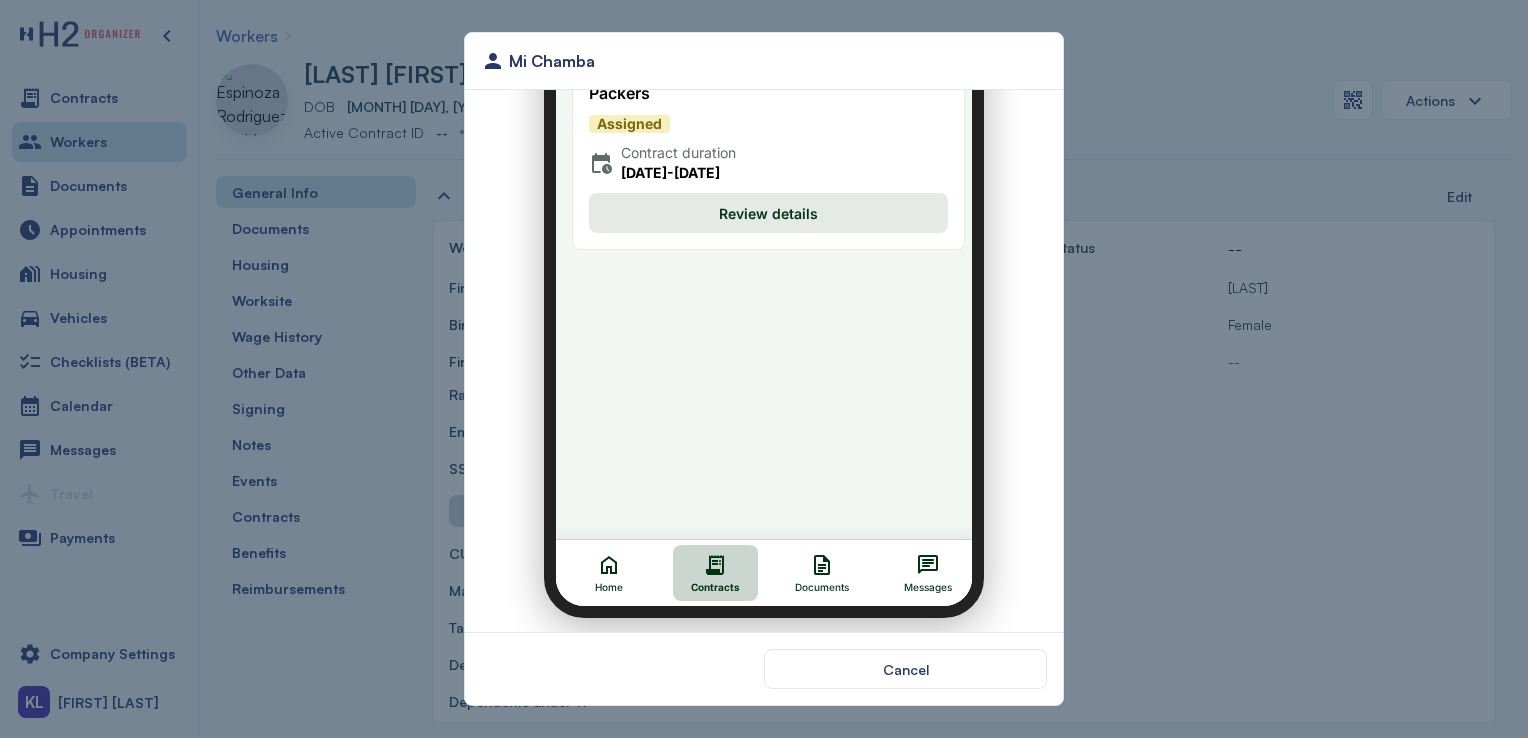 click on "Review details" at bounding box center [756, 201] 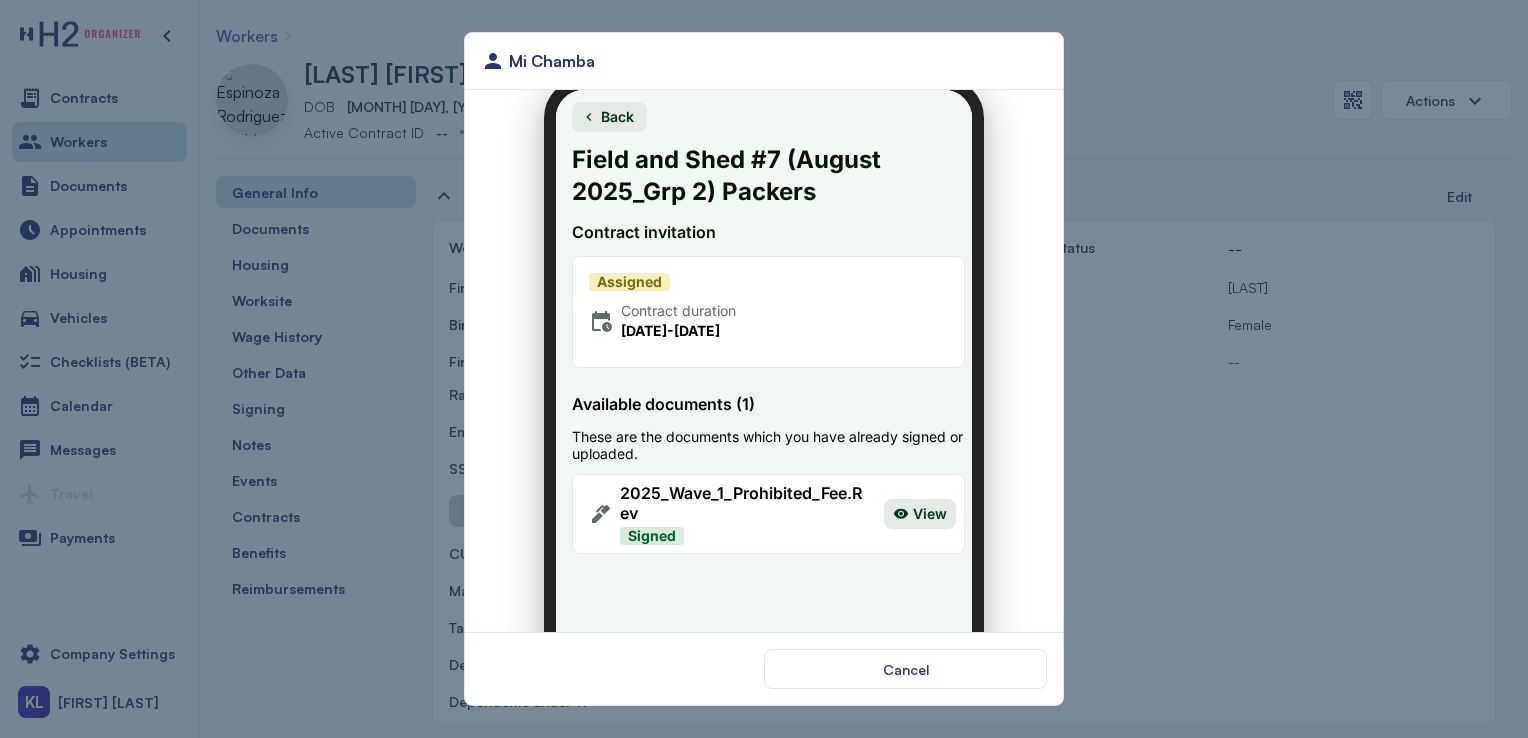 scroll, scrollTop: 19, scrollLeft: 0, axis: vertical 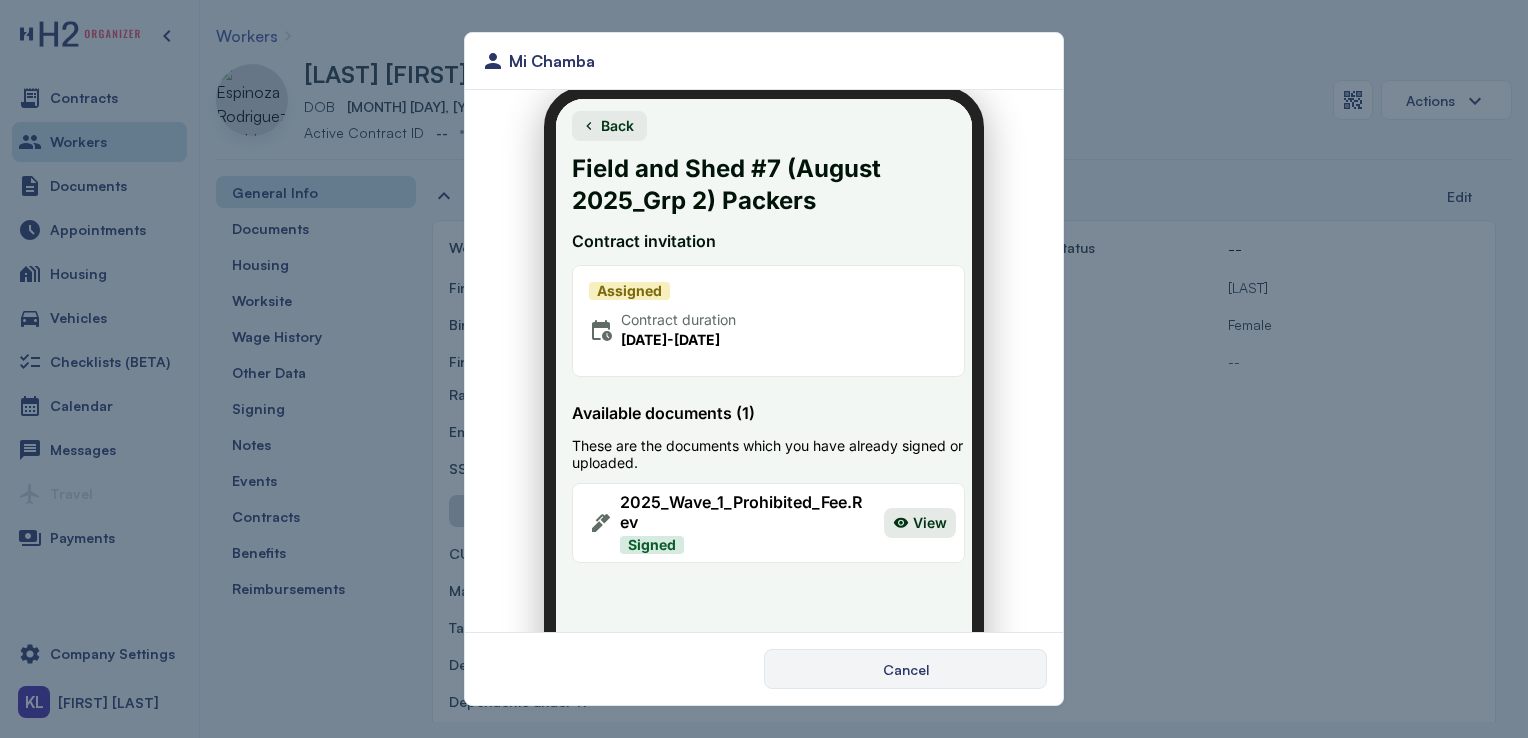 click on "Cancel" at bounding box center [905, 669] 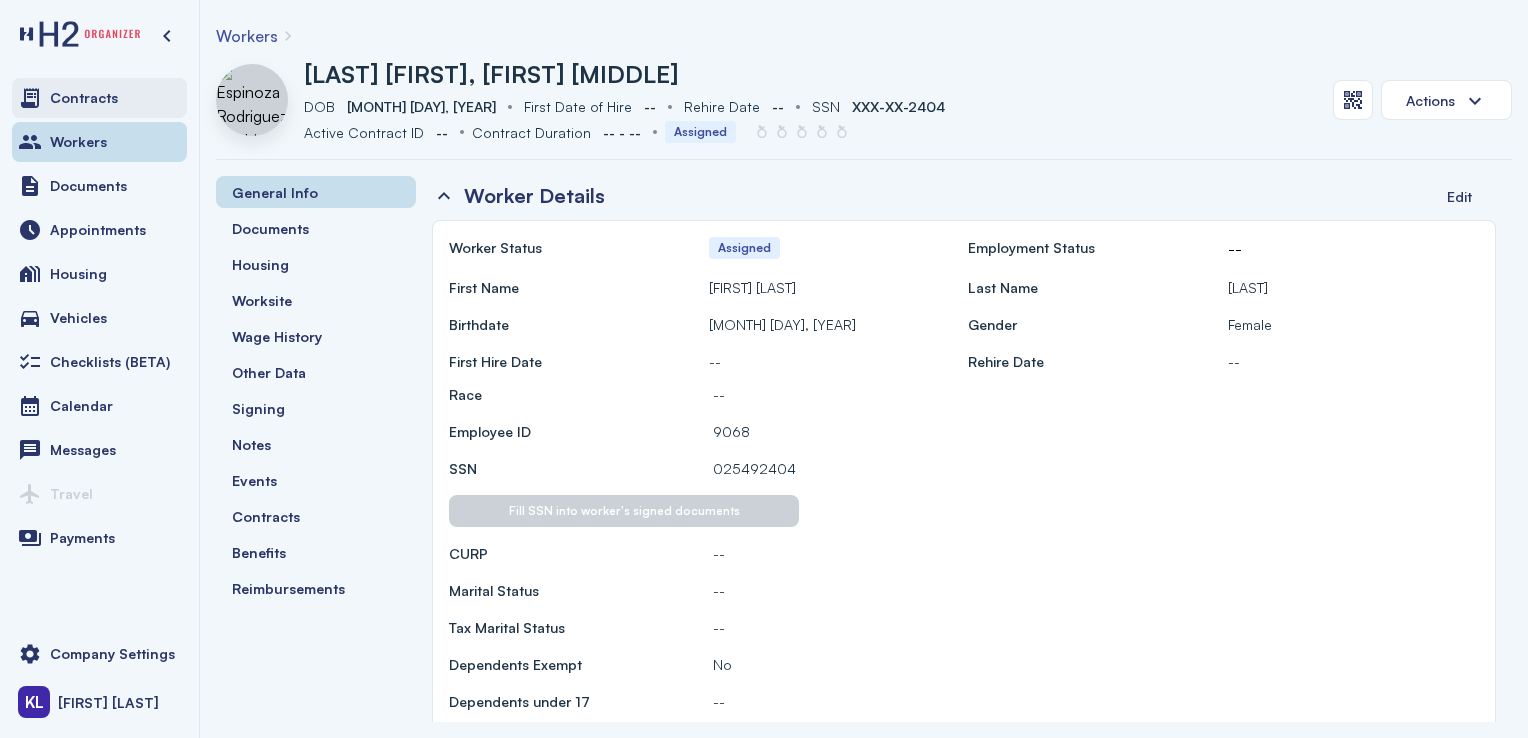 click on "Contracts" at bounding box center [99, 98] 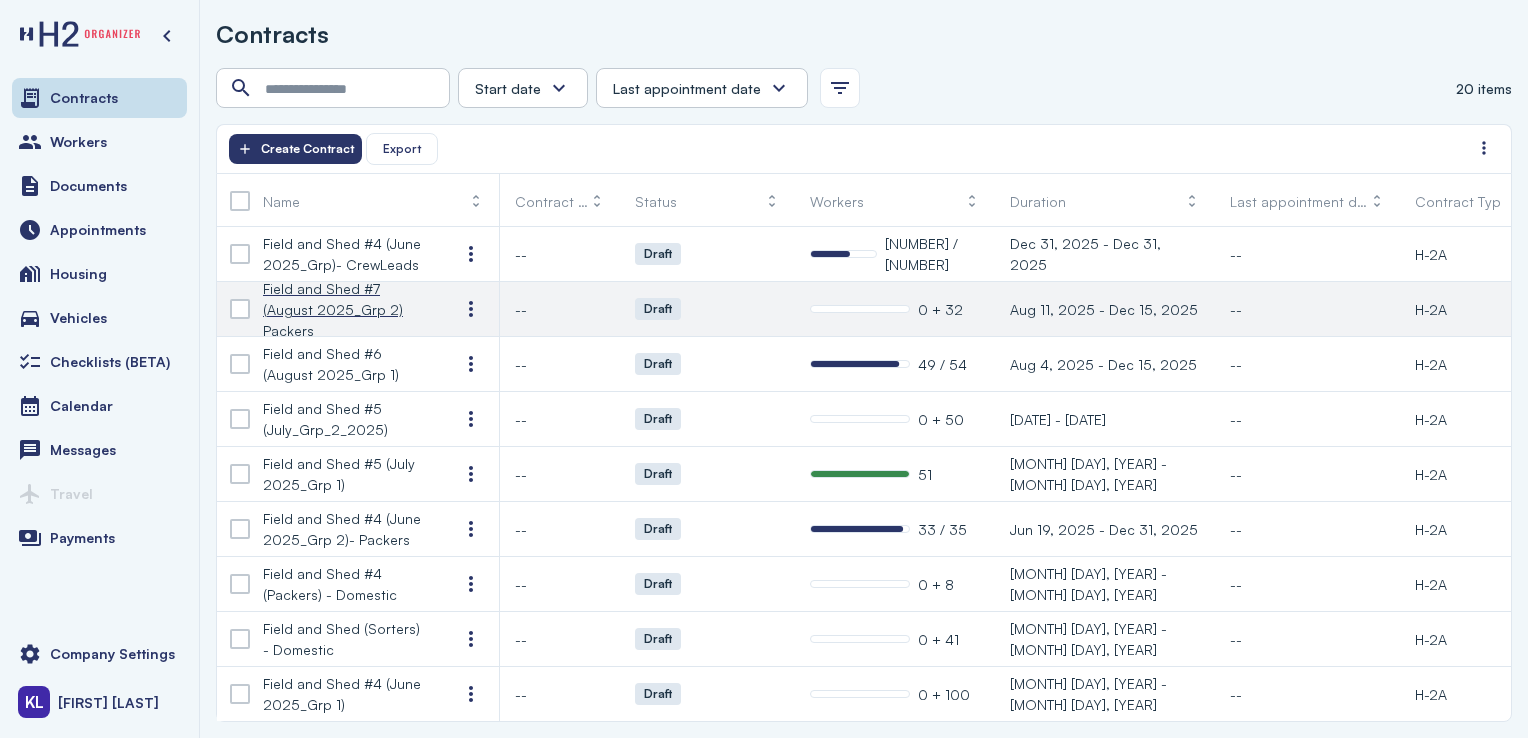 click on "Field and Shed #7 (August 2025_Grp 2) Packers" at bounding box center (345, 309) 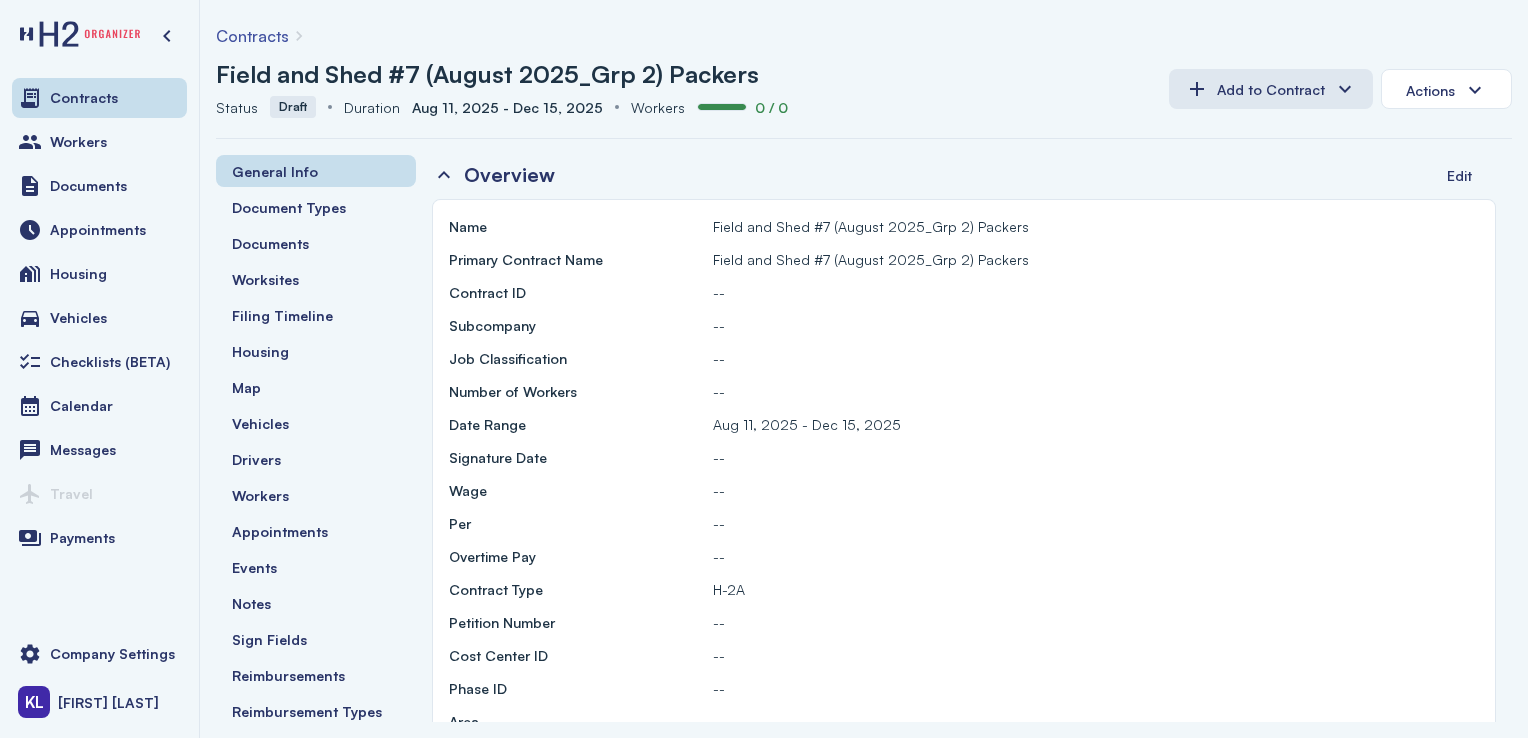 scroll, scrollTop: 50, scrollLeft: 0, axis: vertical 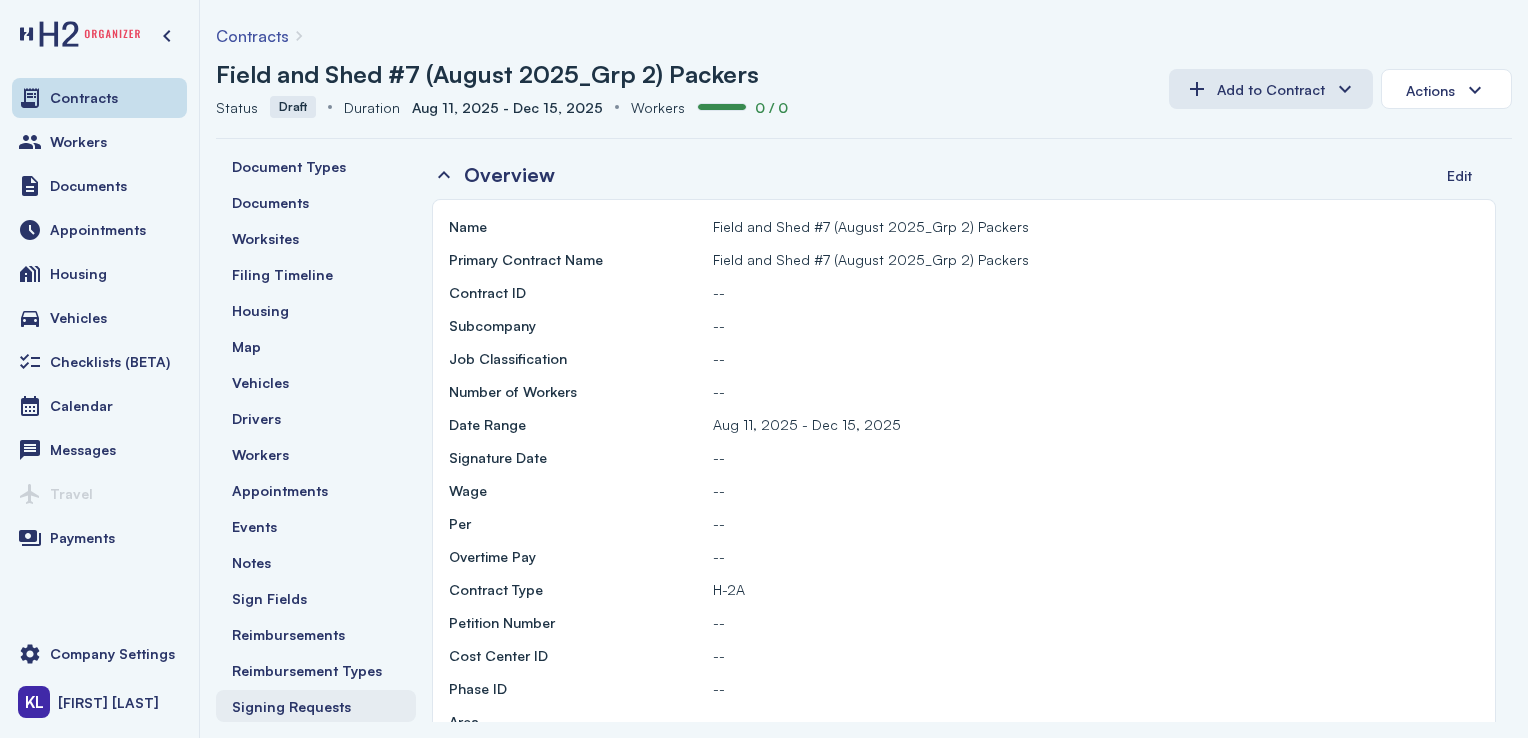 click on "Signing Requests" at bounding box center [291, 706] 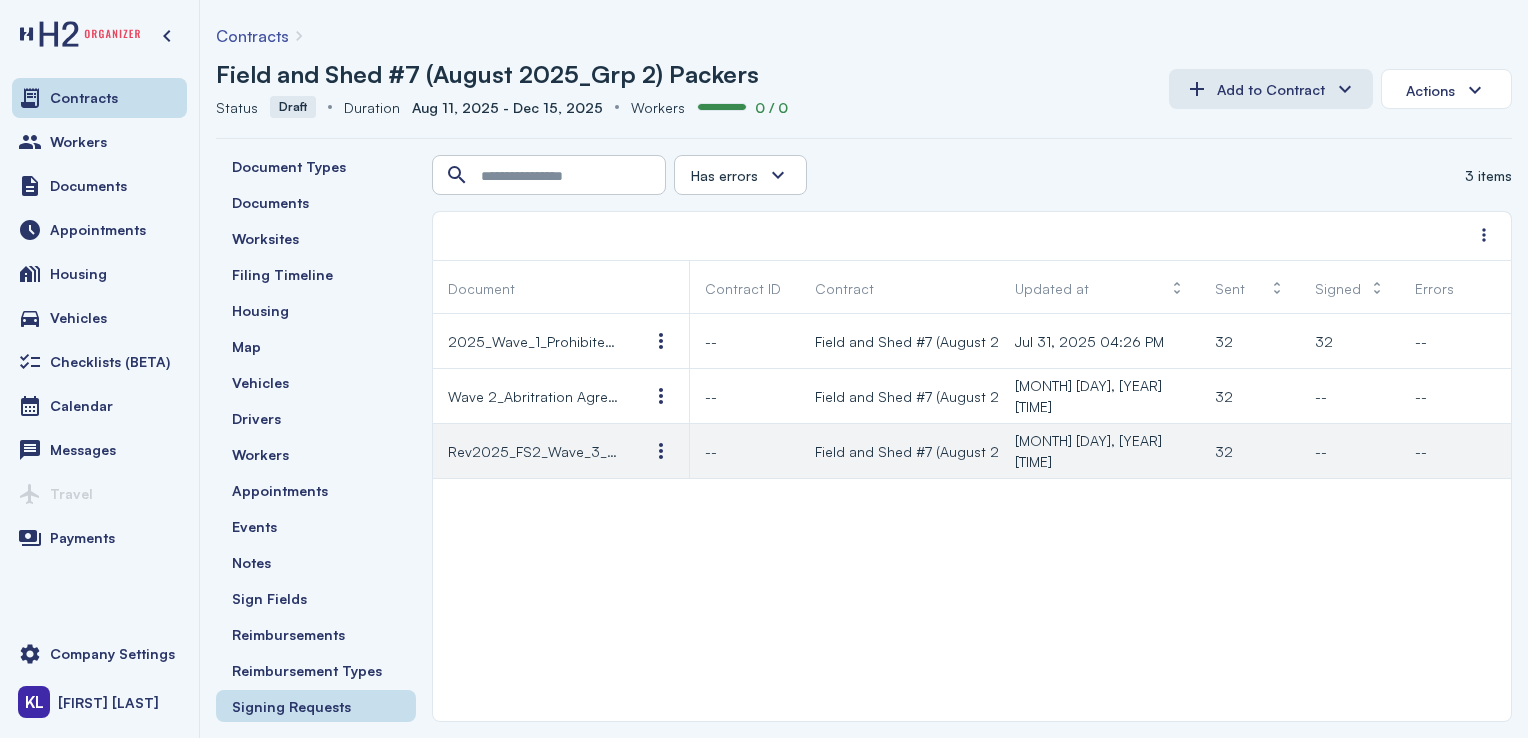 click on "Rev2025_FS2_Wave_3_HireSheet" at bounding box center (533, 451) 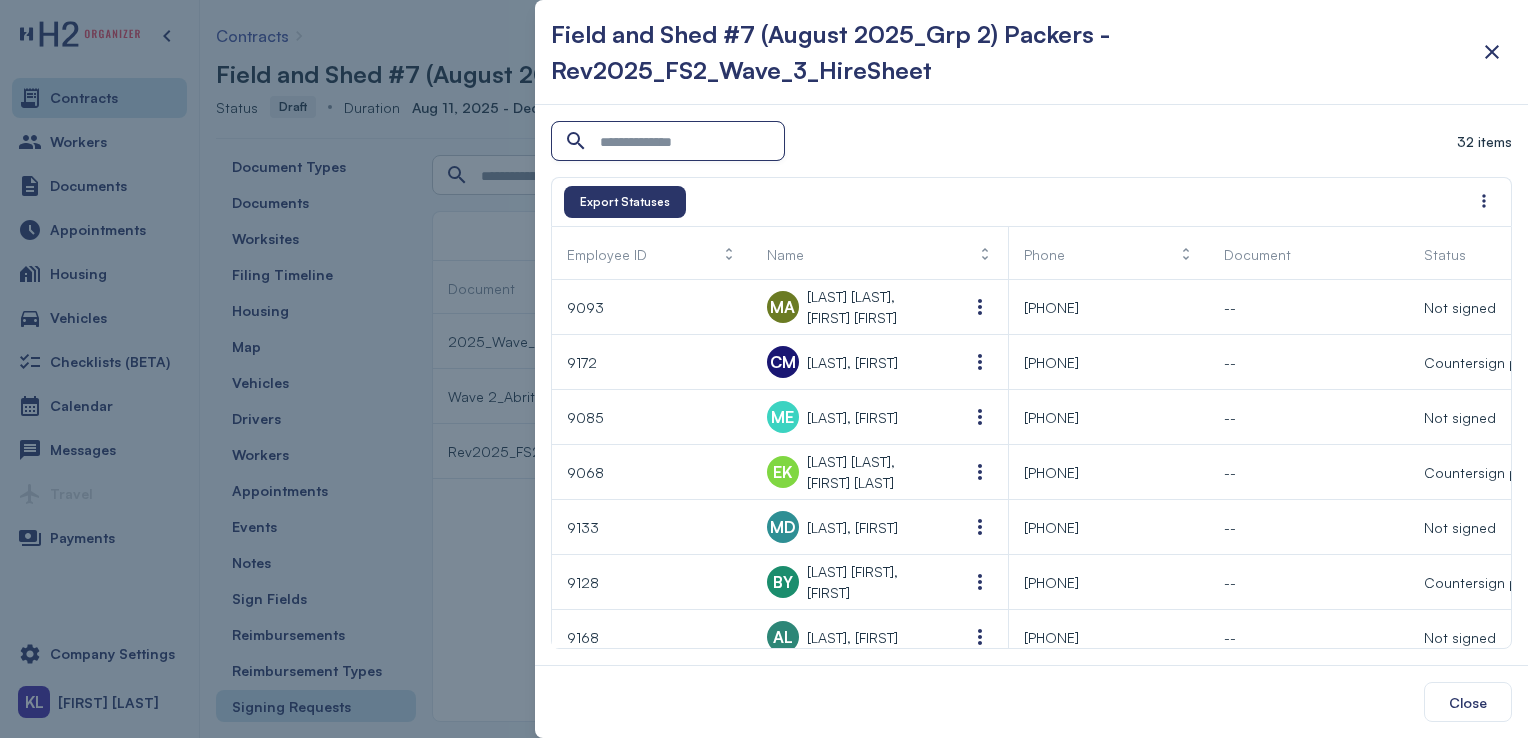 click at bounding box center [670, 142] 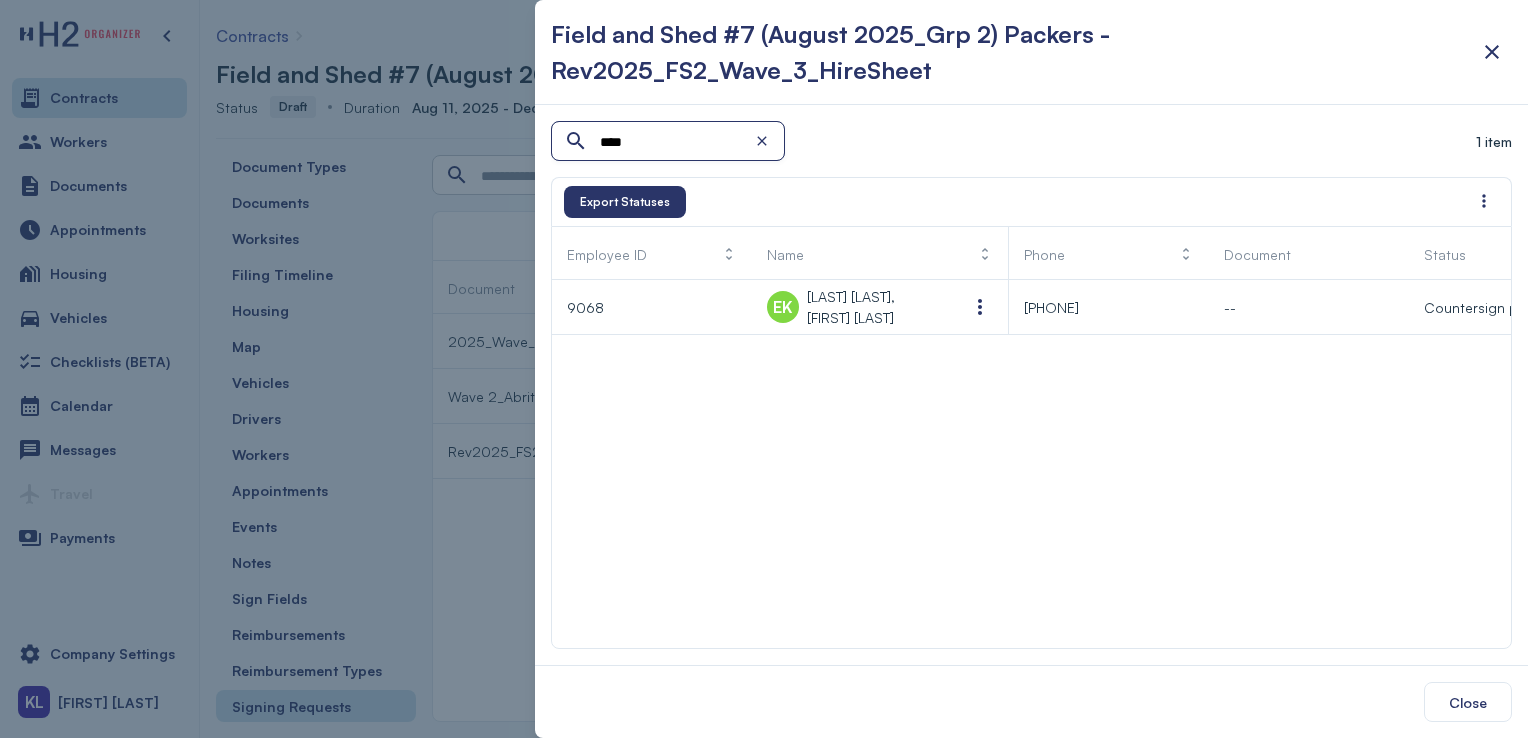 type on "****" 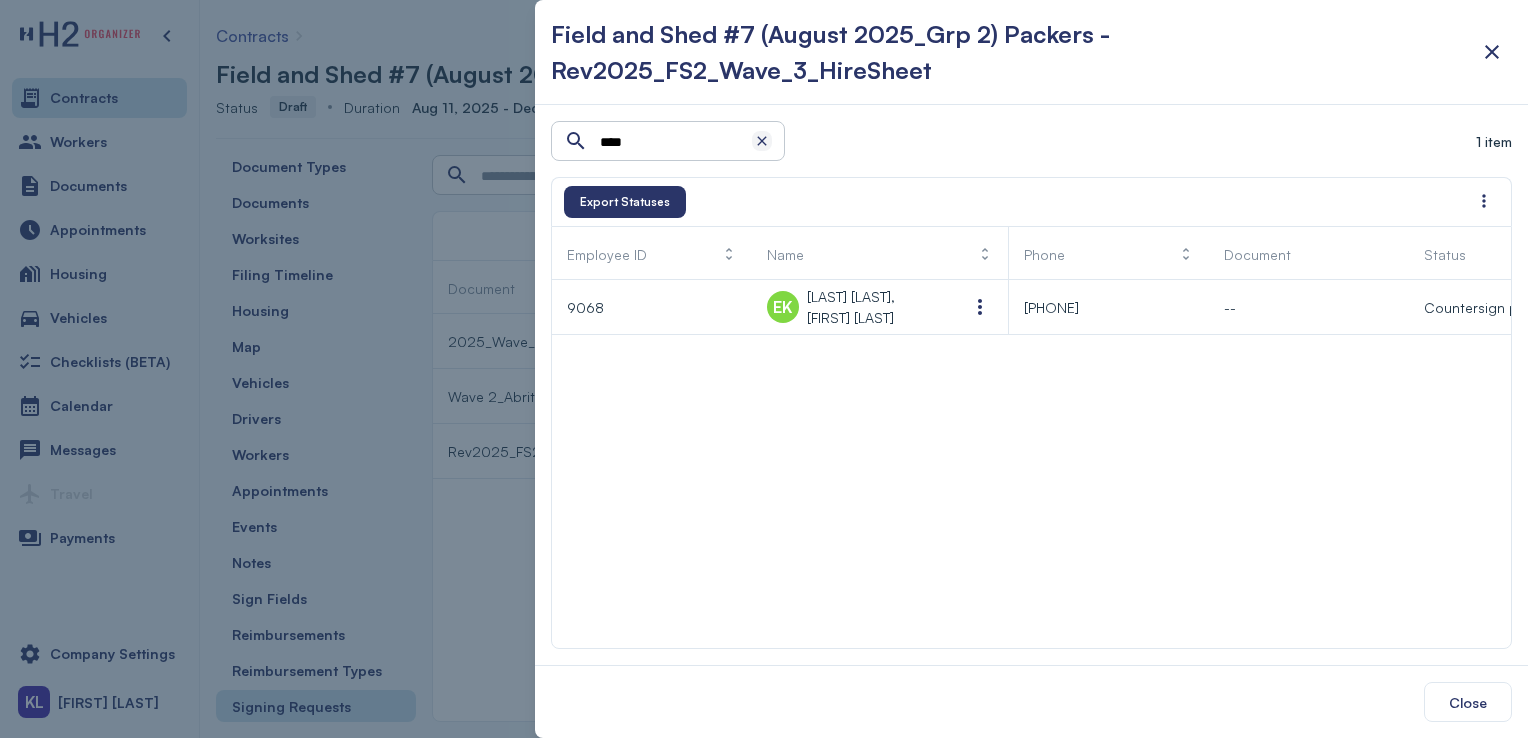 click at bounding box center [762, 141] 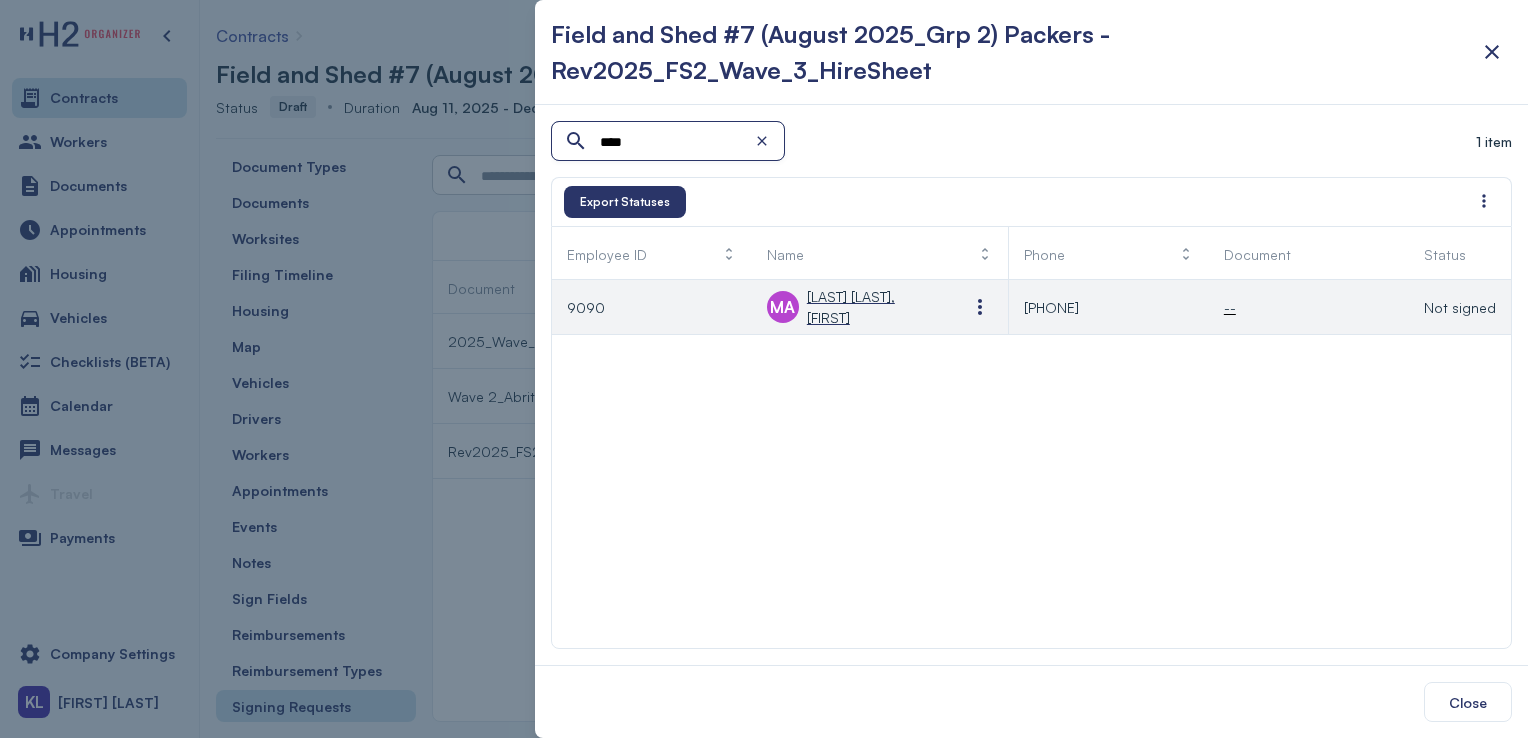 type on "****" 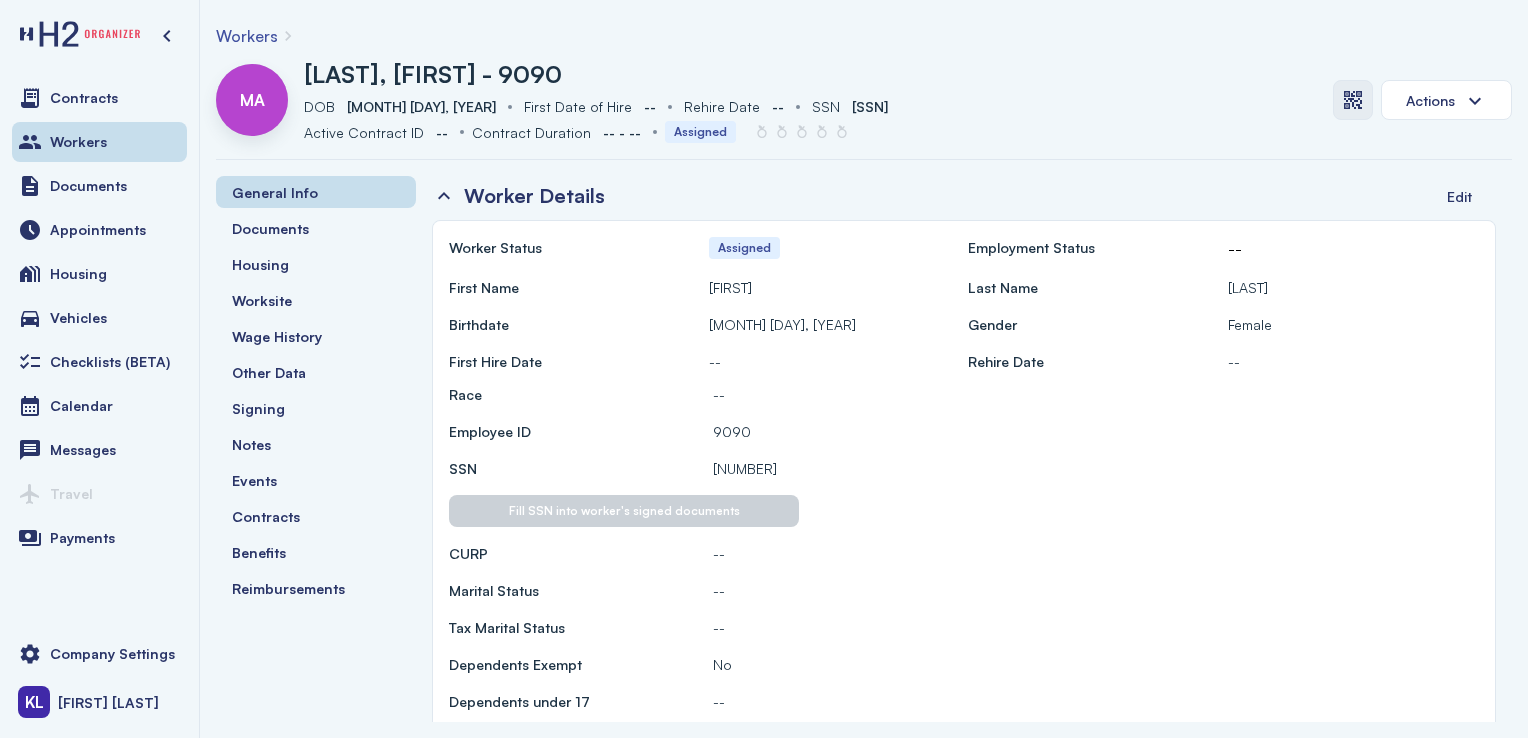 click at bounding box center (1353, 100) 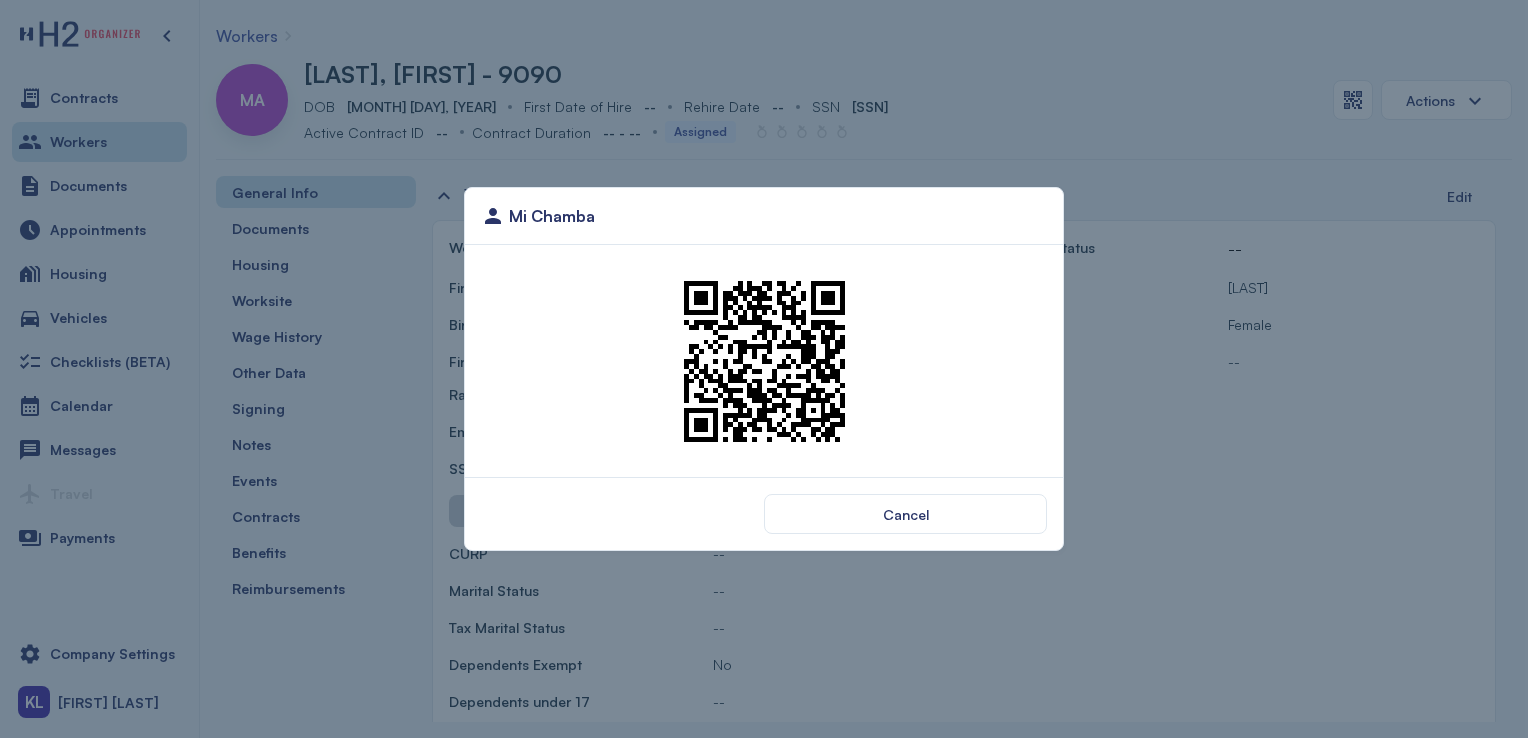 click on "Mi Chamba       Cancel" at bounding box center (764, 369) 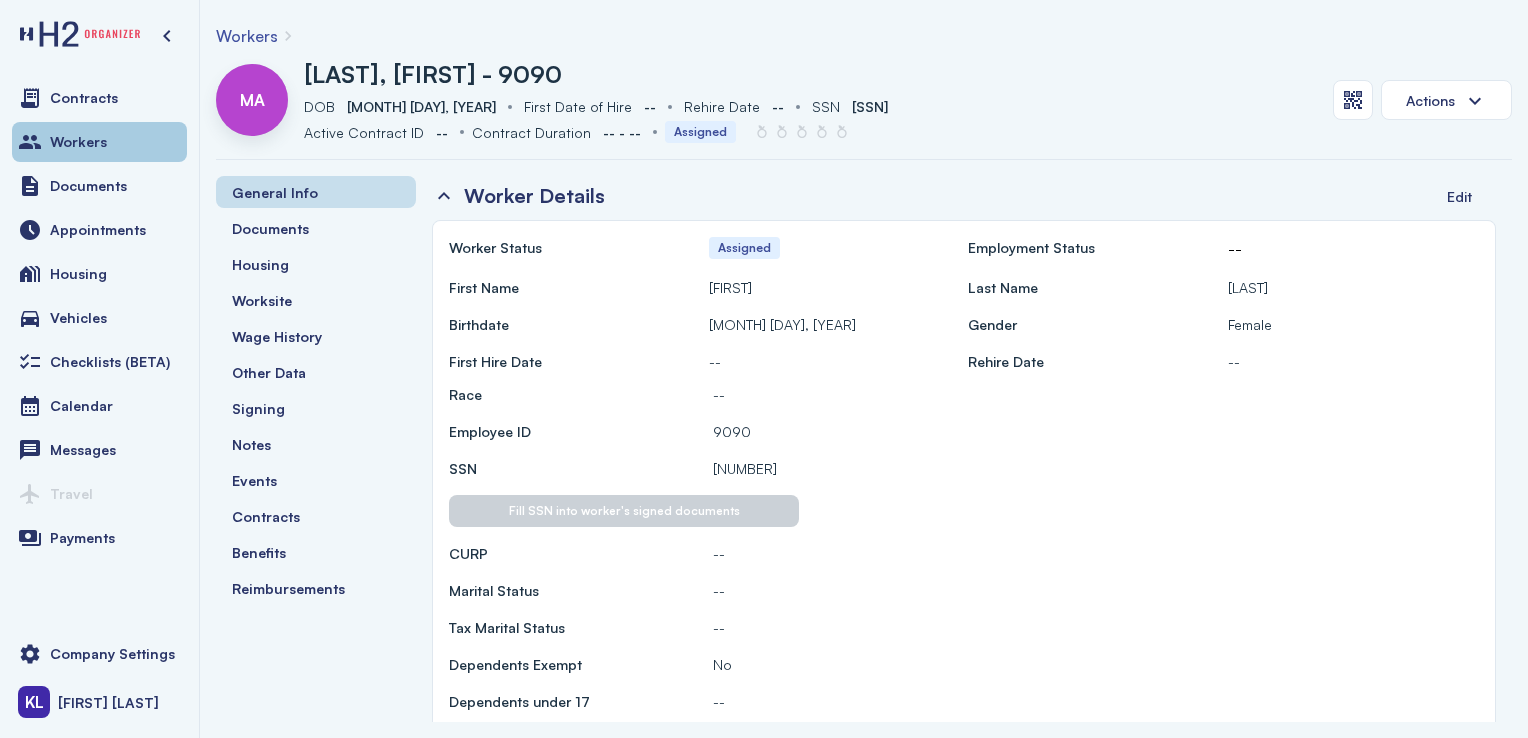 click on "Workers" at bounding box center [99, 142] 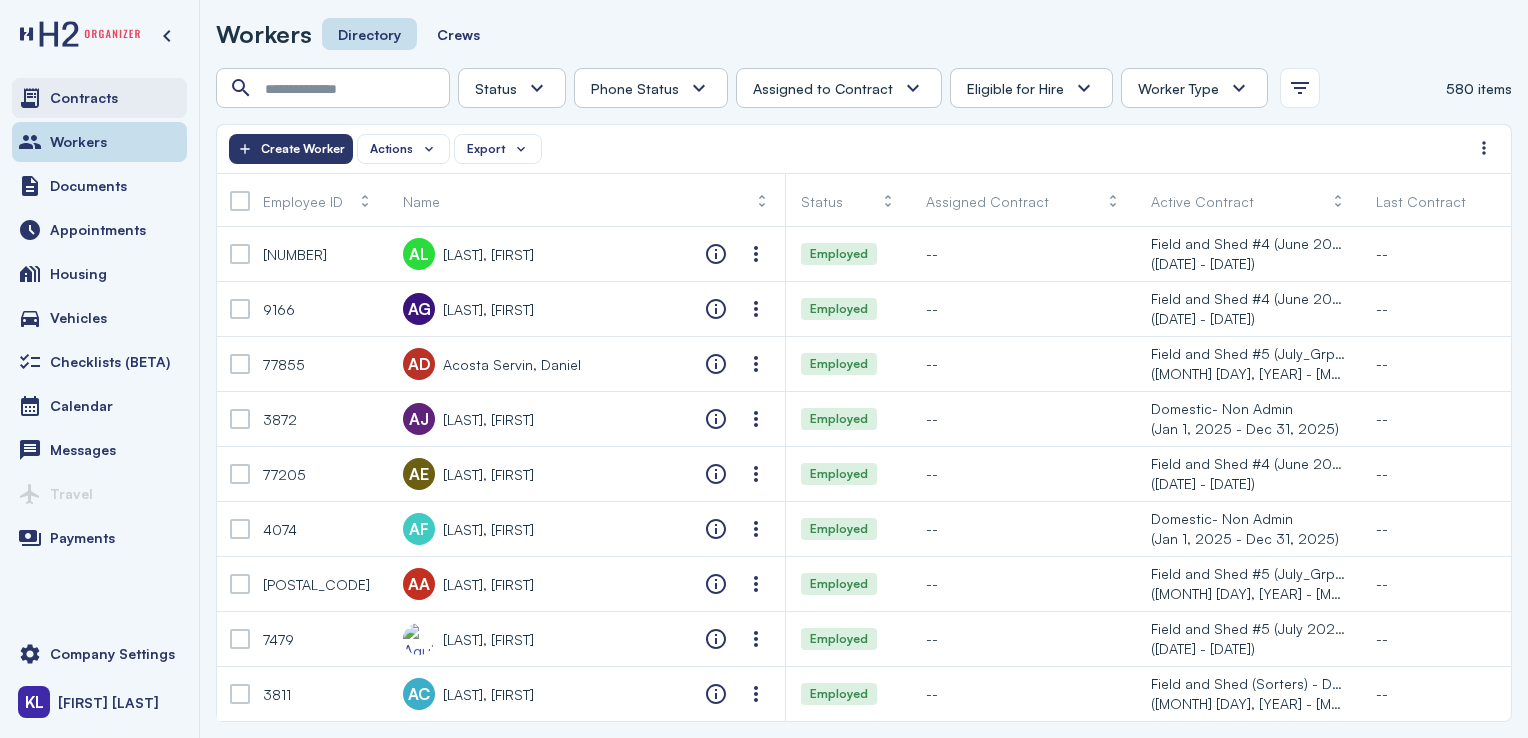 click on "Contracts" at bounding box center (99, 98) 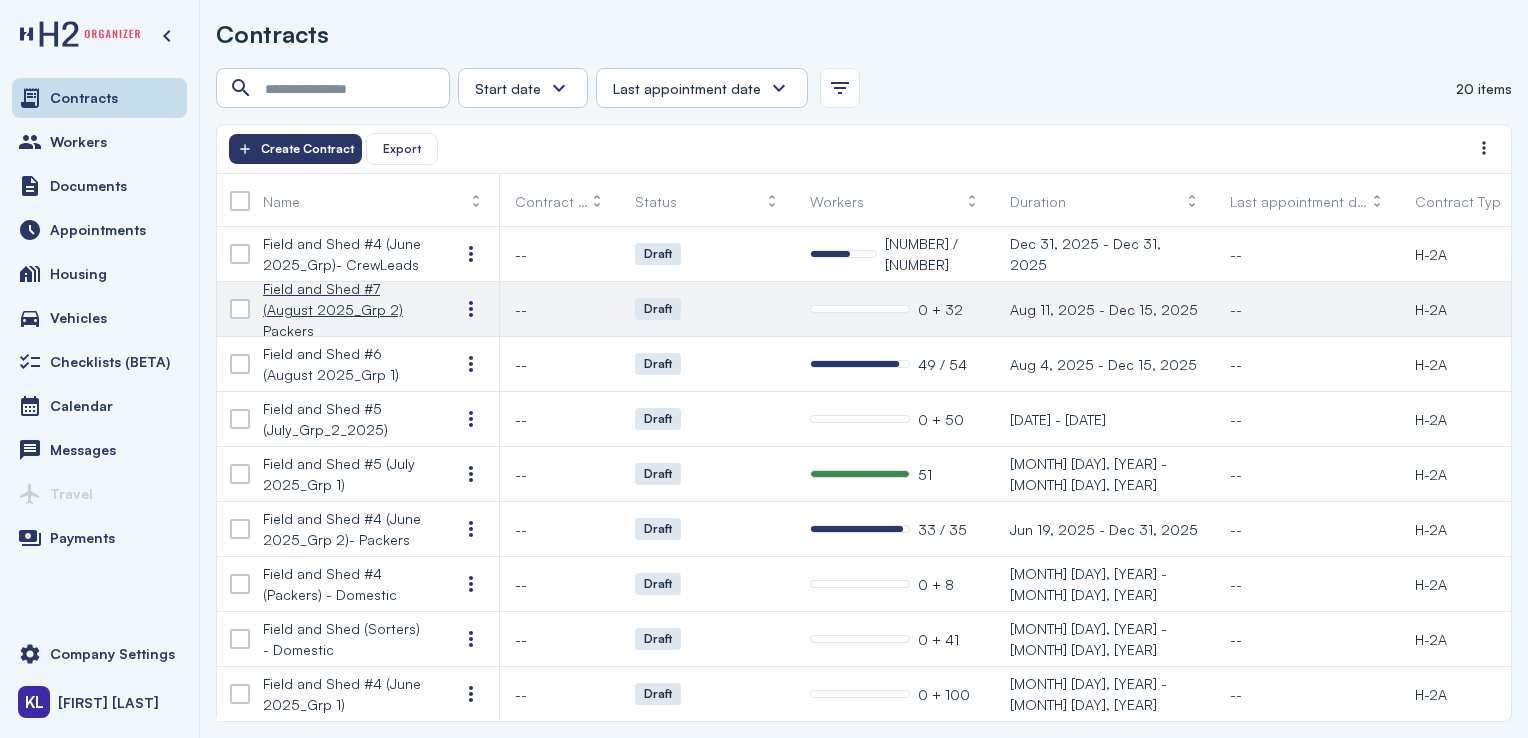 click on "Field and Shed #7 (August 2025_Grp 2) Packers" at bounding box center (345, 309) 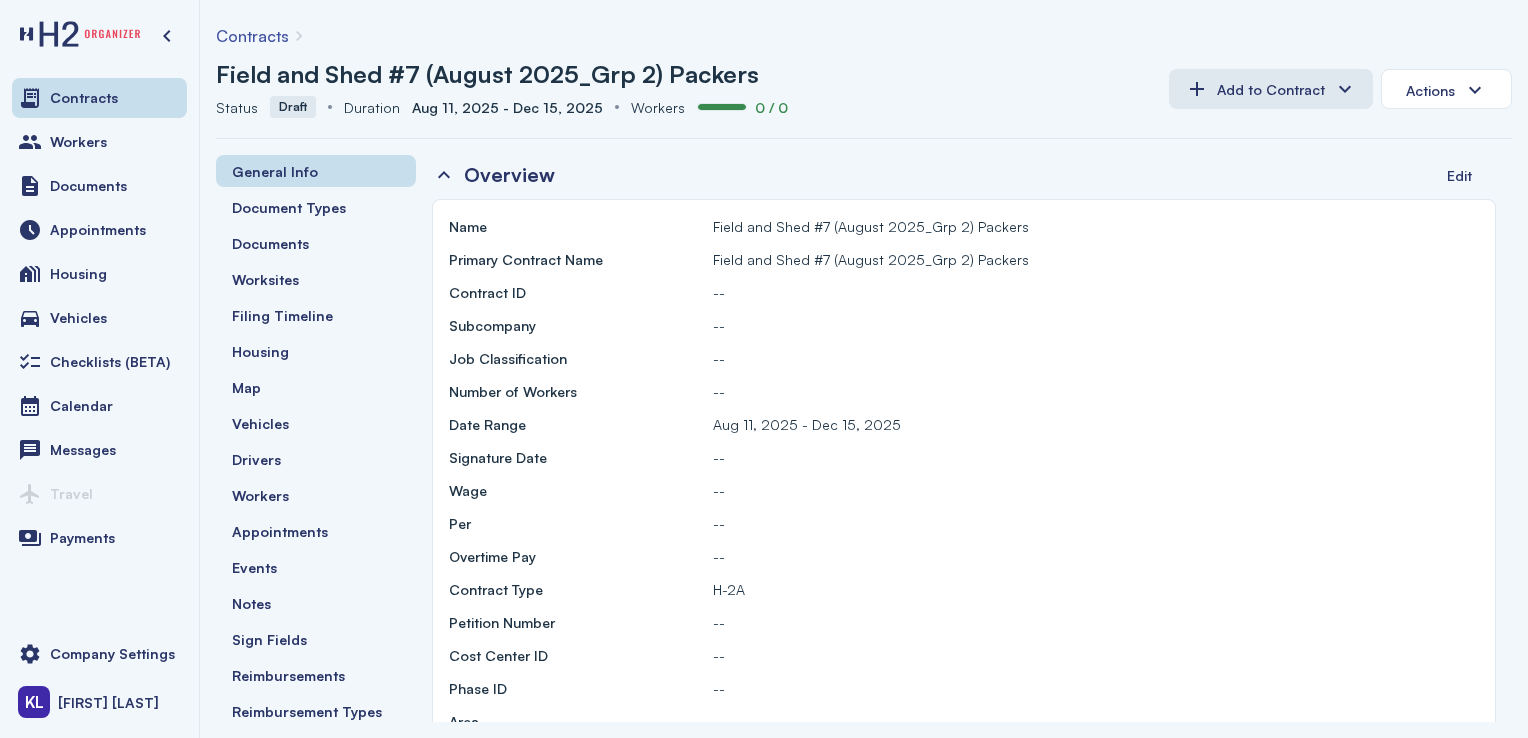 scroll, scrollTop: 50, scrollLeft: 0, axis: vertical 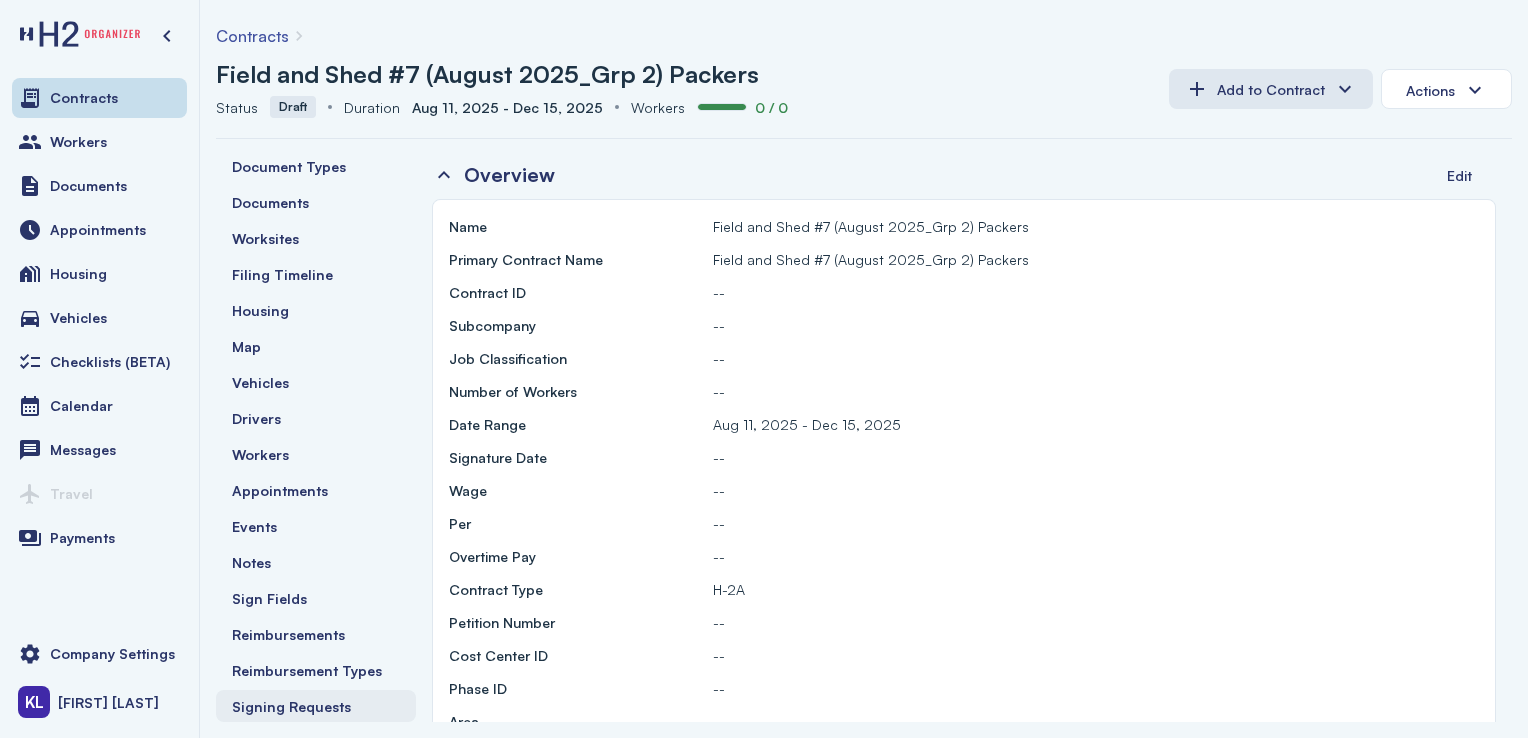 click on "Signing Requests" at bounding box center [291, 706] 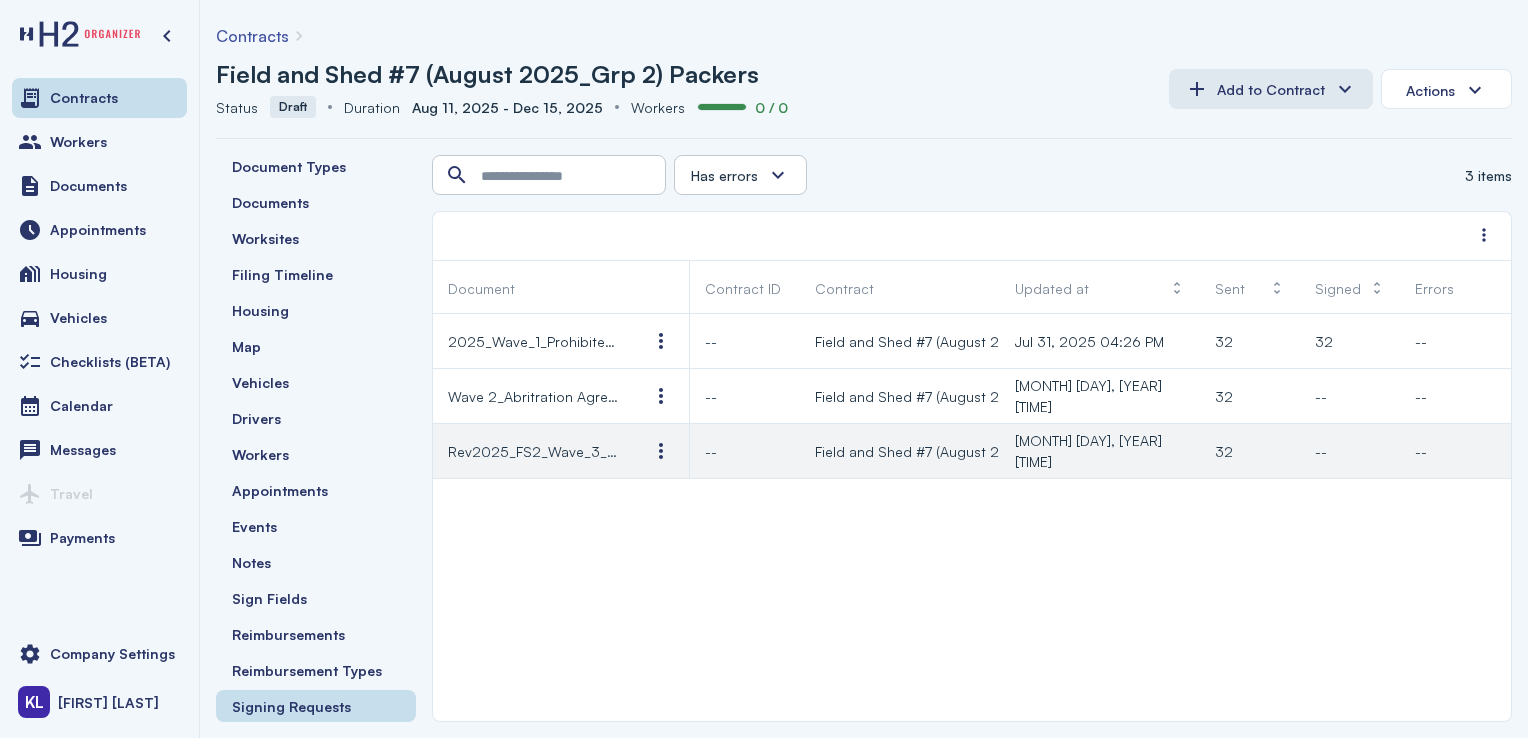 click on "Rev2025_FS2_Wave_3_HireSheet" at bounding box center (533, 451) 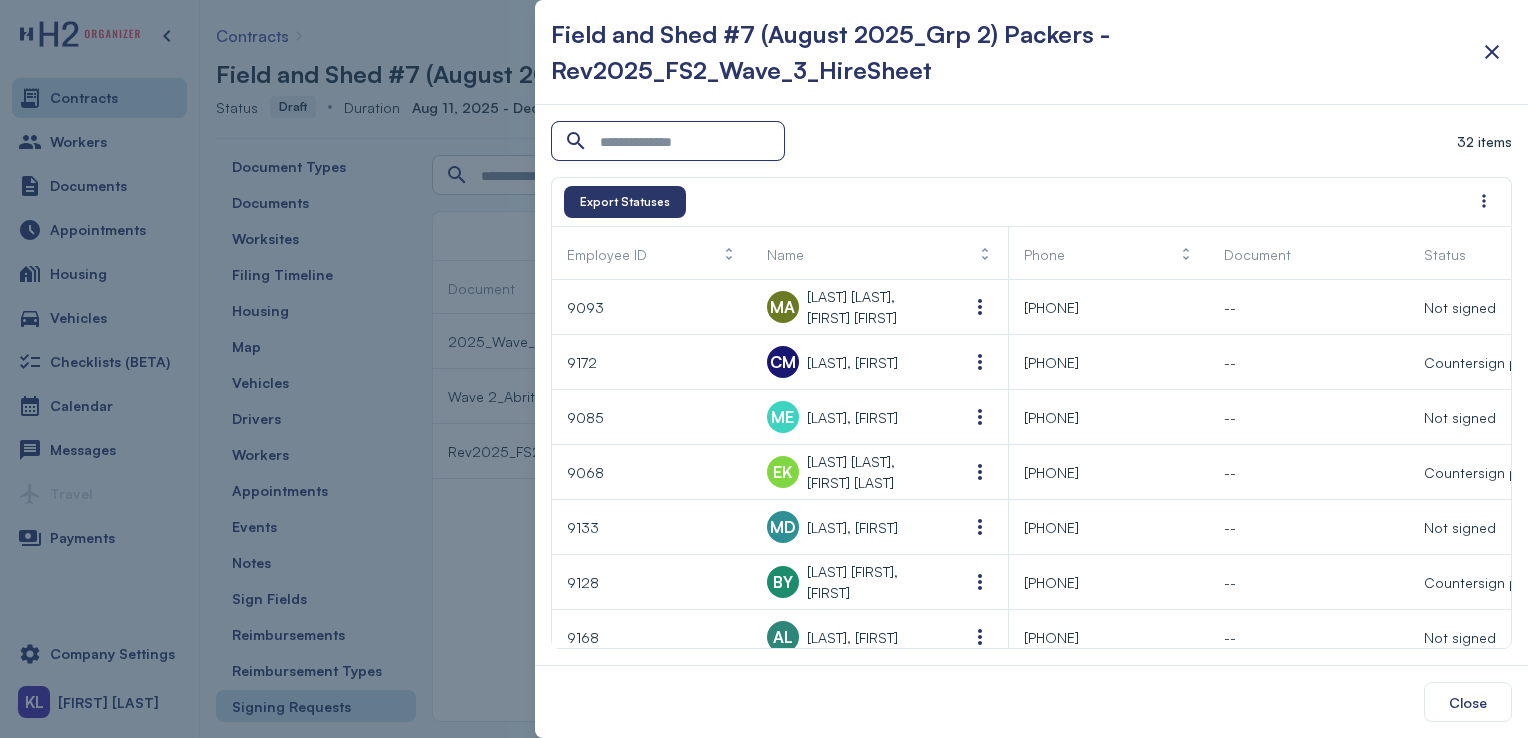click at bounding box center [670, 142] 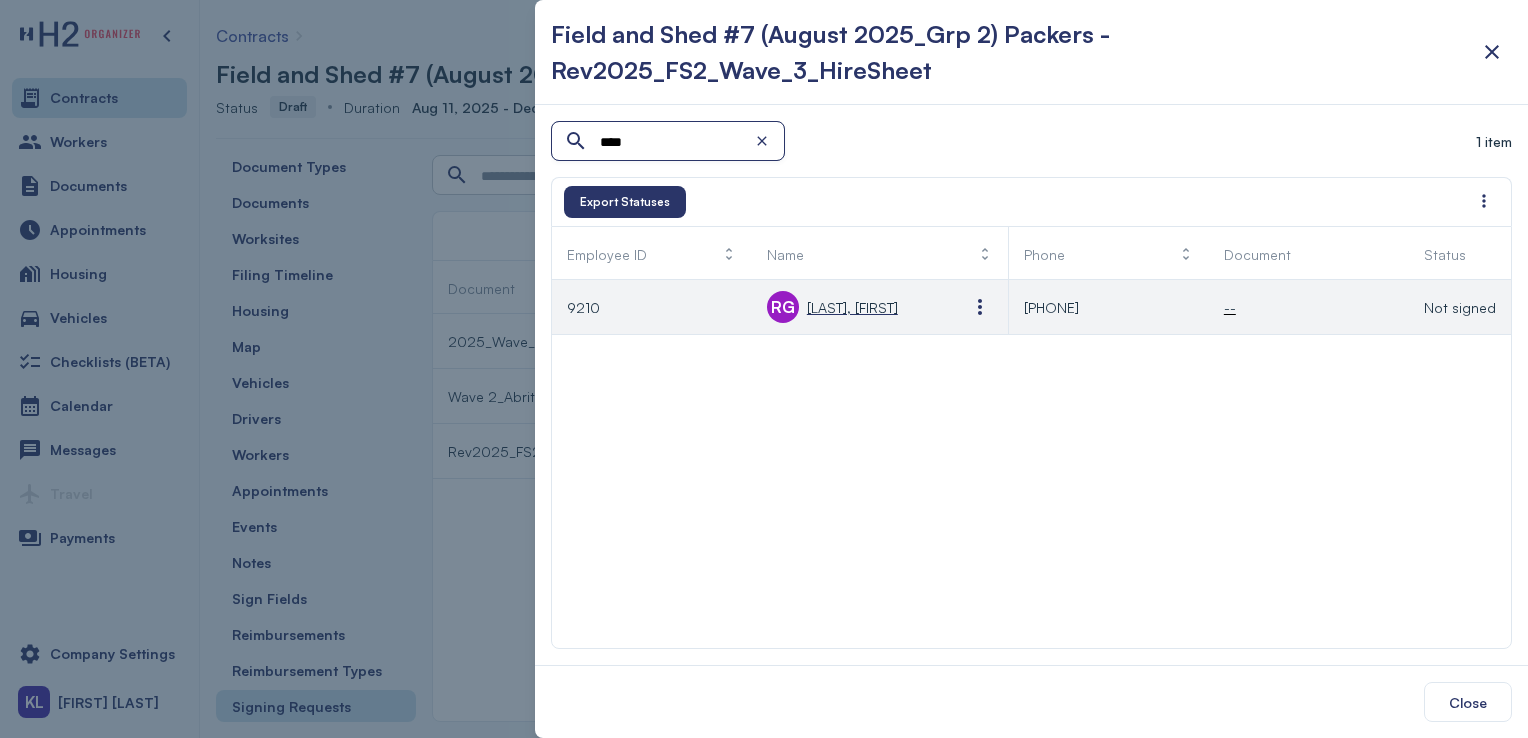 type on "****" 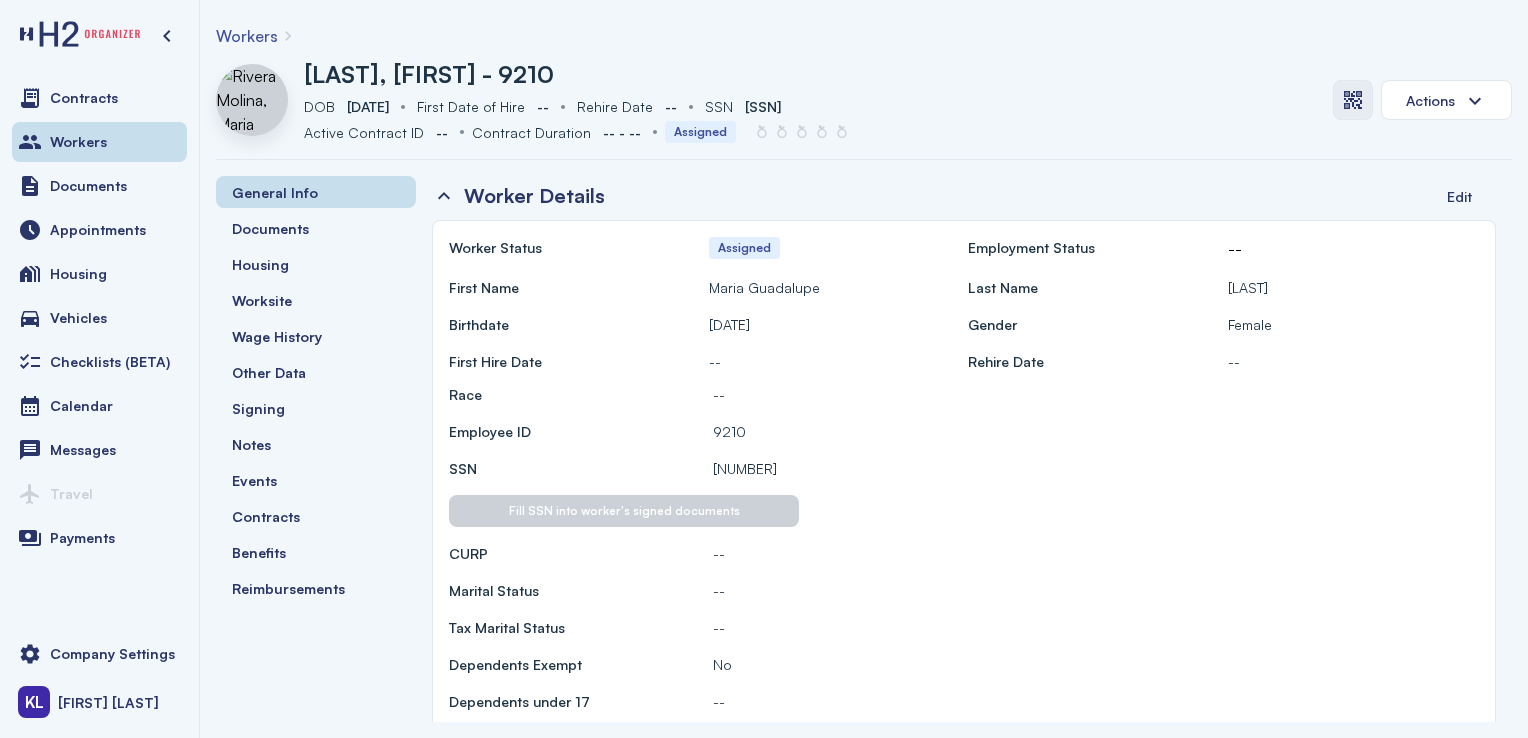 click at bounding box center (1353, 100) 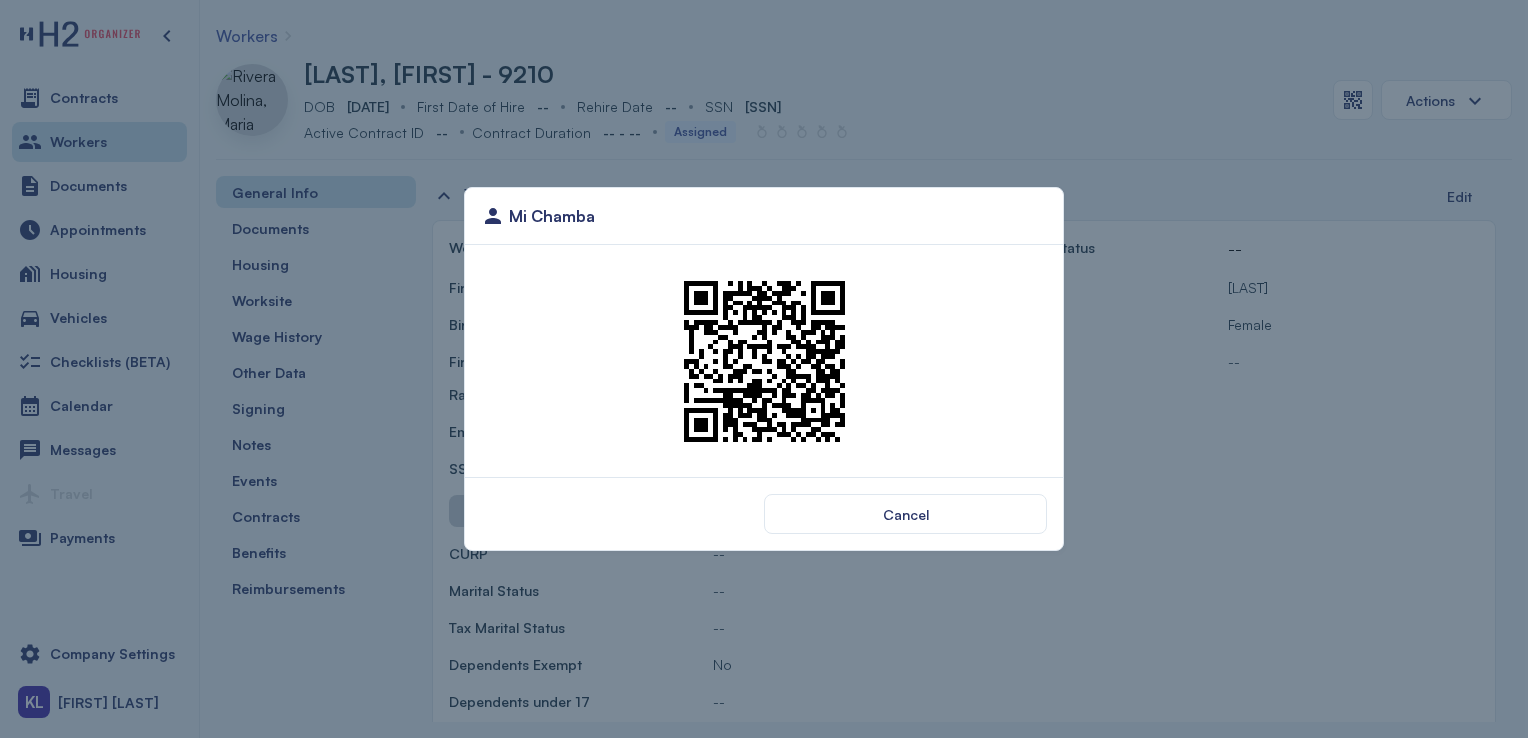 click at bounding box center [764, 361] 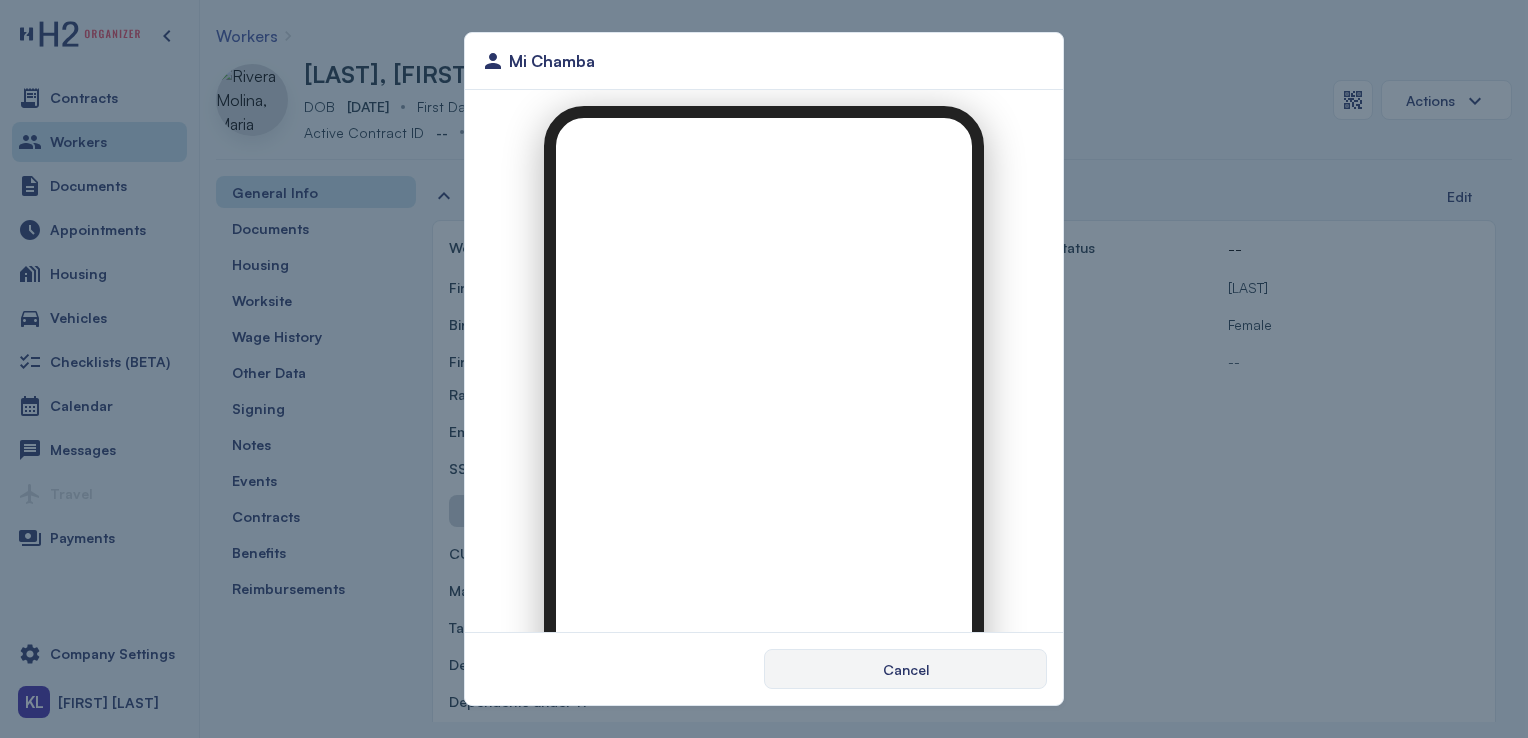 scroll, scrollTop: 0, scrollLeft: 0, axis: both 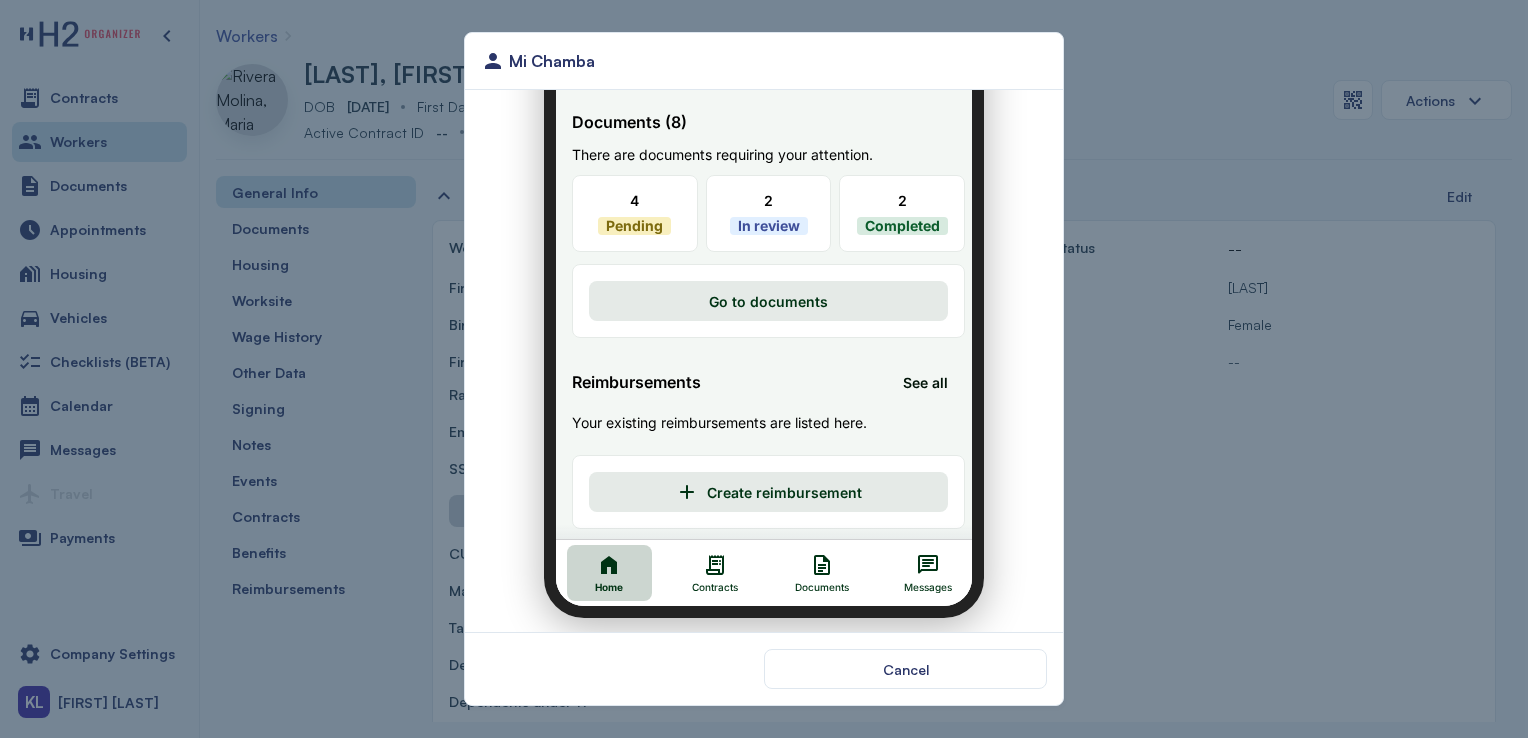 click on "Contracts" at bounding box center (703, 561) 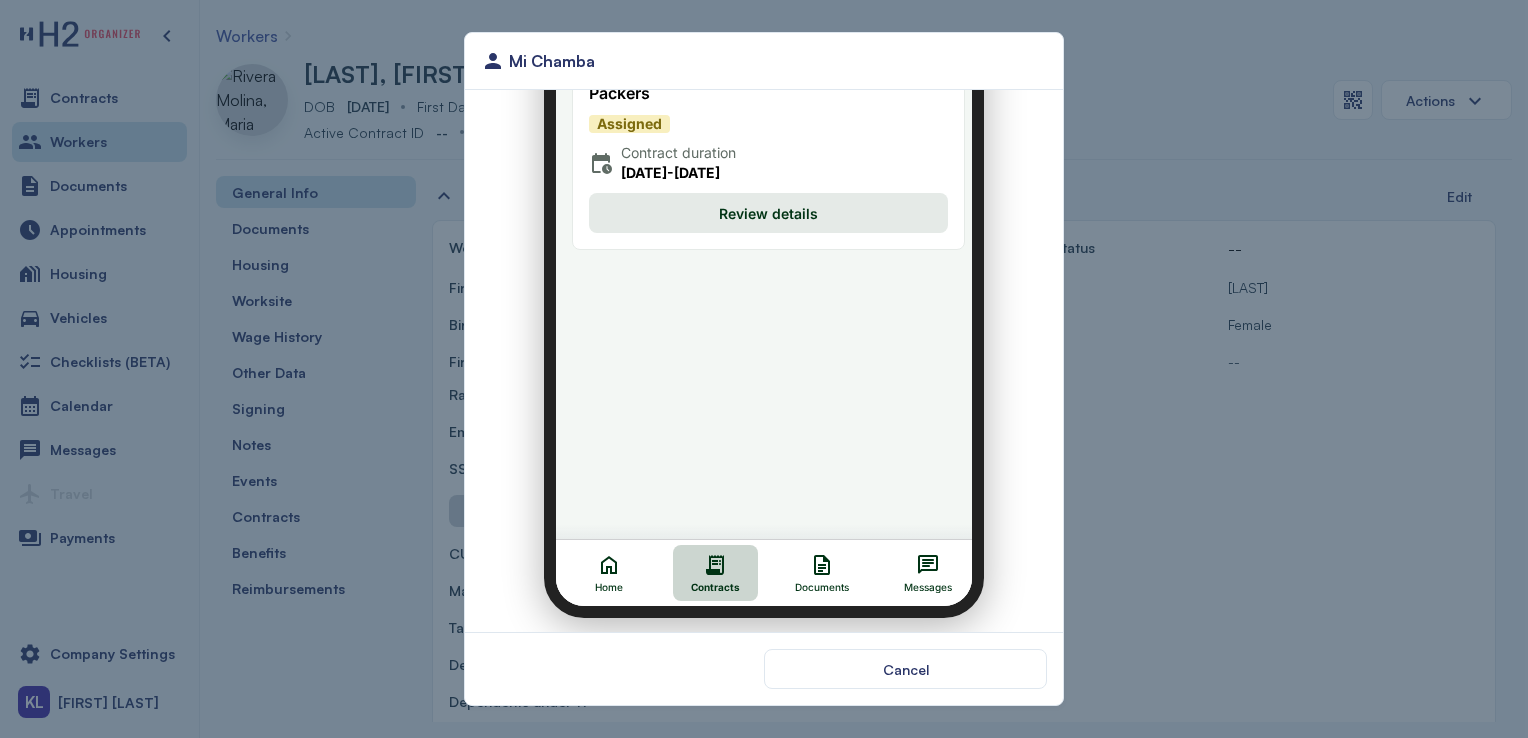 click on "Review details" at bounding box center [756, 201] 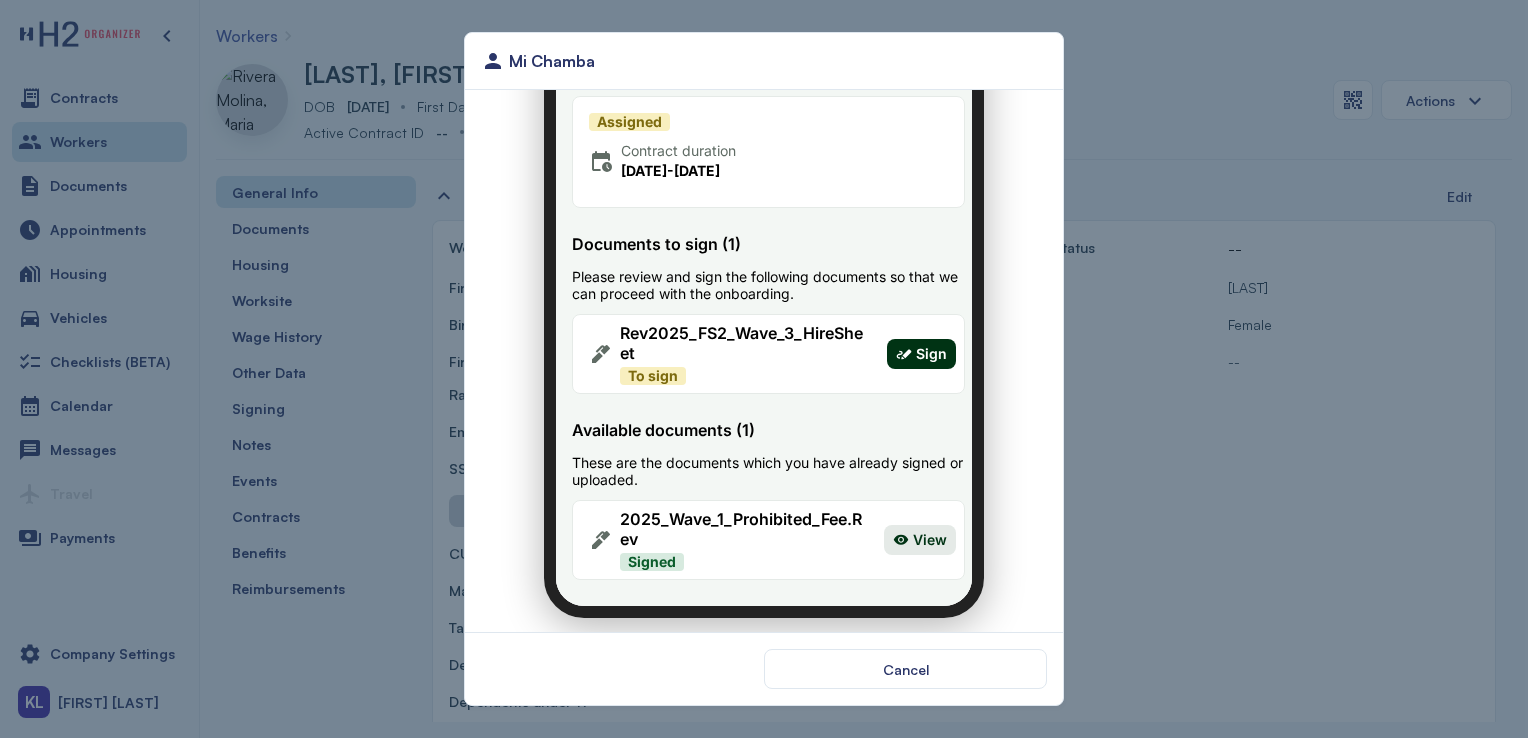 click on "Sign" at bounding box center [919, 342] 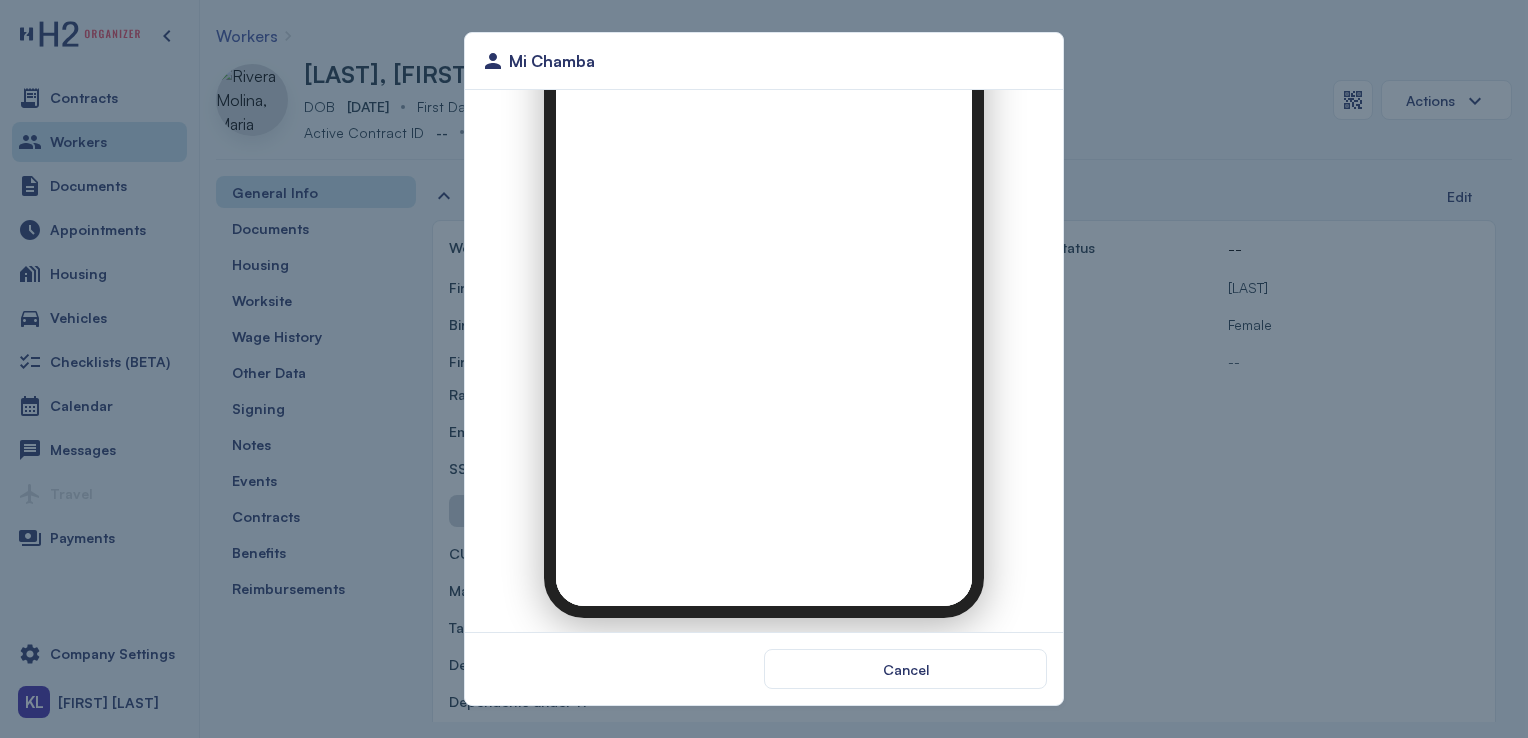 scroll, scrollTop: 0, scrollLeft: 0, axis: both 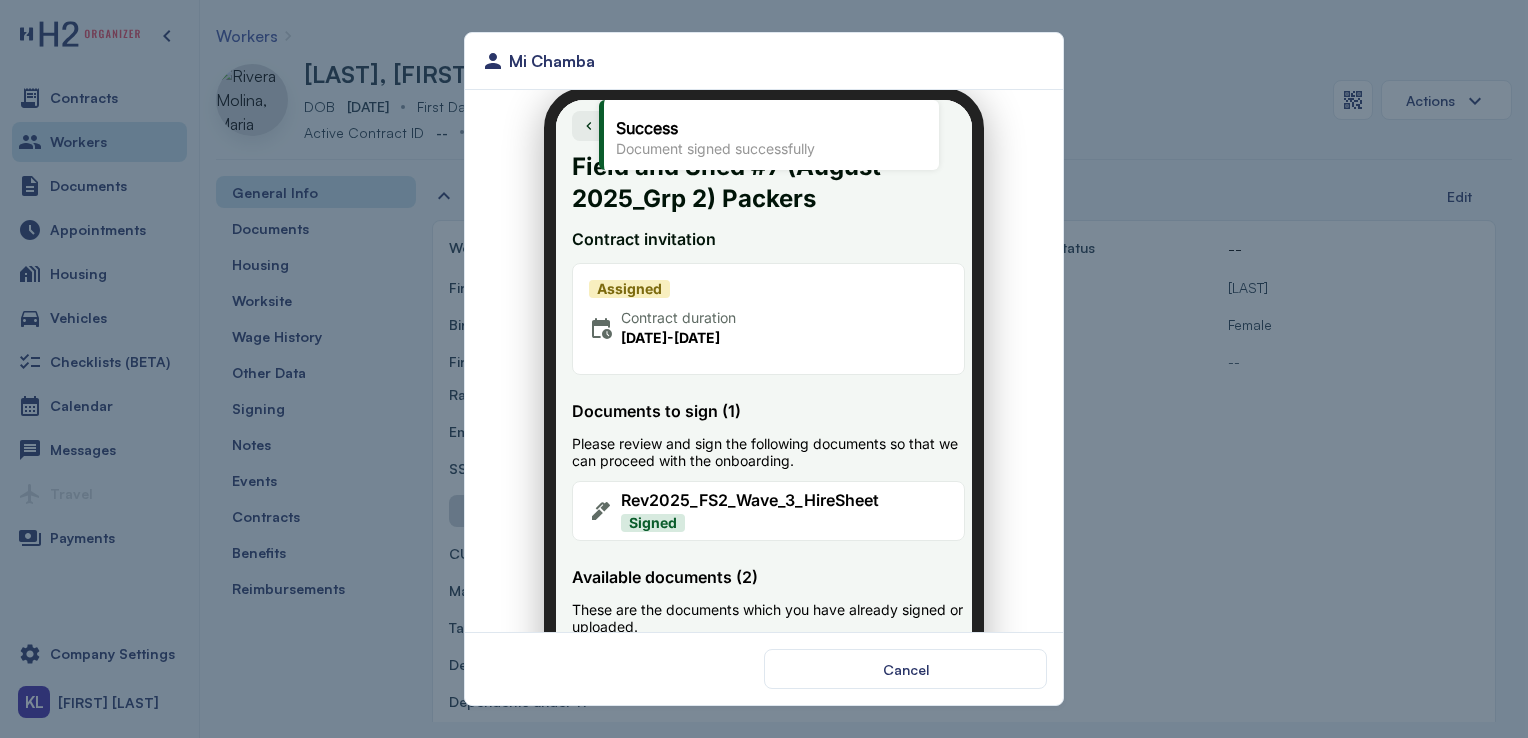 click on "Mi Chamba       Cancel" at bounding box center (764, 369) 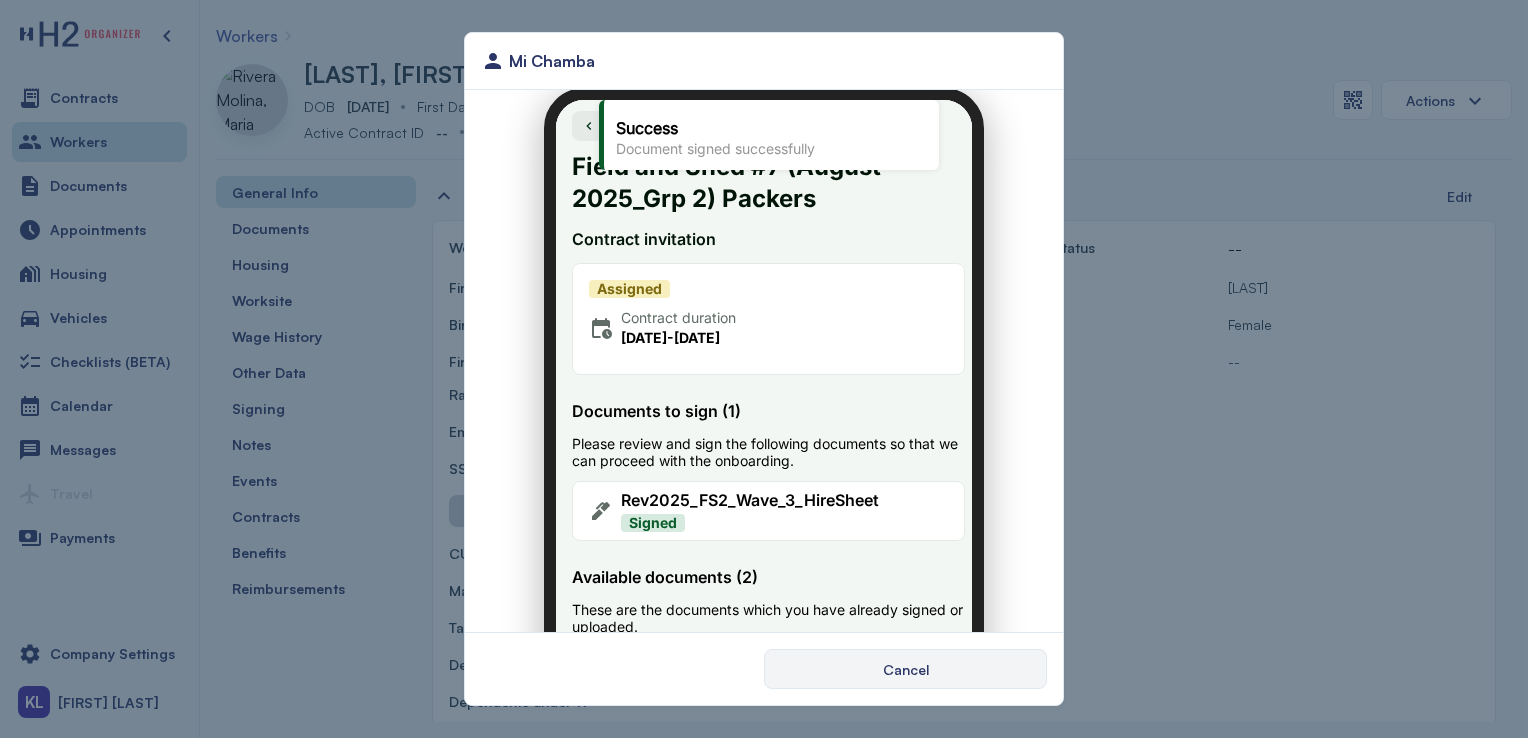click on "Cancel" at bounding box center [905, 669] 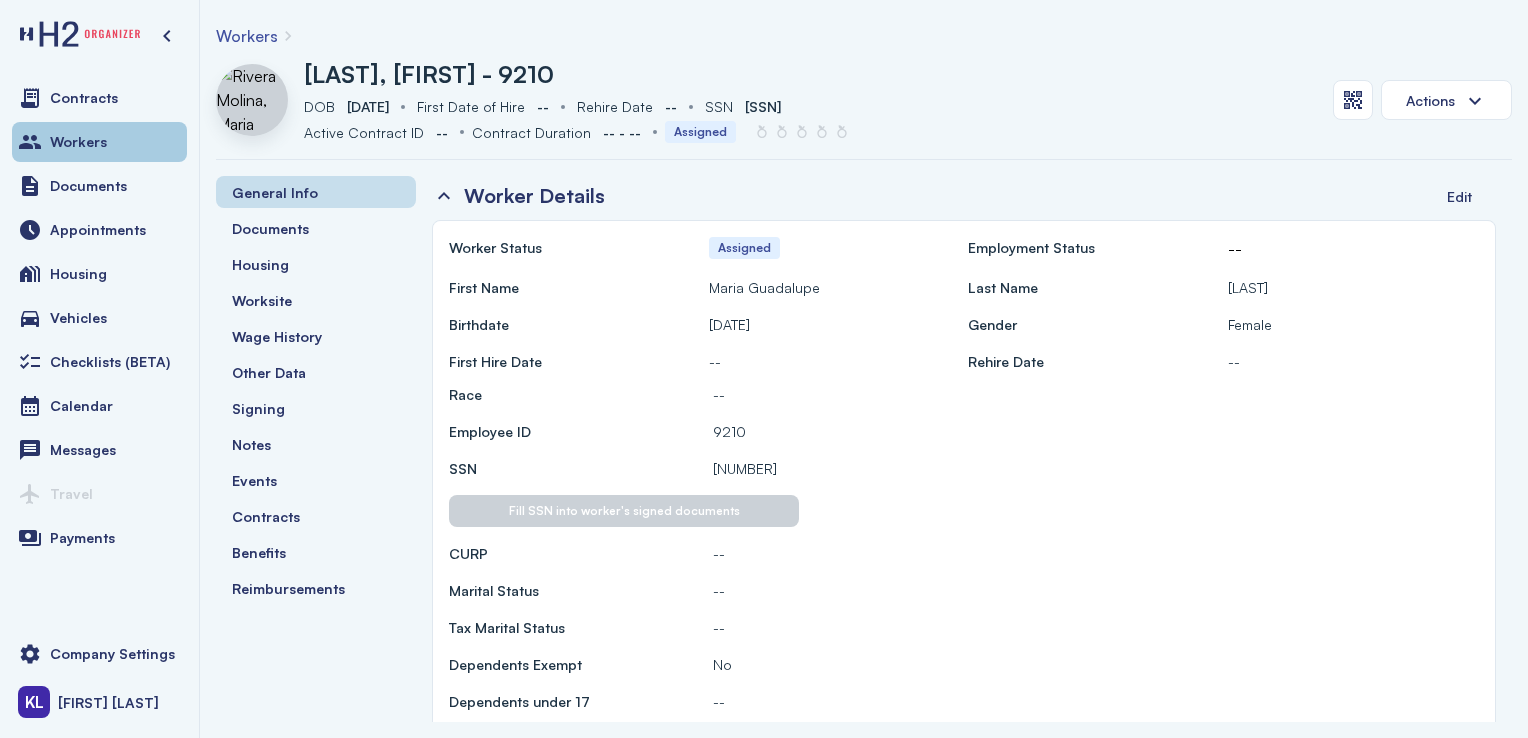 click on "Workers" at bounding box center [99, 142] 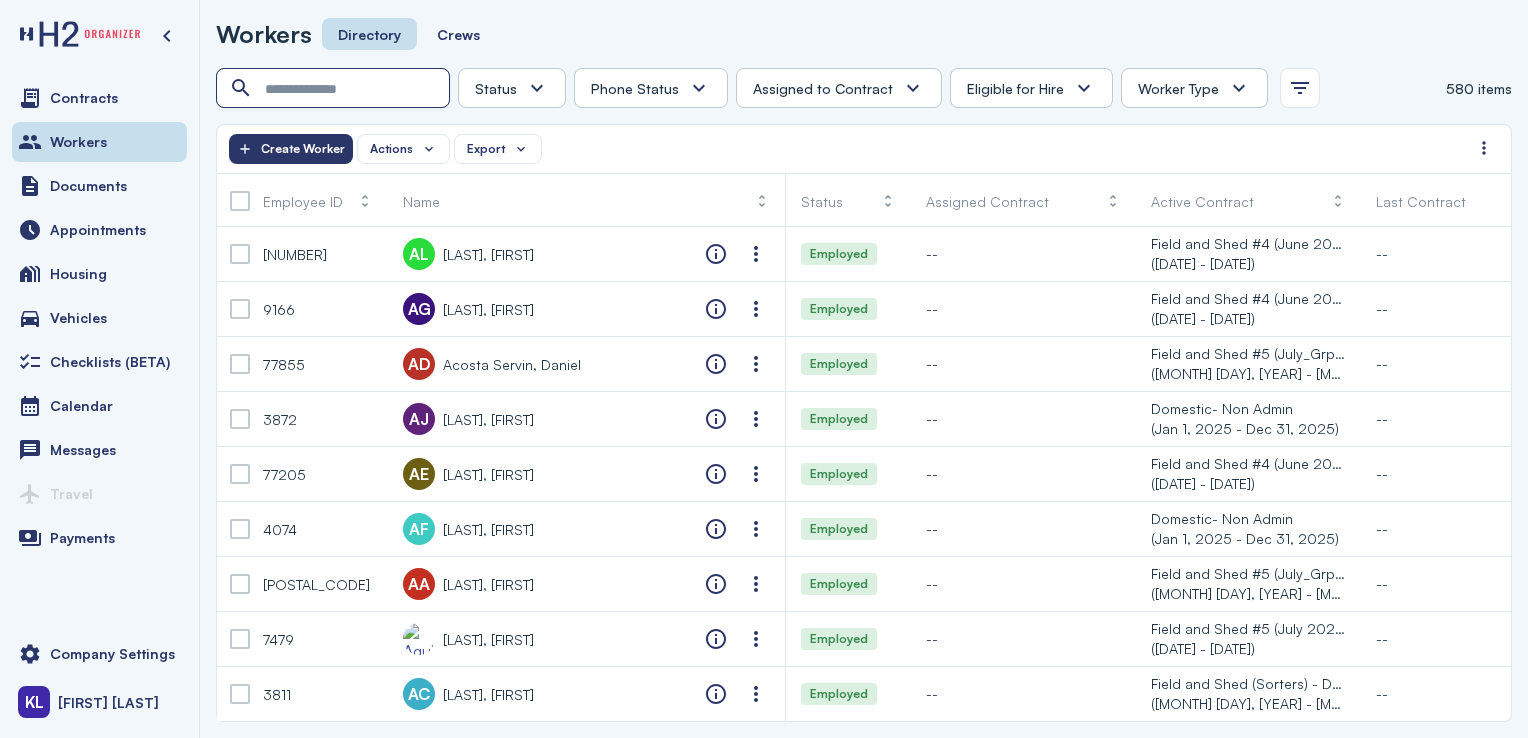 click at bounding box center [335, 89] 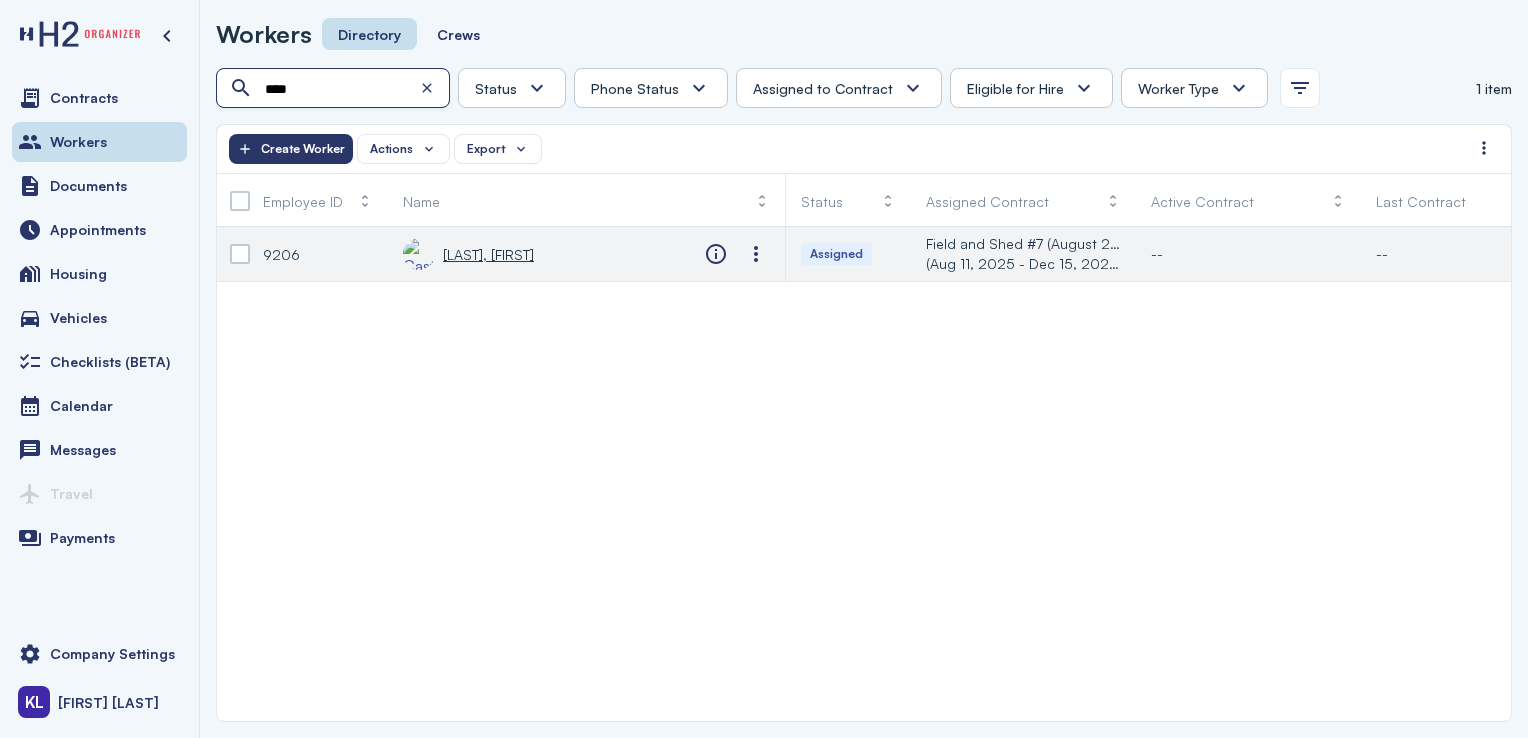 type on "****" 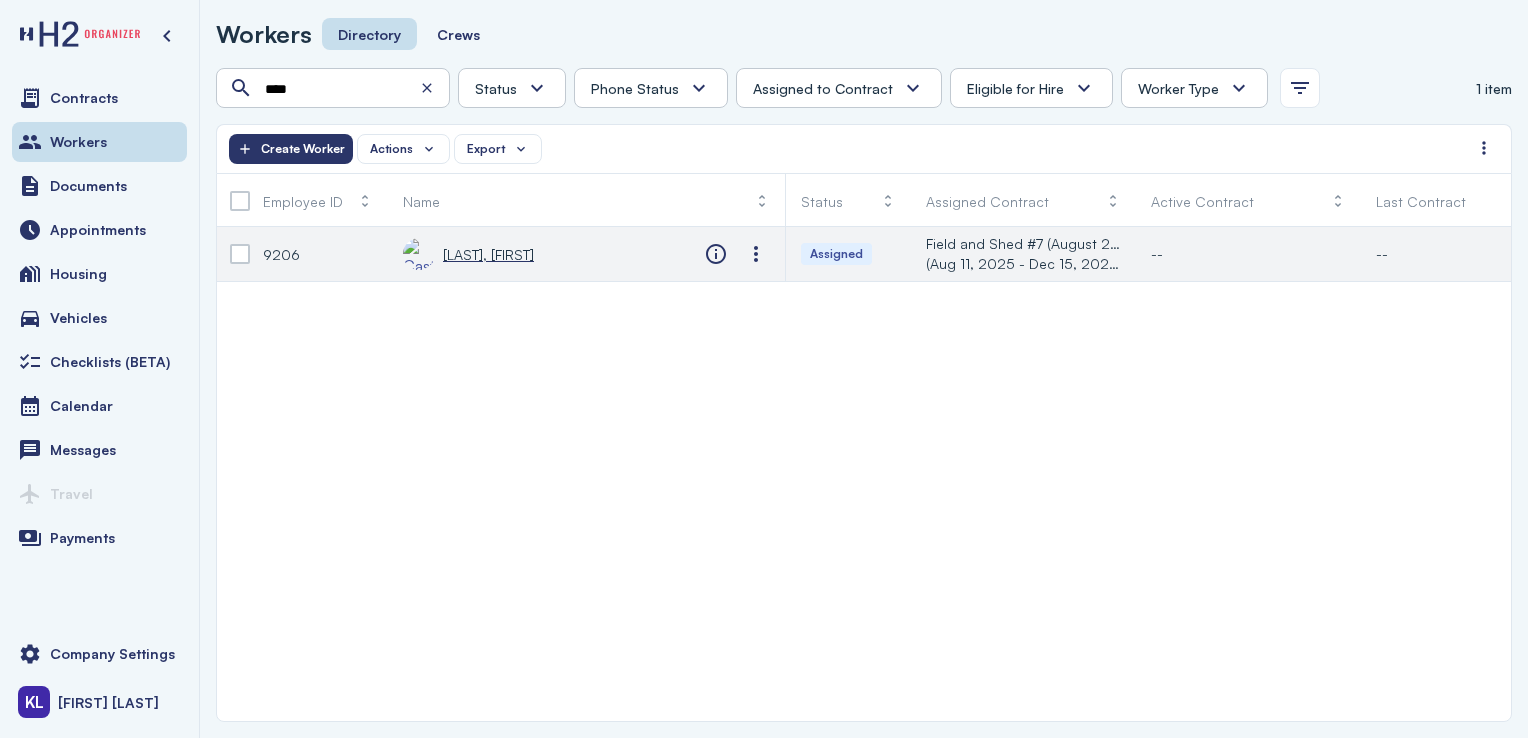 click on "[LAST], [FIRST]" at bounding box center [488, 254] 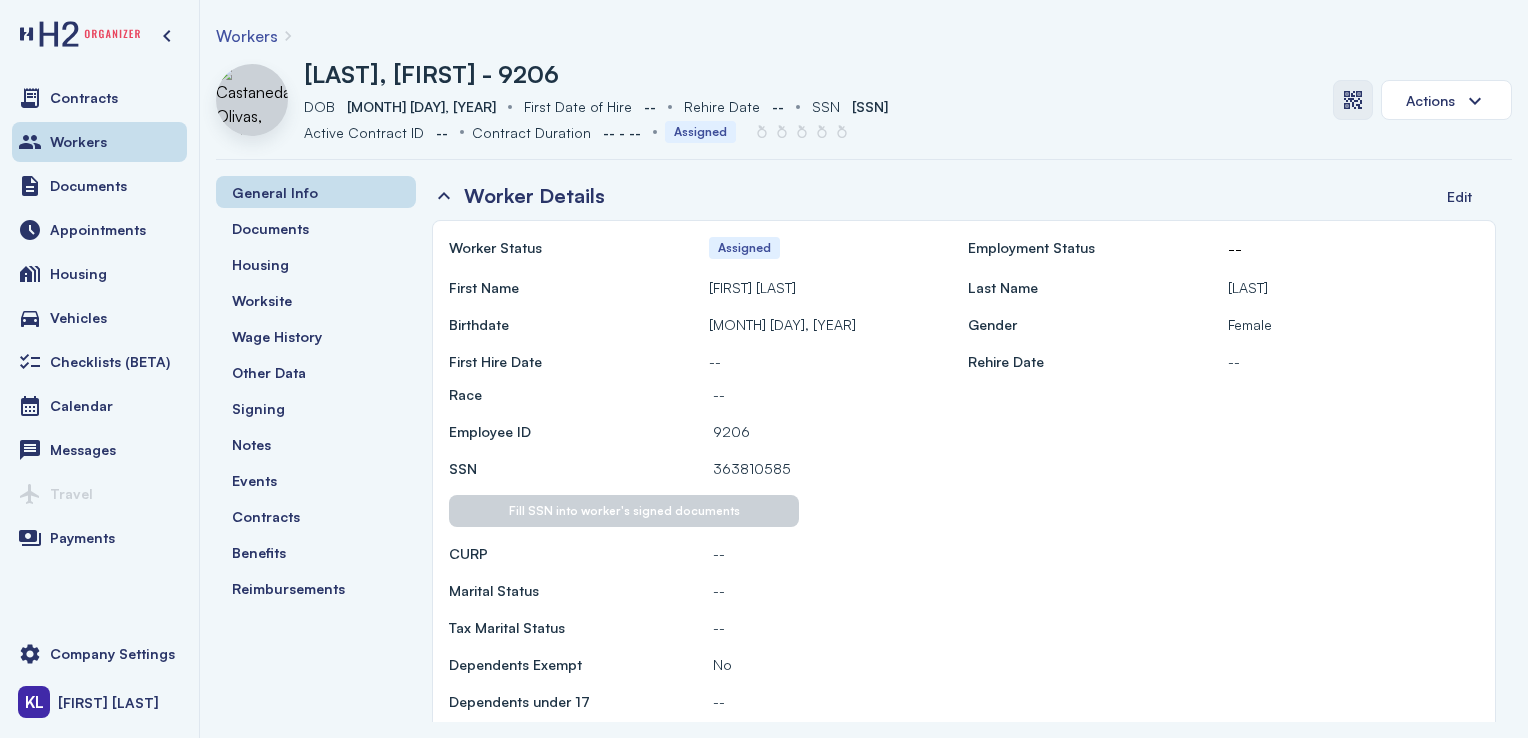 click at bounding box center (1353, 100) 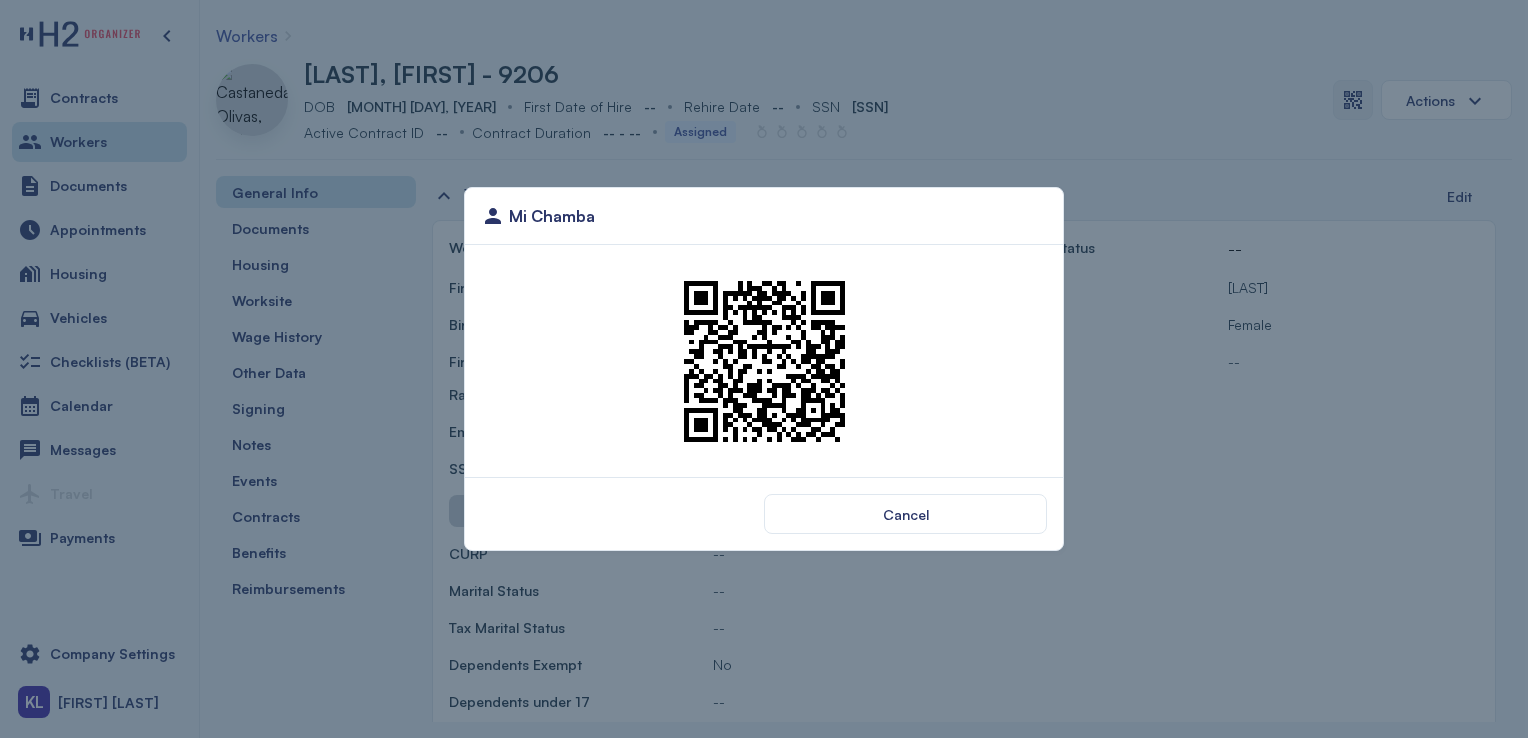 click on "Cancel" at bounding box center [905, 514] 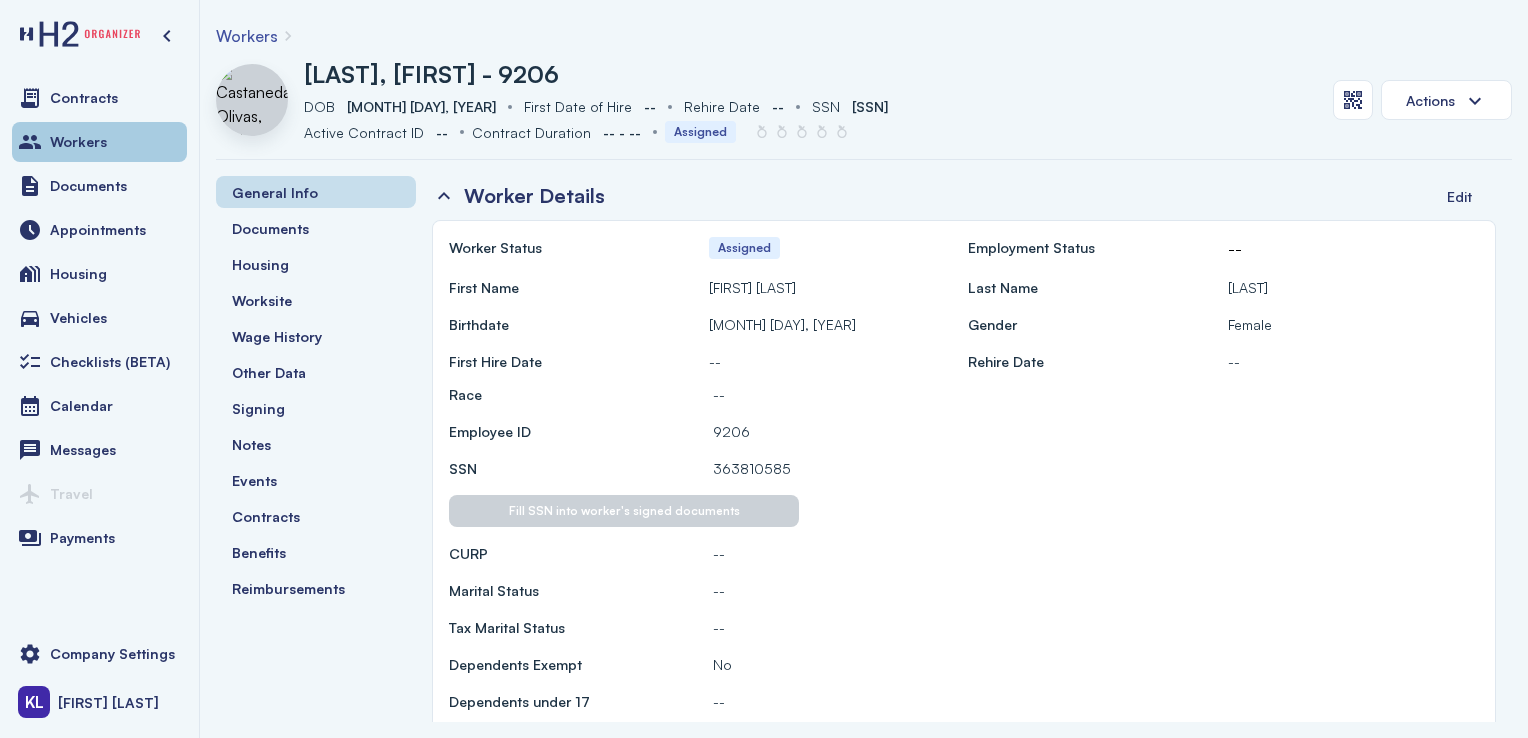 click on "Workers" at bounding box center [99, 142] 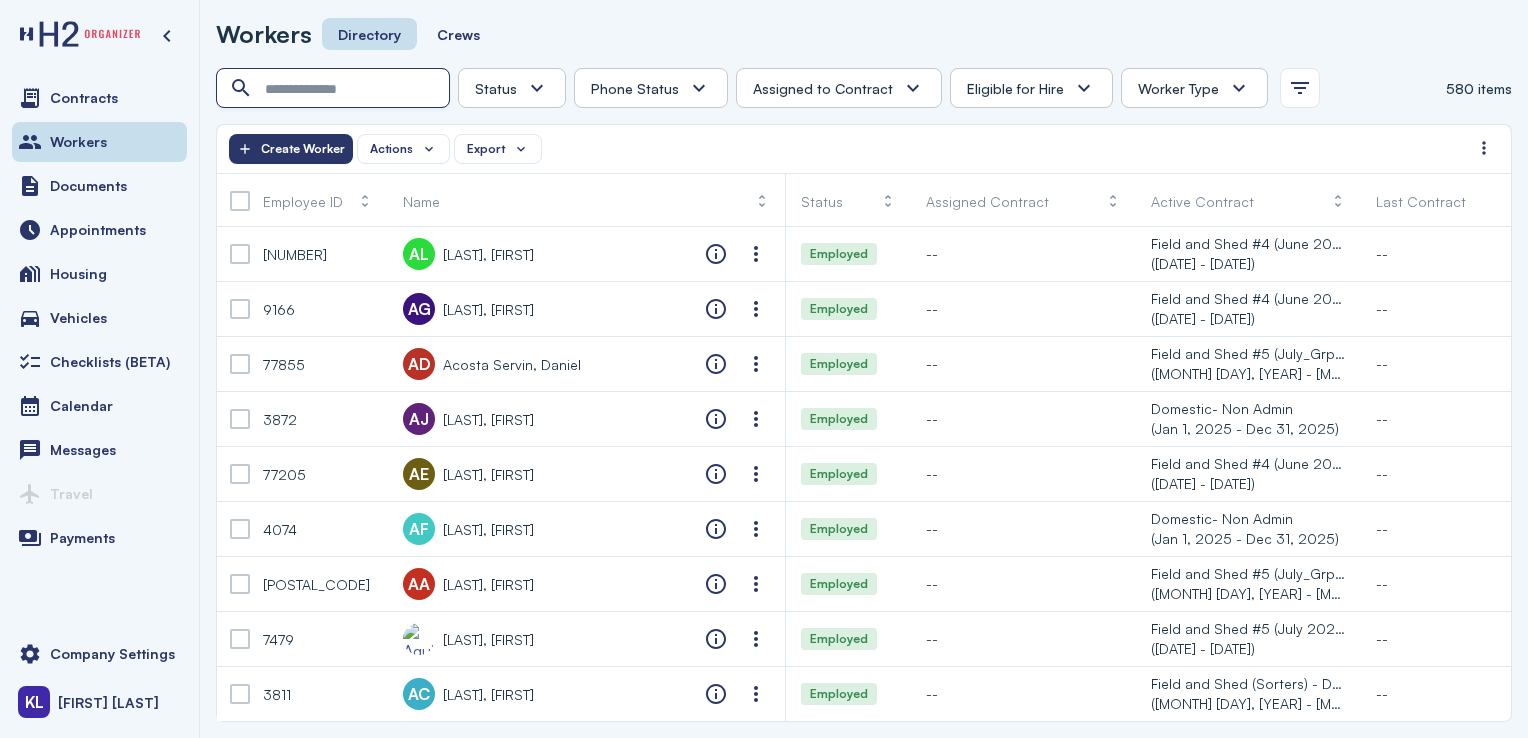 click at bounding box center (335, 89) 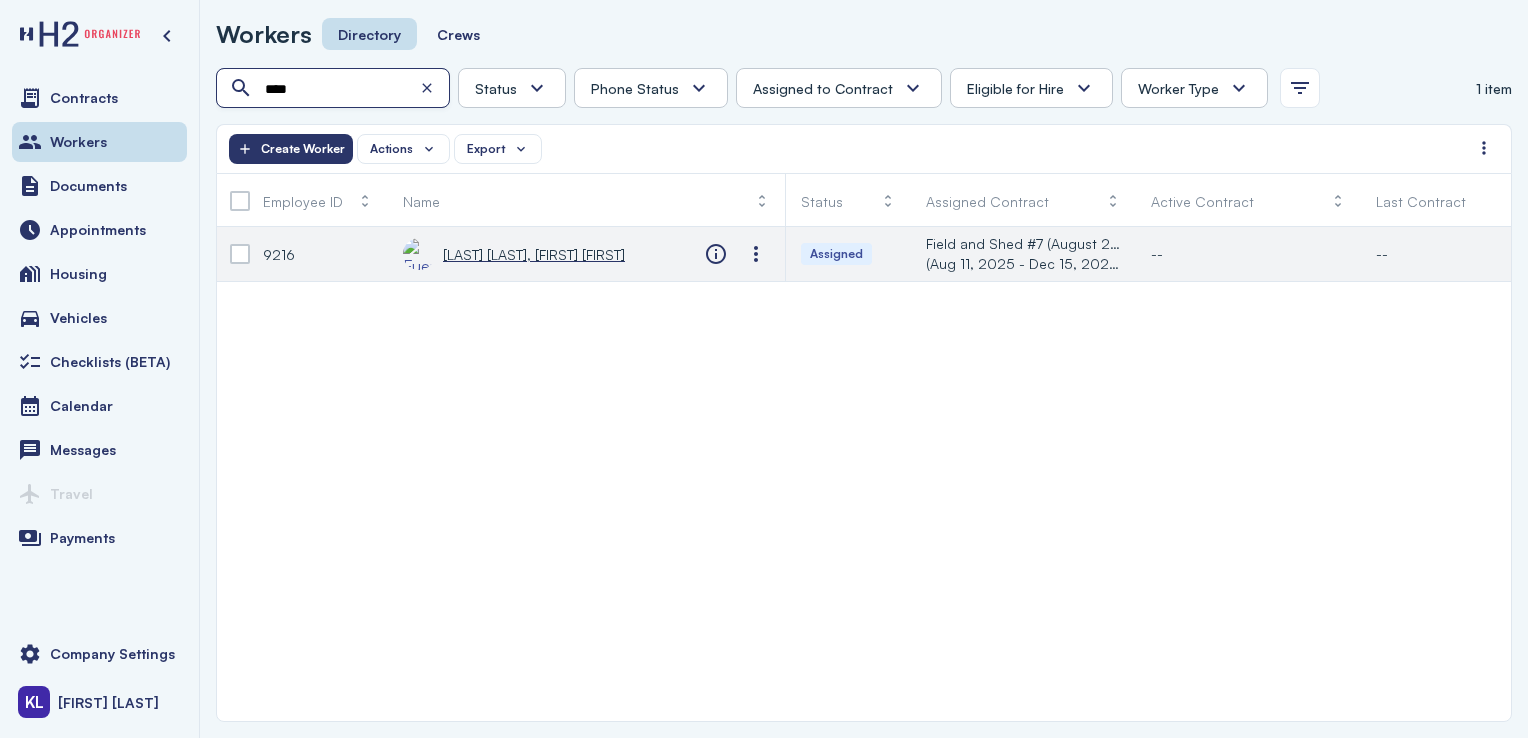 type on "****" 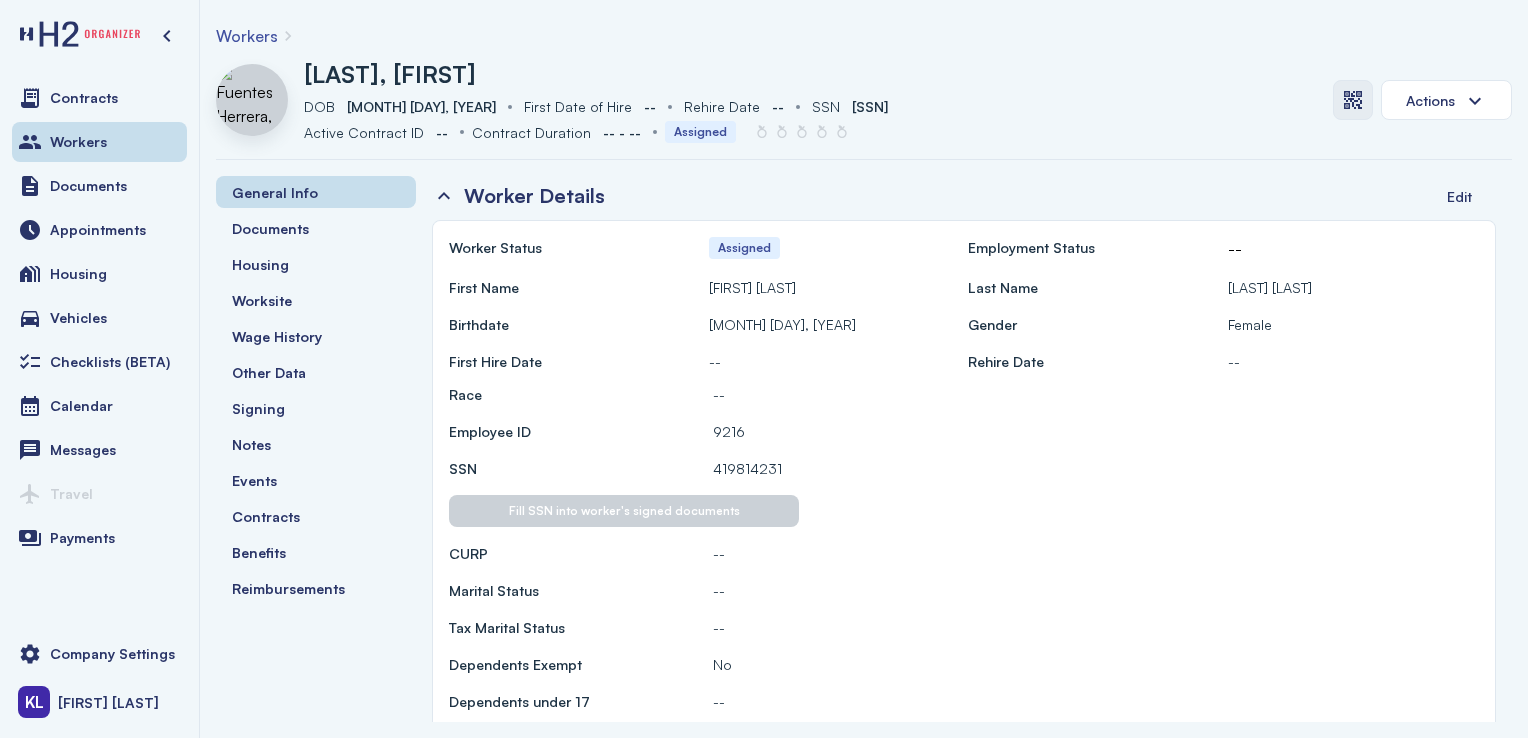 click at bounding box center (1353, 100) 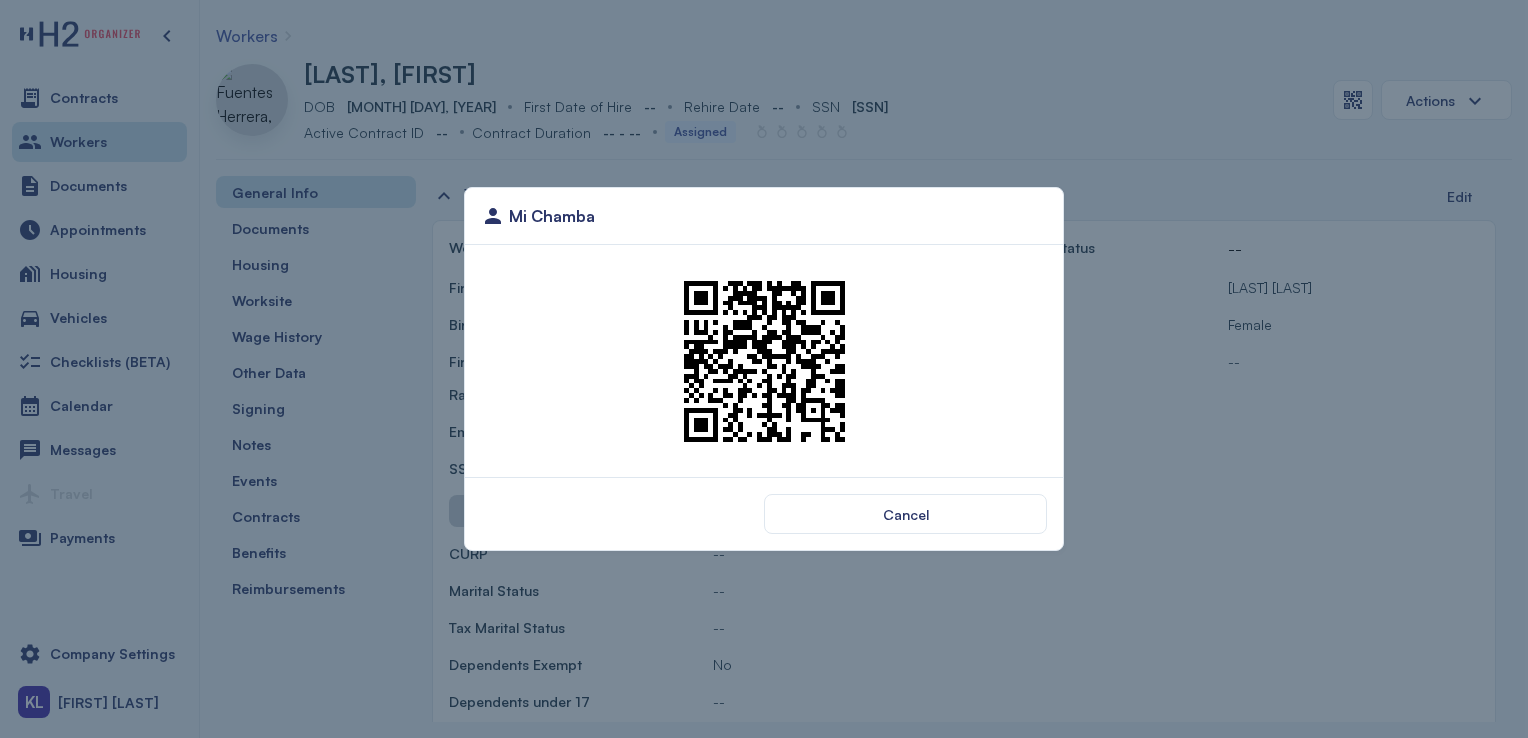 click at bounding box center [764, 361] 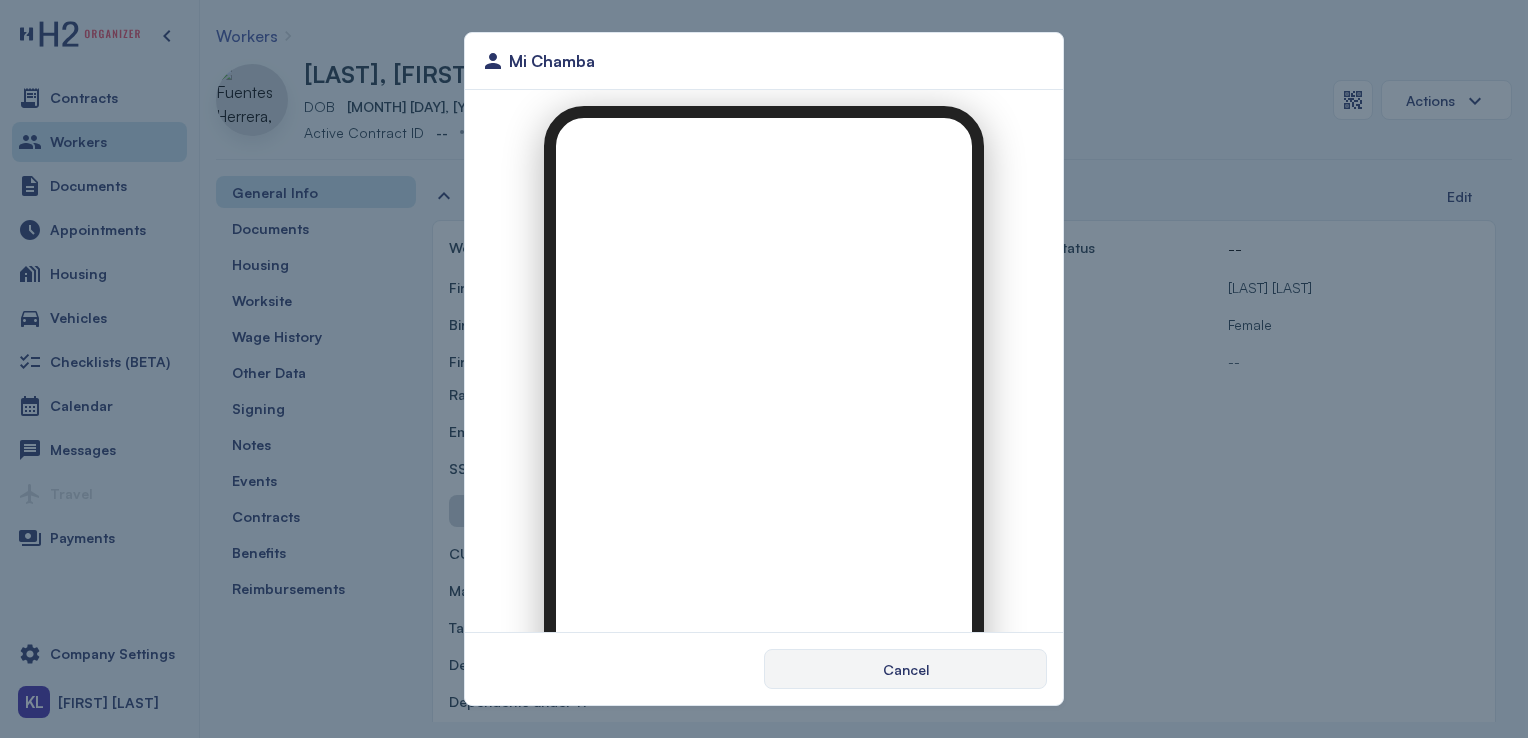 scroll, scrollTop: 0, scrollLeft: 0, axis: both 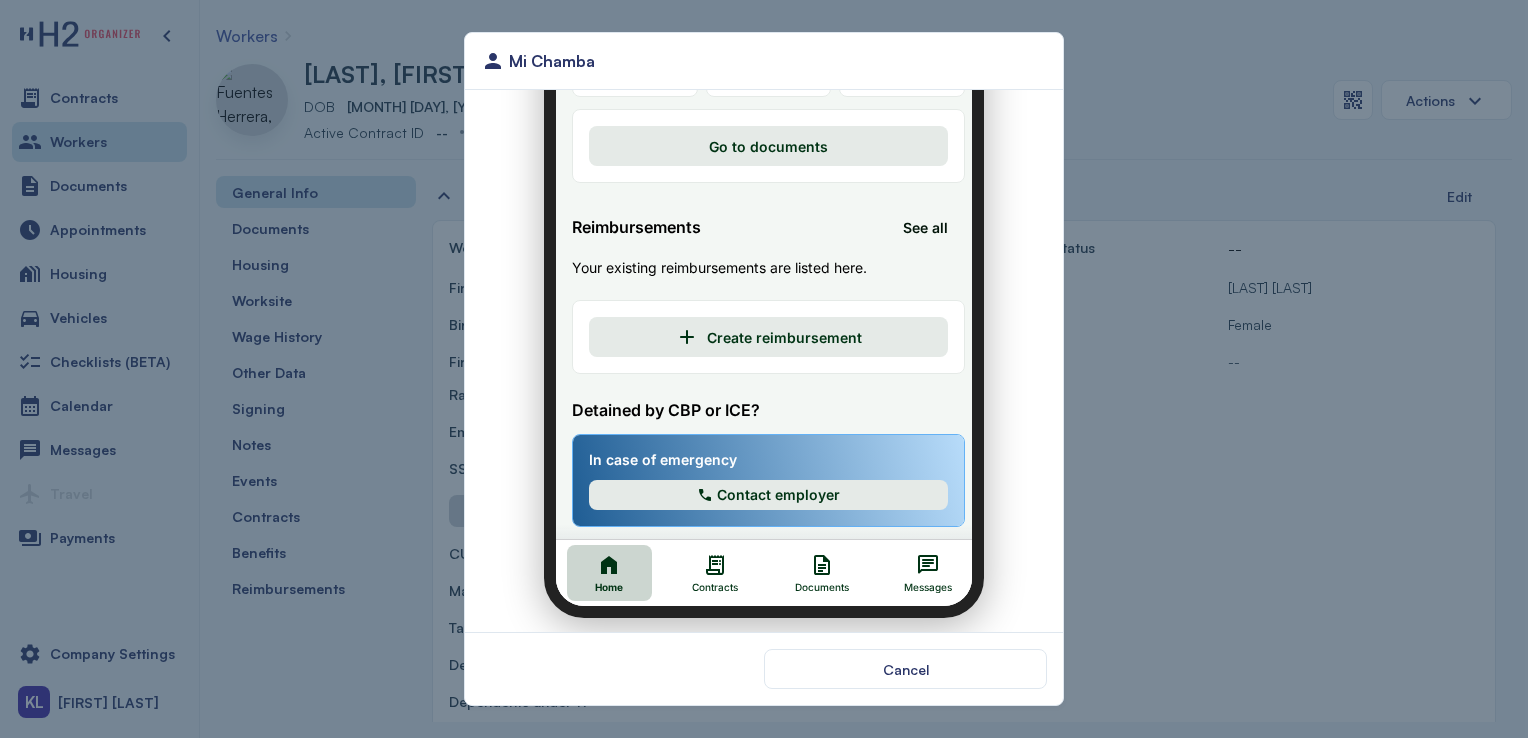 click on "Home Contracts Documents Messages" at bounding box center [756, 560] 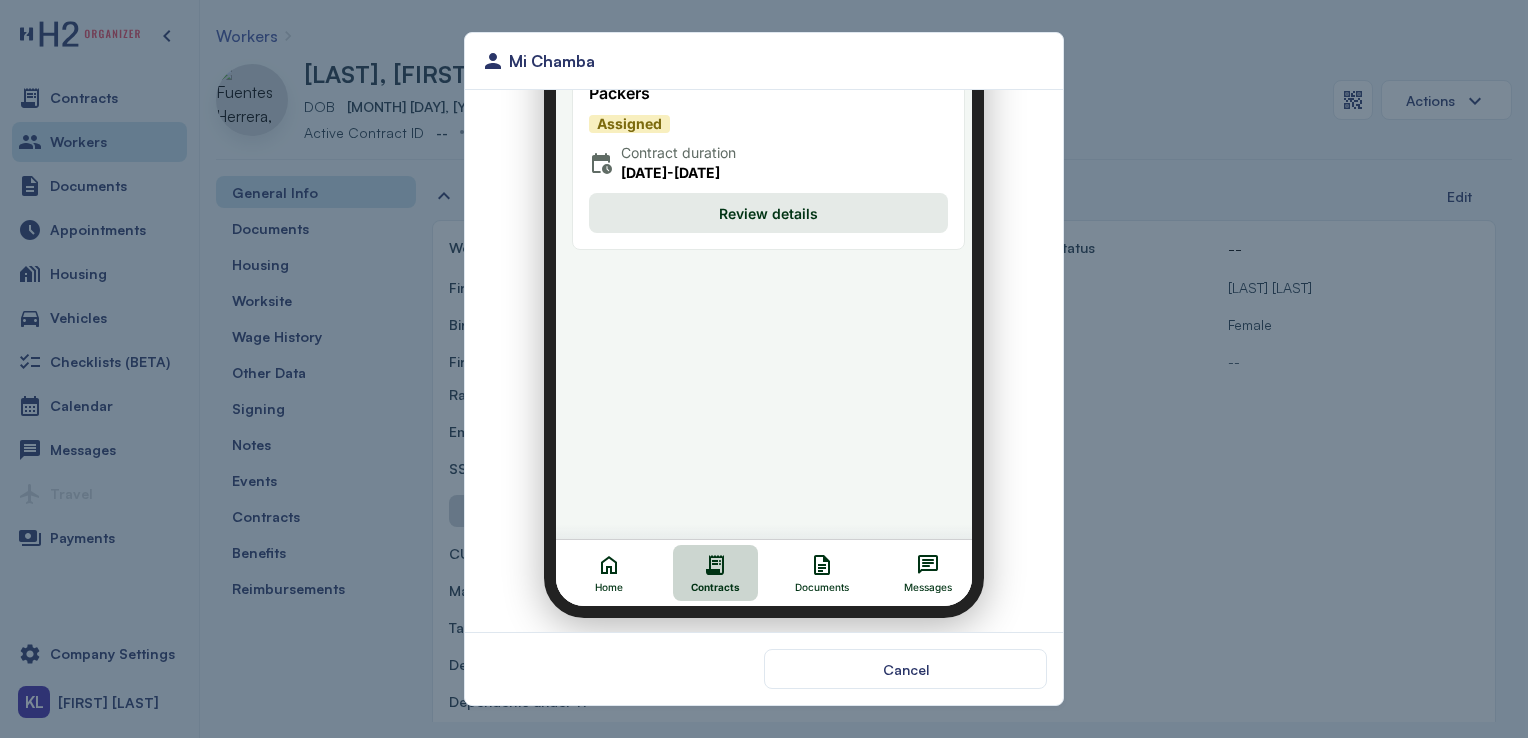 click on "Review details" at bounding box center [756, 201] 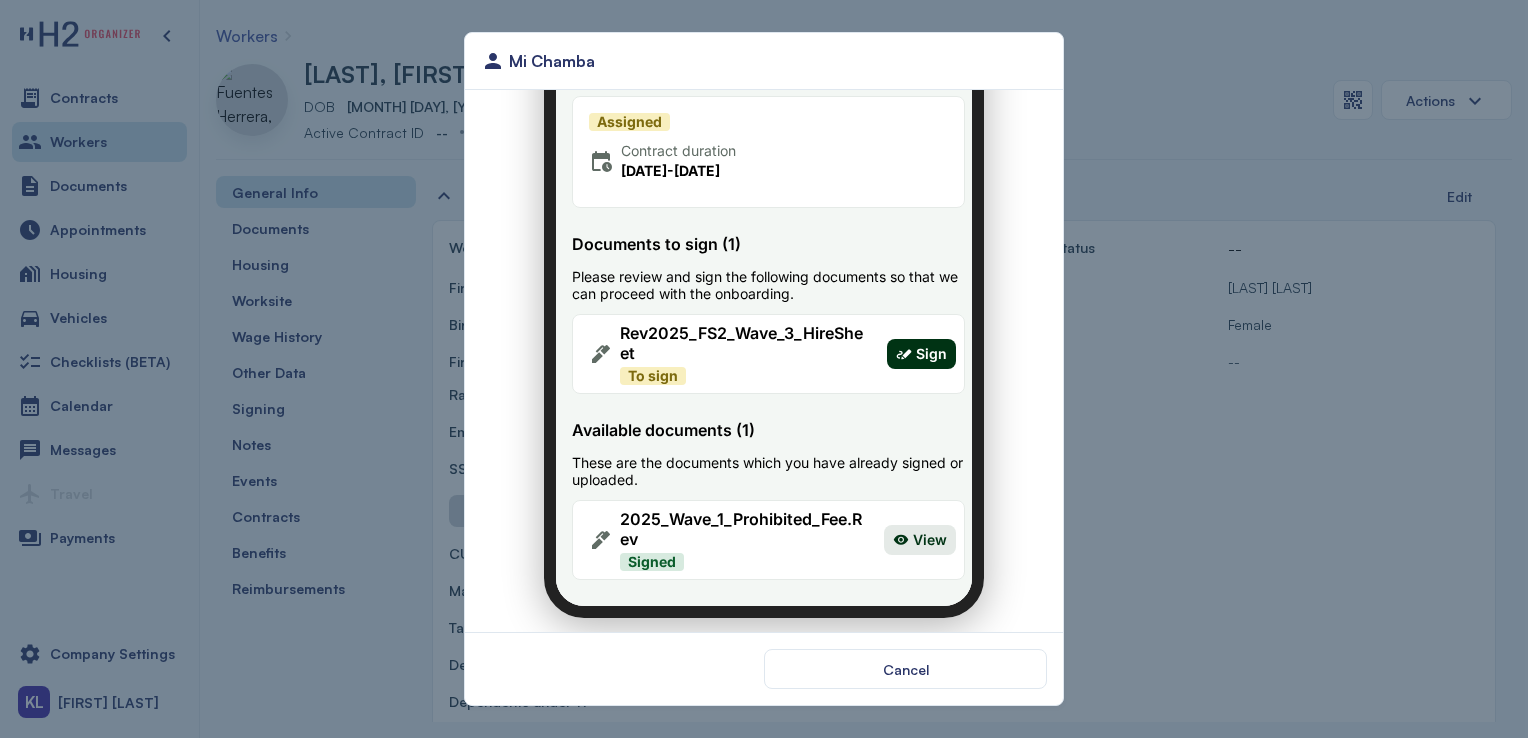 click on "Sign" at bounding box center [919, 342] 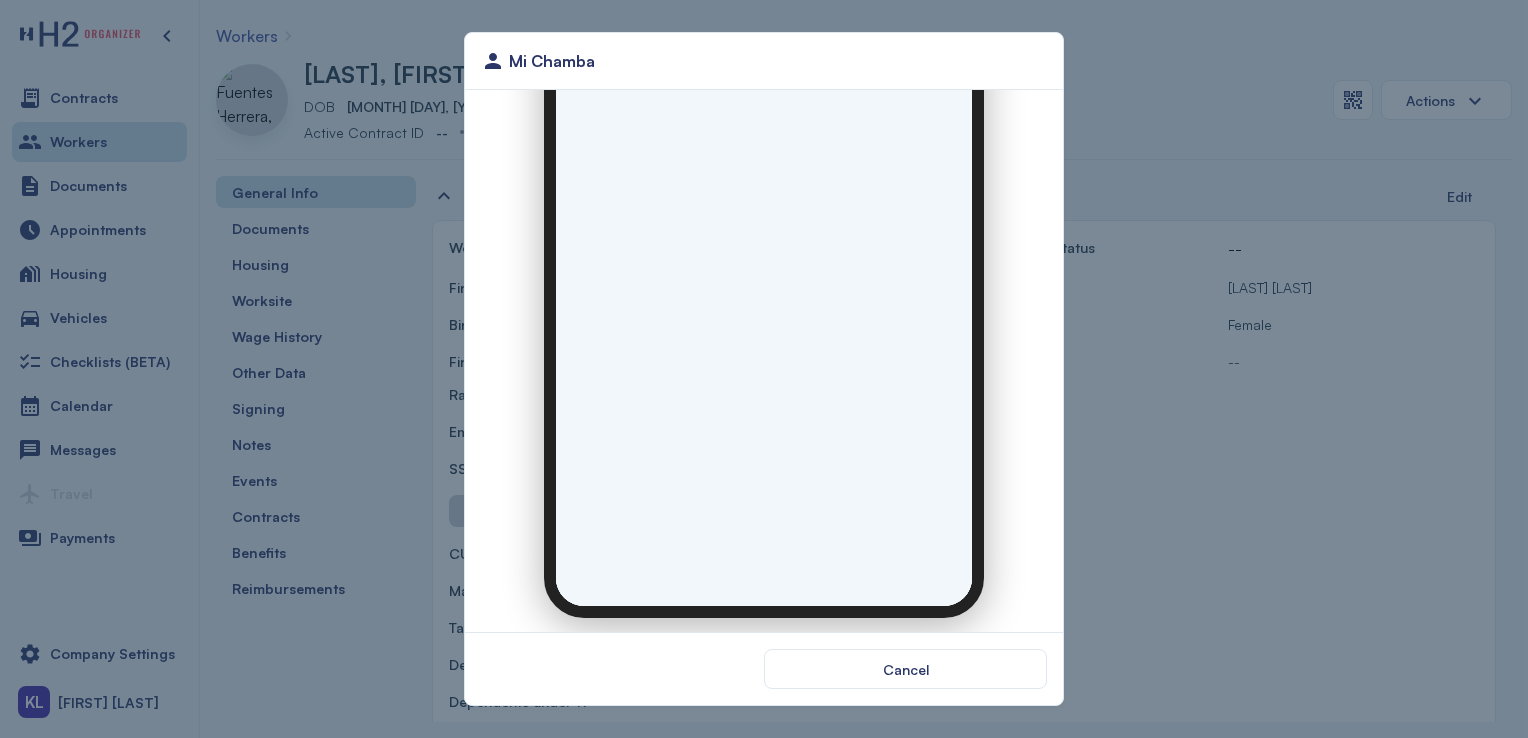 scroll, scrollTop: 0, scrollLeft: 0, axis: both 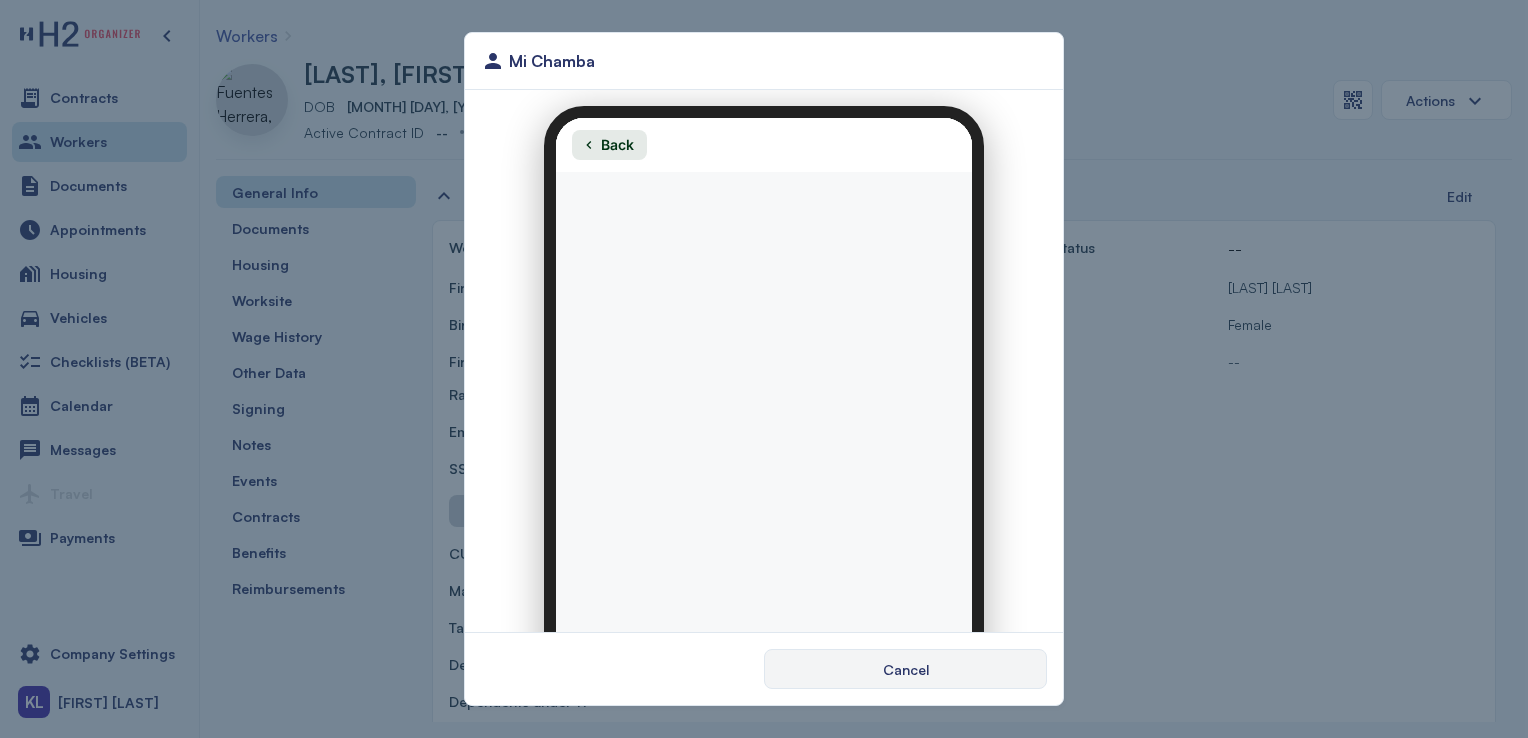 click on "Cancel" at bounding box center [906, 669] 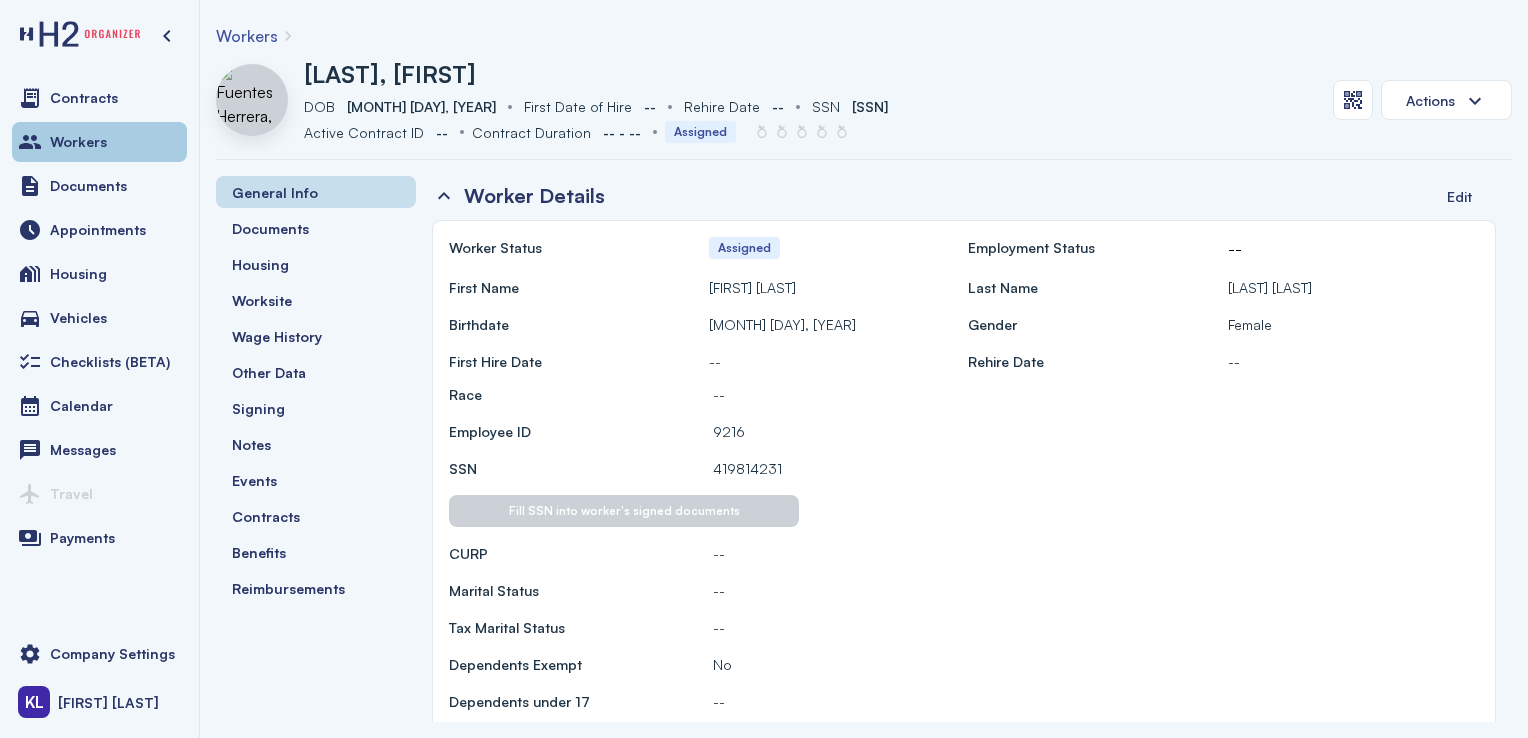 click on "Workers" at bounding box center (78, 142) 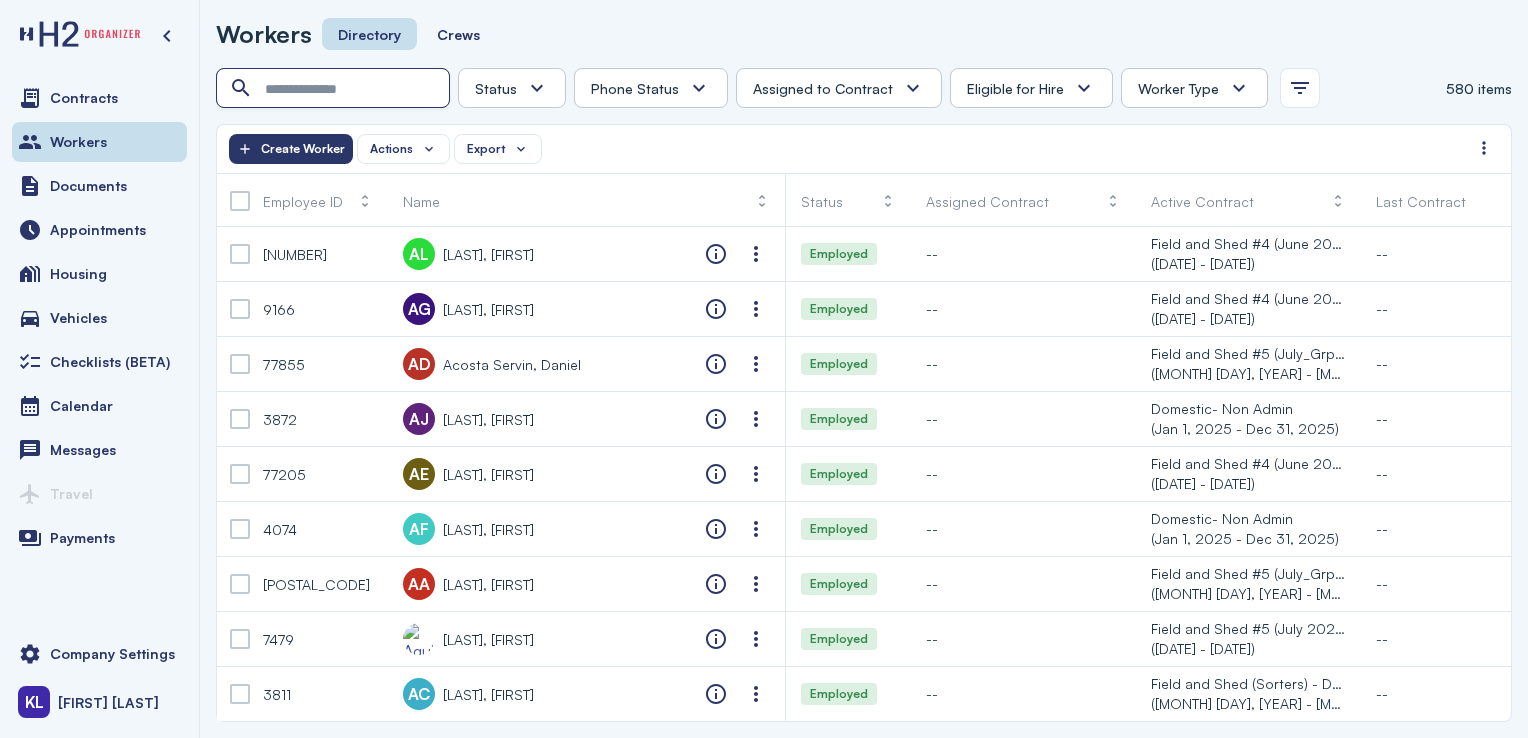 click at bounding box center (335, 89) 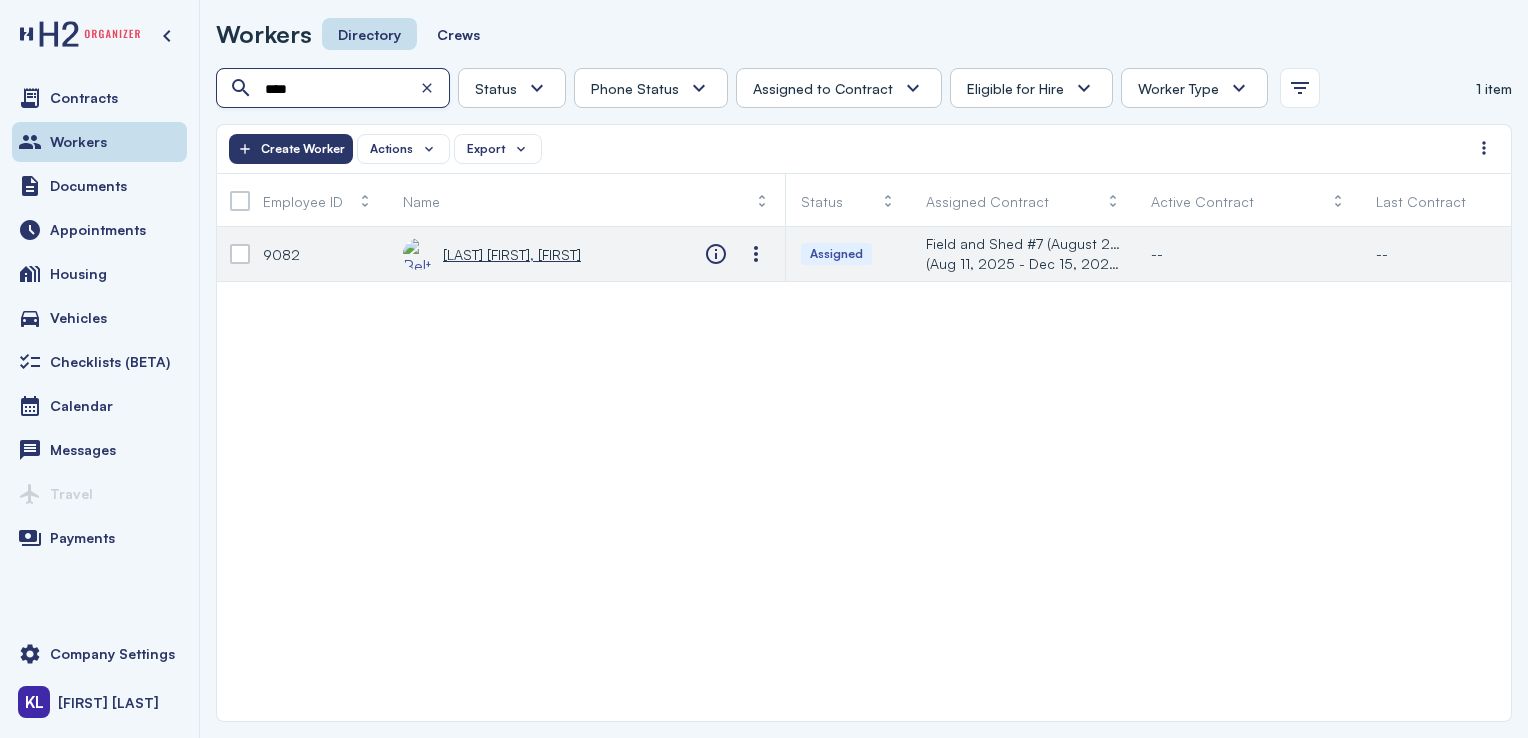 type on "****" 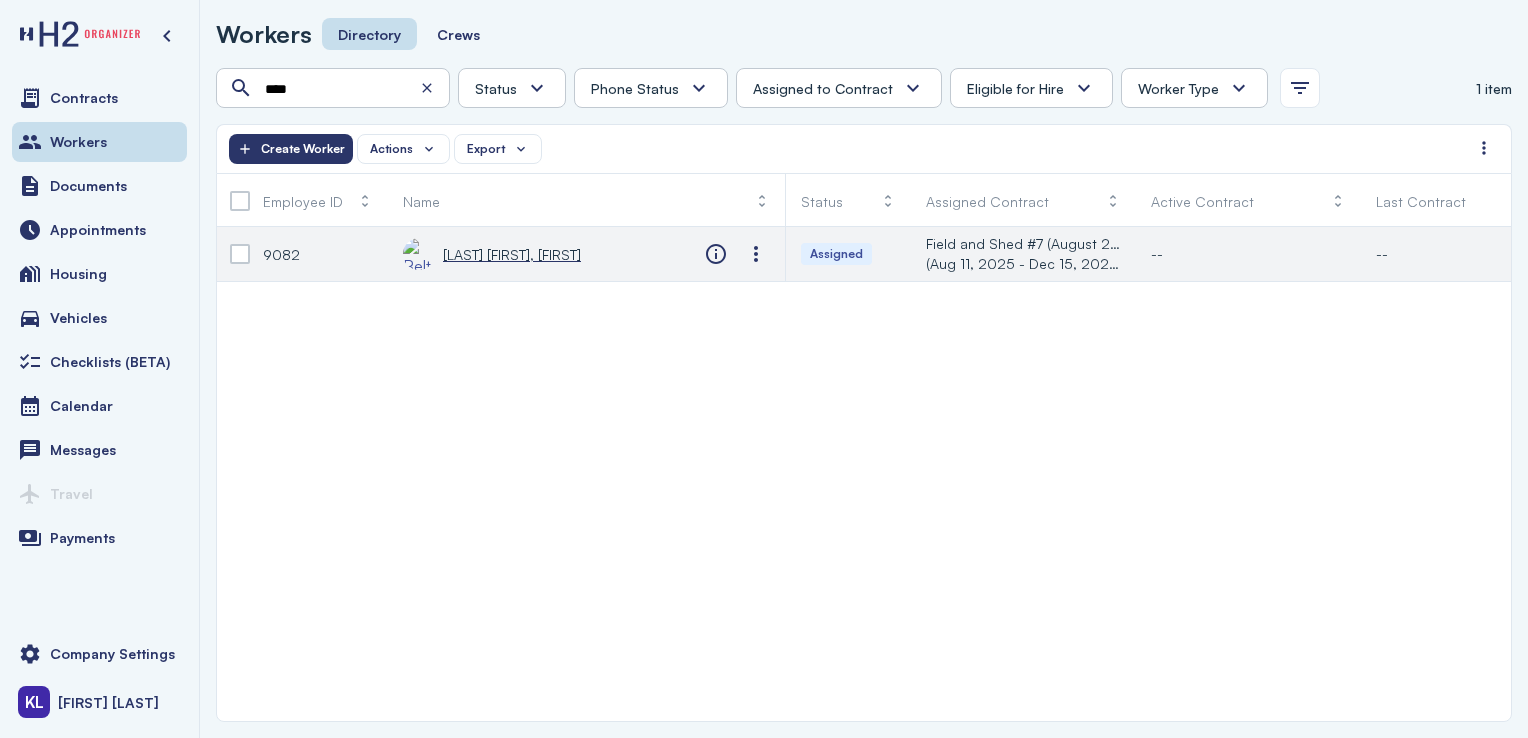 click on "[LAST] [FIRST], [FIRST]" at bounding box center (512, 254) 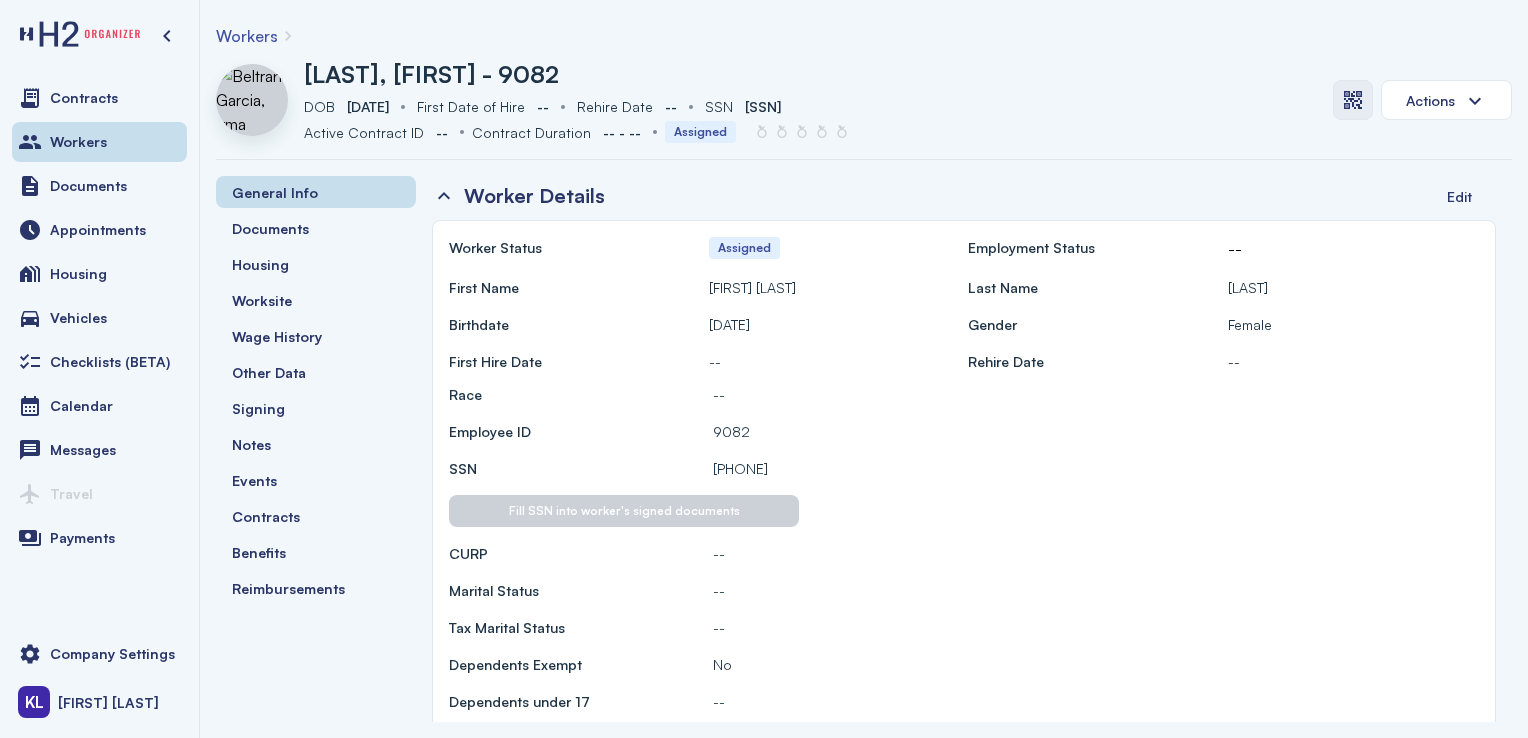 click at bounding box center [1353, 100] 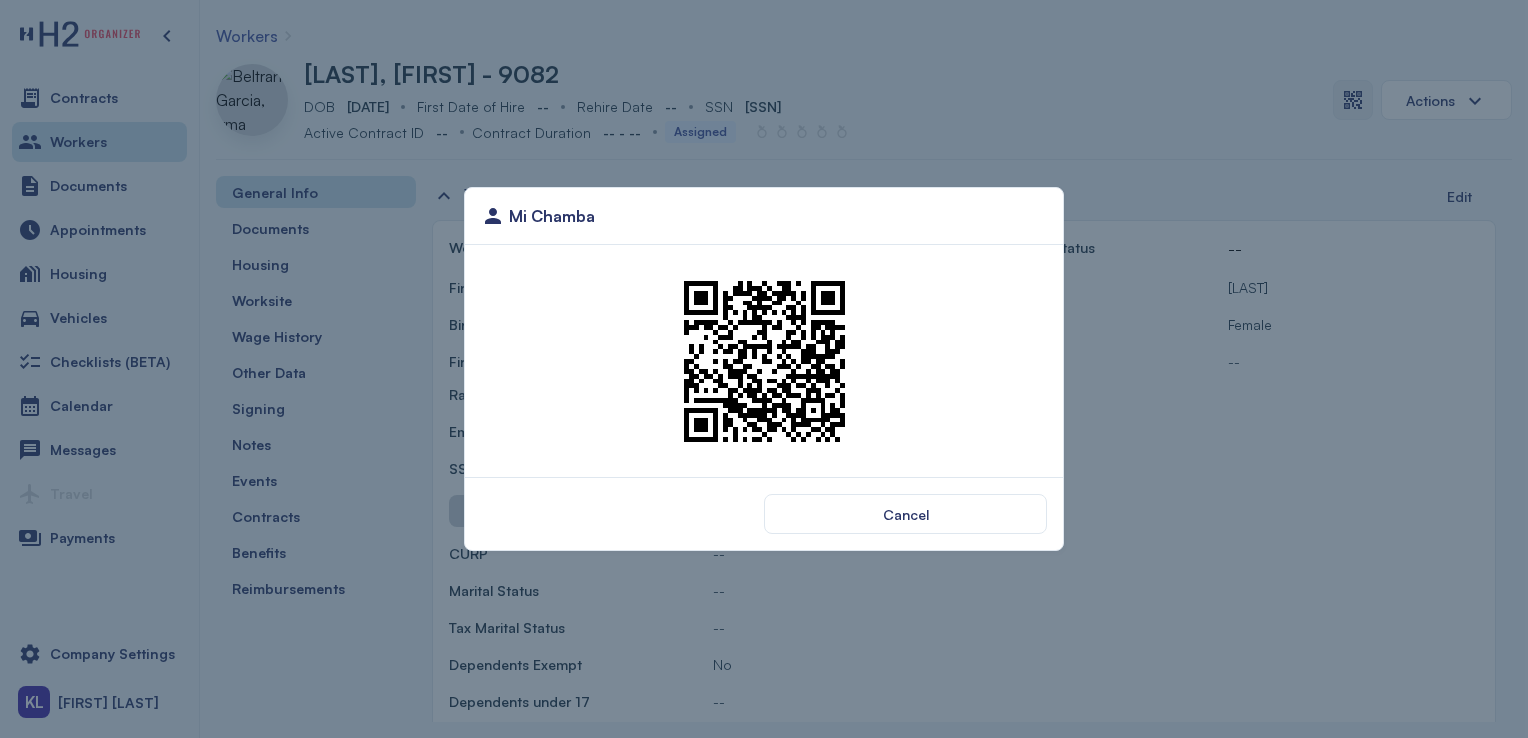 click at bounding box center (764, 361) 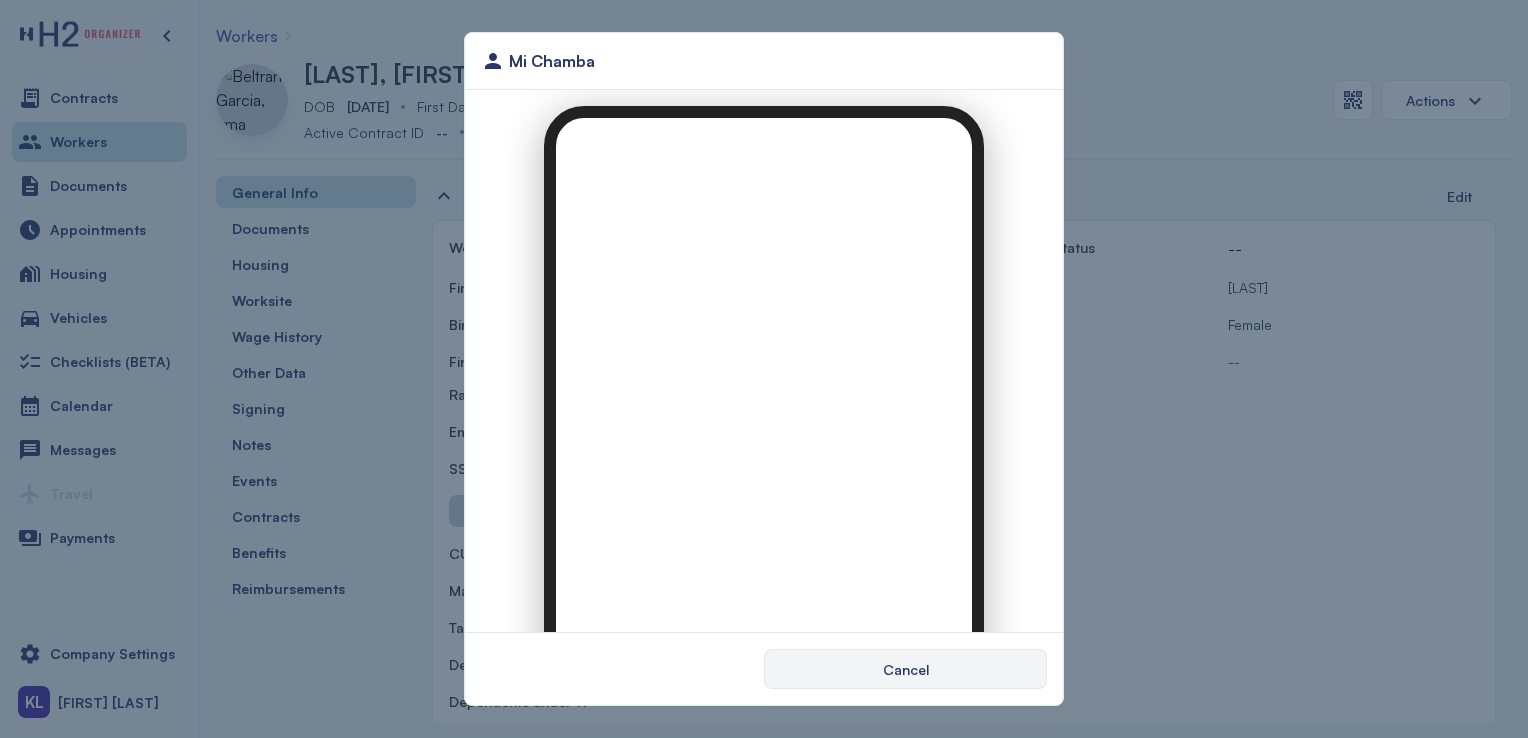 scroll, scrollTop: 0, scrollLeft: 0, axis: both 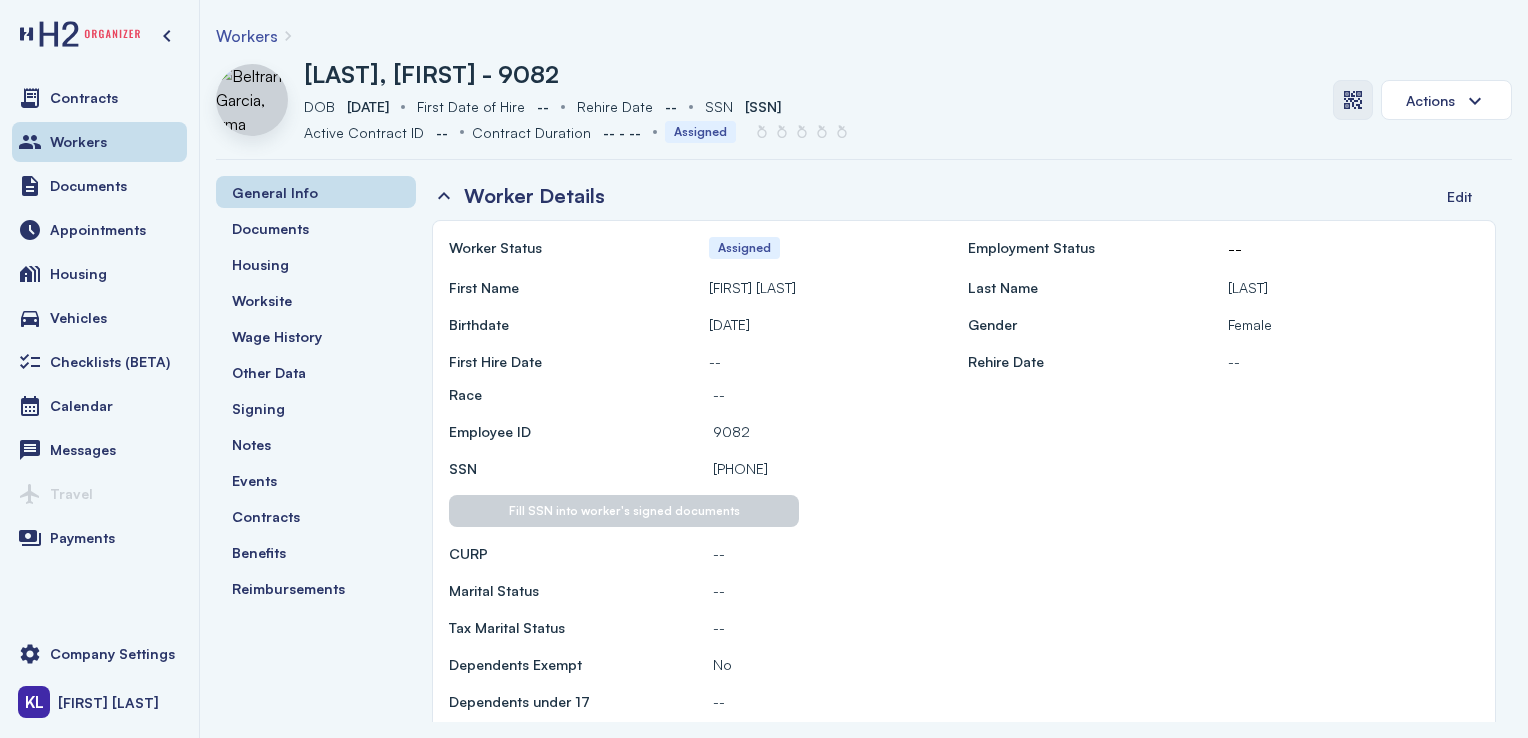 click at bounding box center [1353, 100] 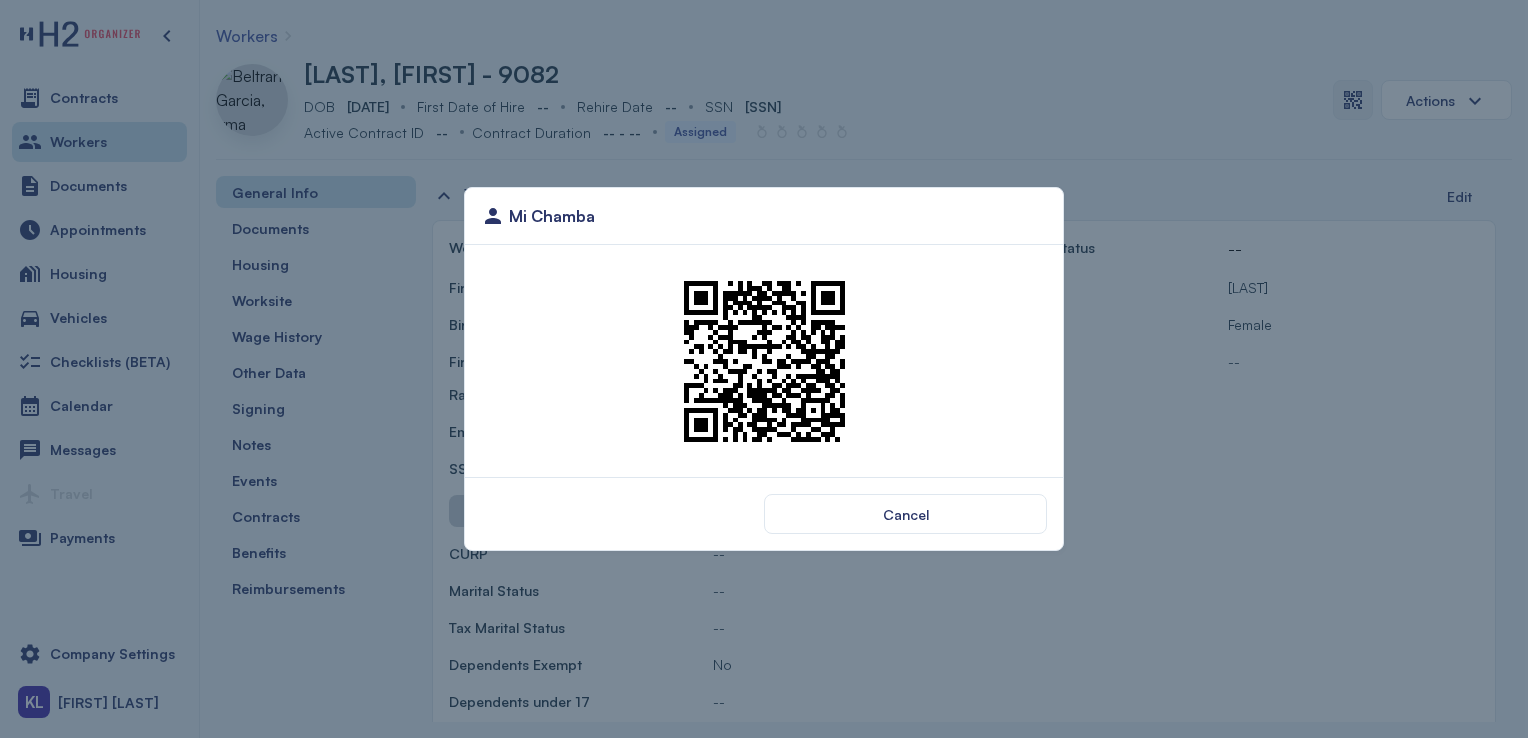 click on "Cancel" at bounding box center [906, 514] 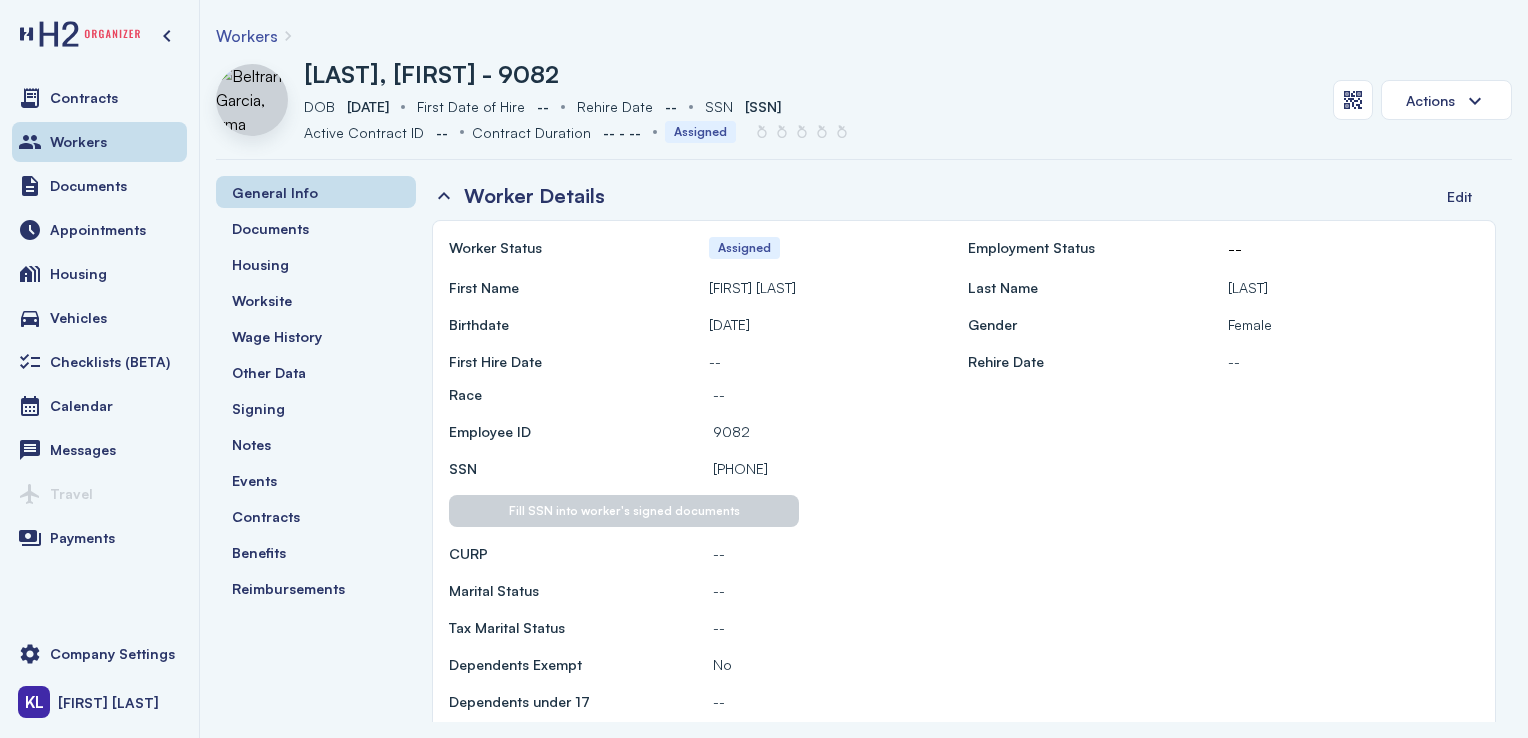 click on "Workers" at bounding box center [99, 142] 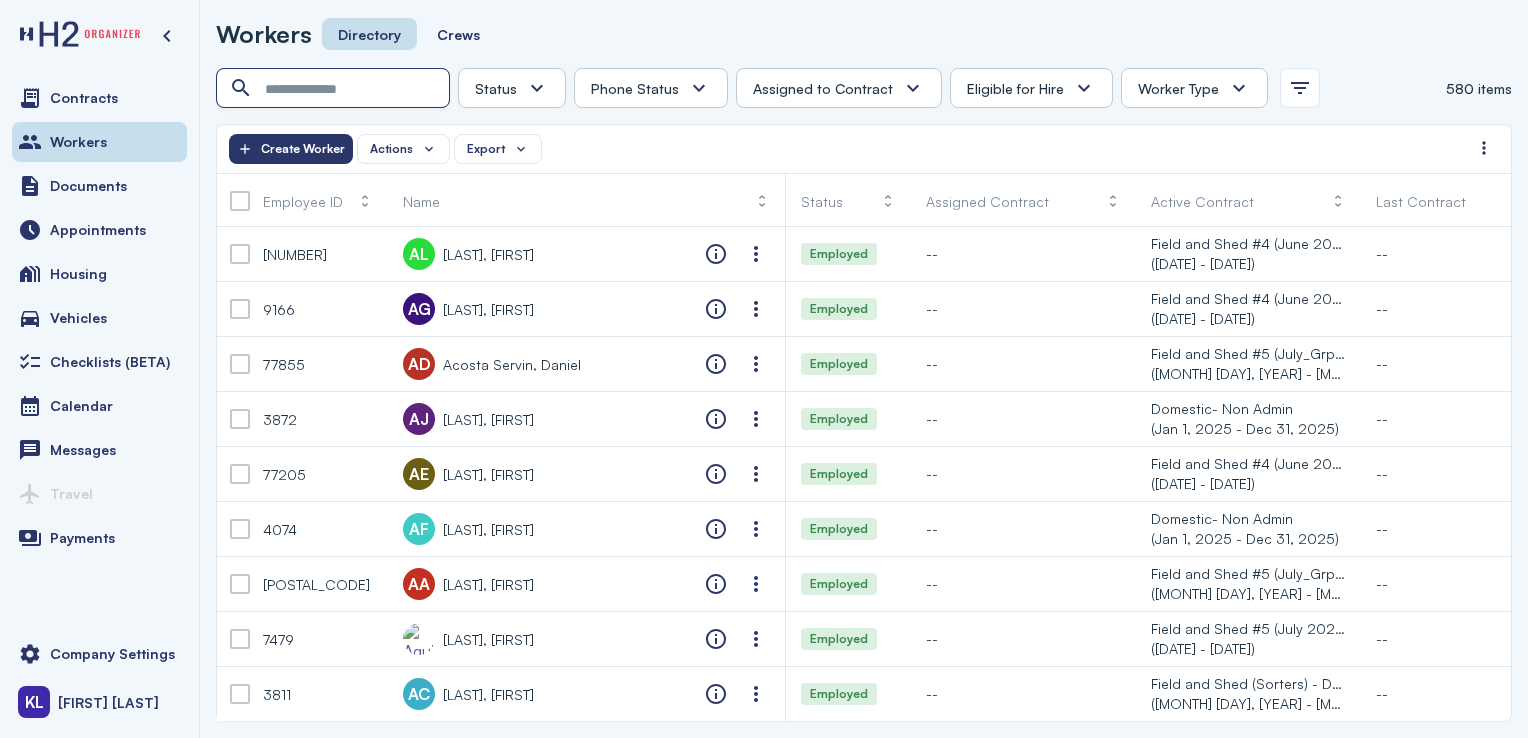 click at bounding box center (335, 89) 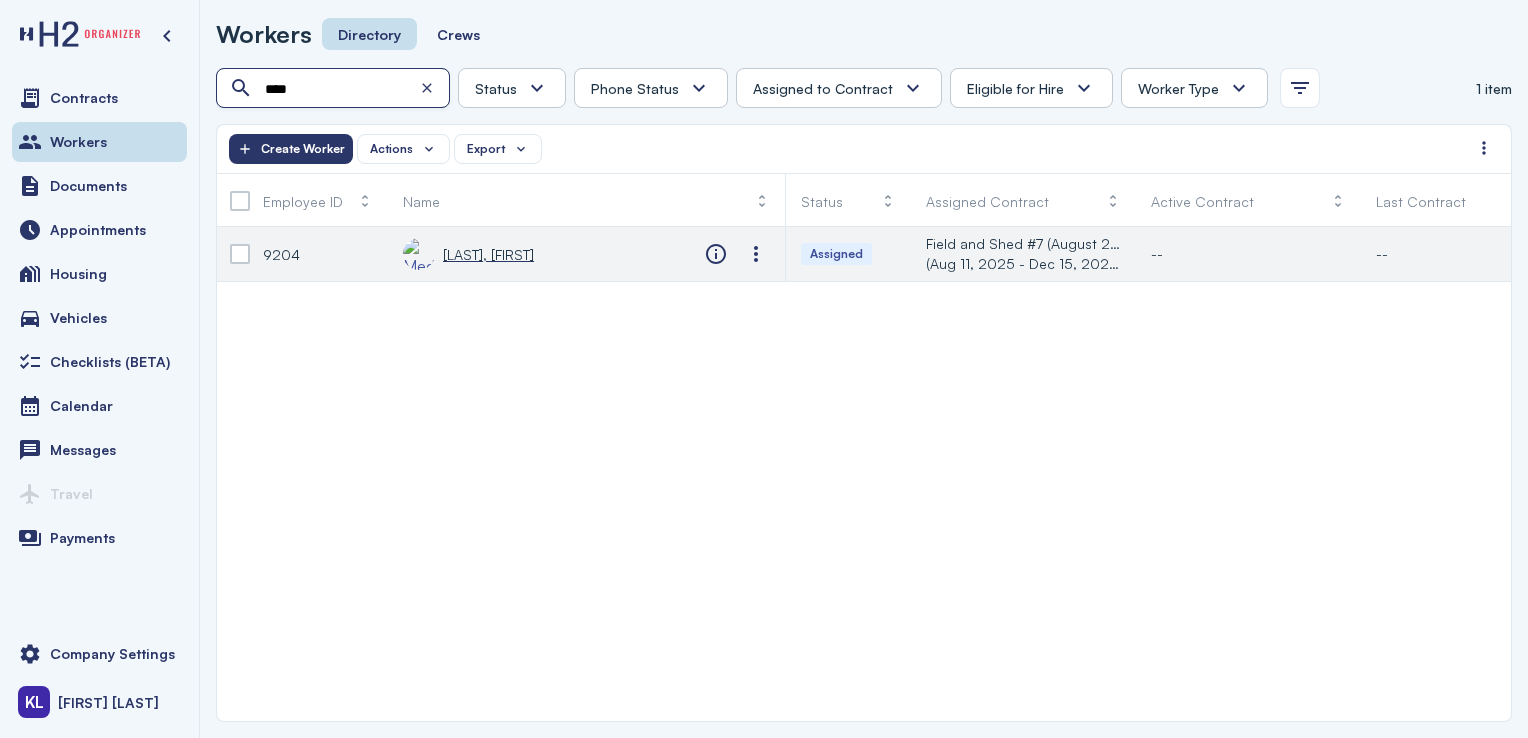 type on "****" 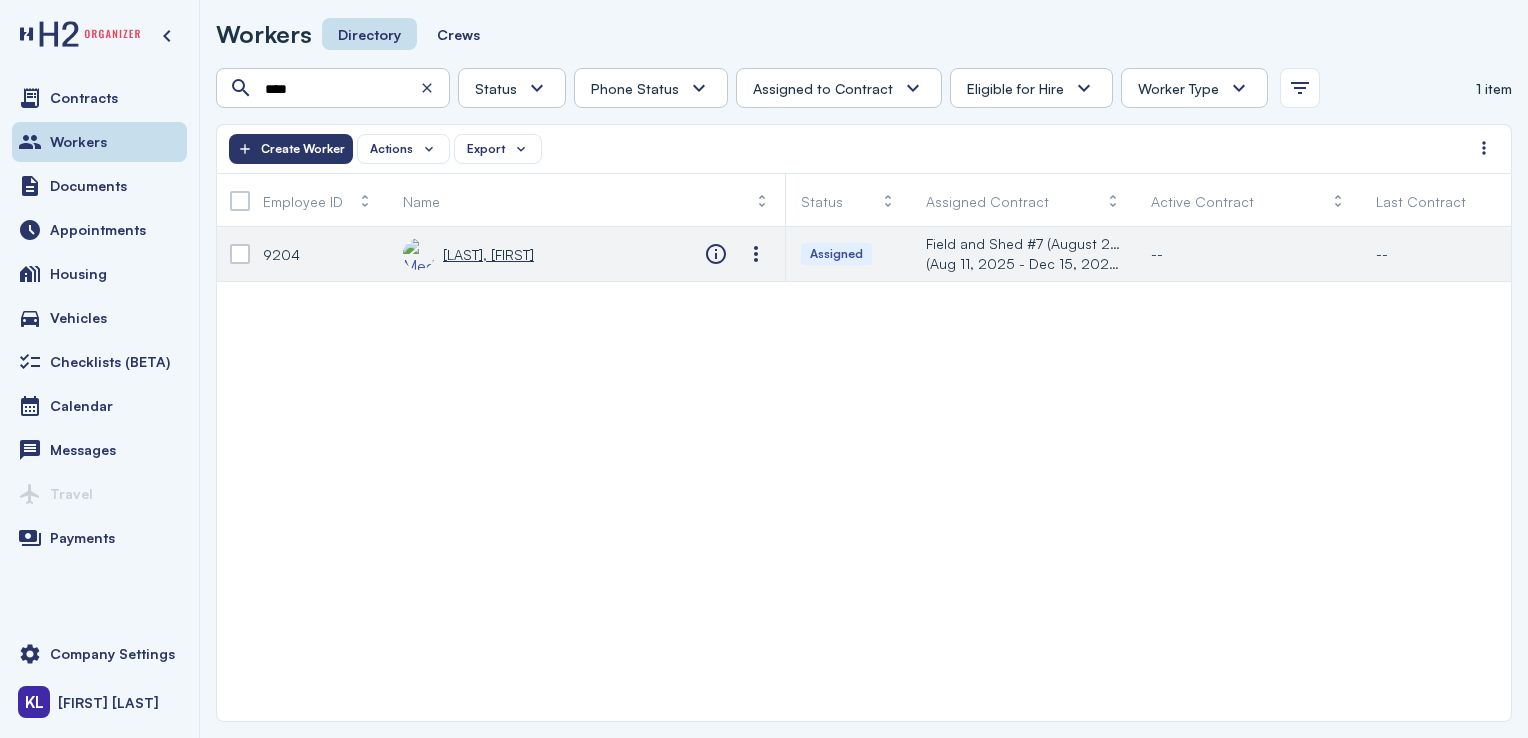 click on "[LAST], [FIRST]" at bounding box center [488, 254] 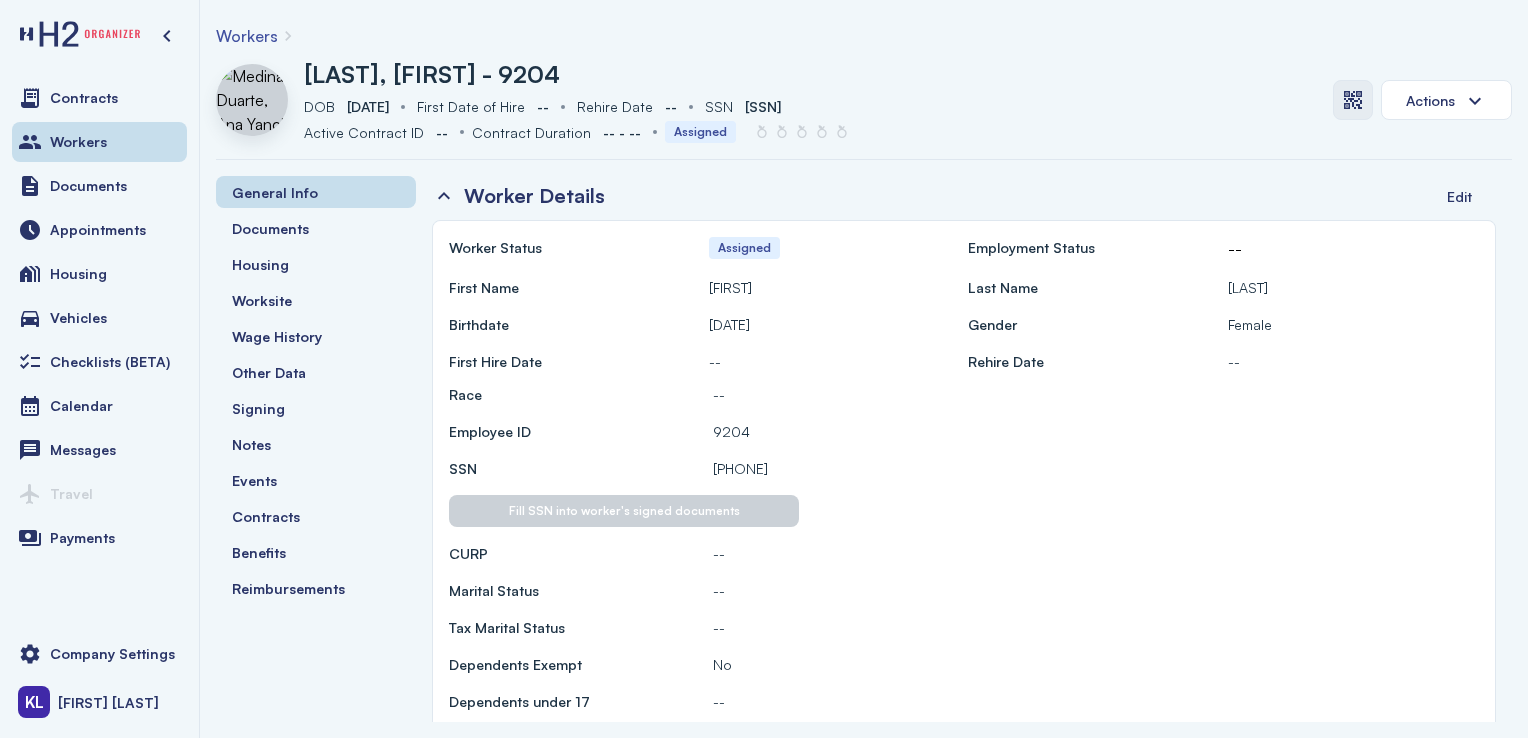 click at bounding box center (1353, 100) 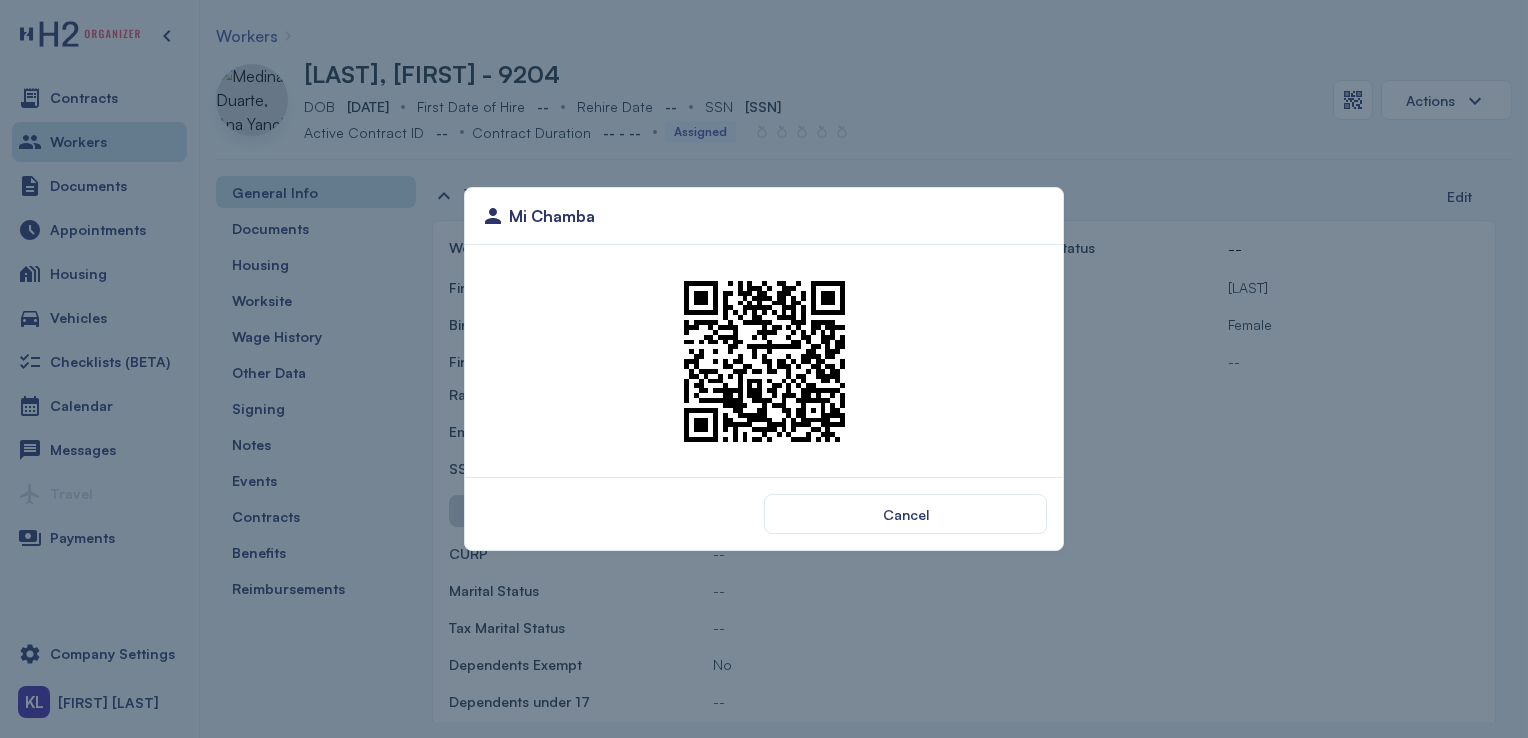 click at bounding box center [764, 361] 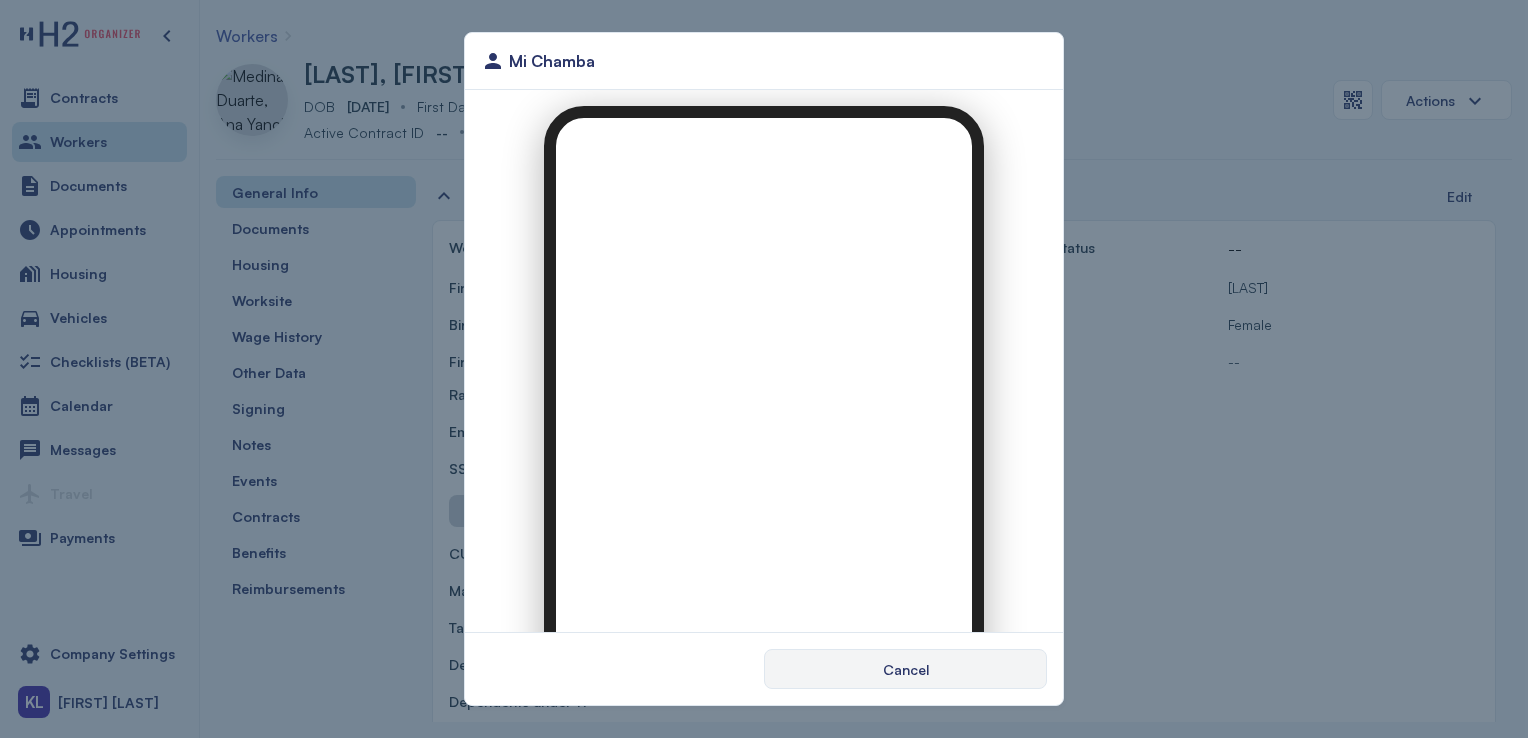 scroll, scrollTop: 0, scrollLeft: 0, axis: both 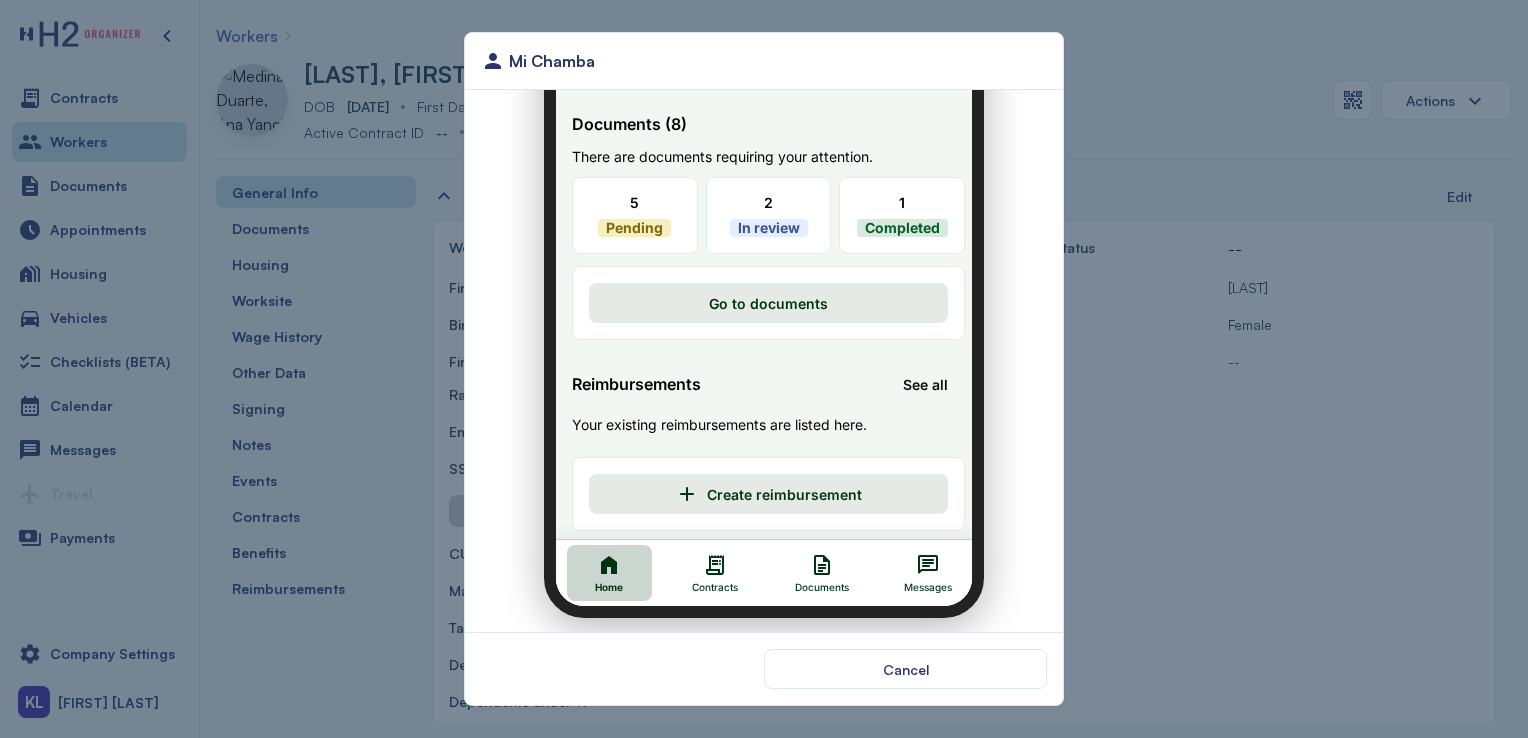 click on "Contracts" at bounding box center (703, 561) 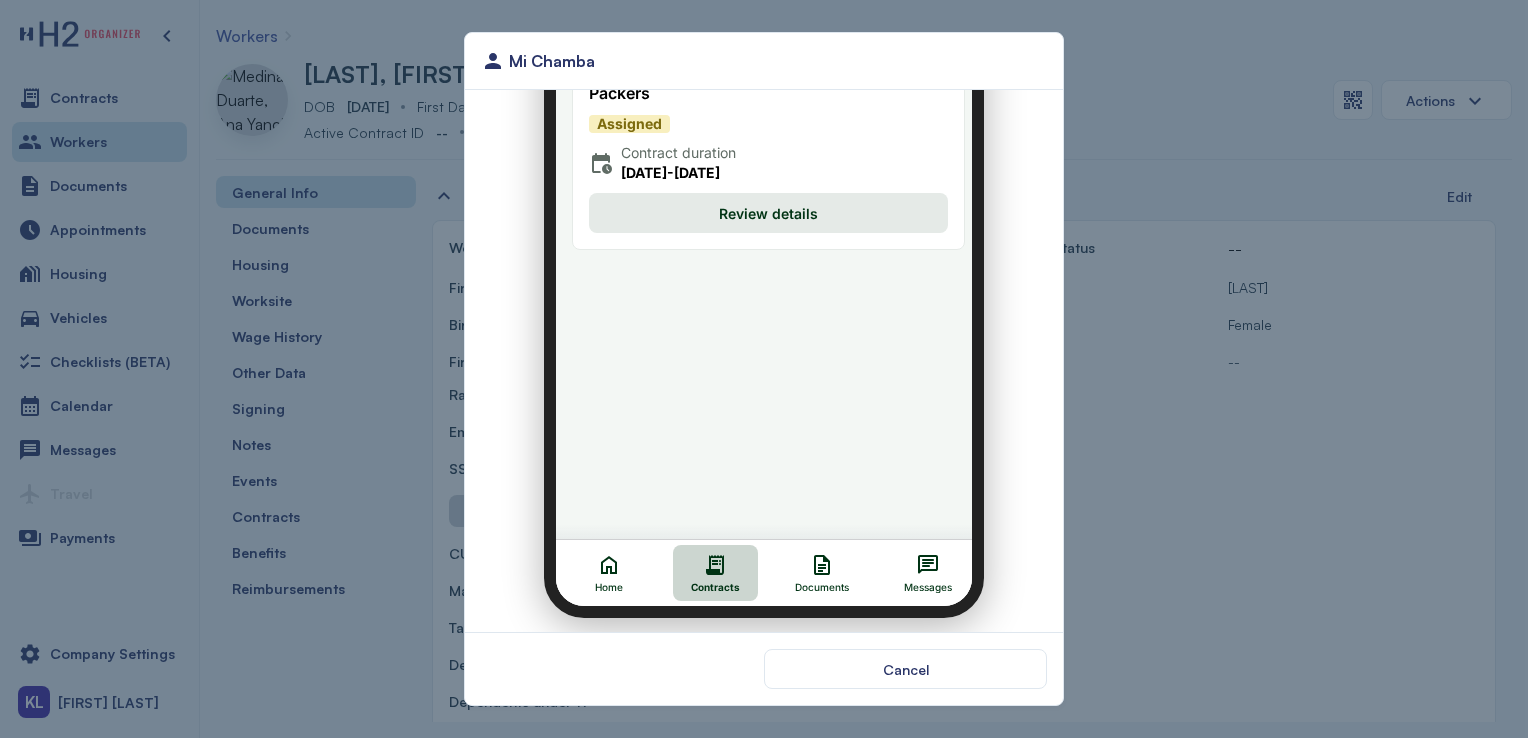 click on "Review details" at bounding box center (756, 201) 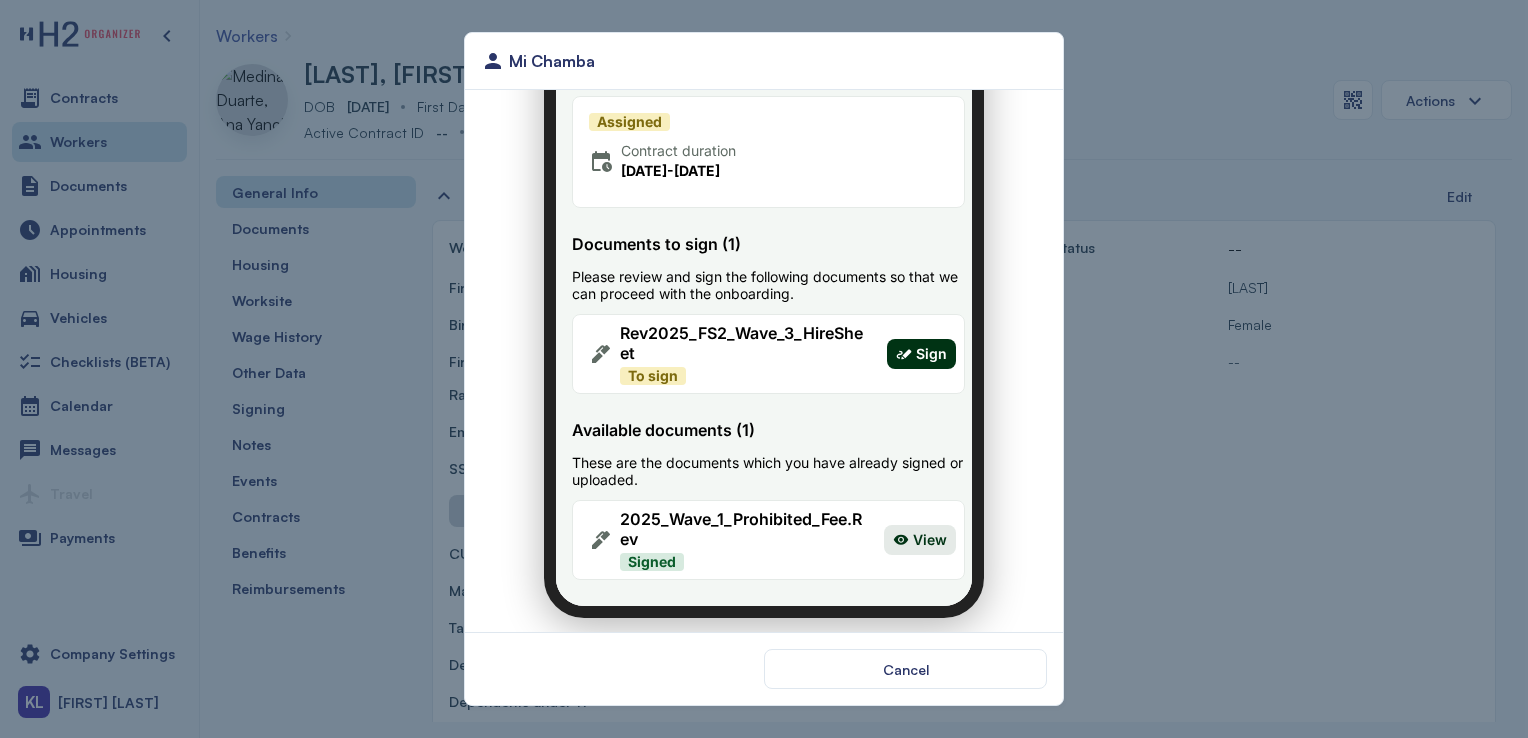 click on "Sign" at bounding box center [909, 342] 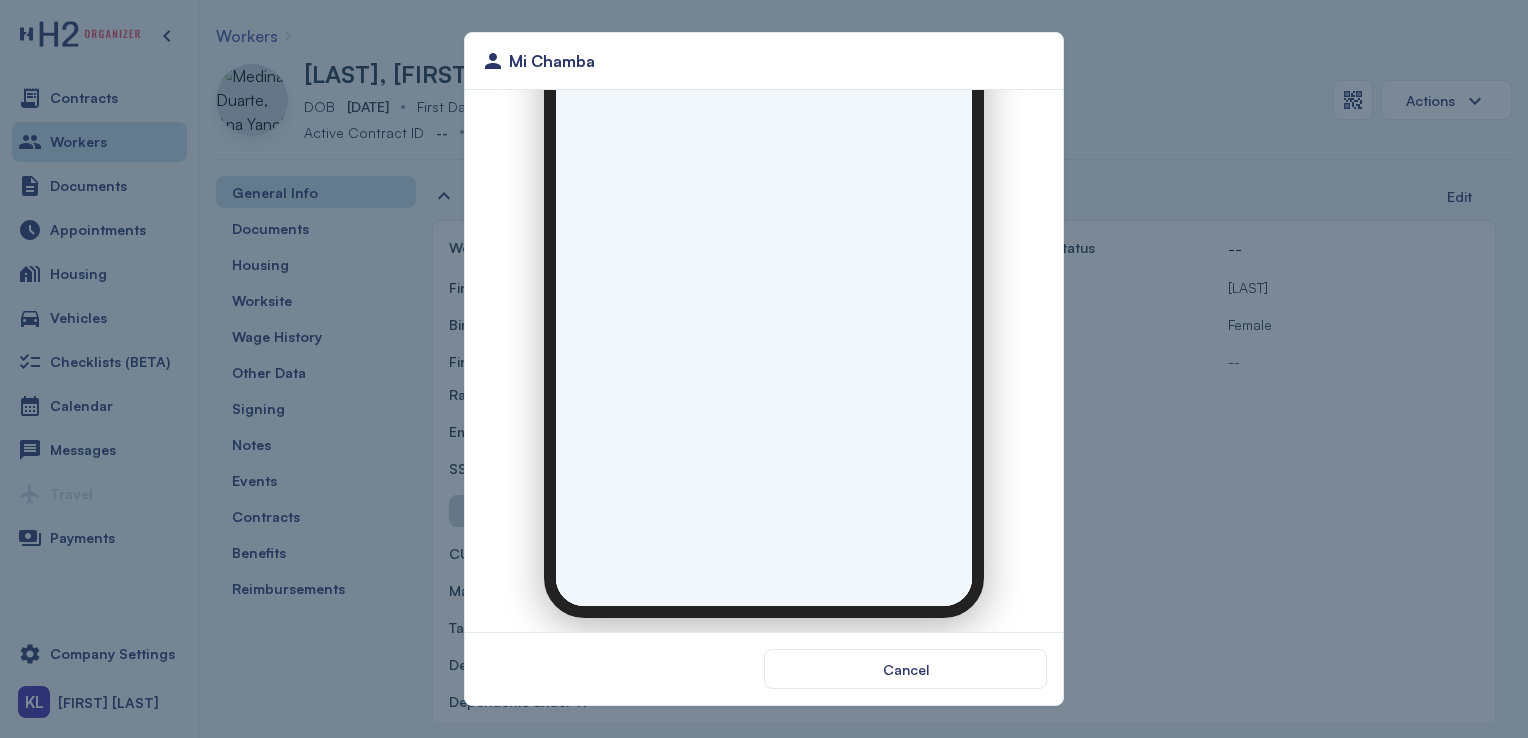 scroll, scrollTop: 0, scrollLeft: 0, axis: both 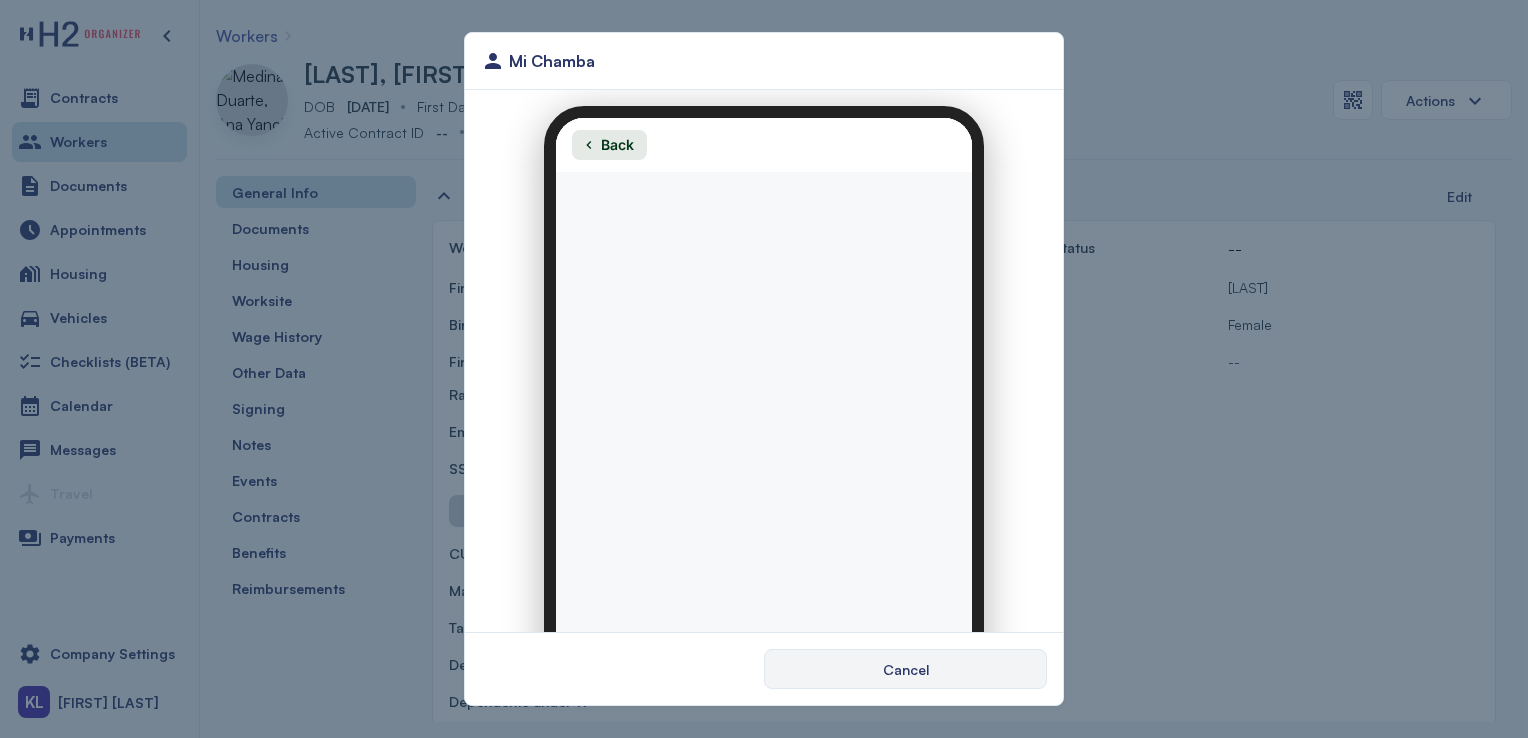 click on "Cancel" at bounding box center [906, 669] 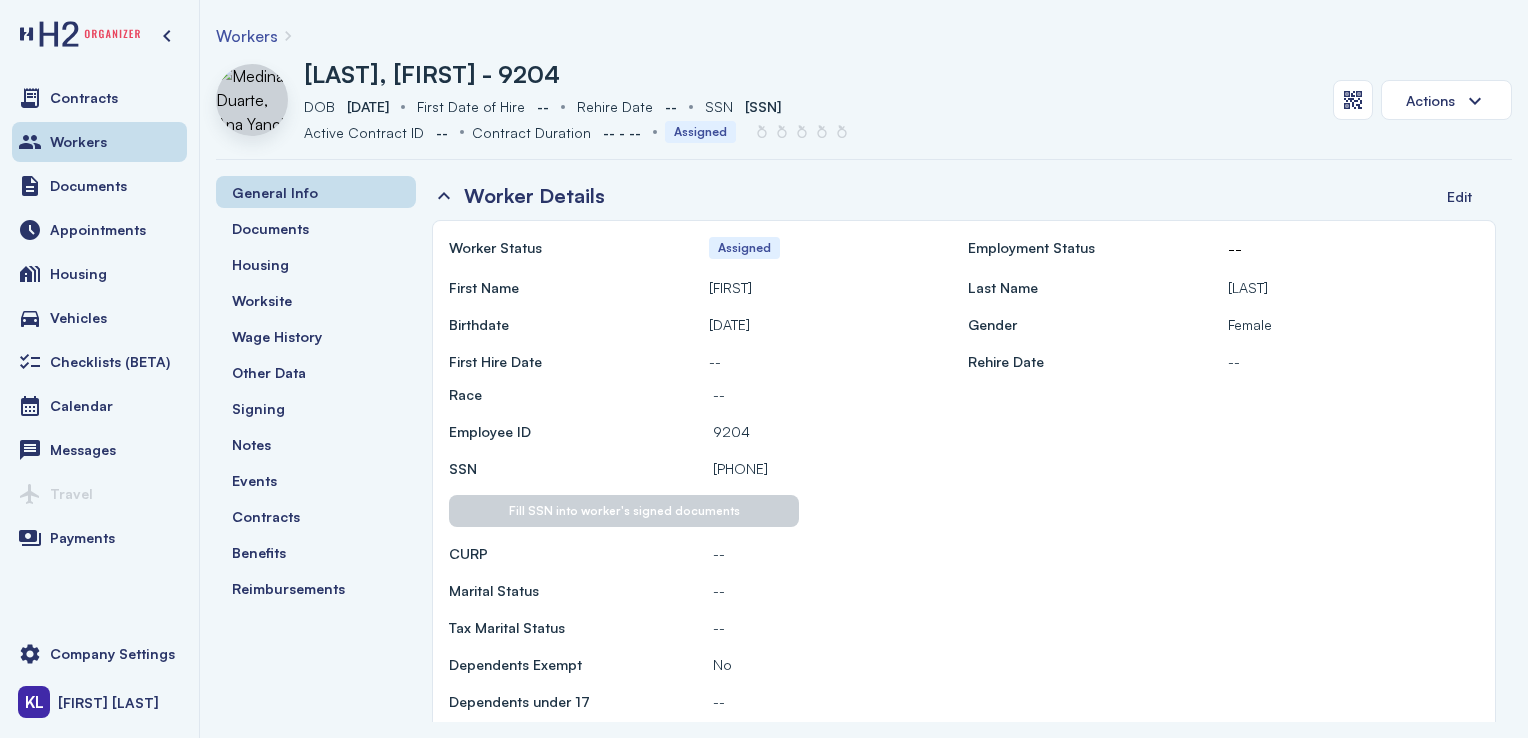 click at bounding box center (1353, 100) 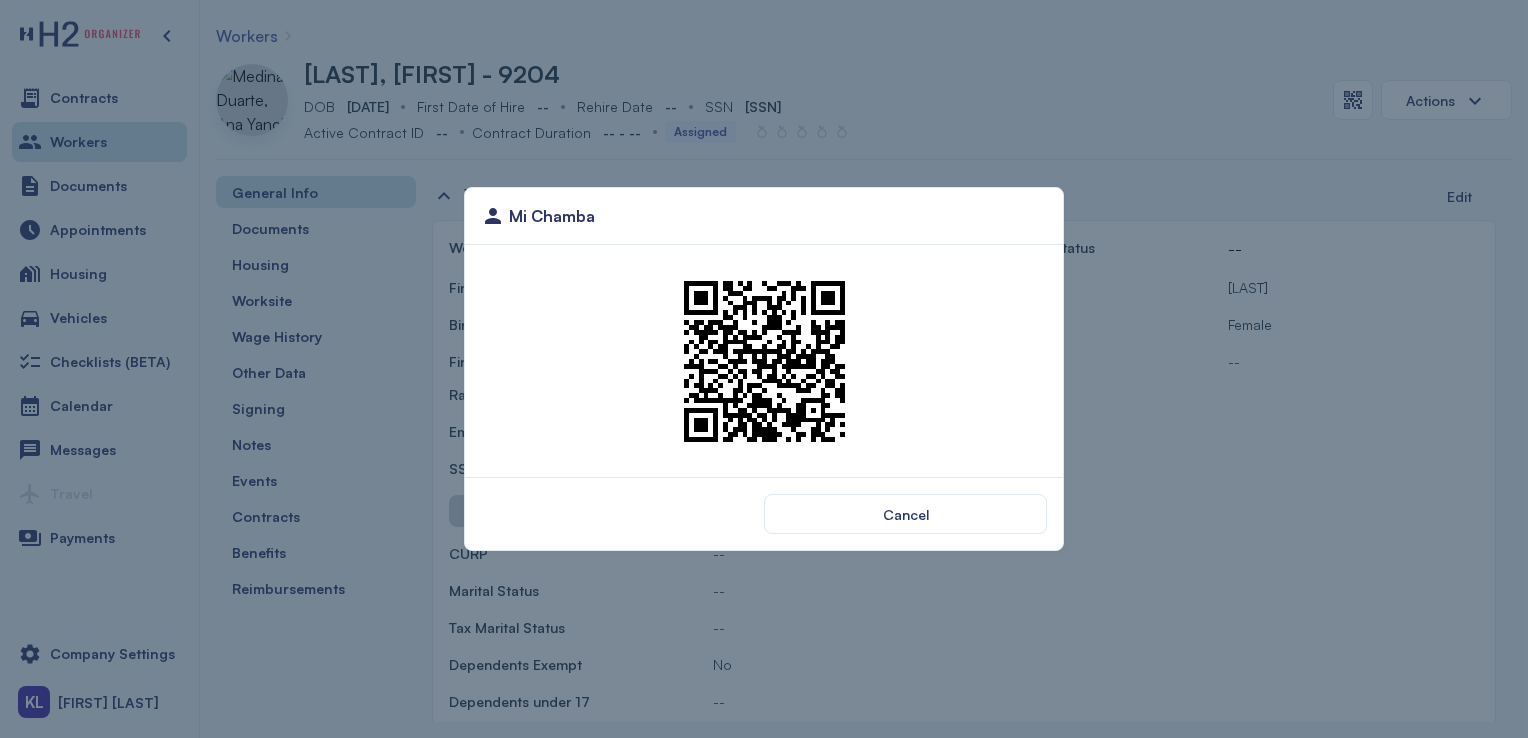click at bounding box center [764, 361] 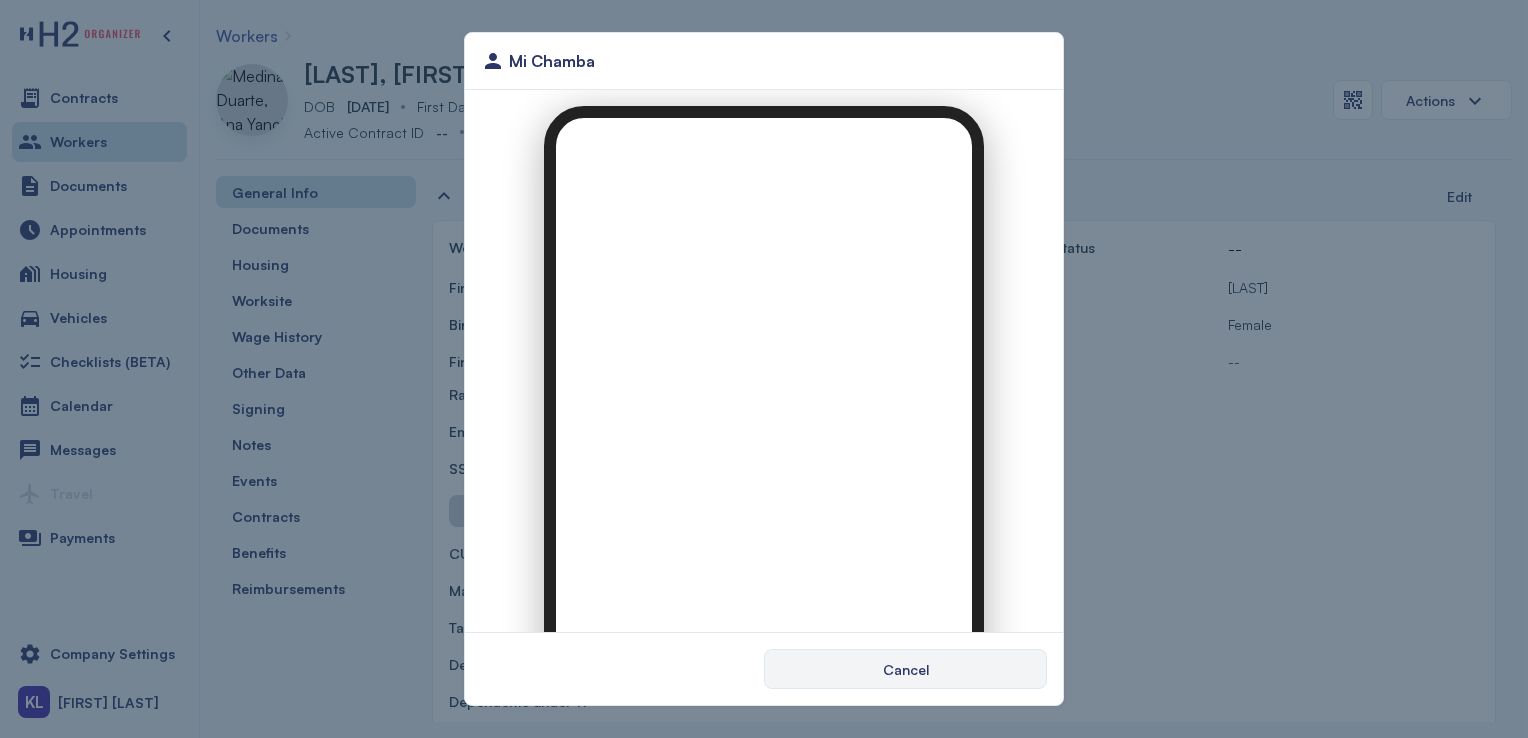 scroll, scrollTop: 0, scrollLeft: 0, axis: both 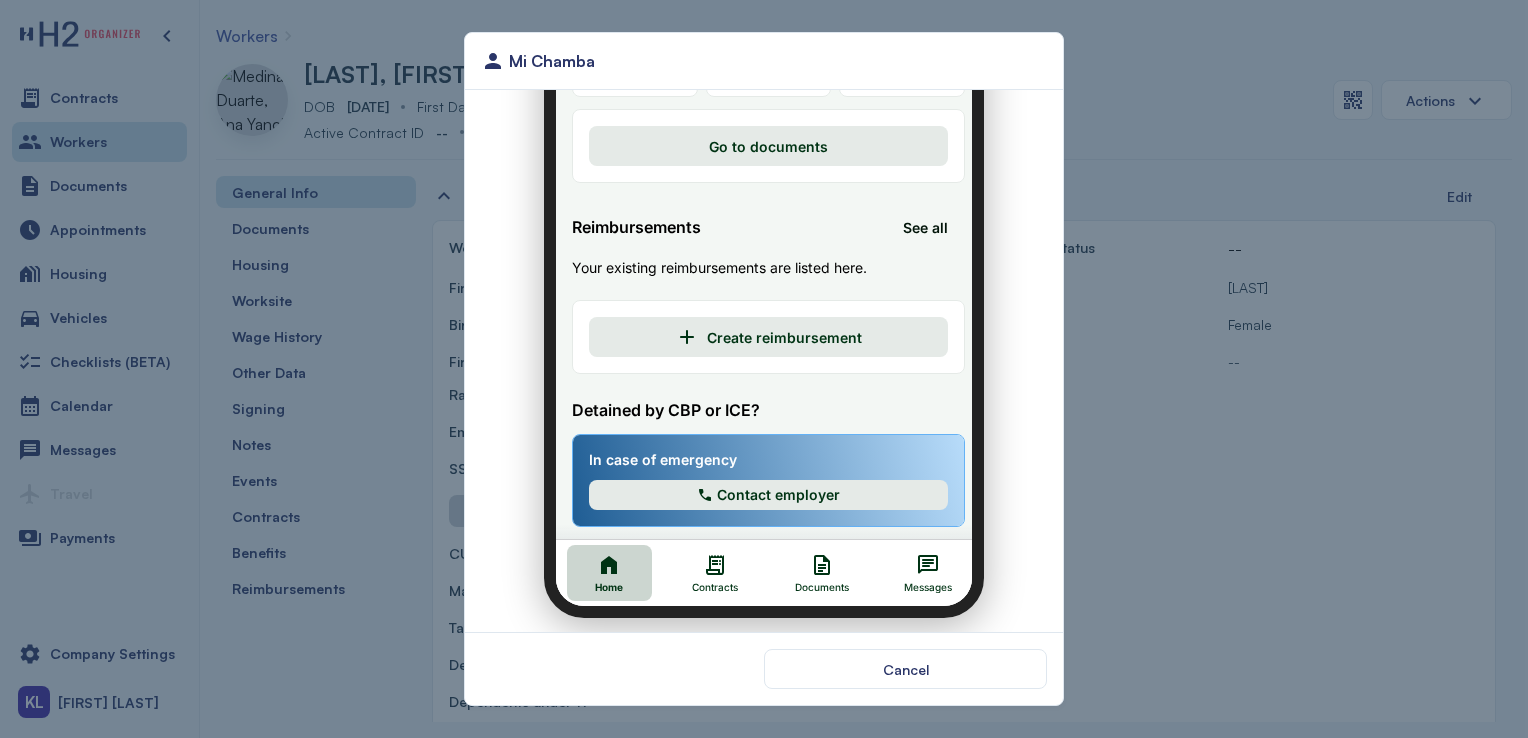 click on "Contracts" at bounding box center (703, 575) 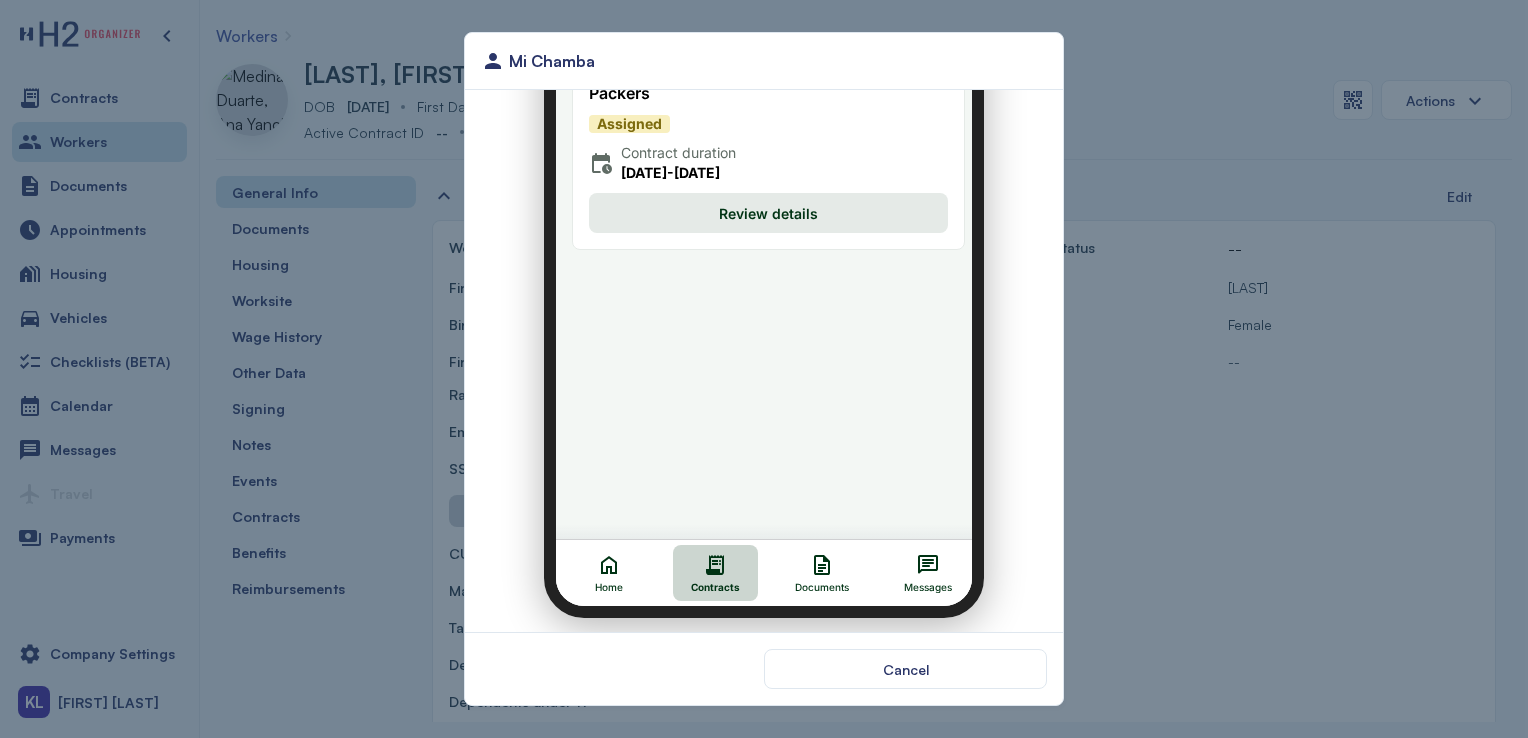 click on "Review details" at bounding box center [756, 201] 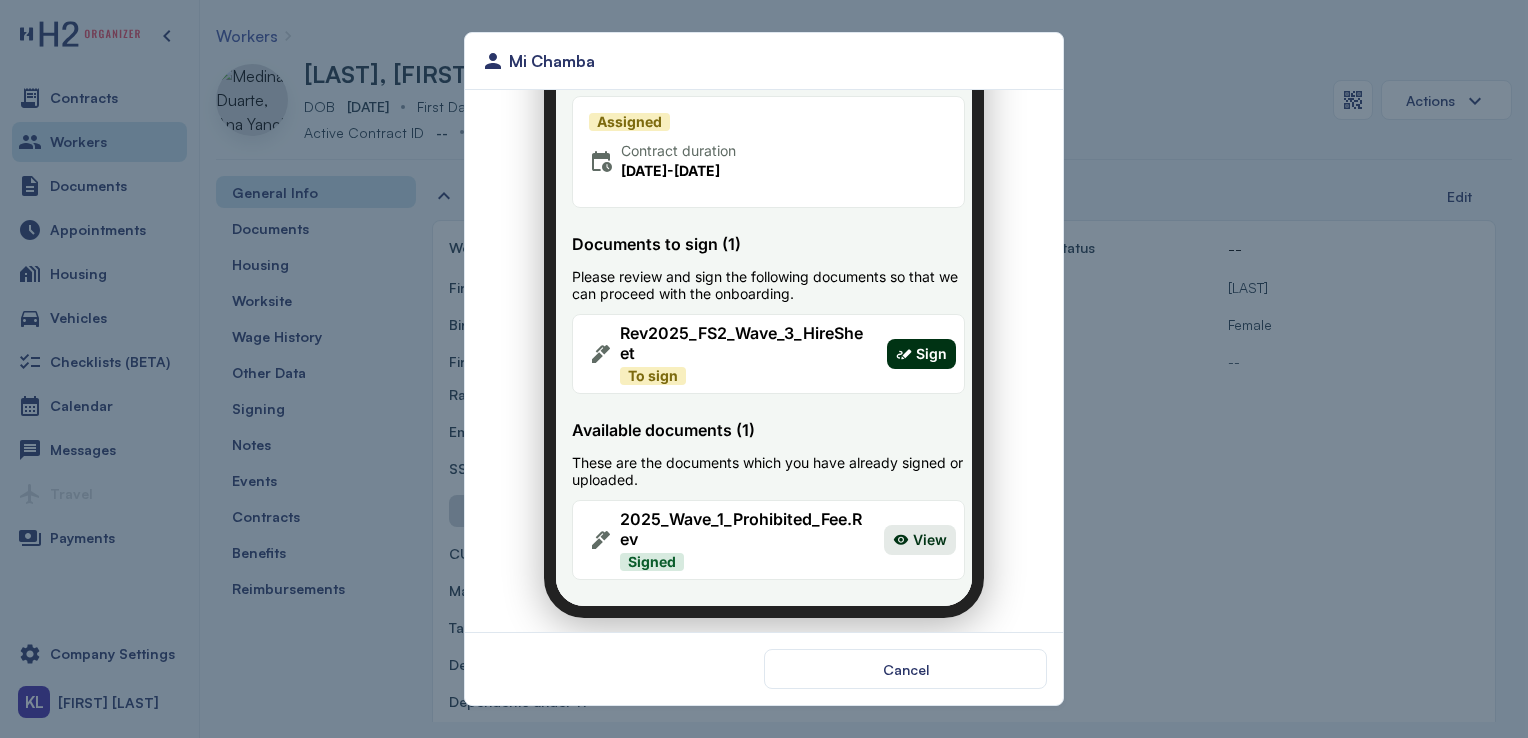 click on "Sign" at bounding box center (909, 342) 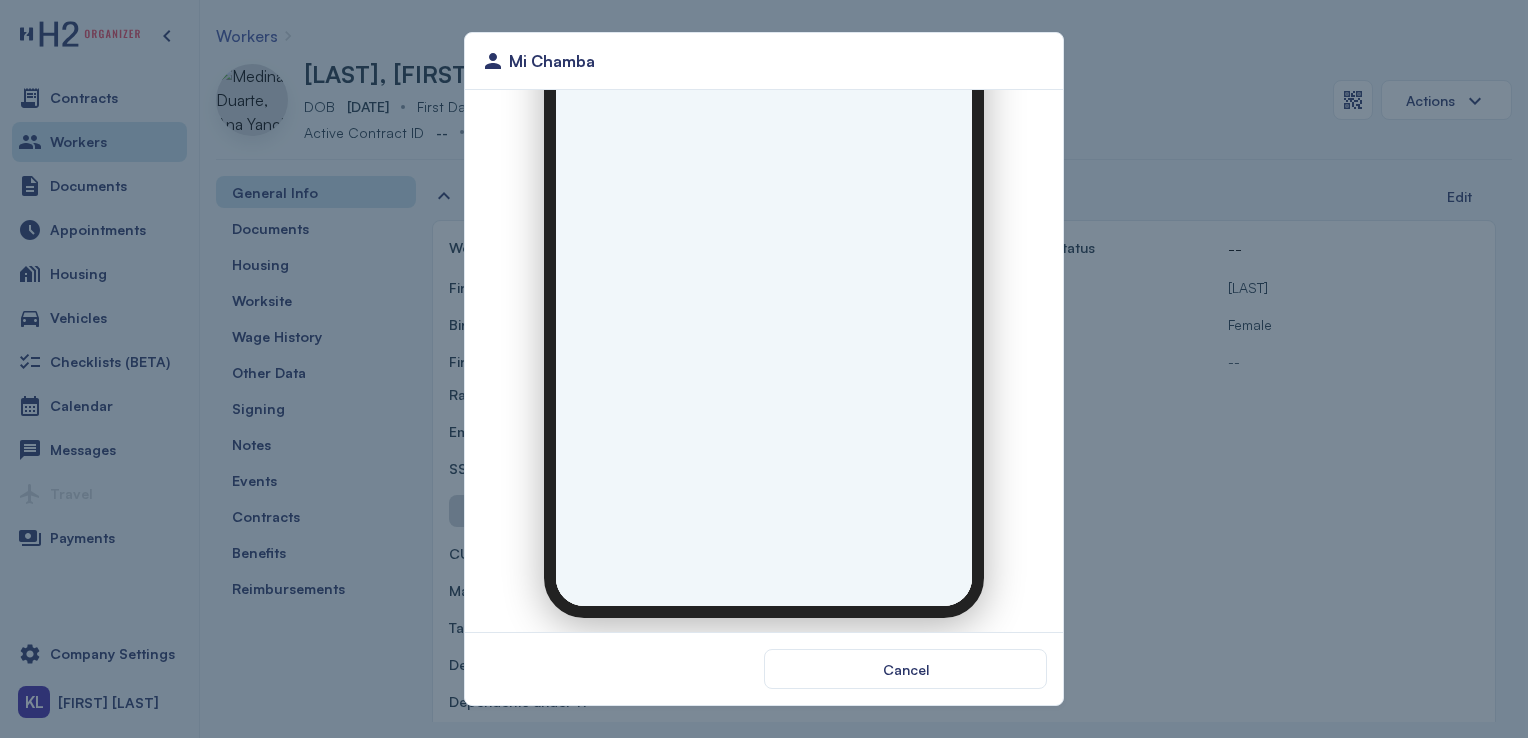 scroll, scrollTop: 0, scrollLeft: 0, axis: both 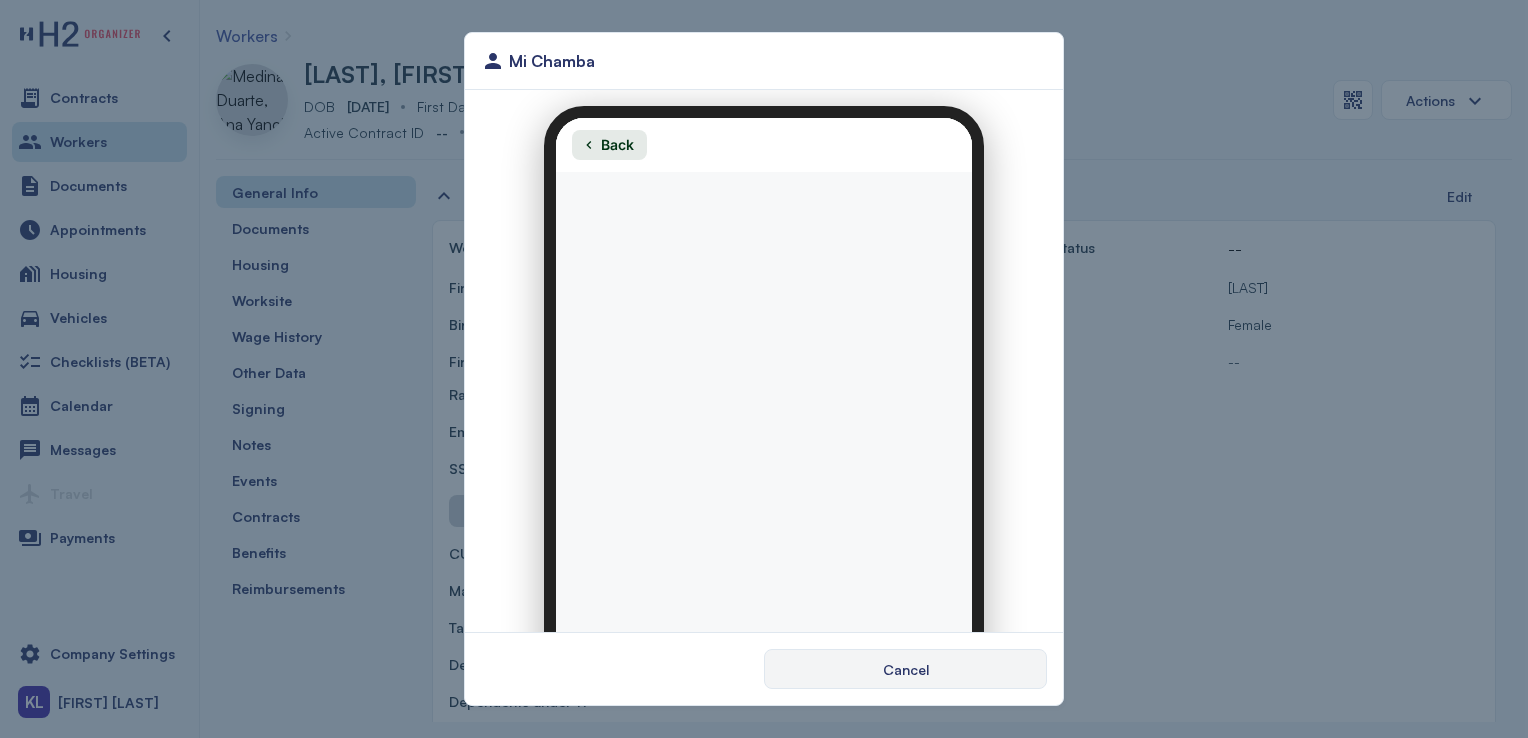 click on "Cancel" at bounding box center (905, 669) 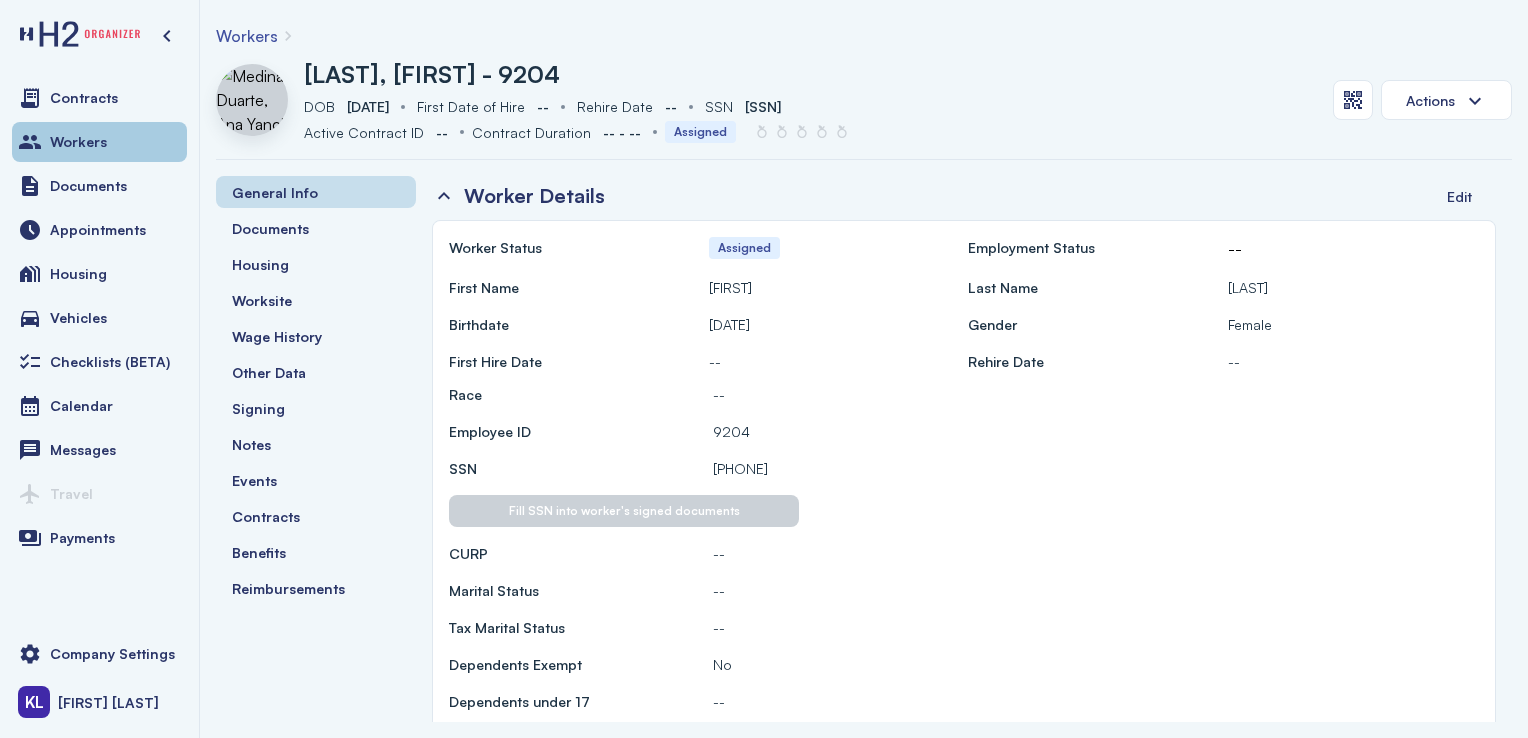 click on "Workers" at bounding box center (99, 142) 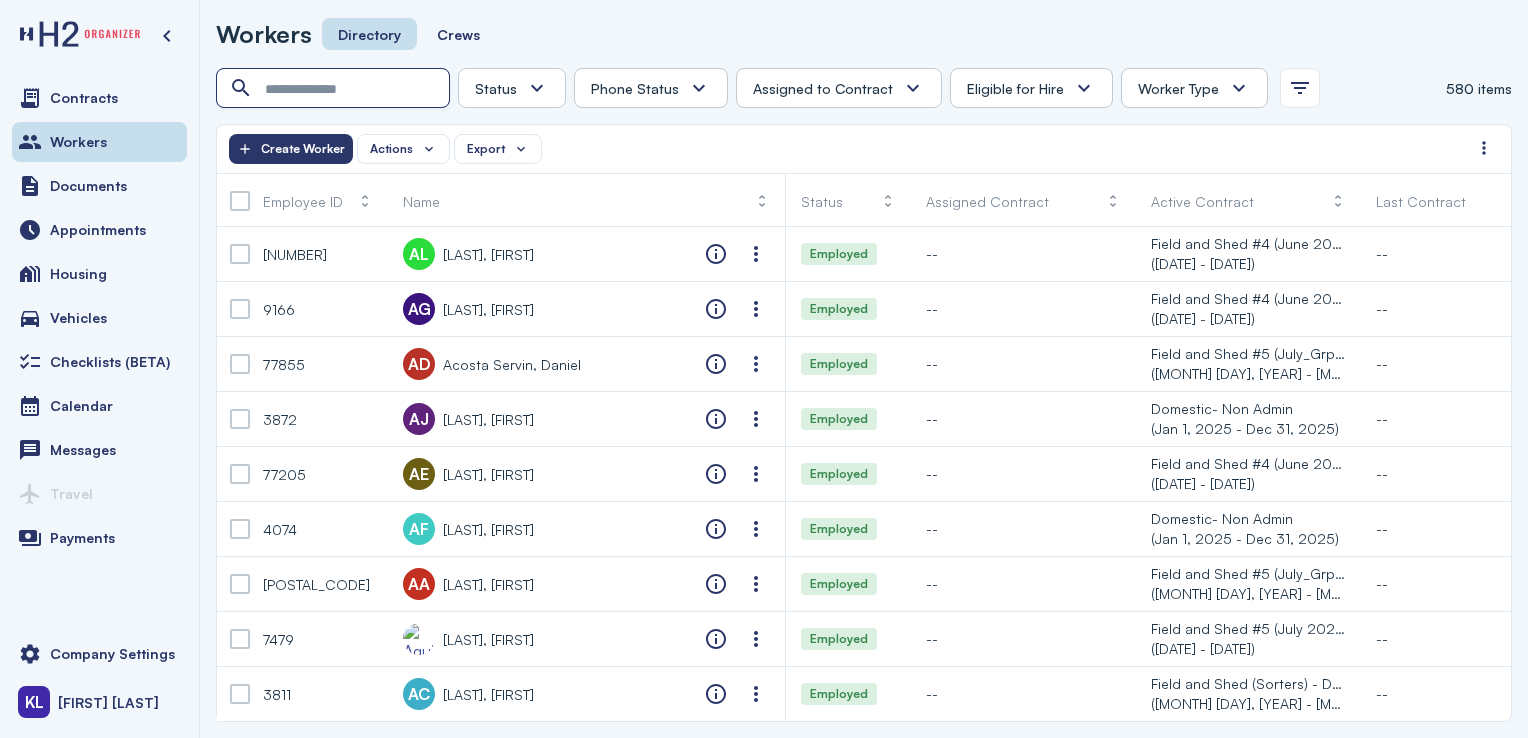 click at bounding box center (335, 89) 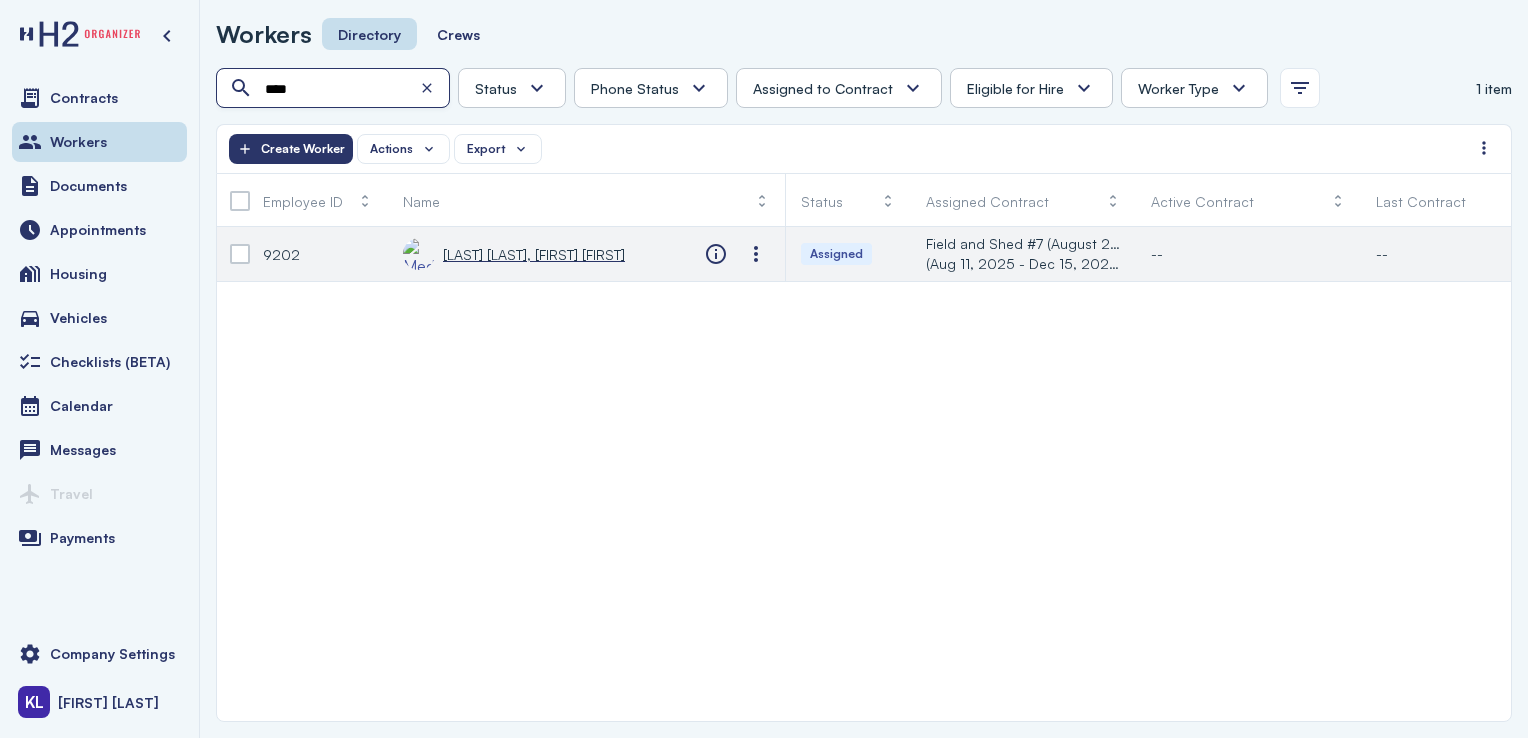 type on "****" 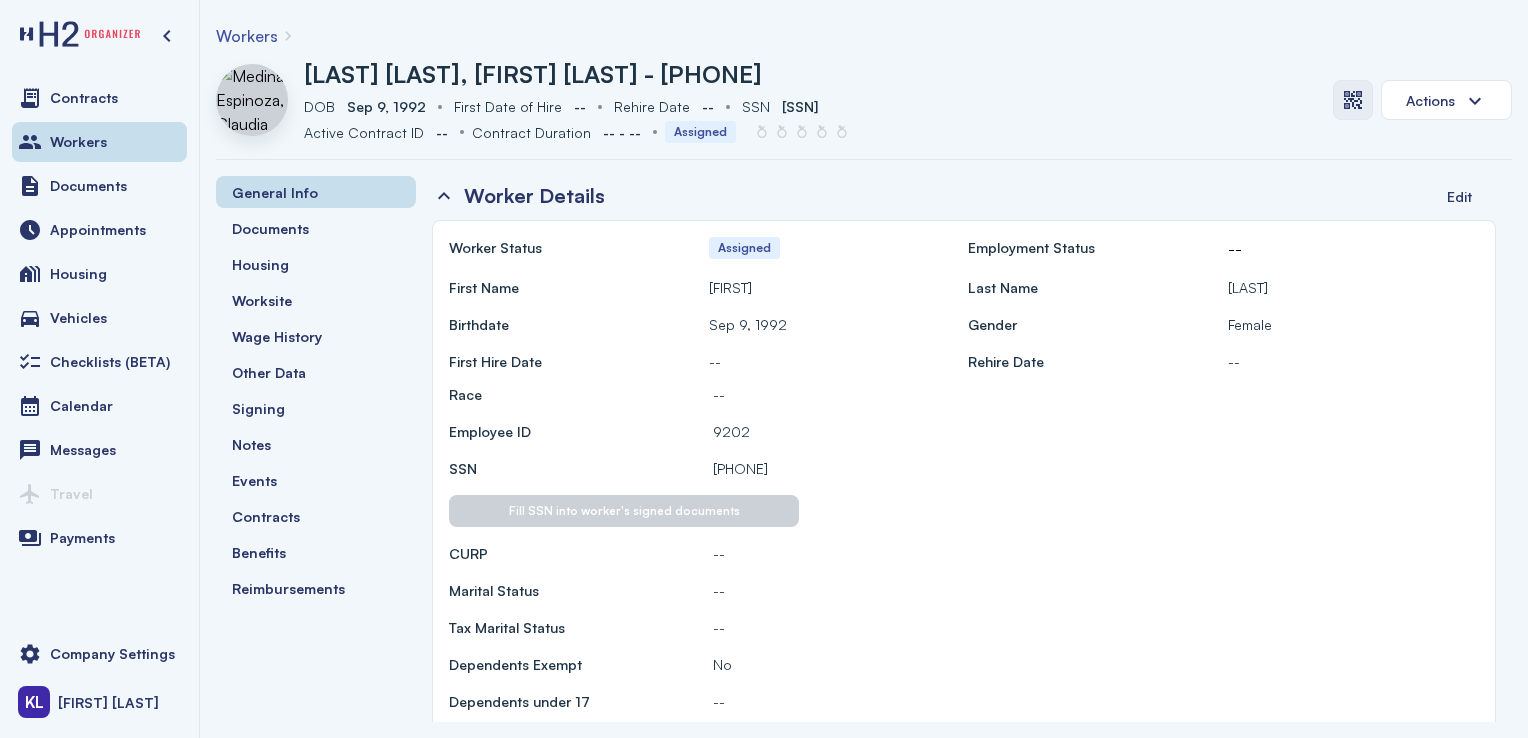 click at bounding box center [1353, 100] 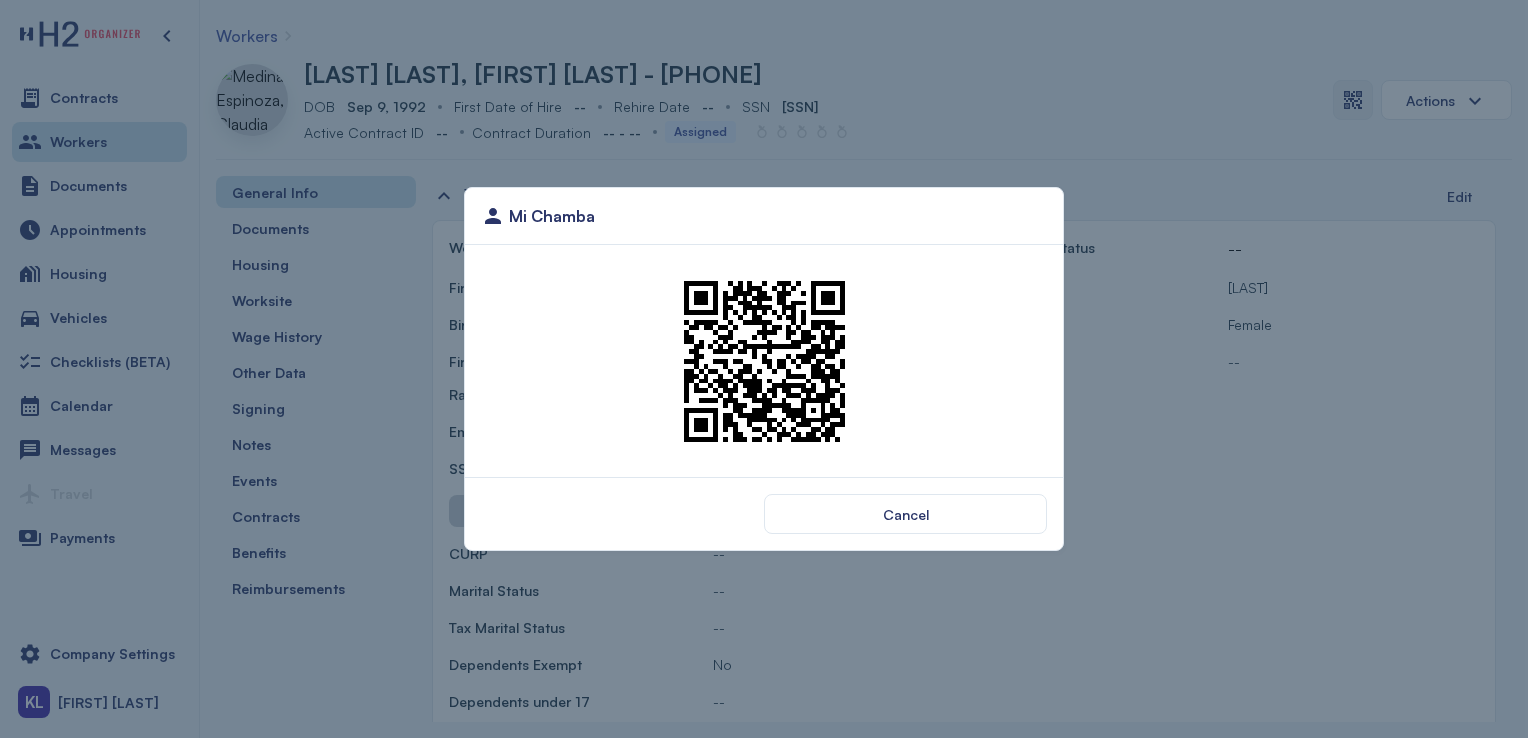 click on "Cancel" at bounding box center (905, 514) 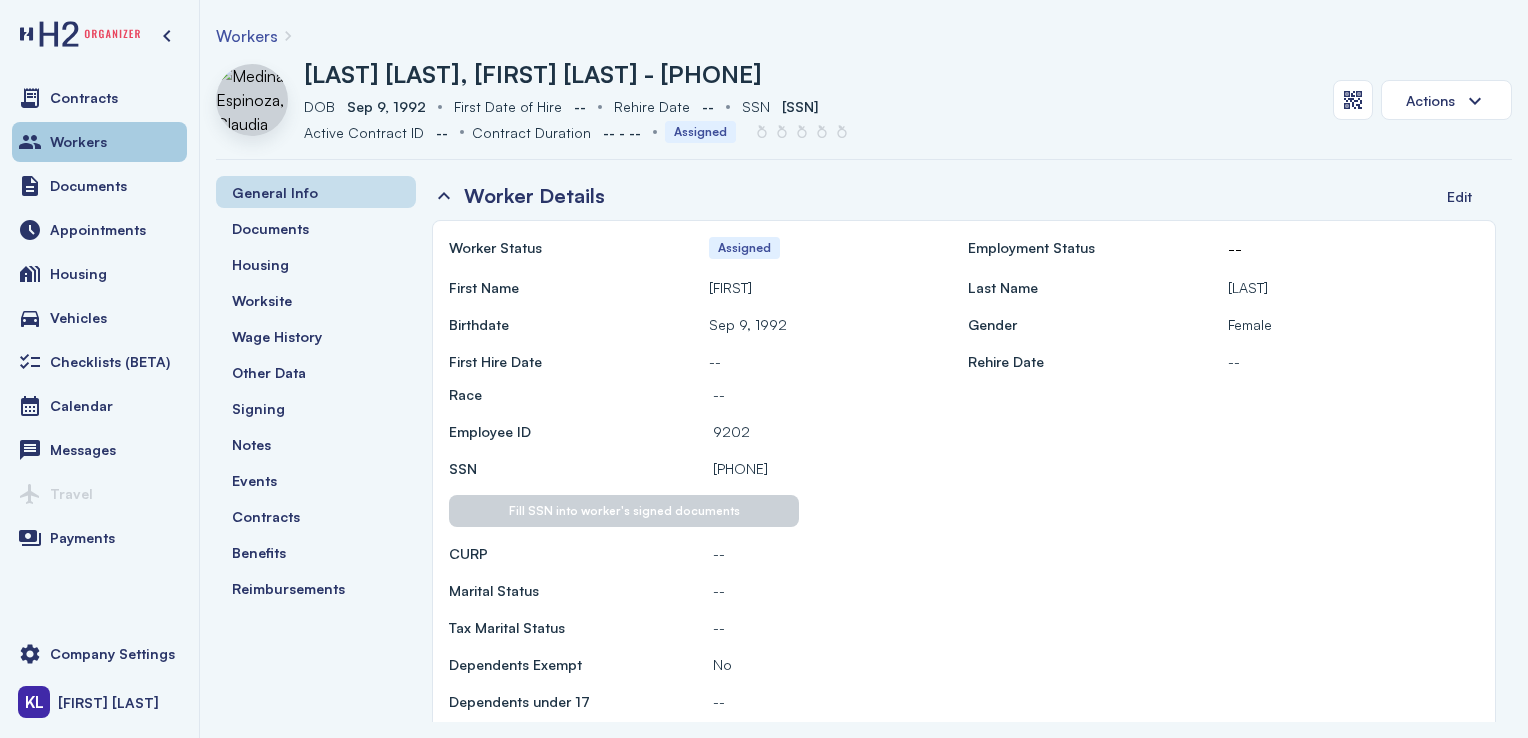 click on "Workers" at bounding box center (78, 142) 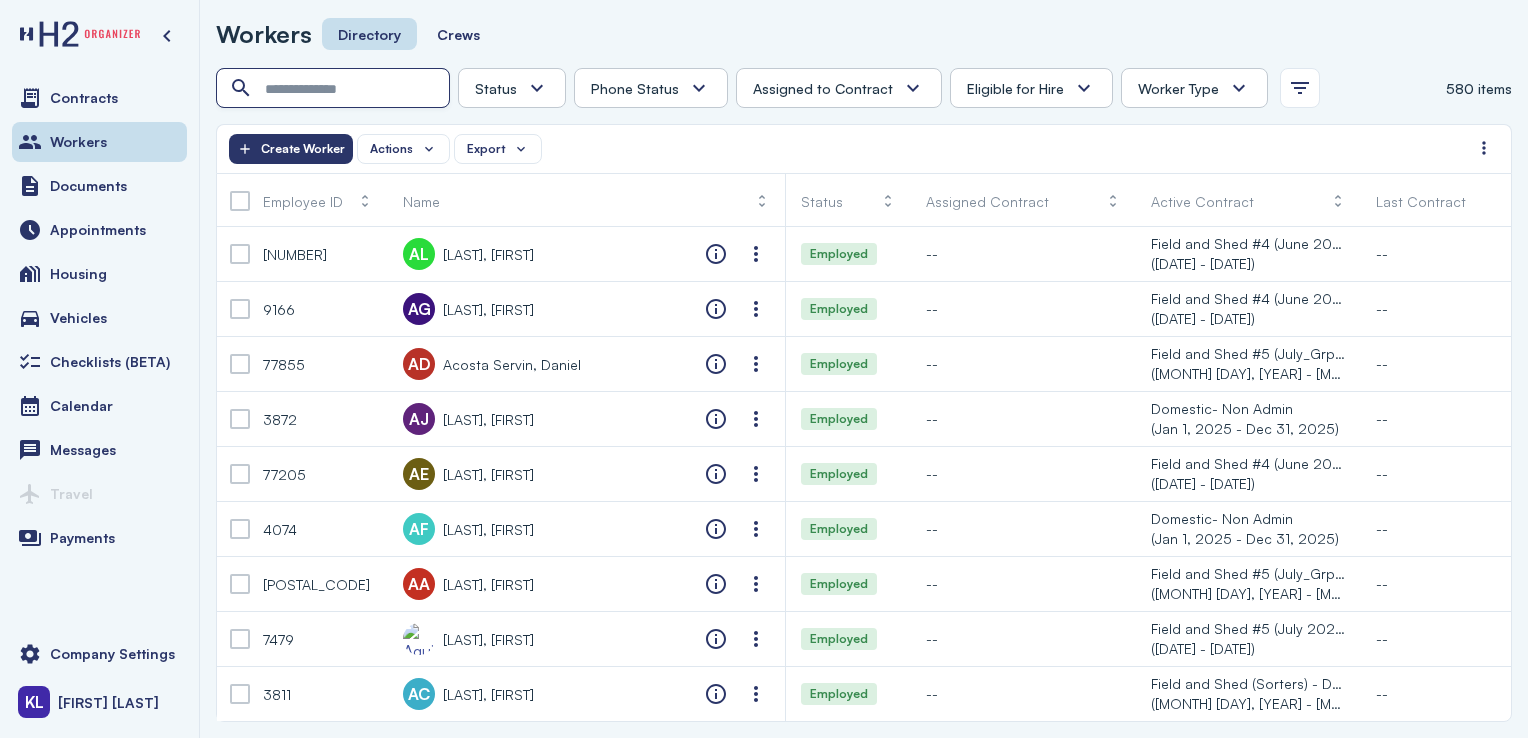 click at bounding box center (335, 89) 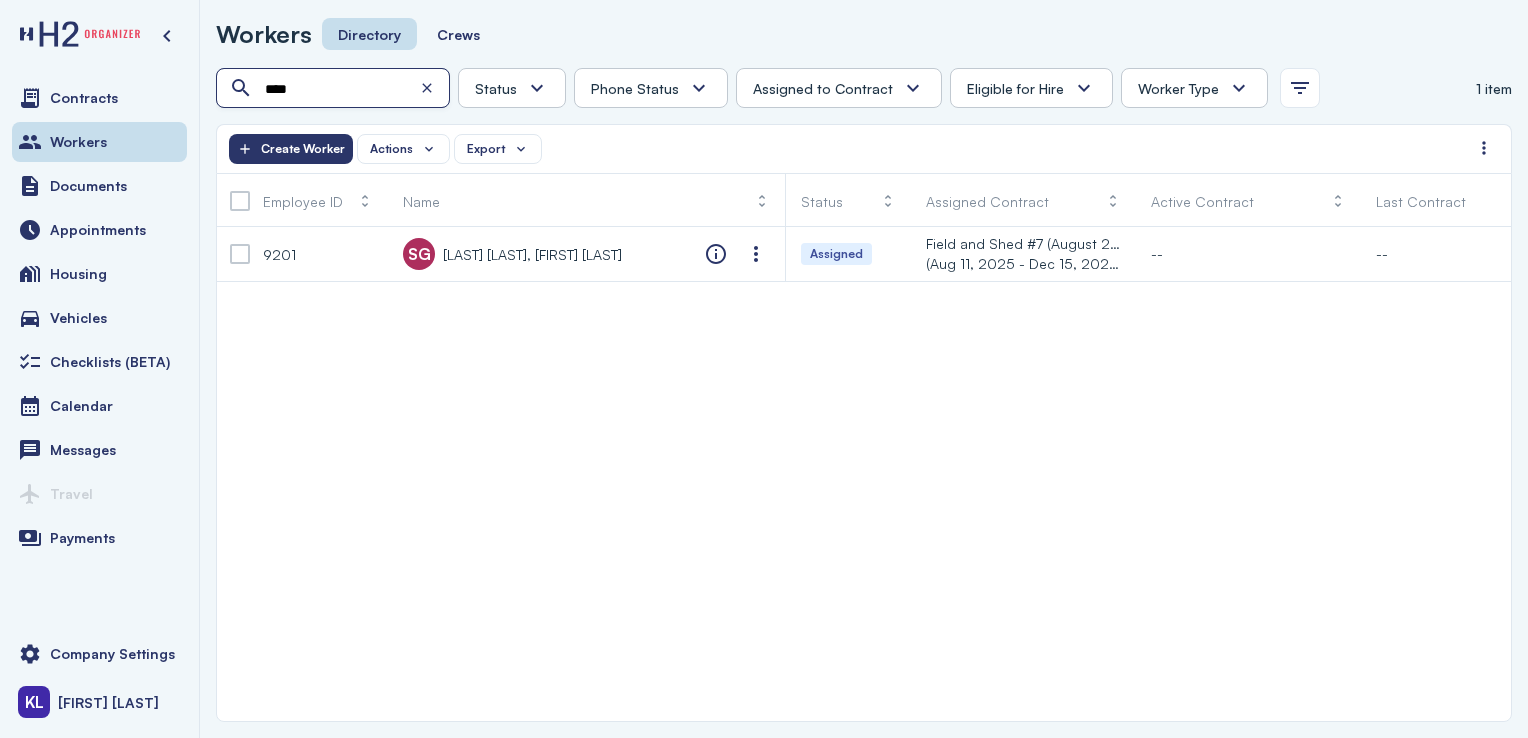 type on "****" 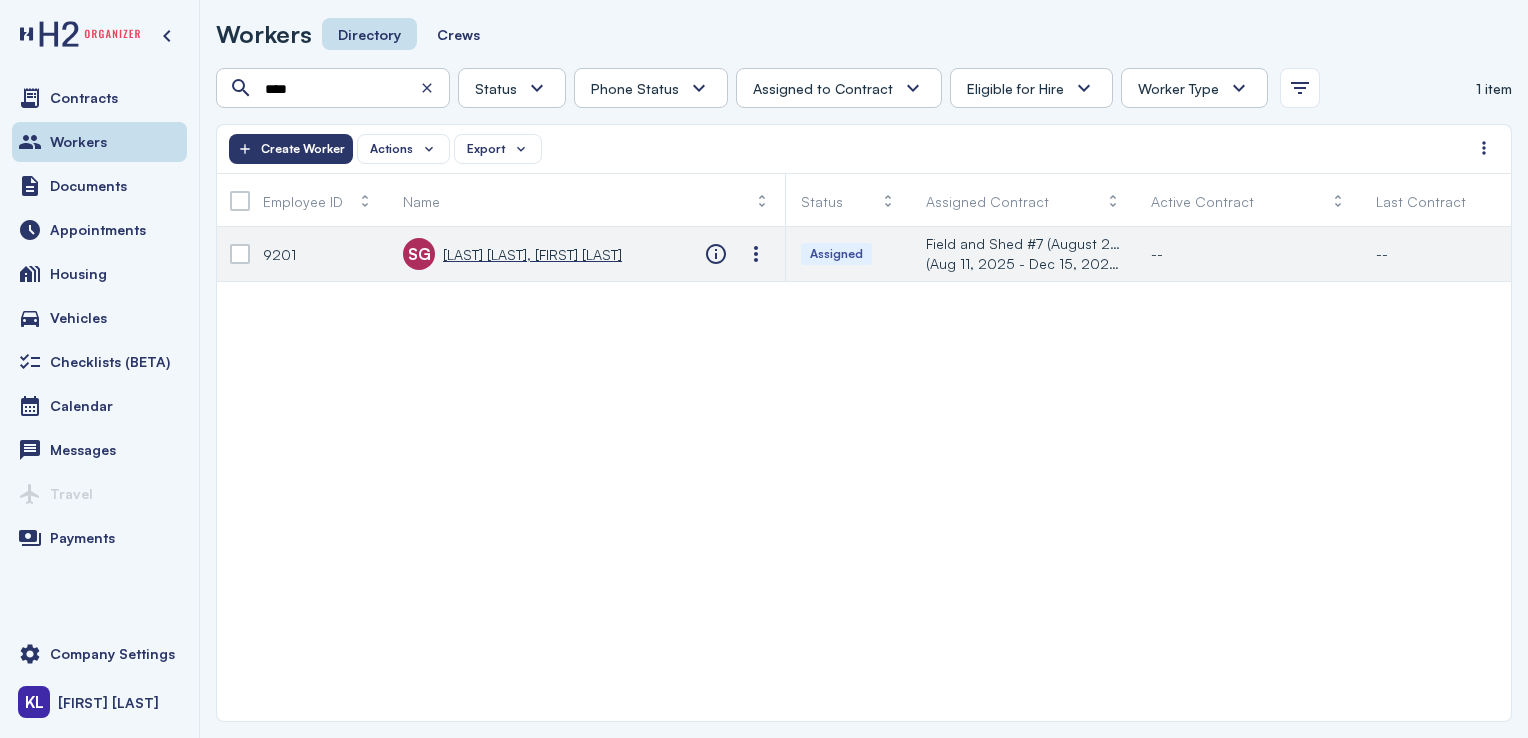 click on "[LAST] [LAST], [FIRST] [LAST]" at bounding box center [532, 254] 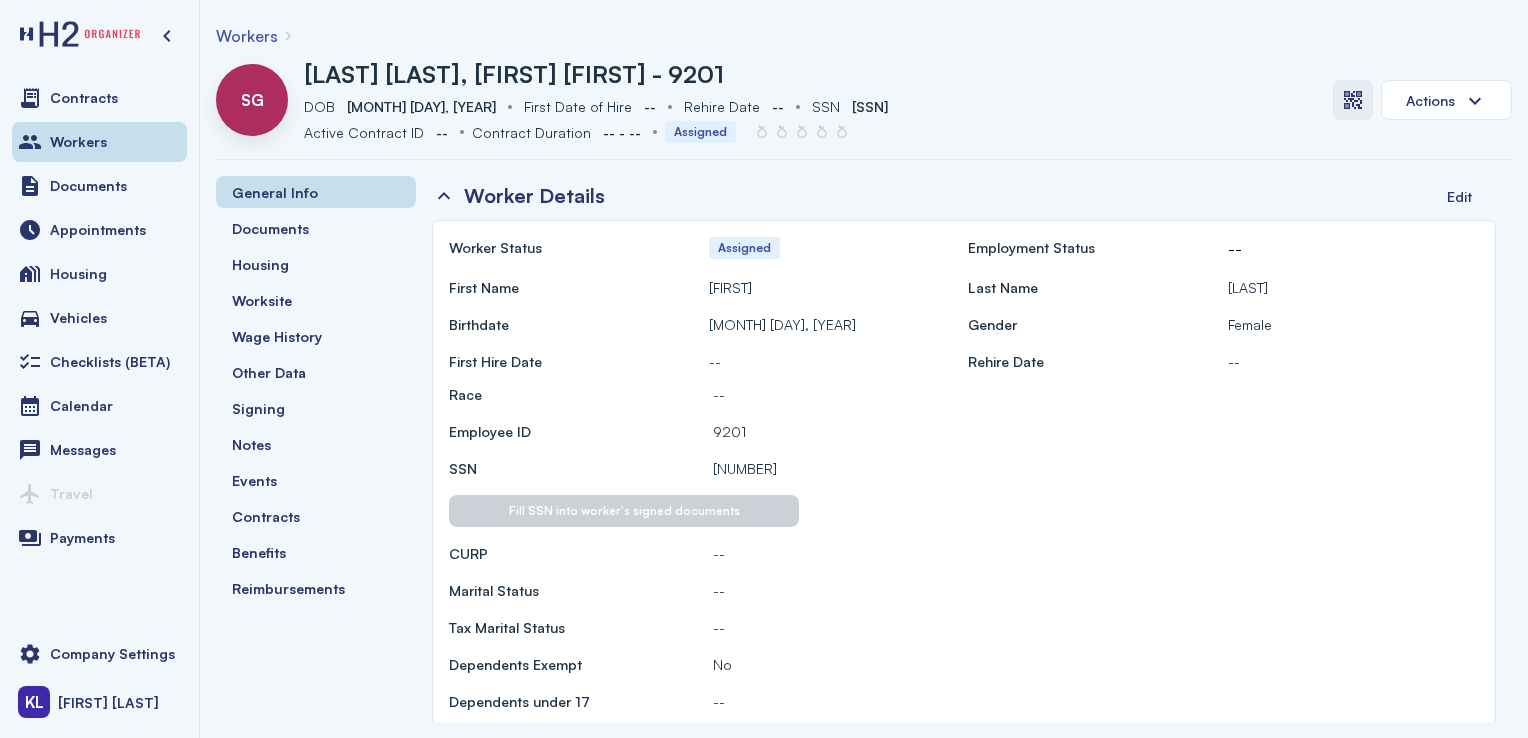 click at bounding box center (1353, 100) 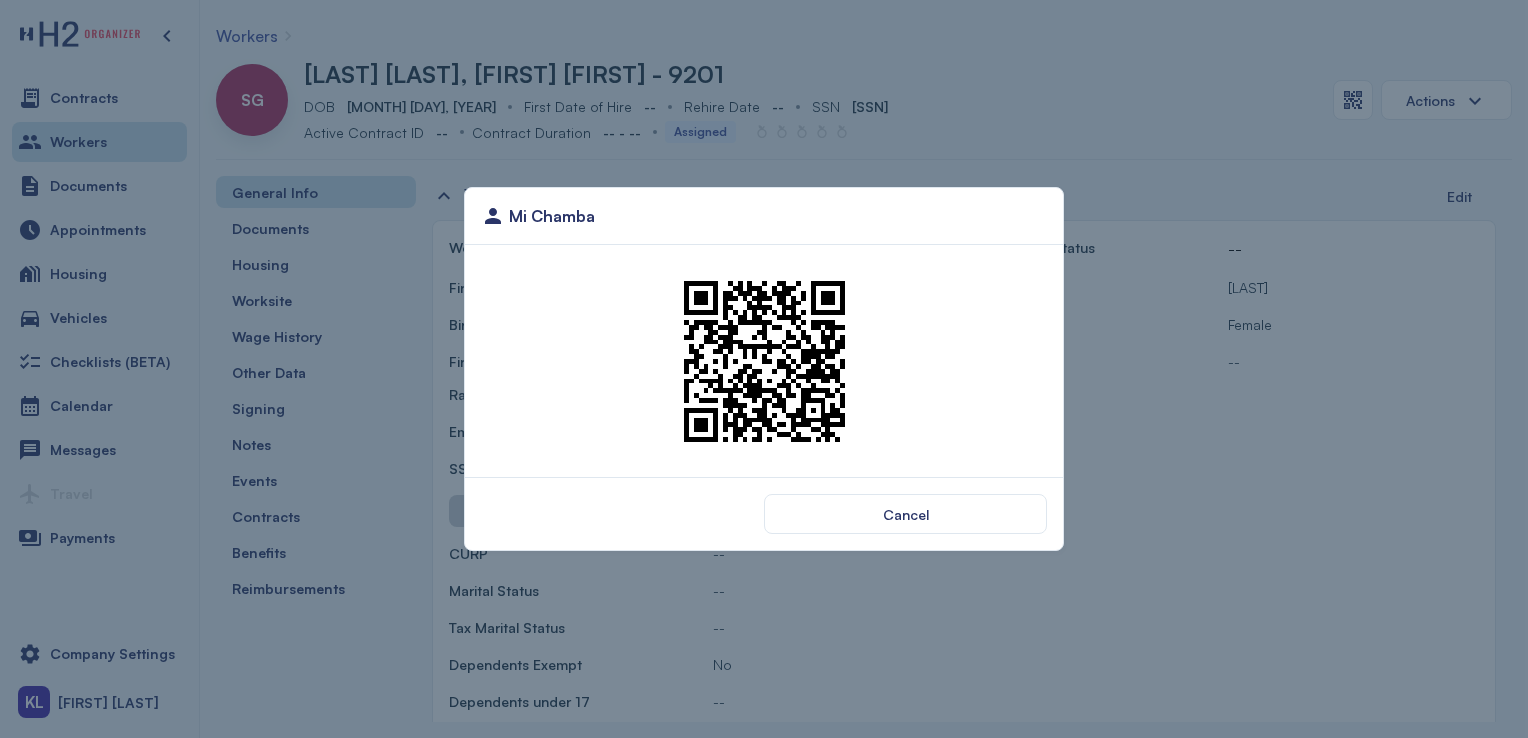 click at bounding box center (764, 361) 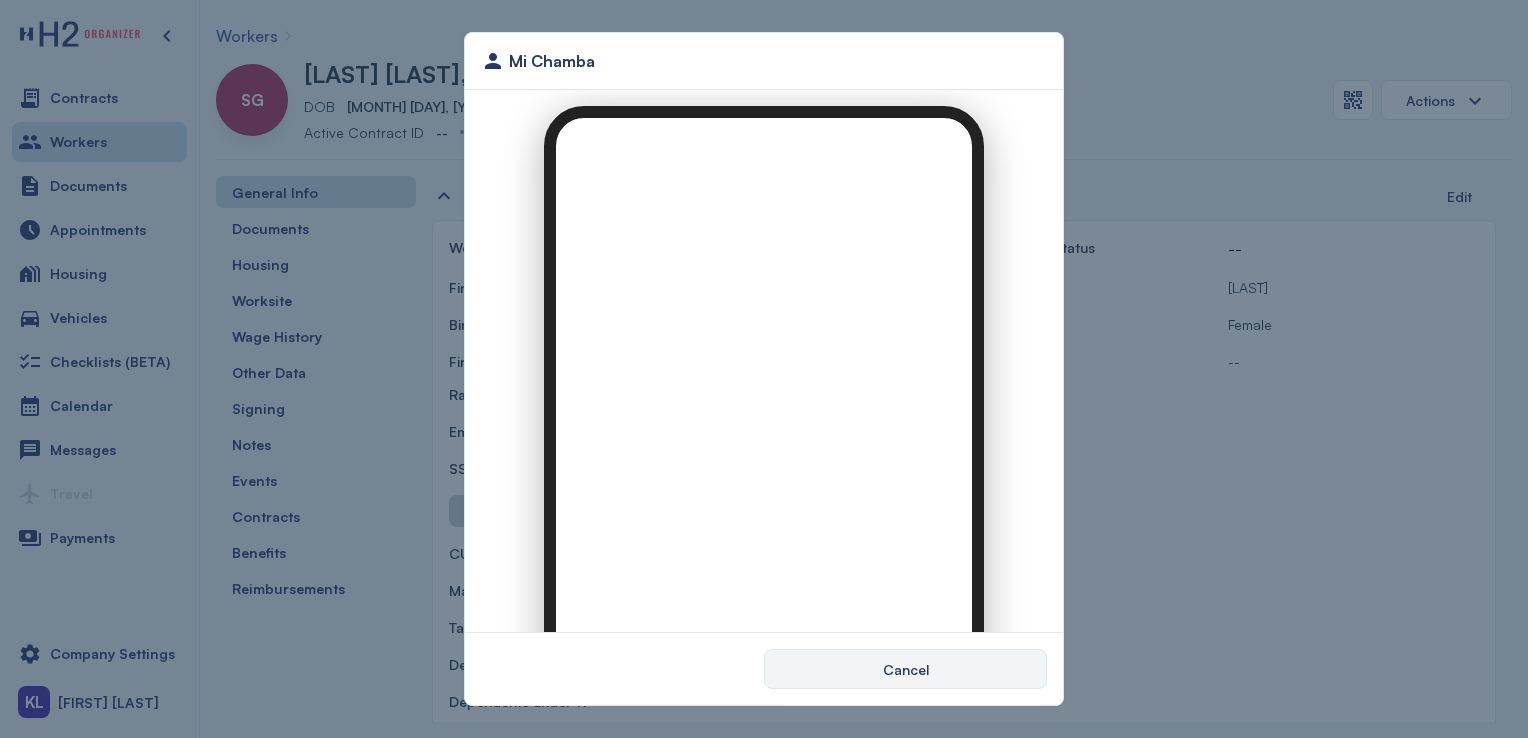 scroll, scrollTop: 0, scrollLeft: 0, axis: both 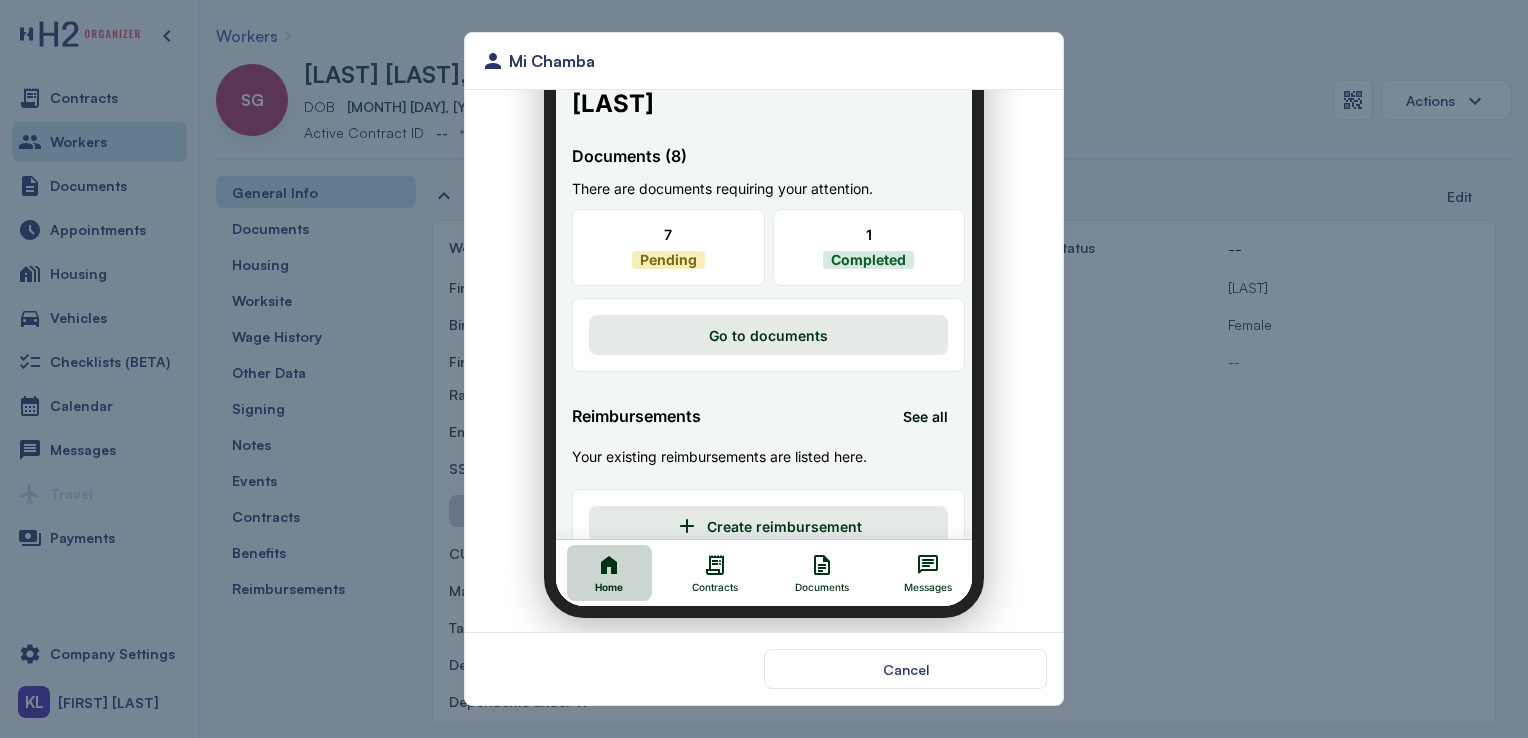 click 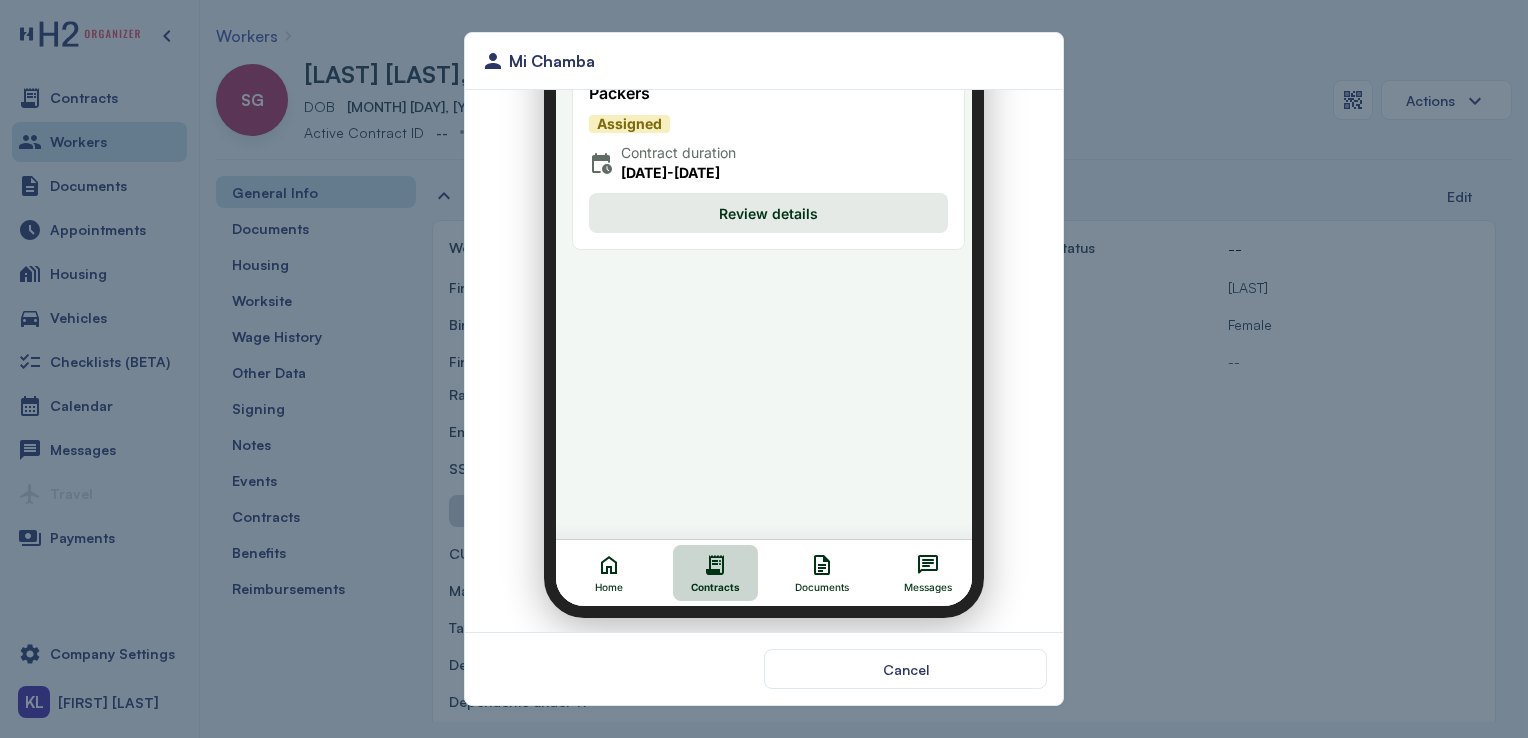 click on "Review details" at bounding box center [756, 201] 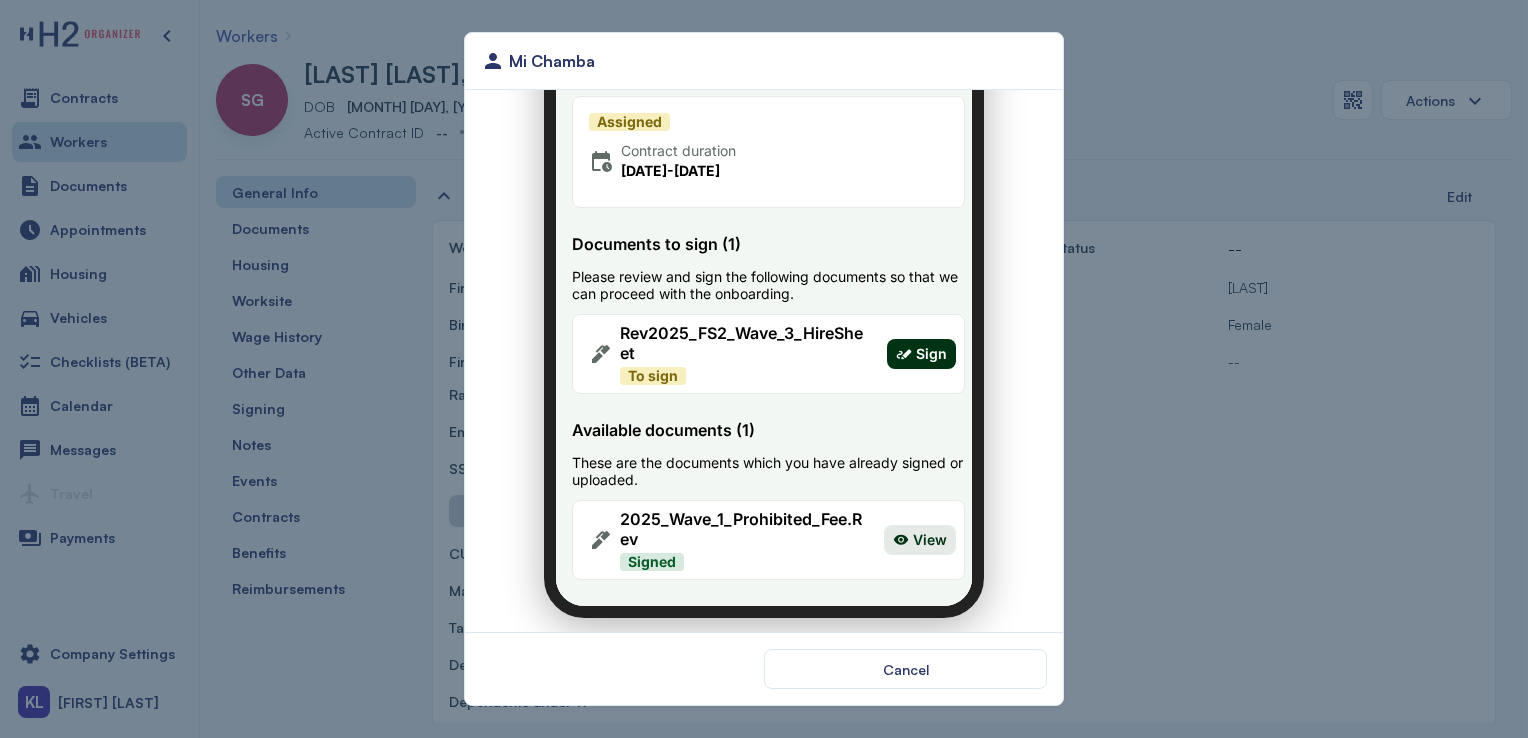 click on "Sign" at bounding box center (909, 342) 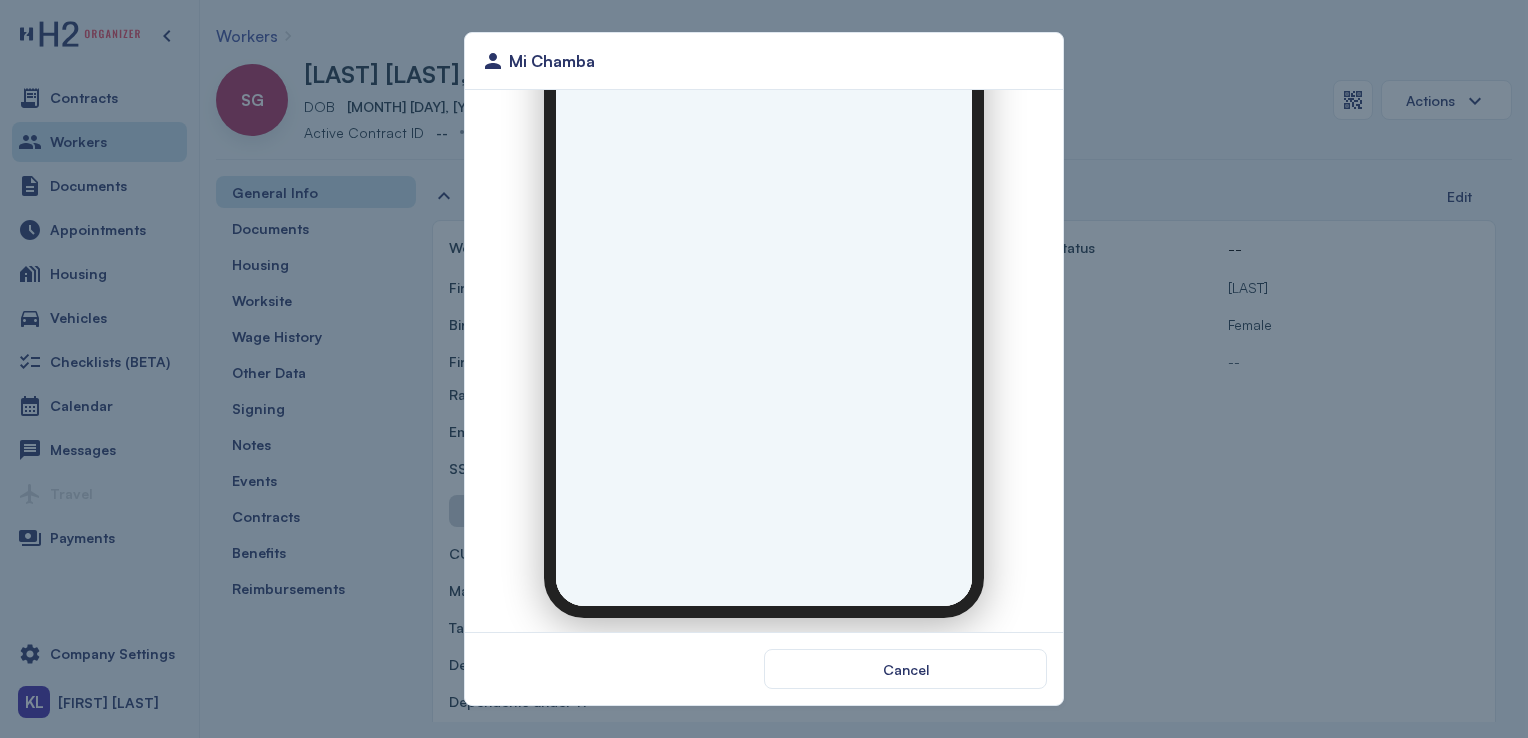 scroll, scrollTop: 0, scrollLeft: 0, axis: both 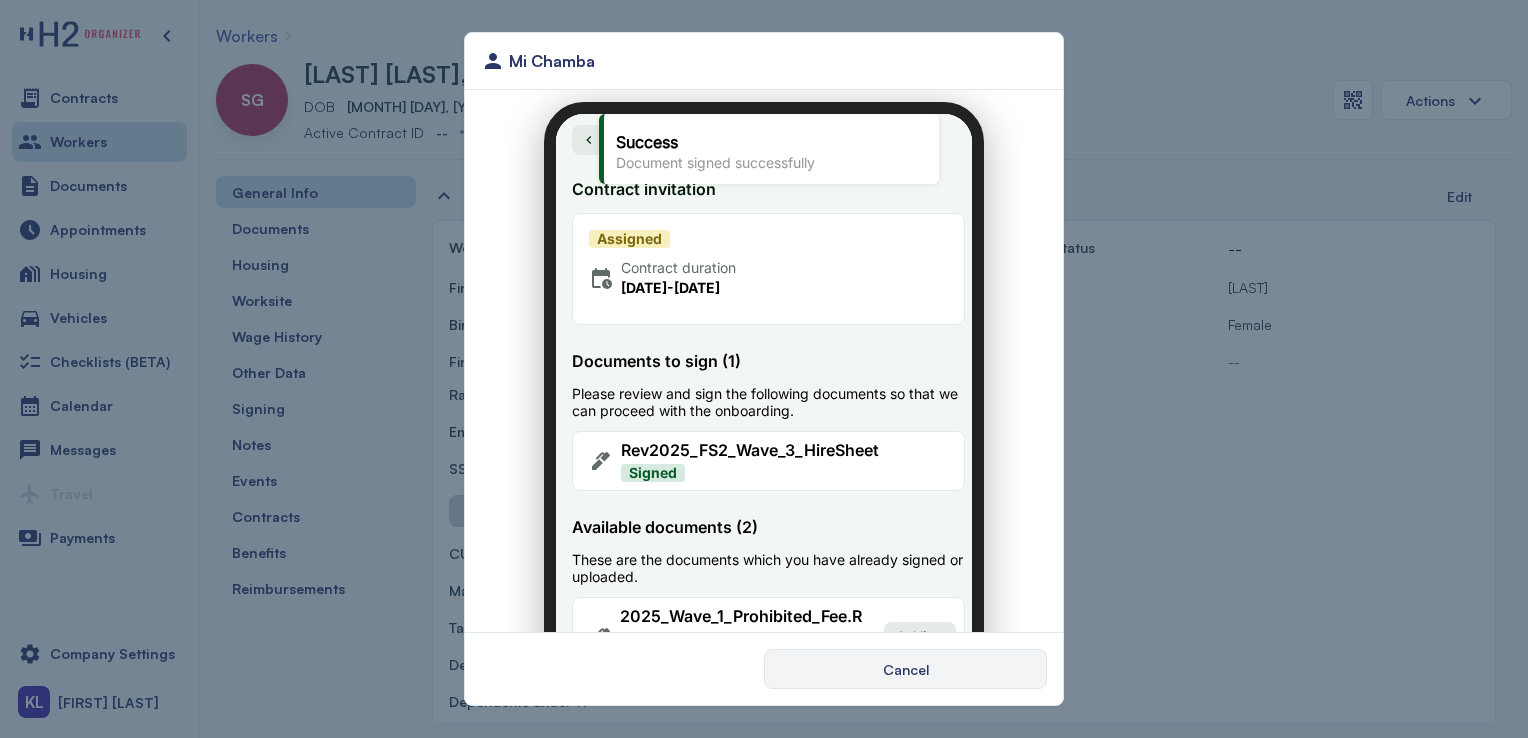 click on "Cancel" at bounding box center (906, 669) 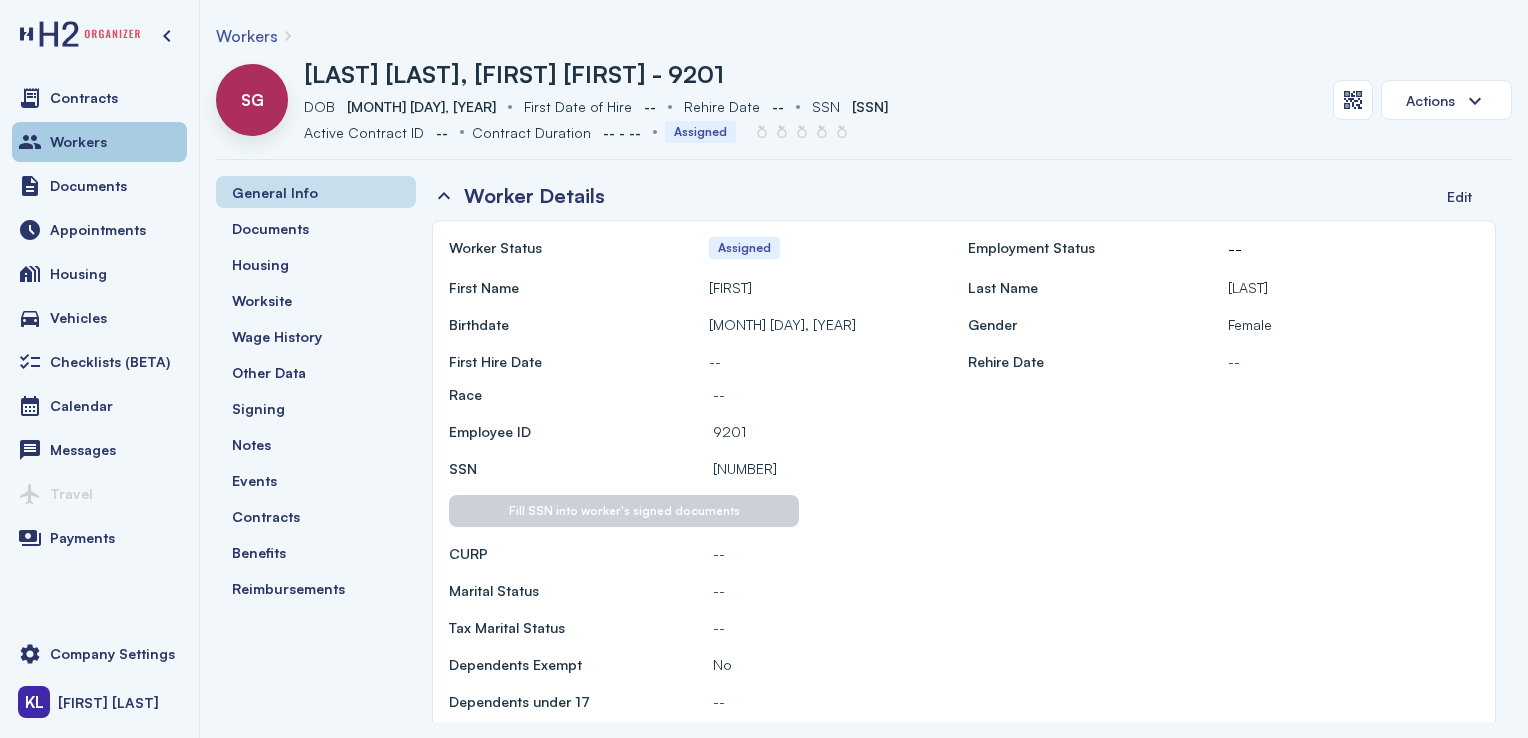 click on "Workers" at bounding box center (99, 142) 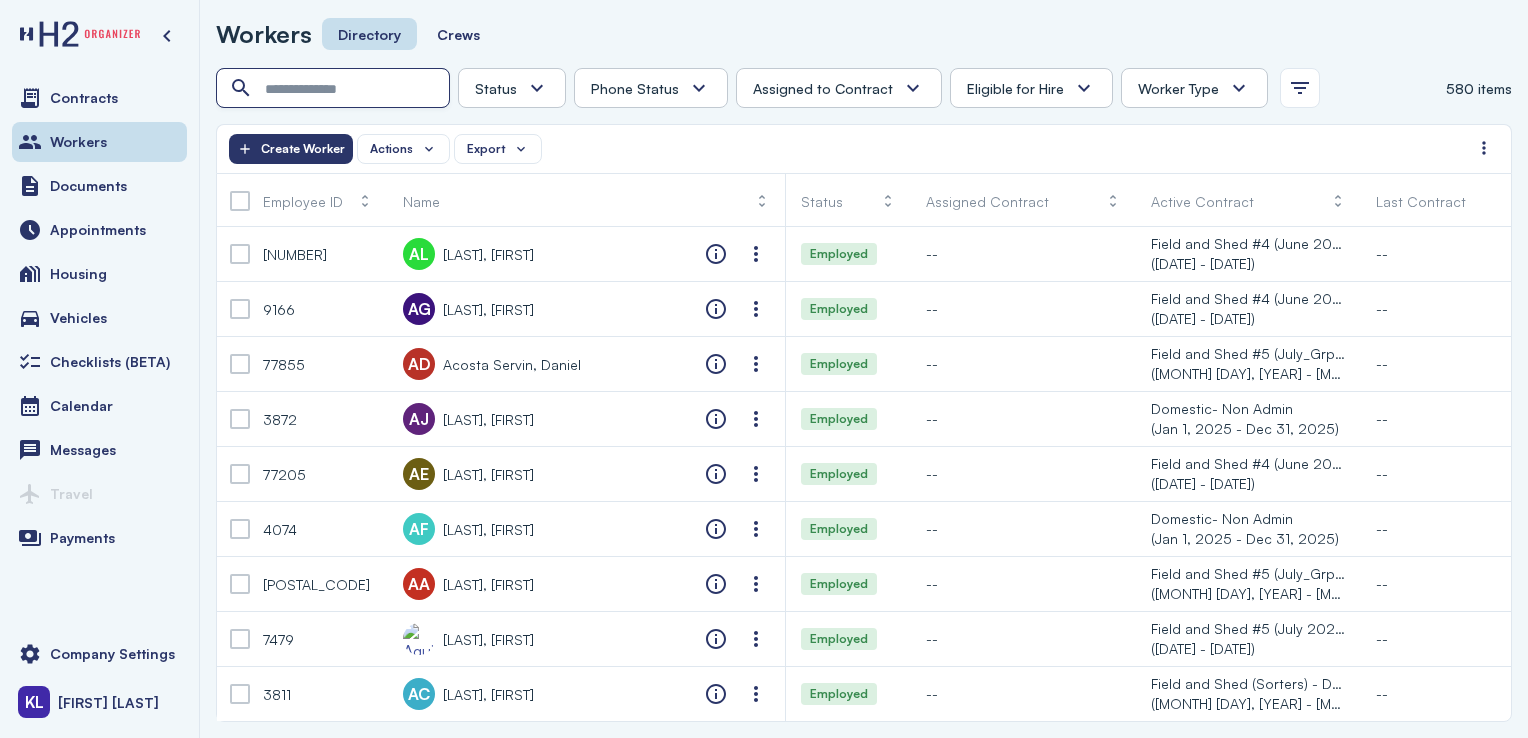 click at bounding box center (335, 89) 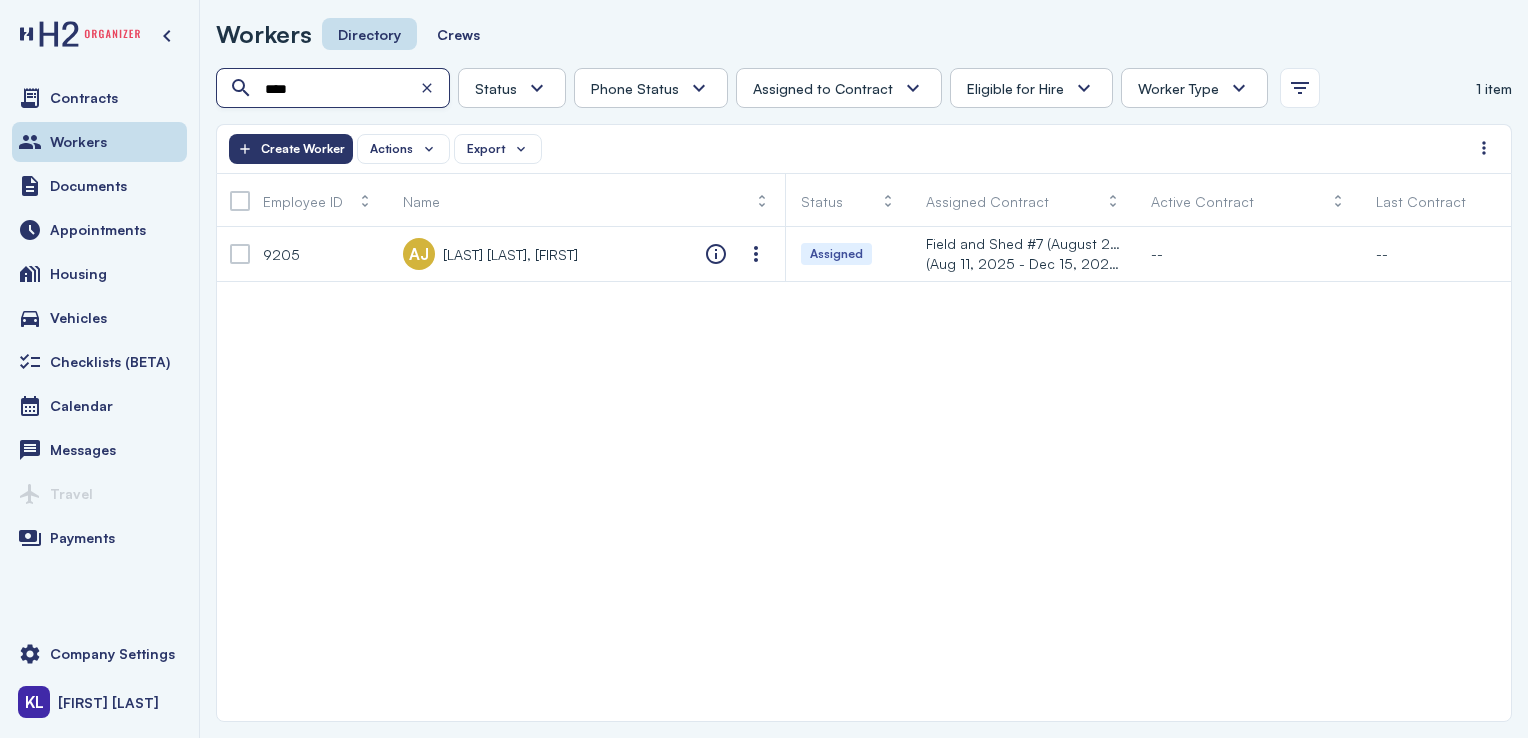 type on "****" 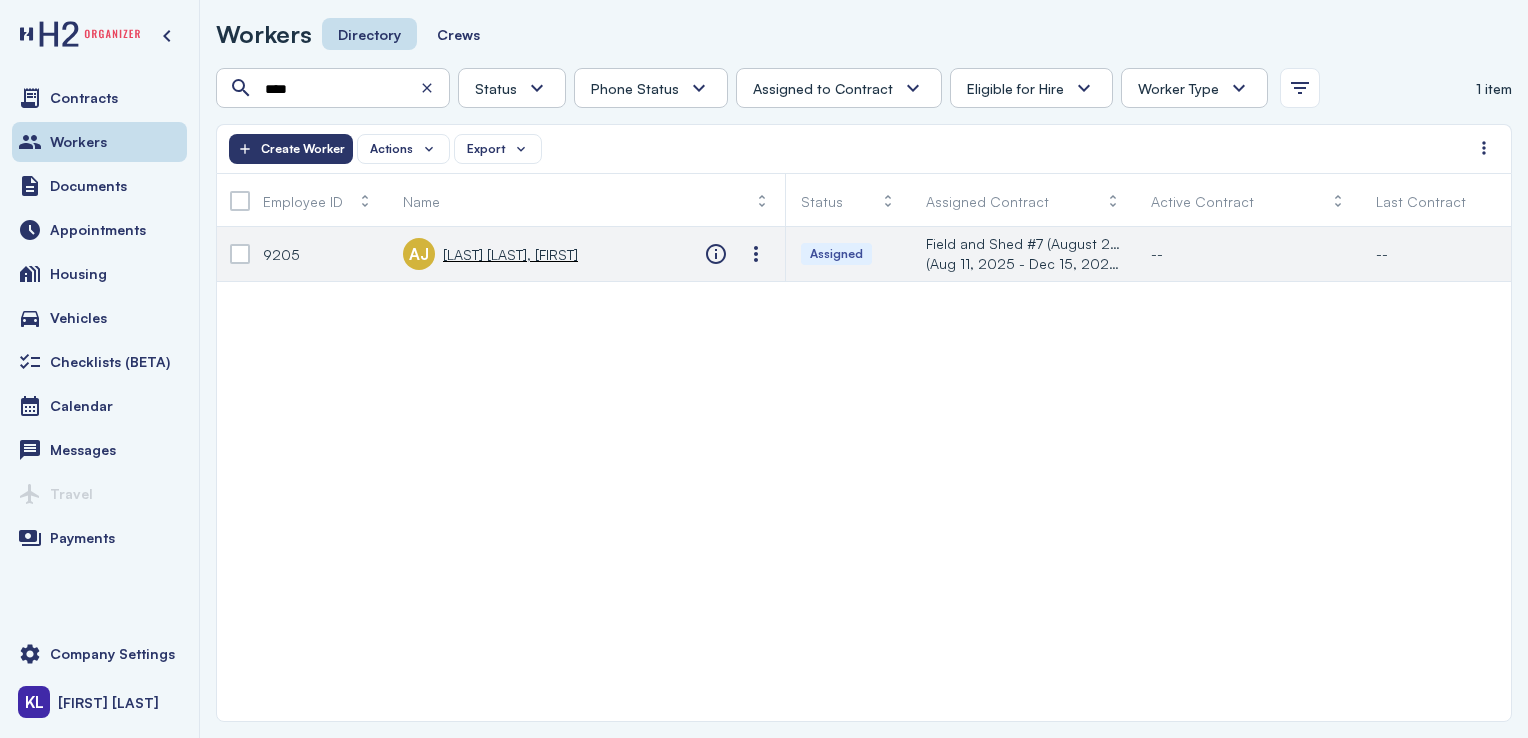 click on "[FIRST]       [LAST] [LAST], [FIRST]" 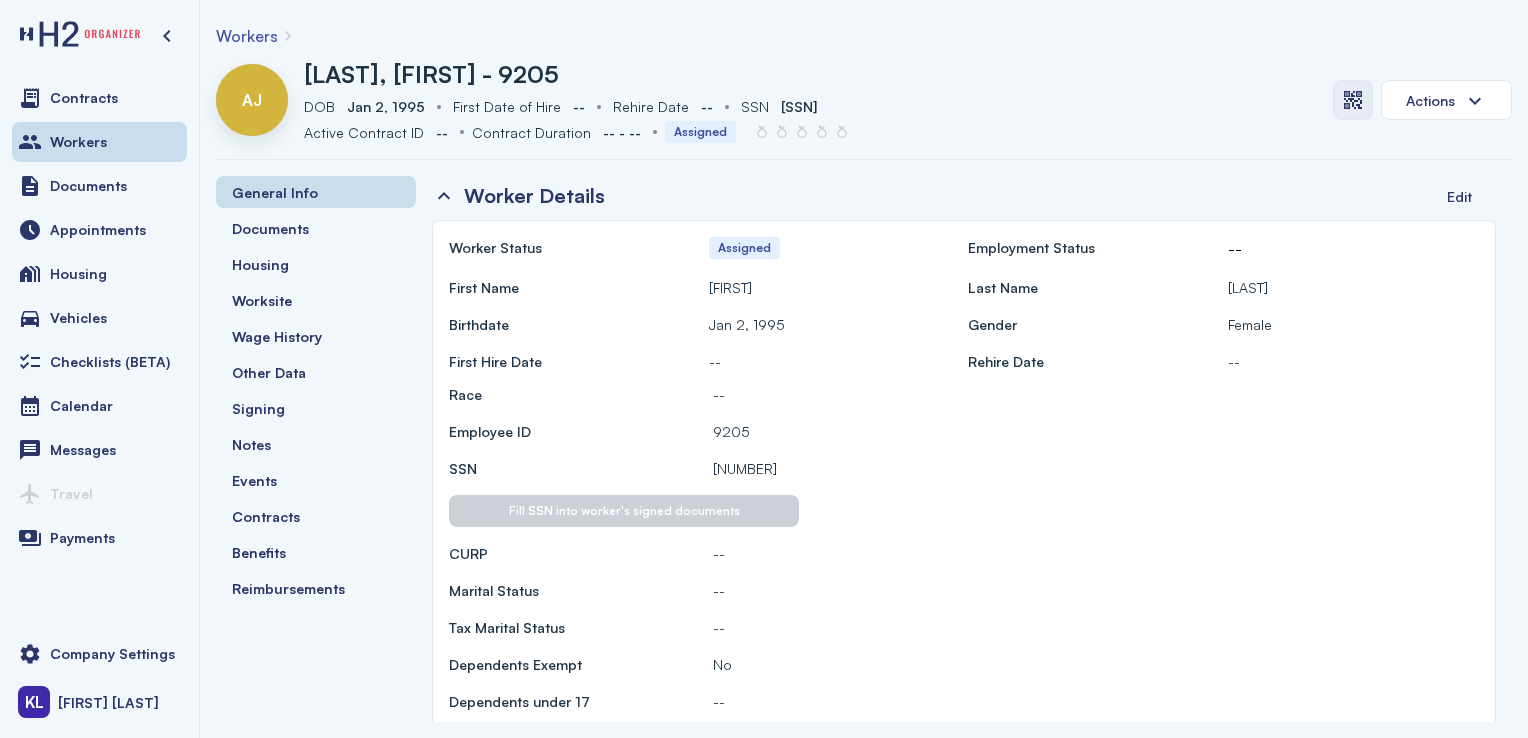 click at bounding box center (1353, 100) 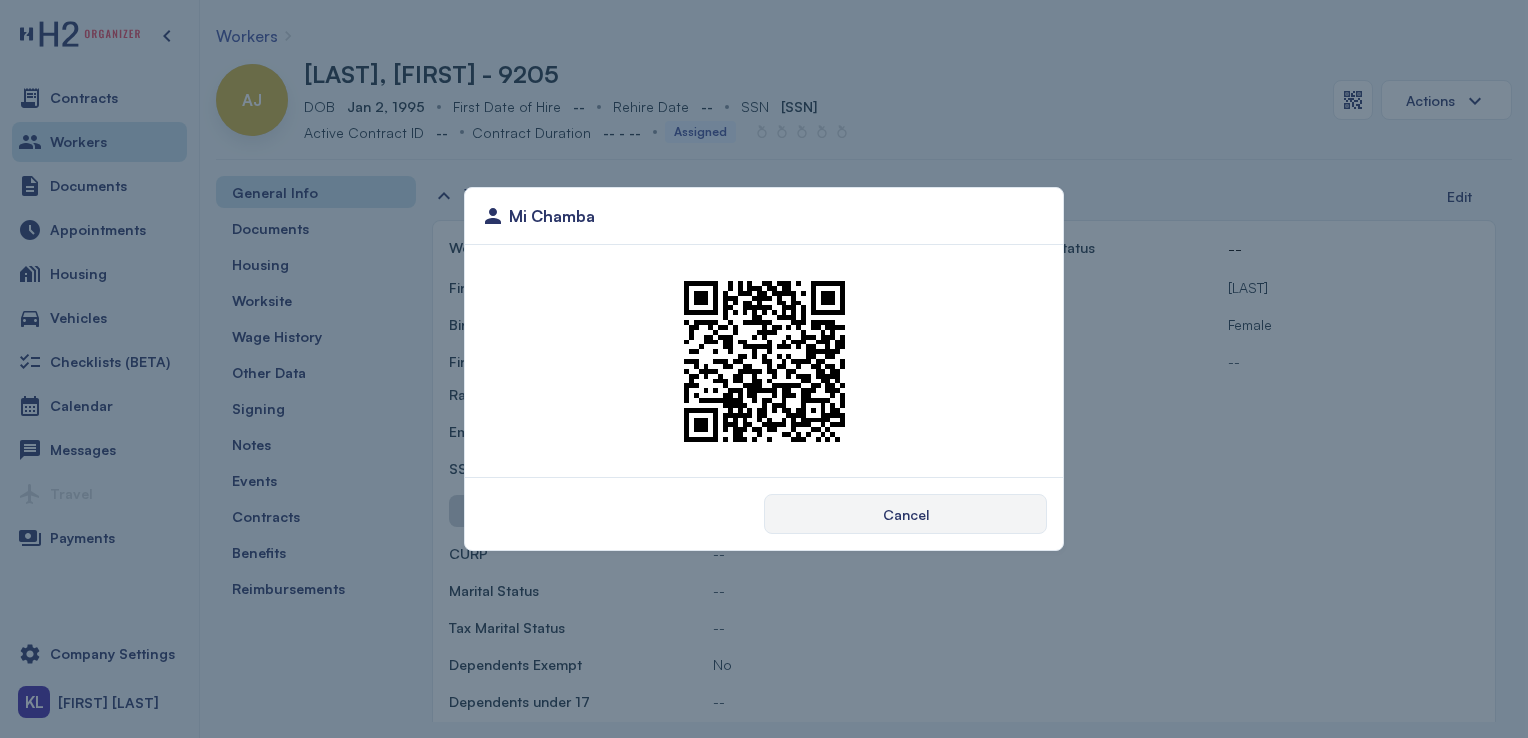 click on "Cancel" at bounding box center (905, 514) 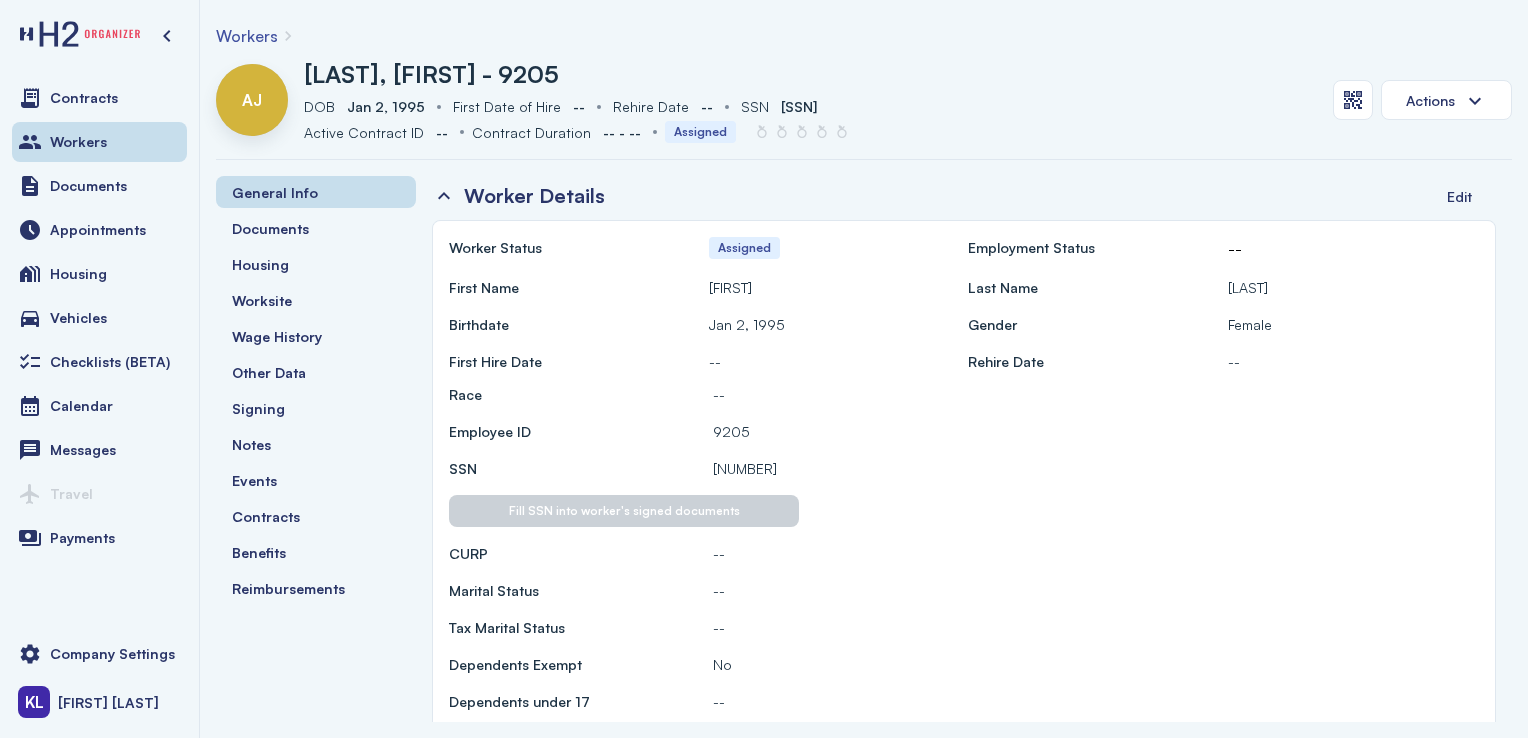 click on "Workers" at bounding box center (99, 142) 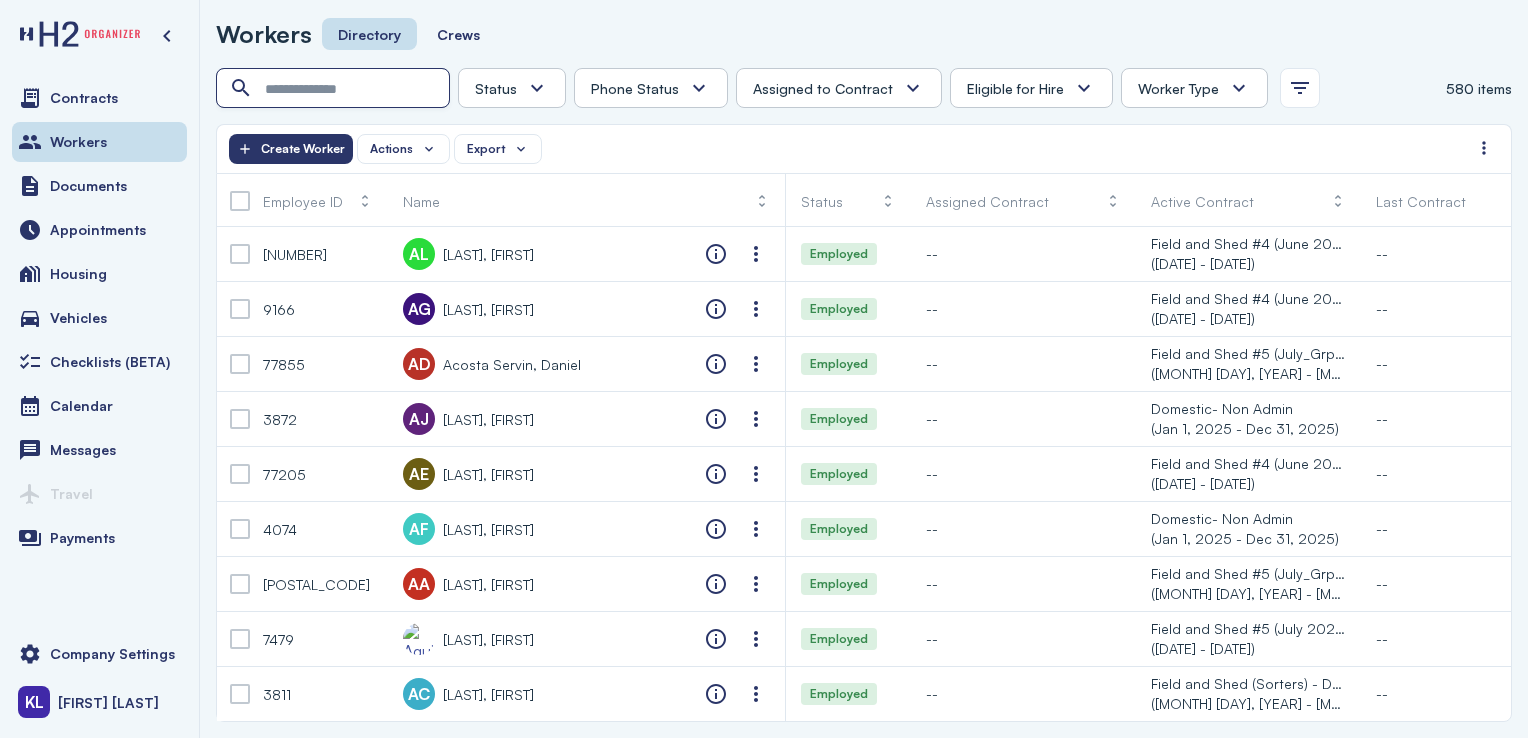 click at bounding box center (335, 89) 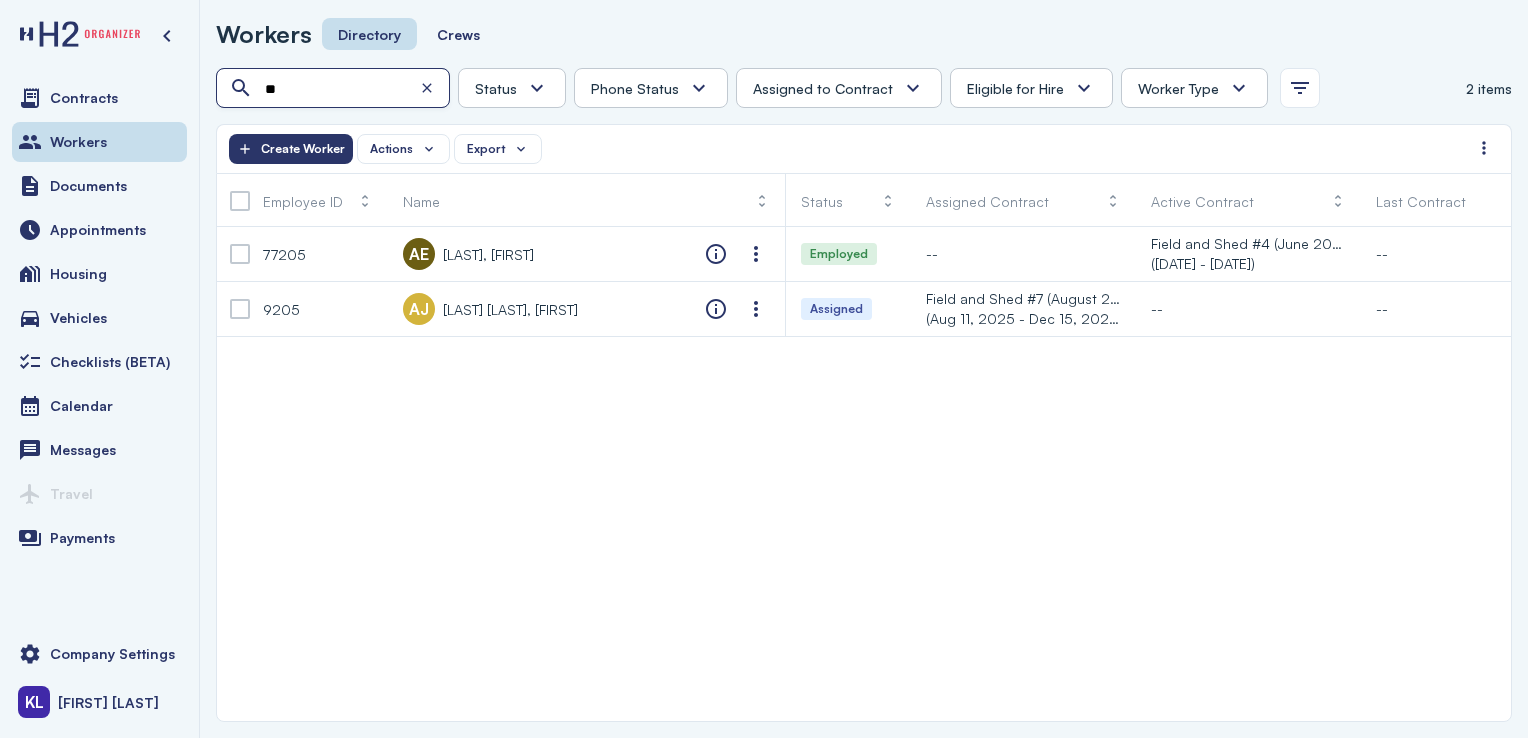 type on "*" 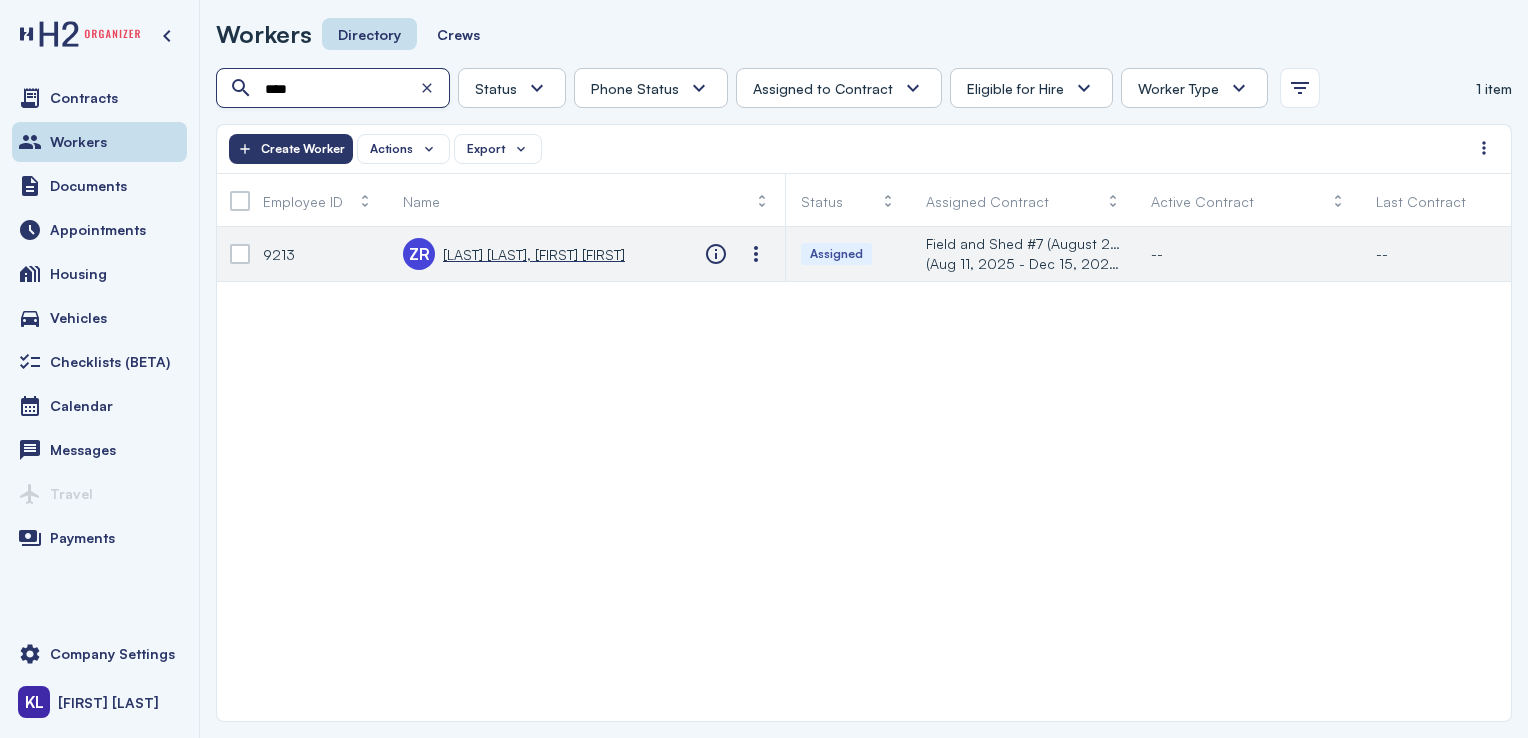 type on "****" 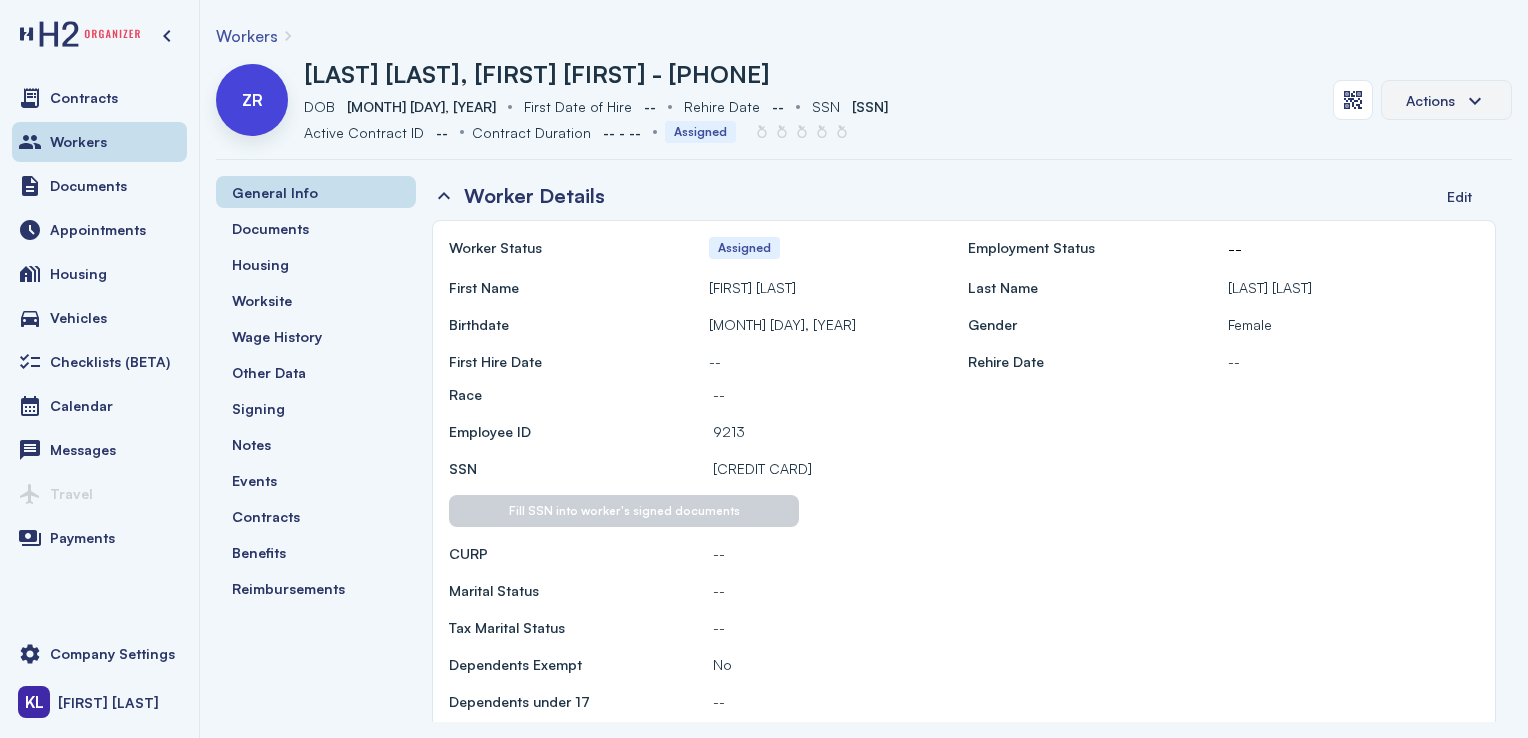 click on "Actions" at bounding box center [1446, 100] 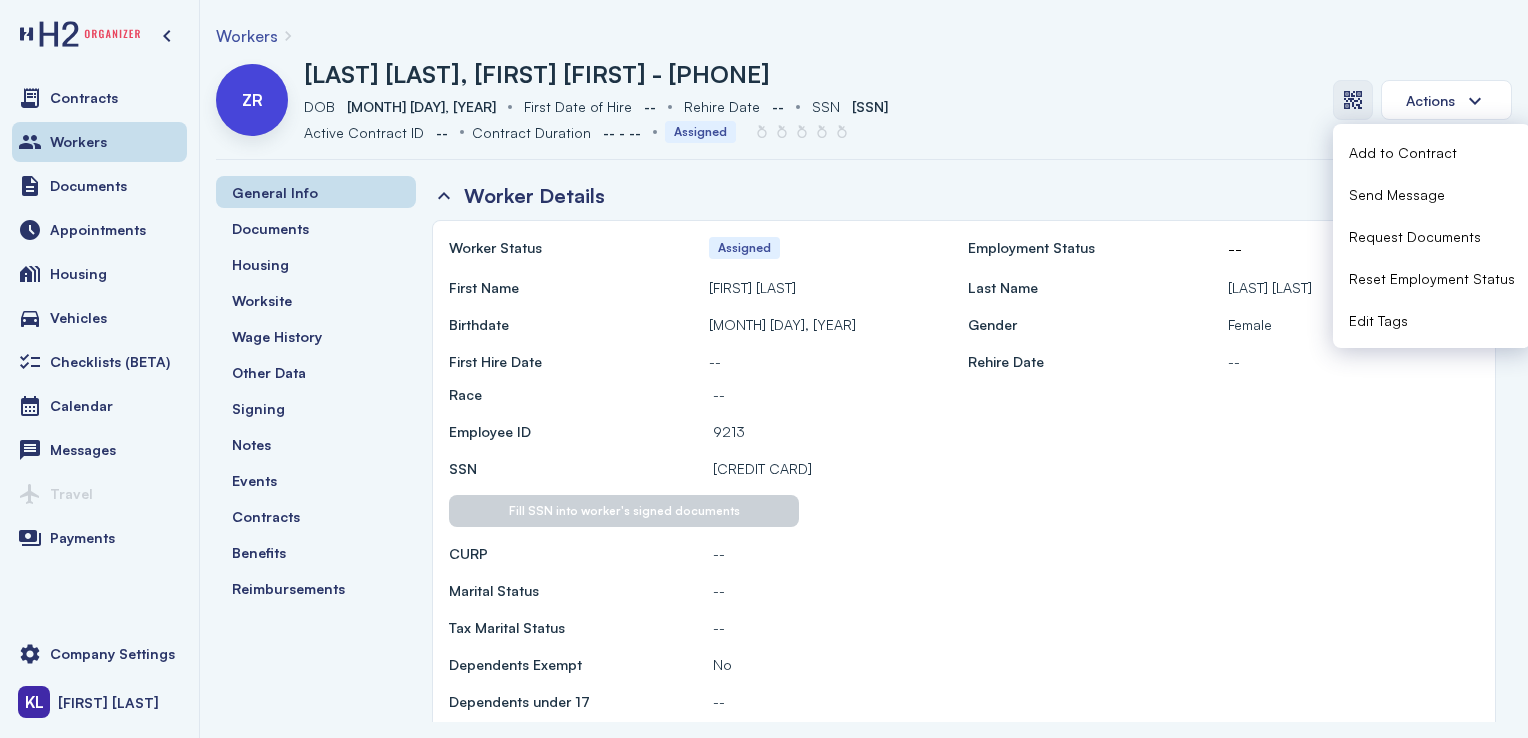 click at bounding box center [1353, 100] 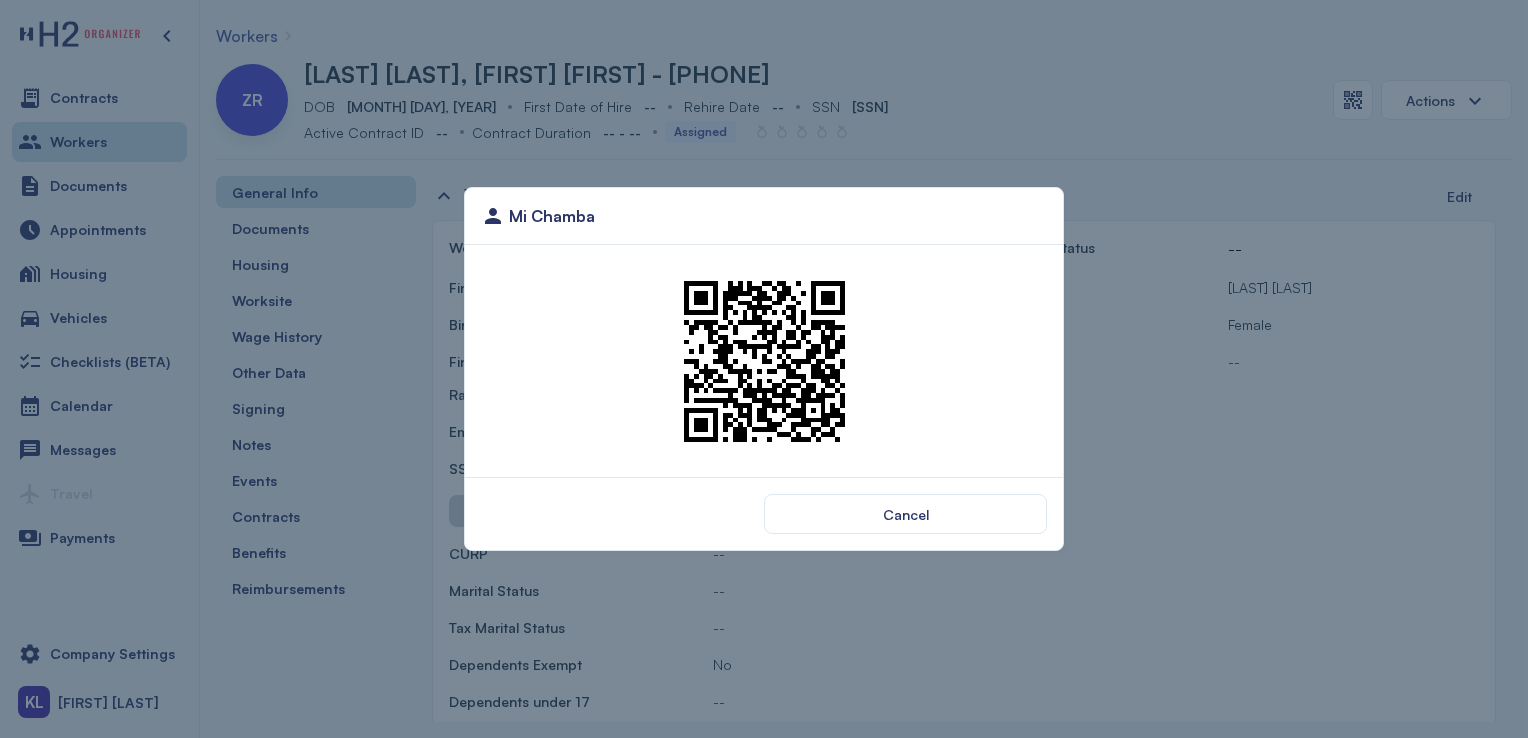 click at bounding box center (764, 361) 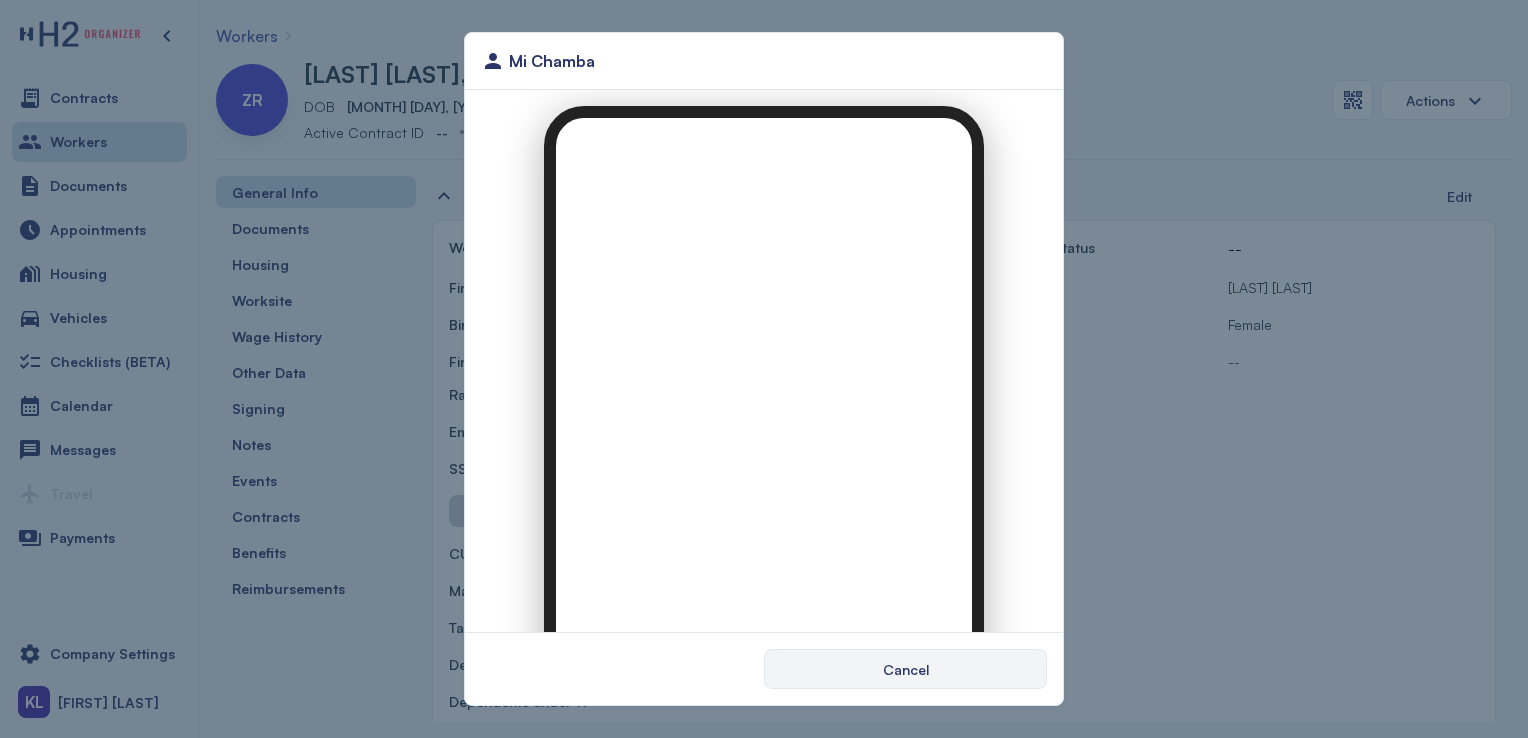 scroll, scrollTop: 0, scrollLeft: 0, axis: both 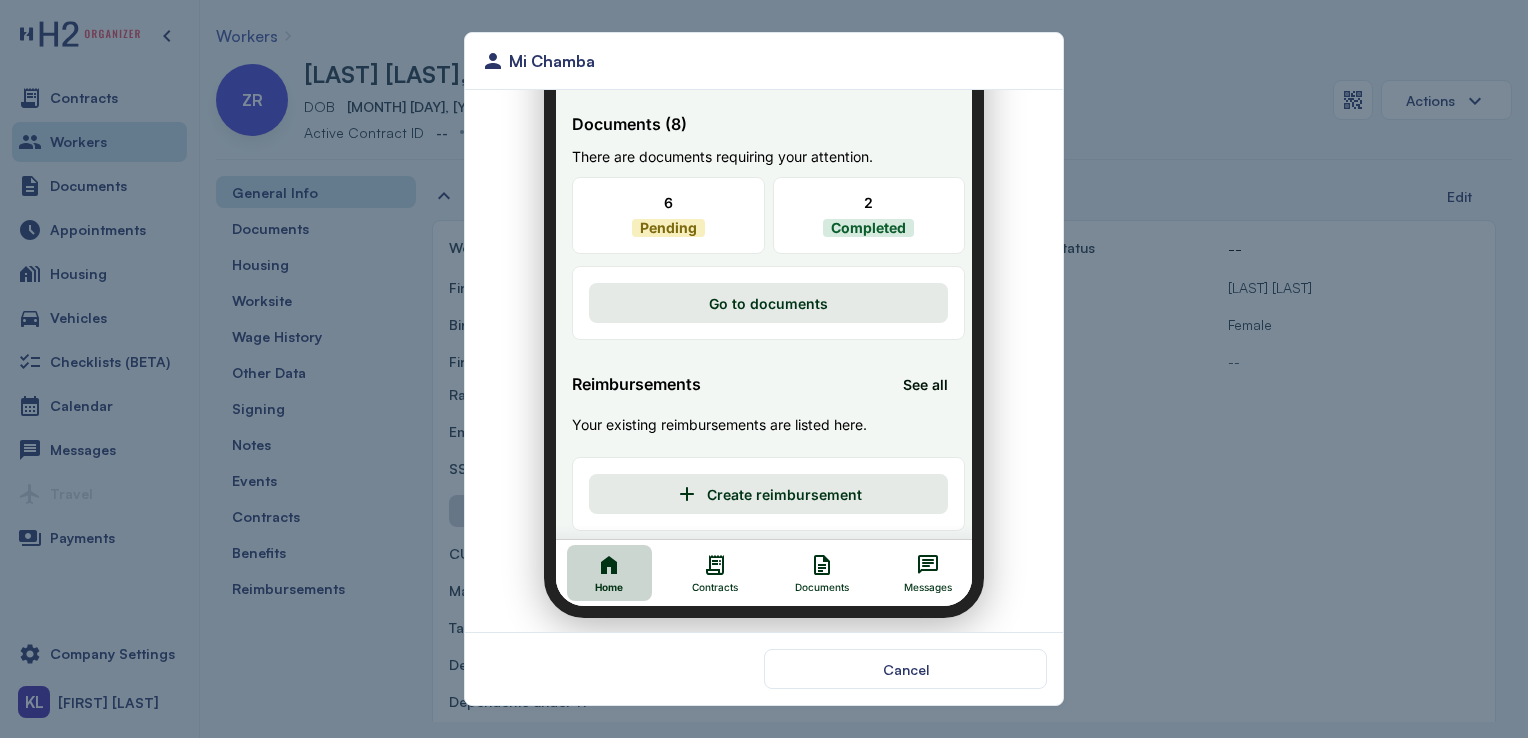 click on "Contracts" at bounding box center [703, 561] 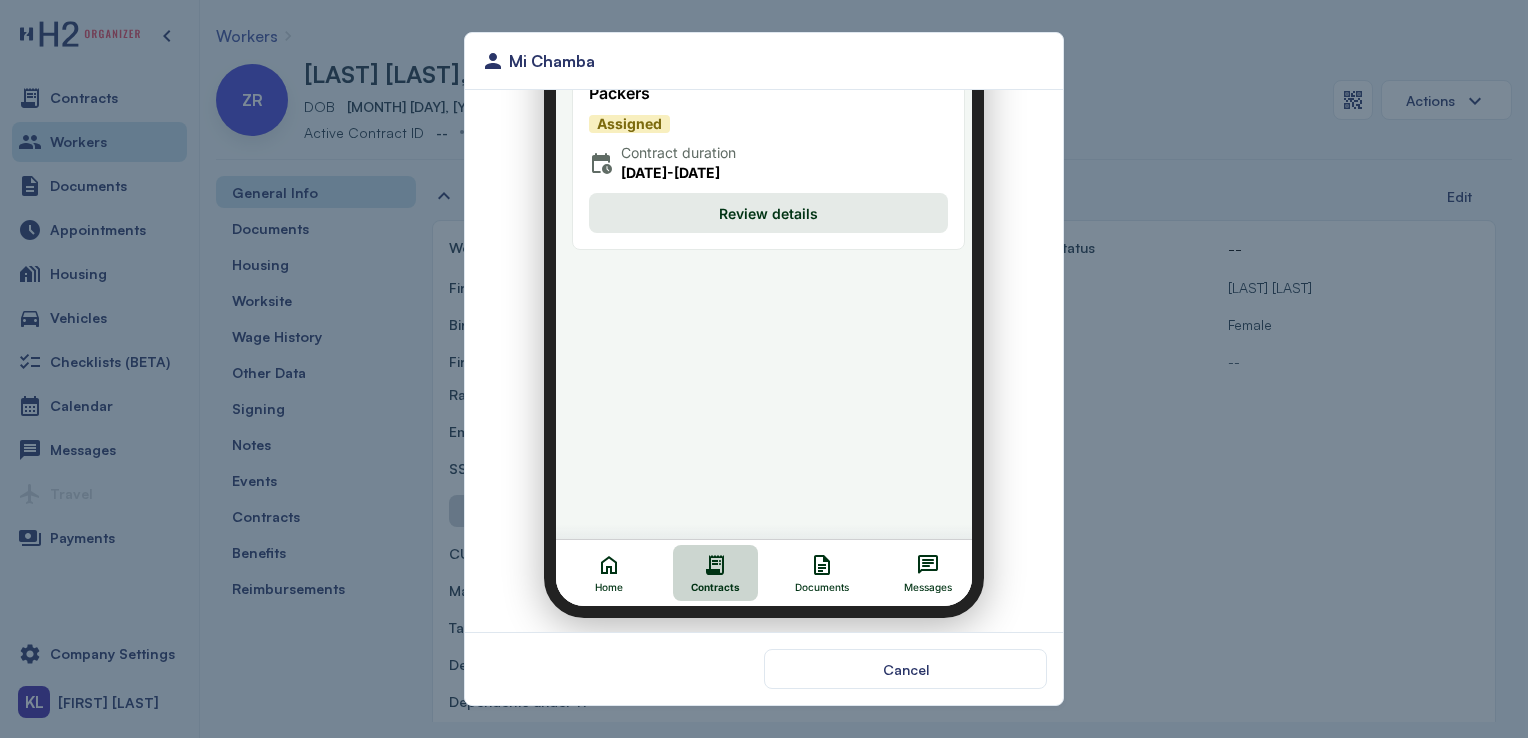 click on "Review details" at bounding box center [756, 201] 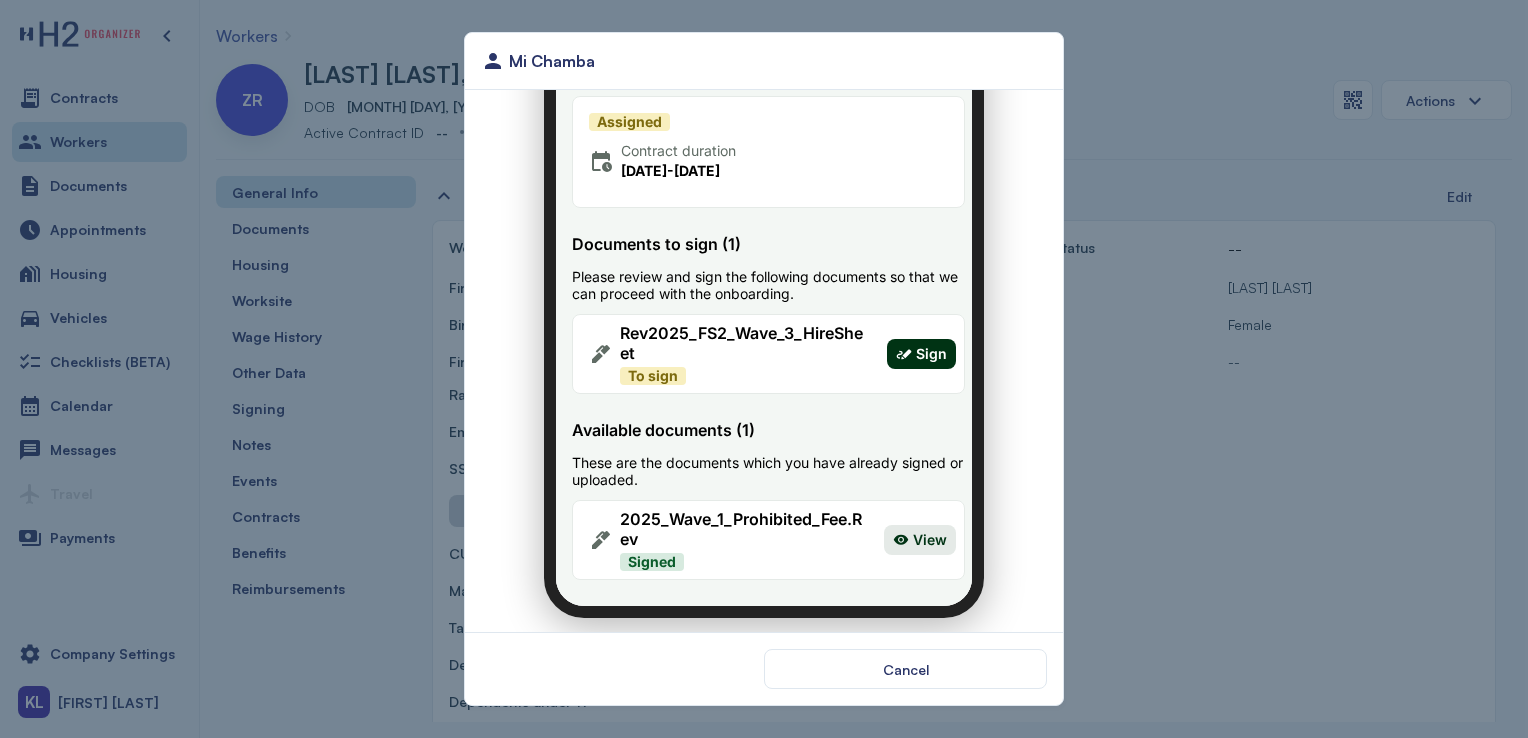click on "Sign" at bounding box center (909, 342) 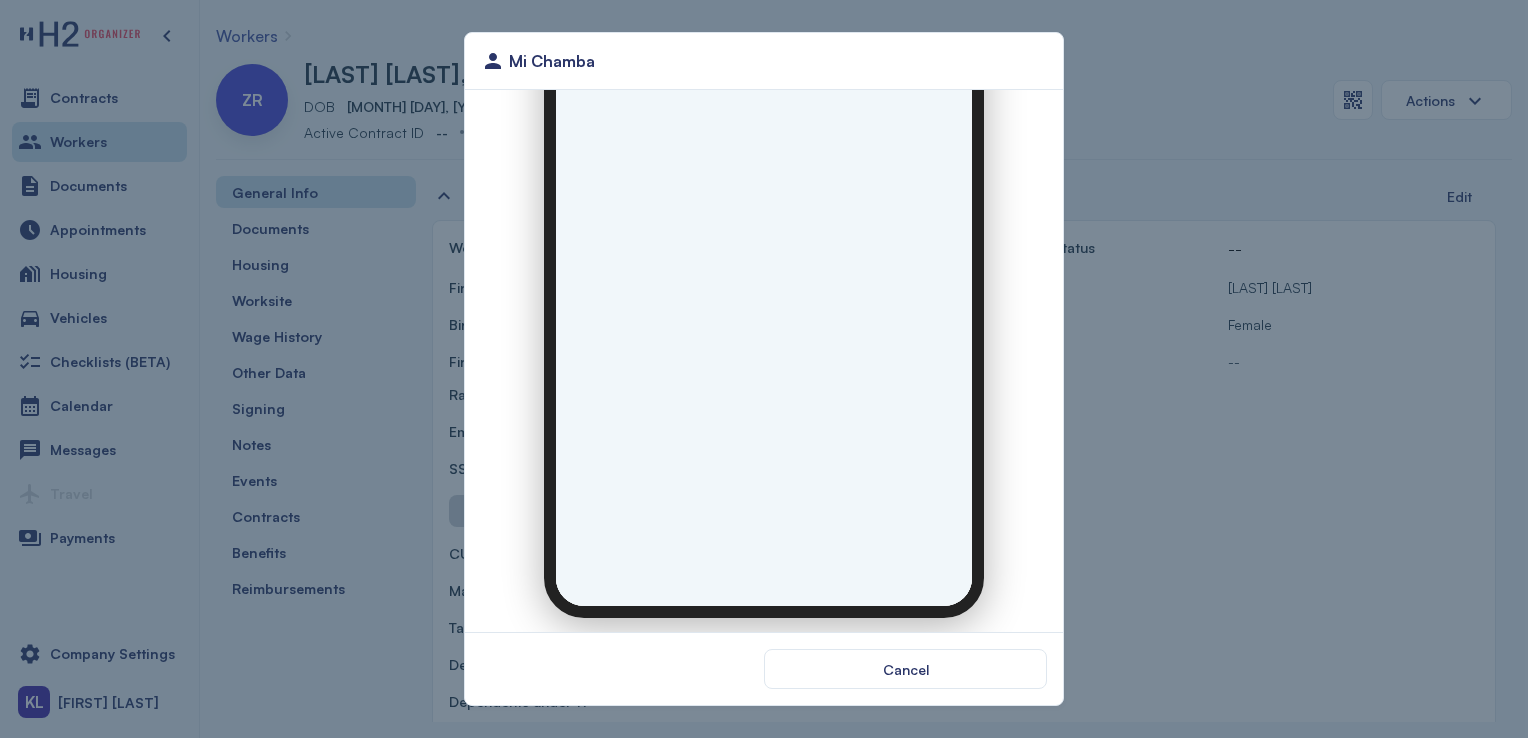 scroll, scrollTop: 0, scrollLeft: 0, axis: both 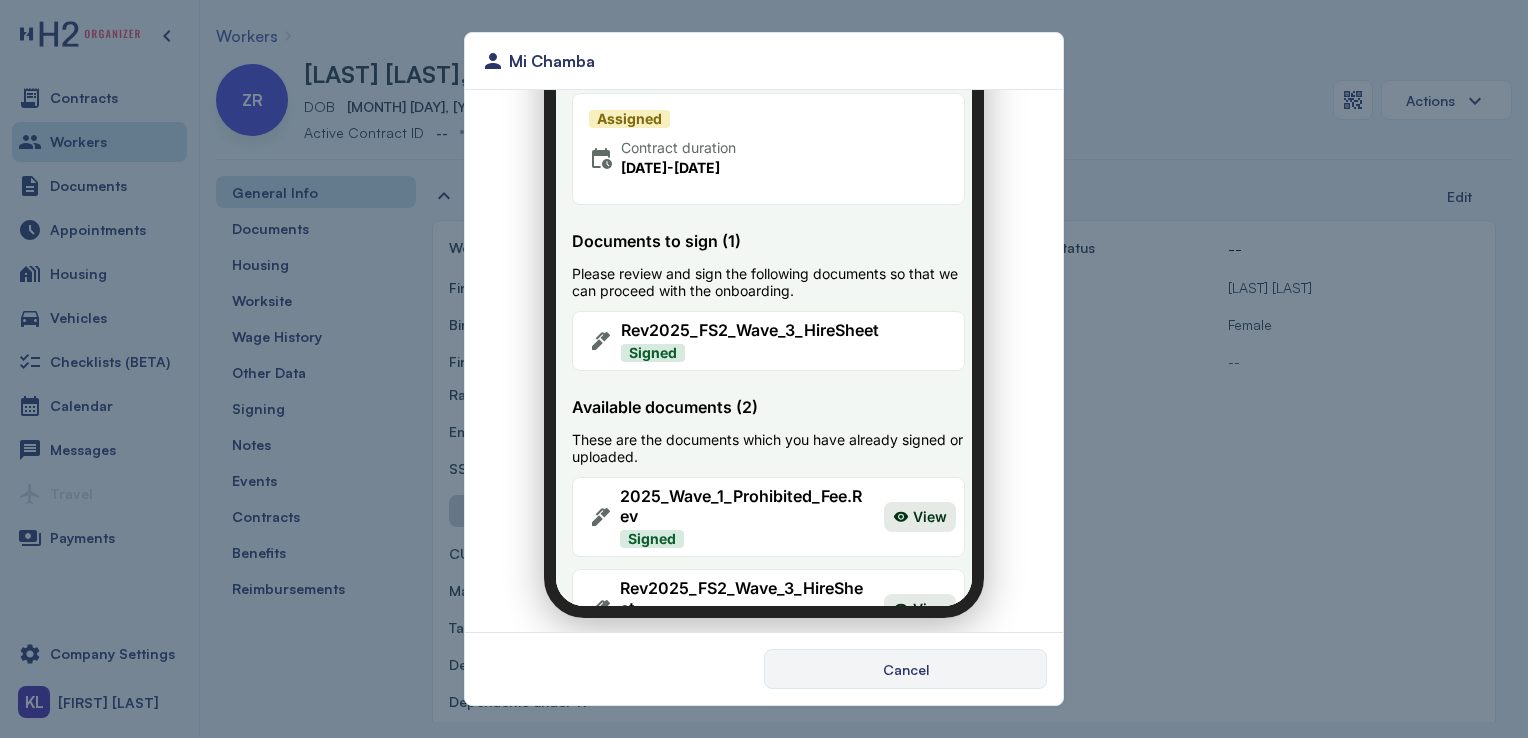 click on "Cancel" at bounding box center [905, 669] 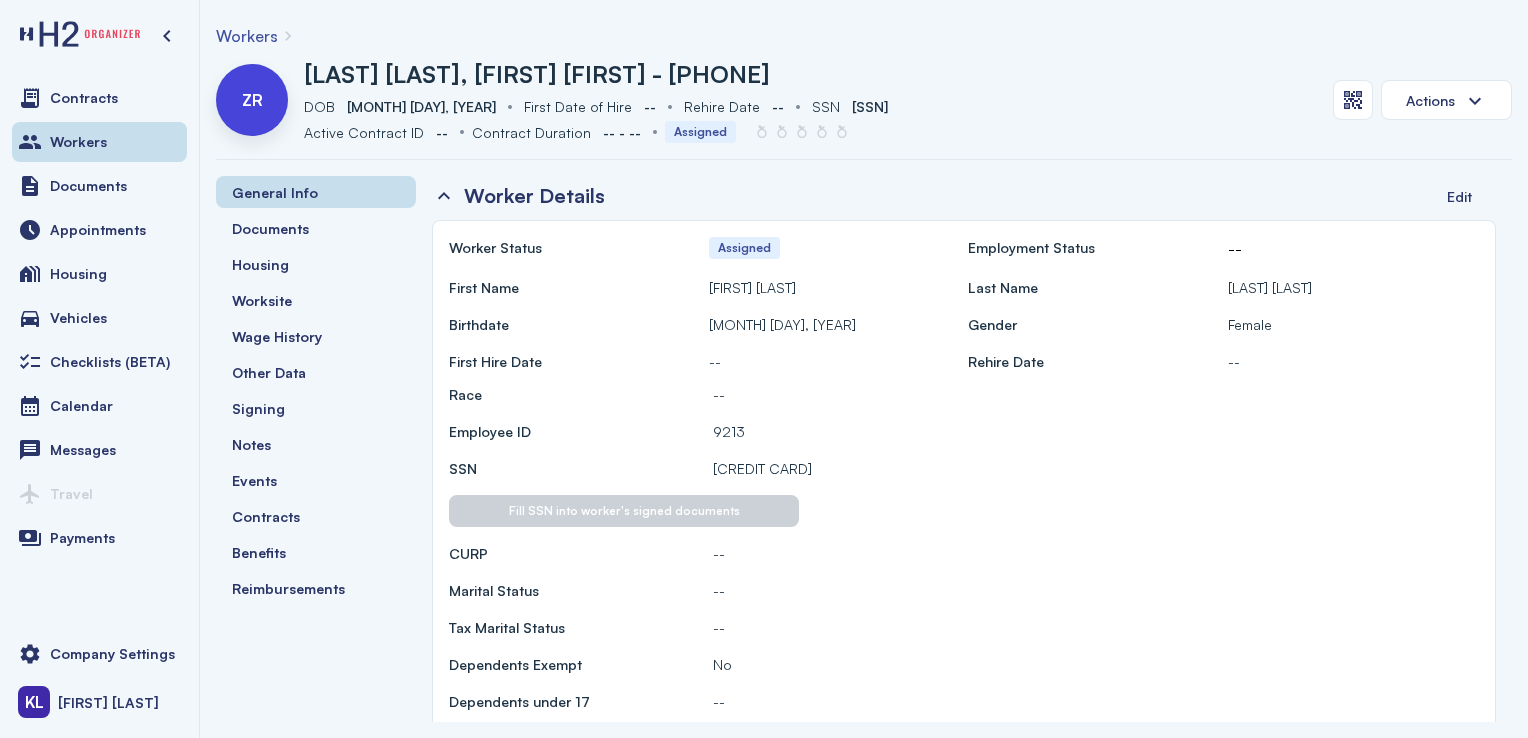 click on "Workers" at bounding box center [99, 142] 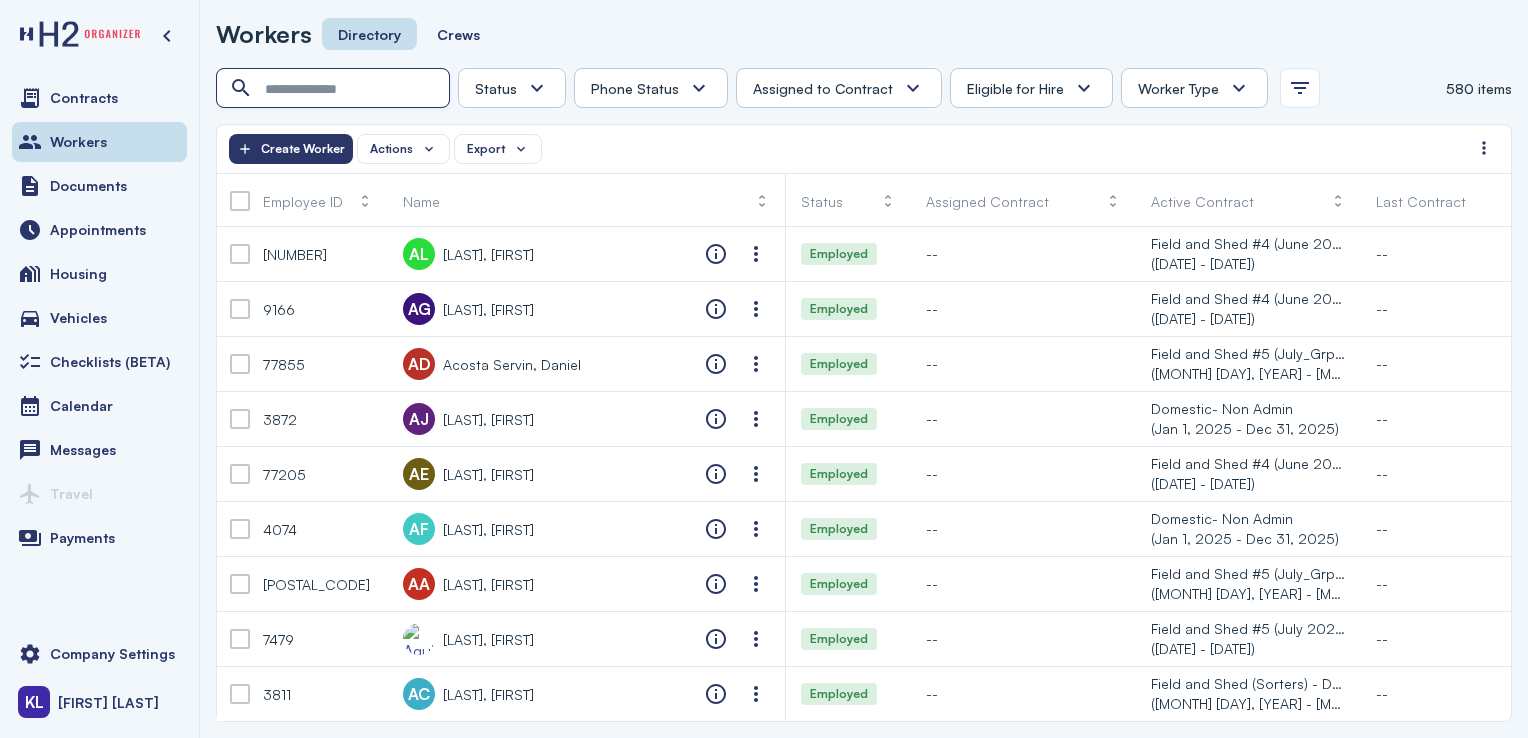 click at bounding box center (335, 89) 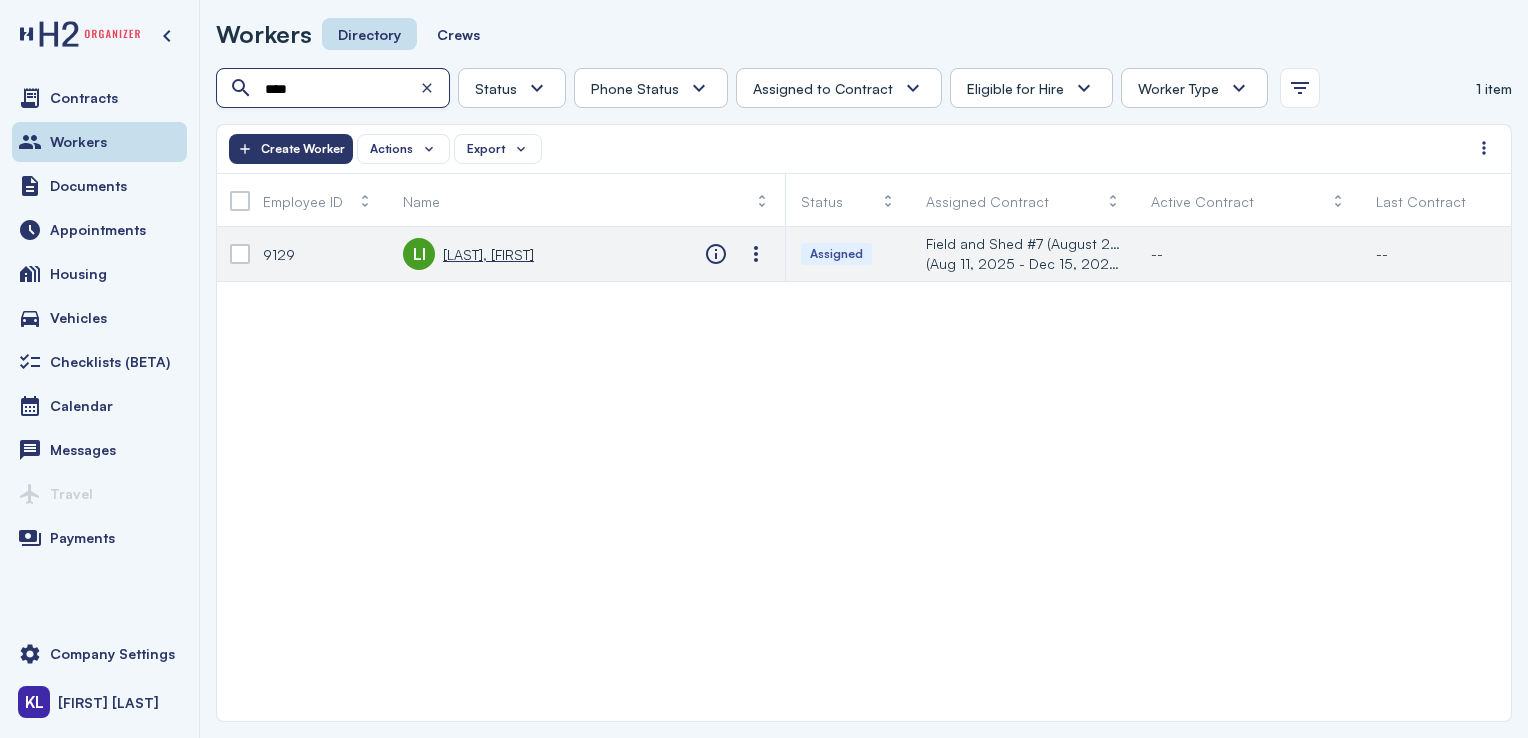 type on "****" 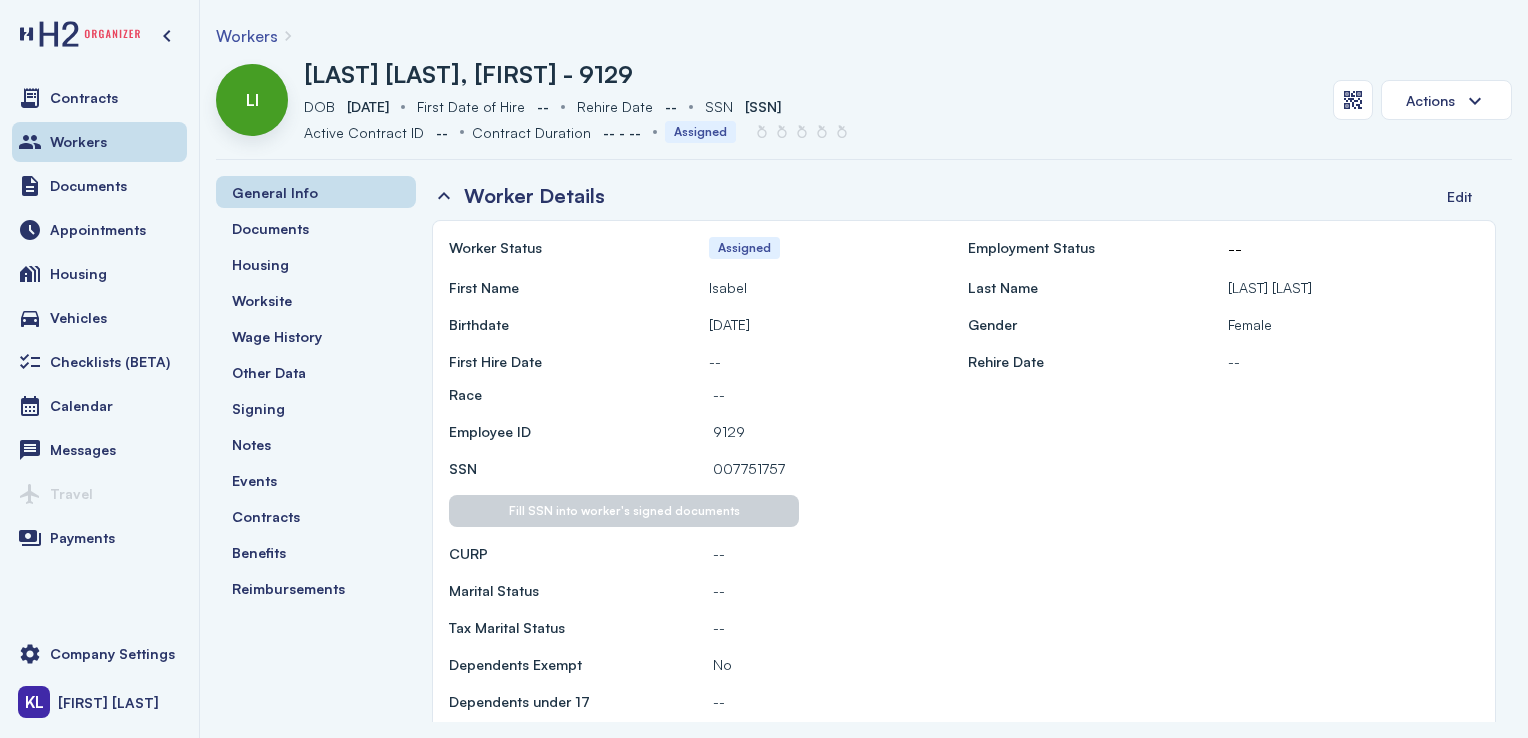 click at bounding box center [1353, 100] 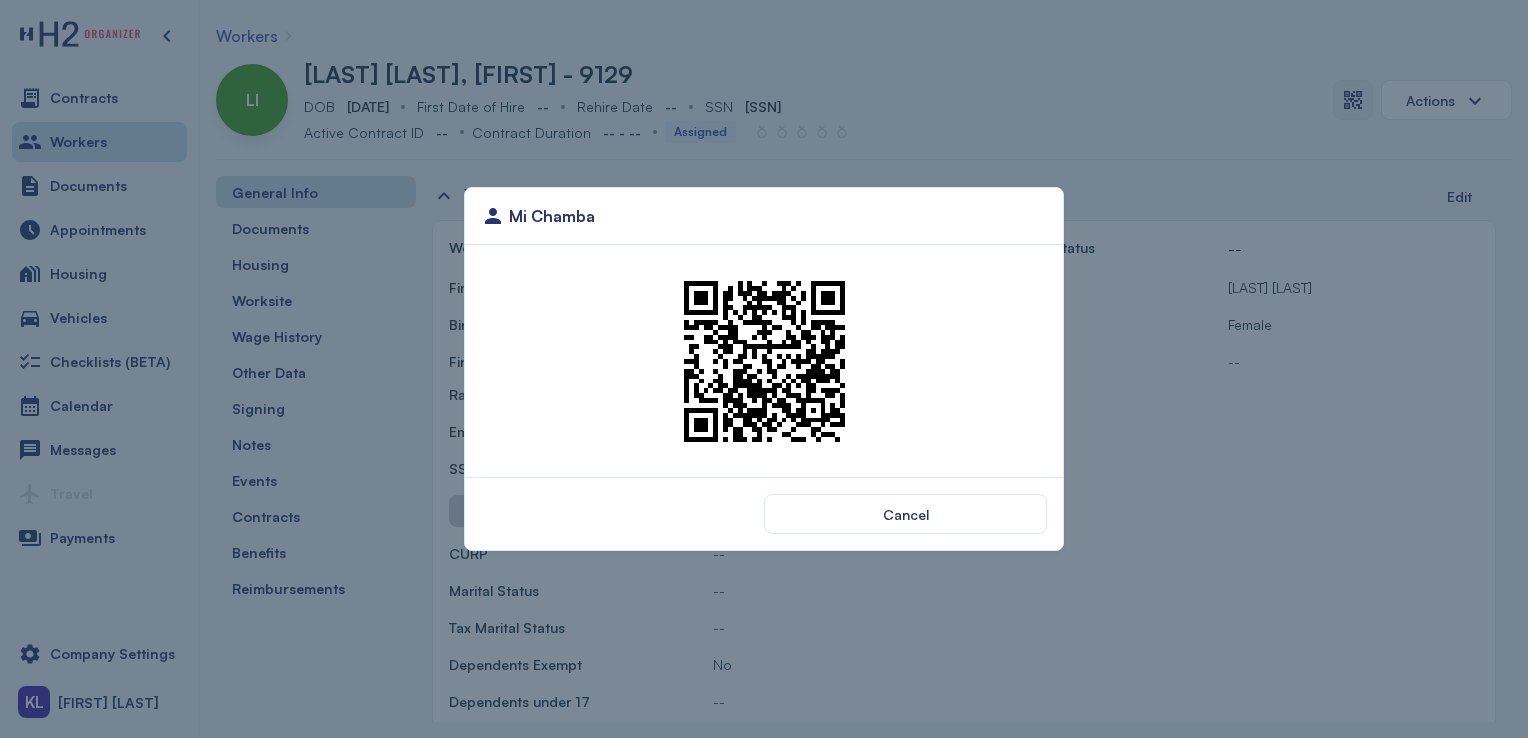 click on "Cancel" at bounding box center [905, 514] 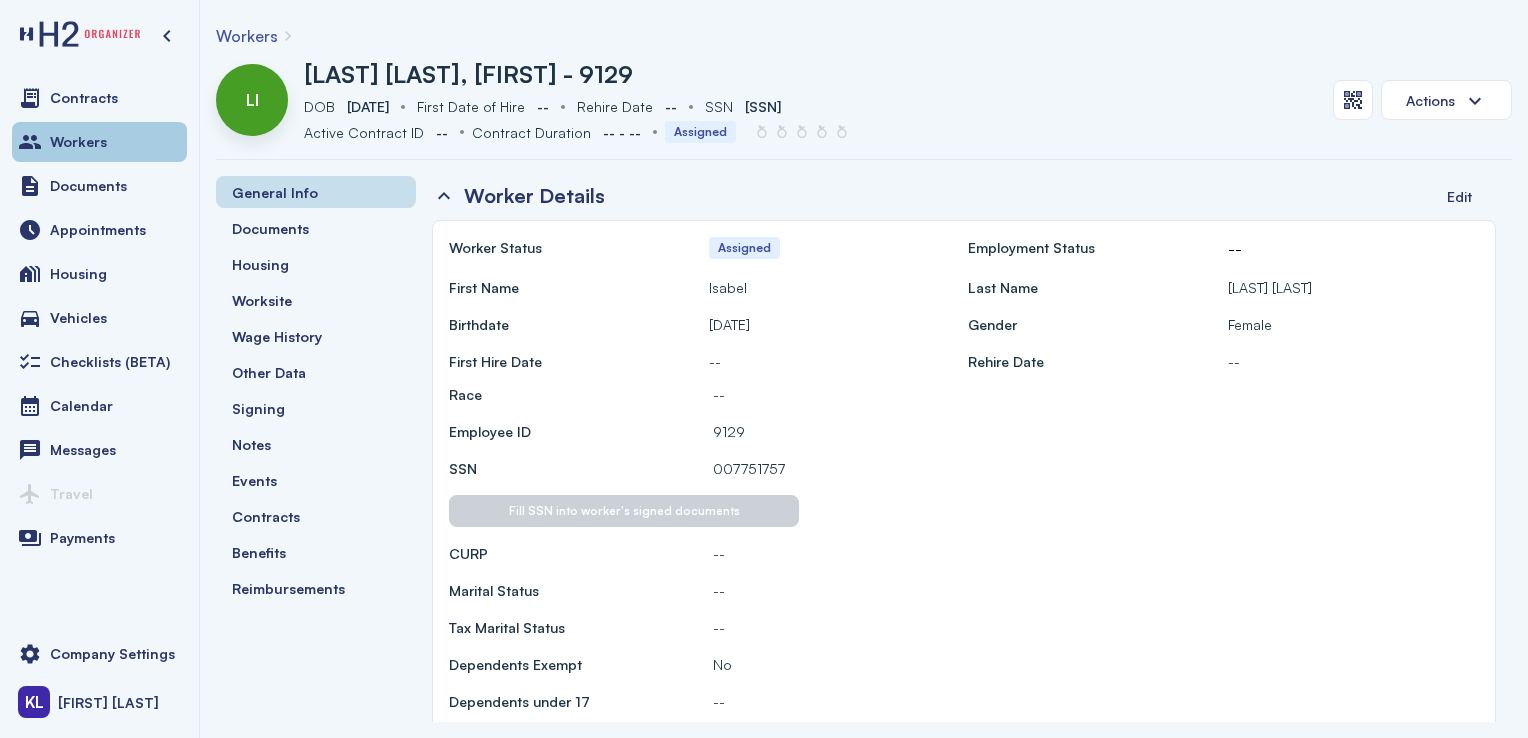 click on "Workers" at bounding box center (99, 142) 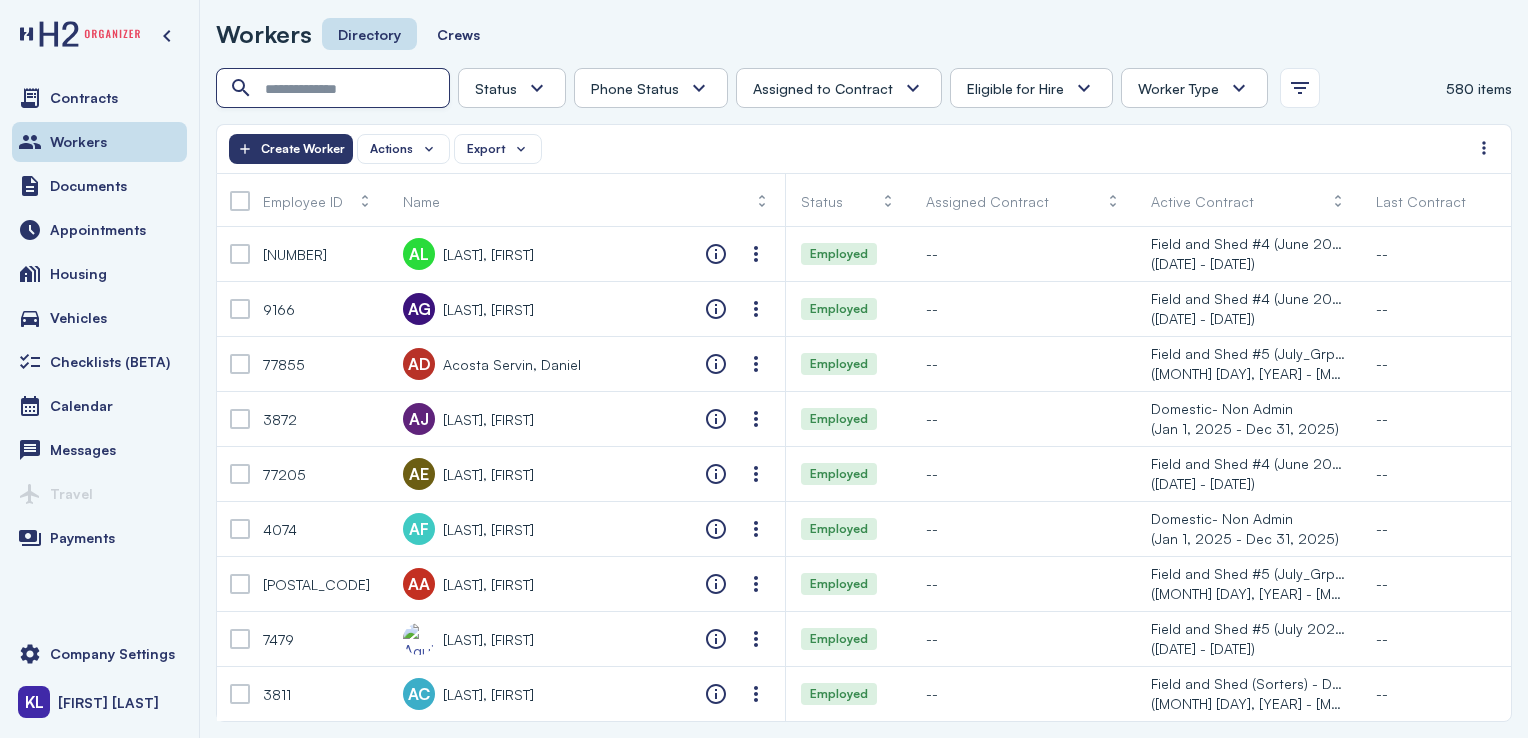 click at bounding box center (335, 89) 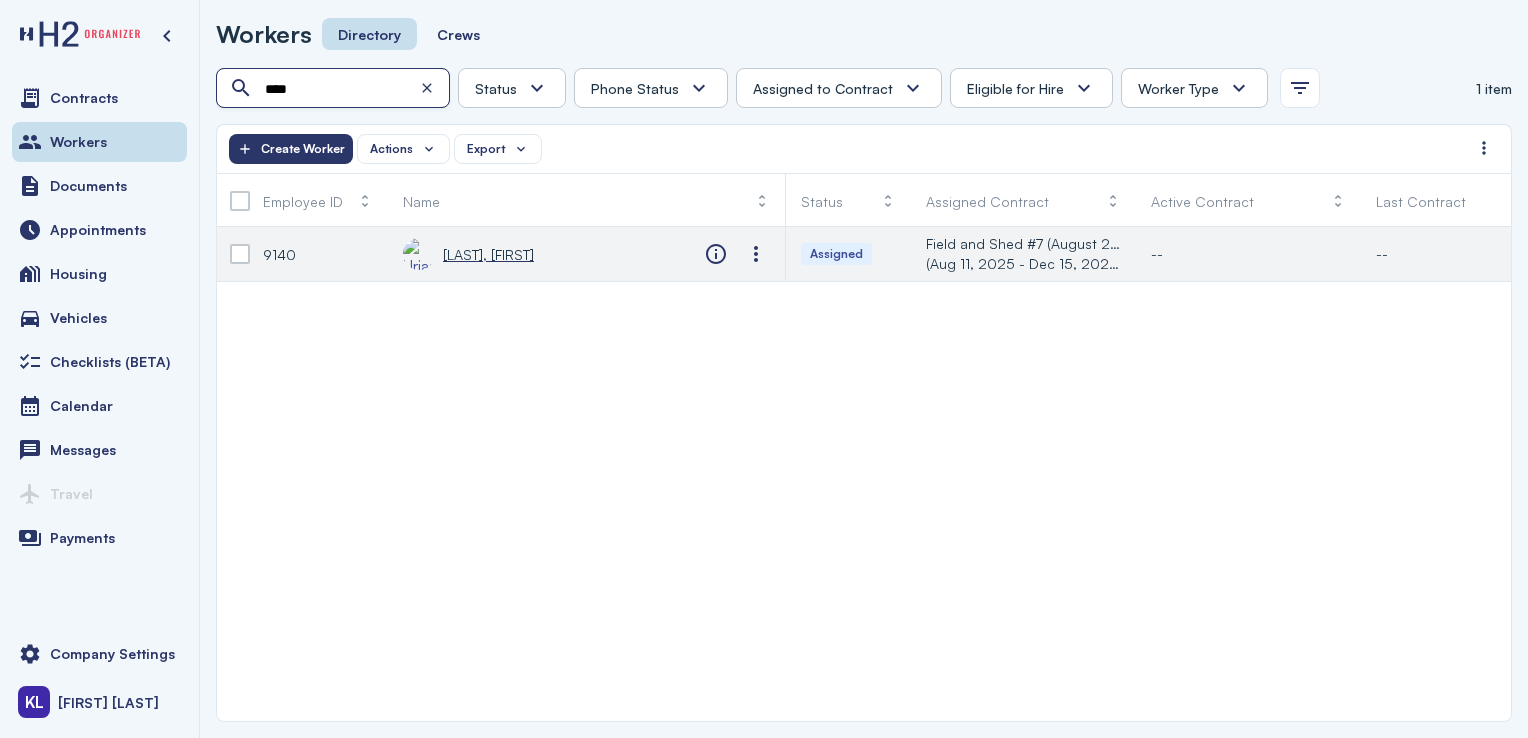 type on "****" 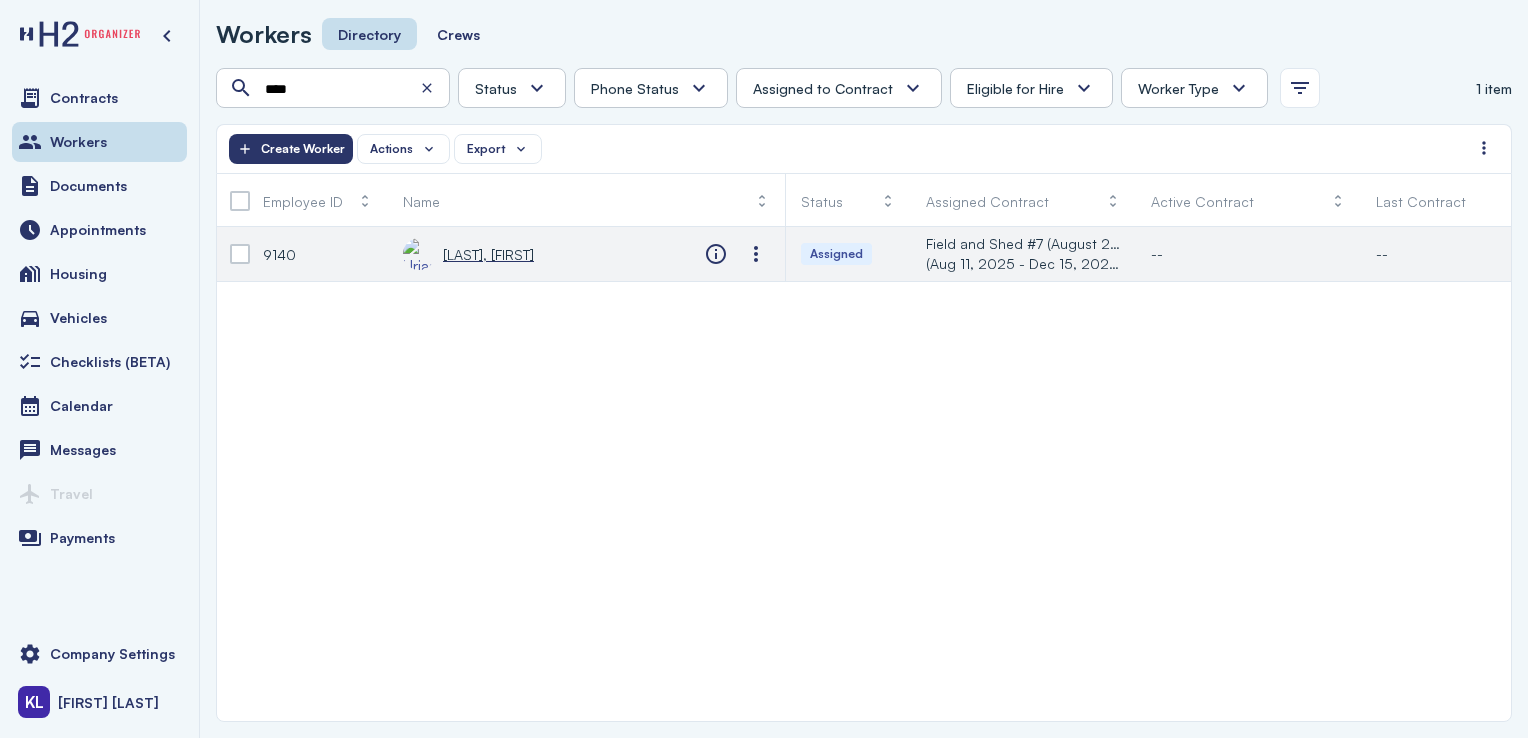 click on "[LAST], [FIRST]" at bounding box center [488, 254] 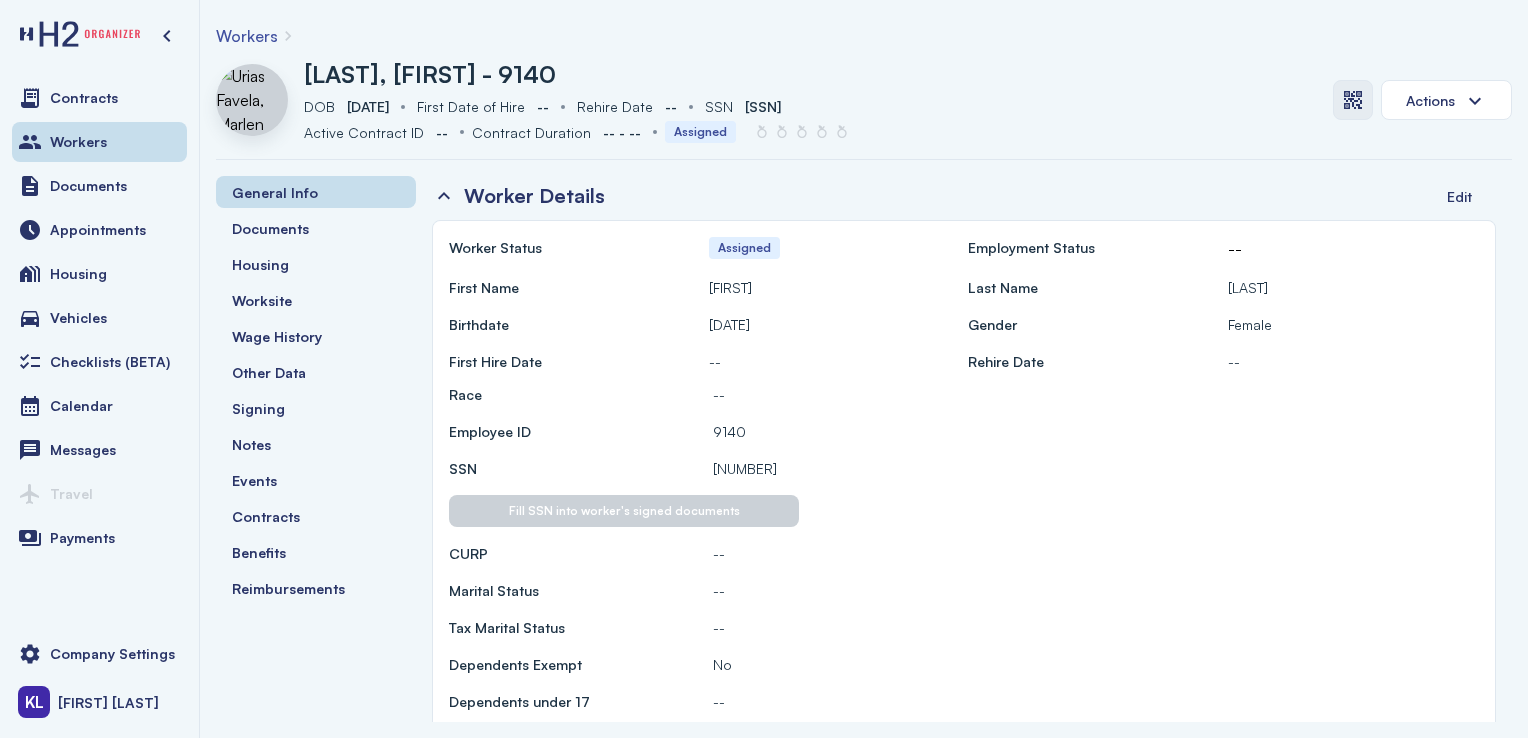 click at bounding box center (1353, 100) 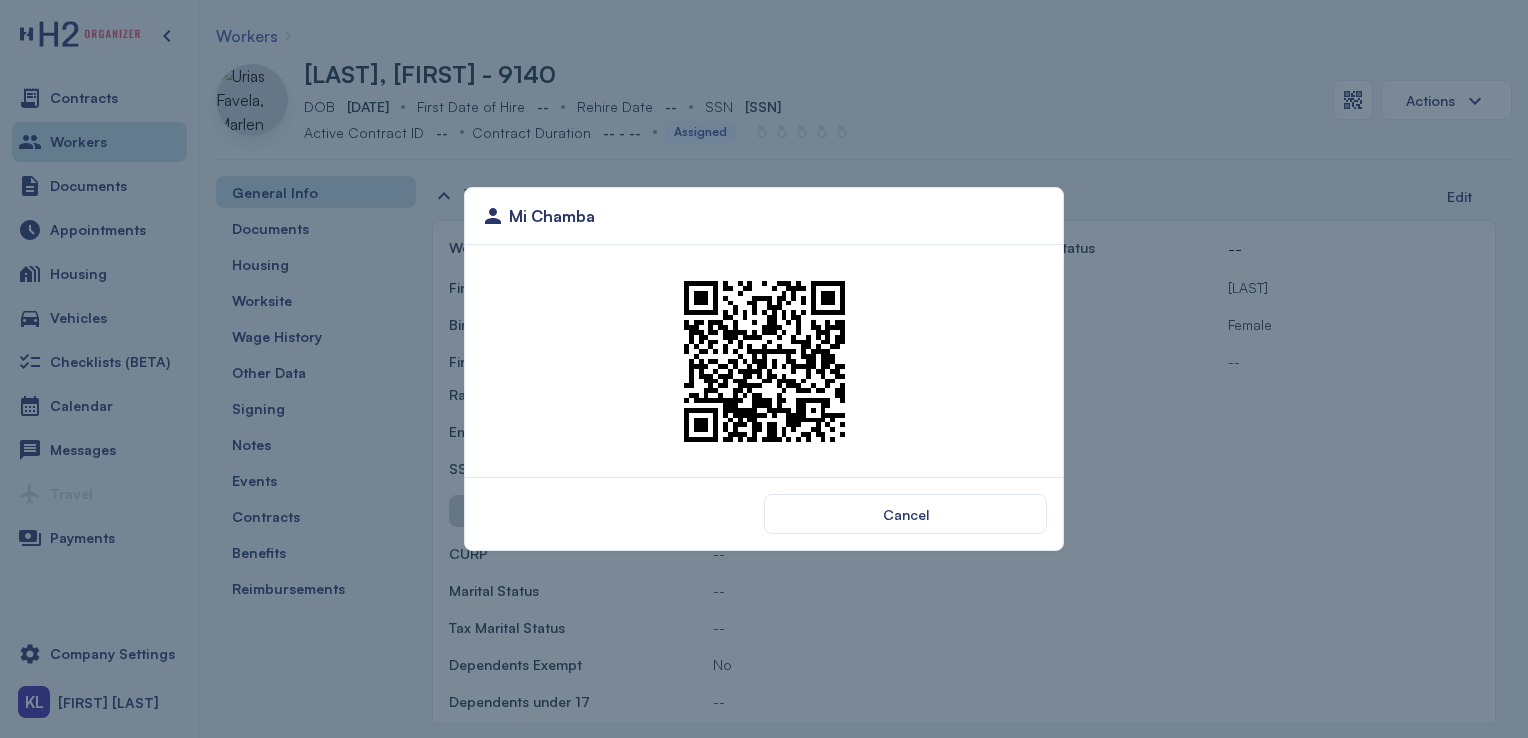click at bounding box center (764, 361) 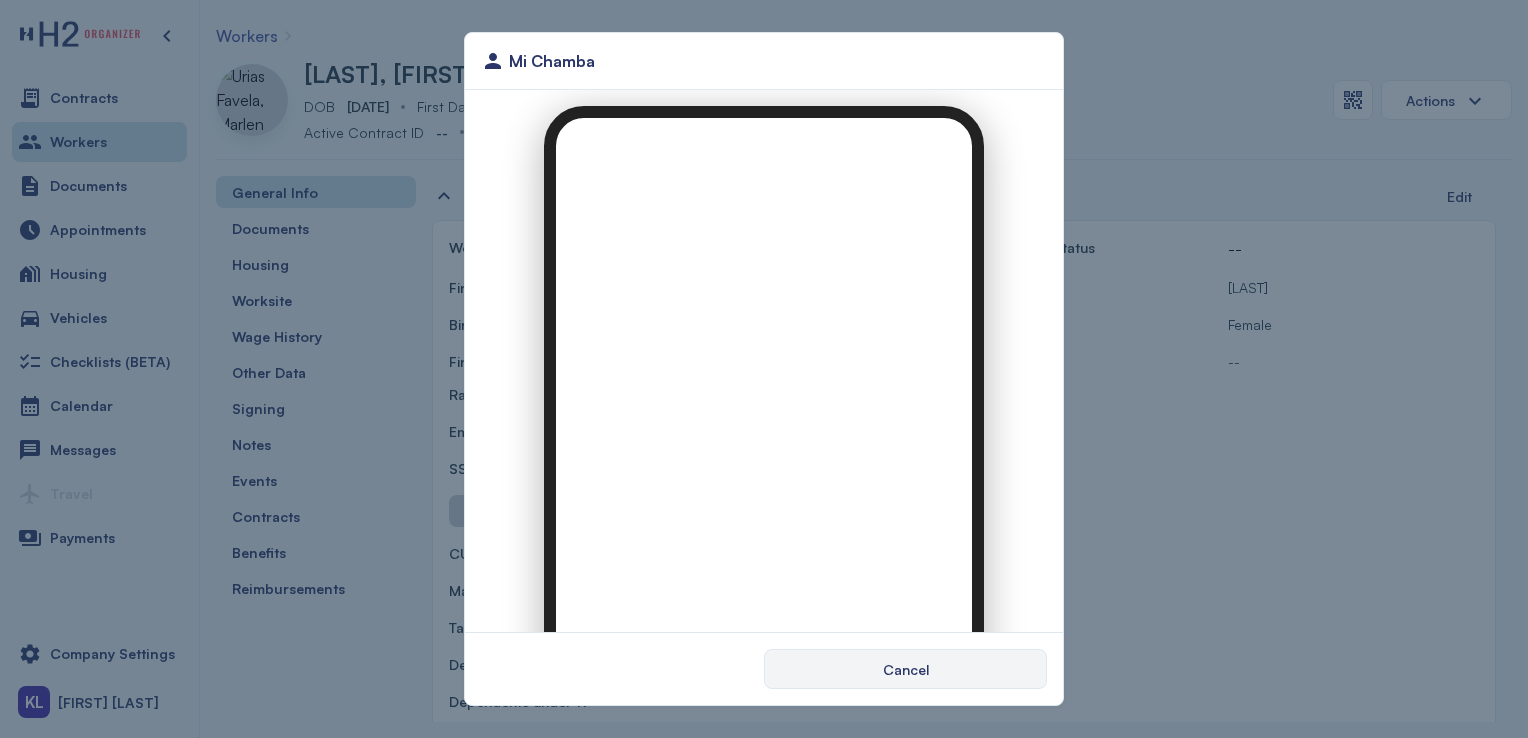 scroll, scrollTop: 0, scrollLeft: 0, axis: both 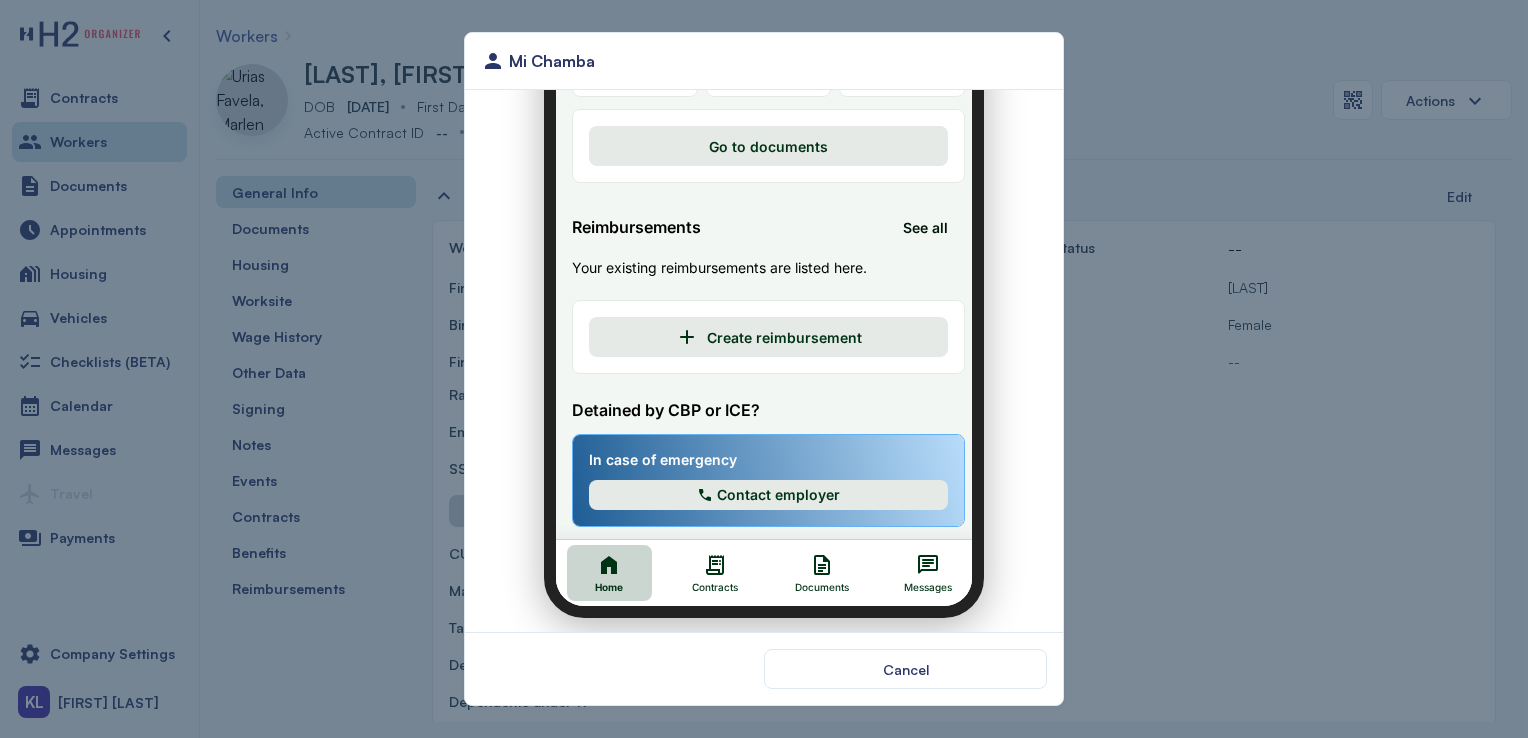 click on "Contracts" at bounding box center [703, 575] 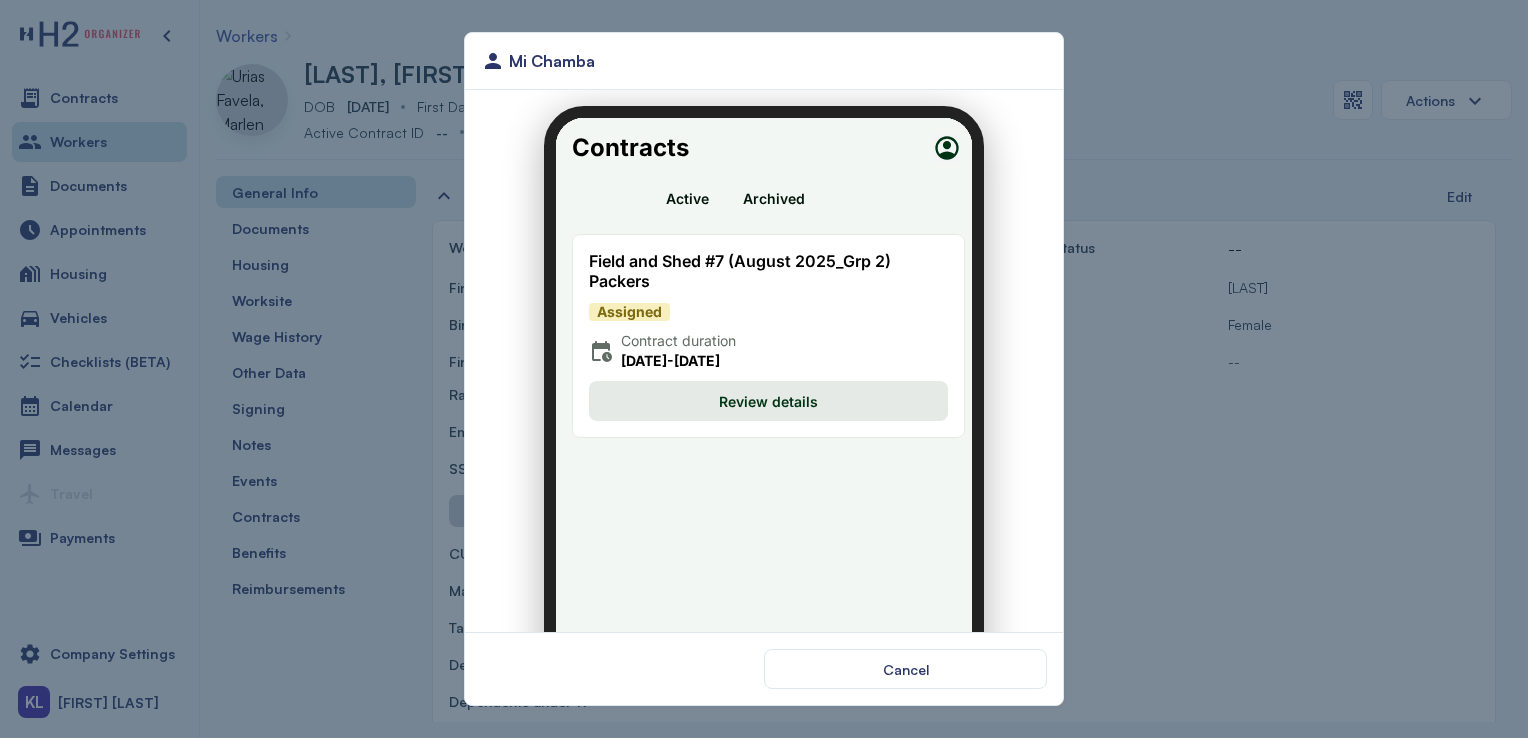 scroll, scrollTop: 188, scrollLeft: 0, axis: vertical 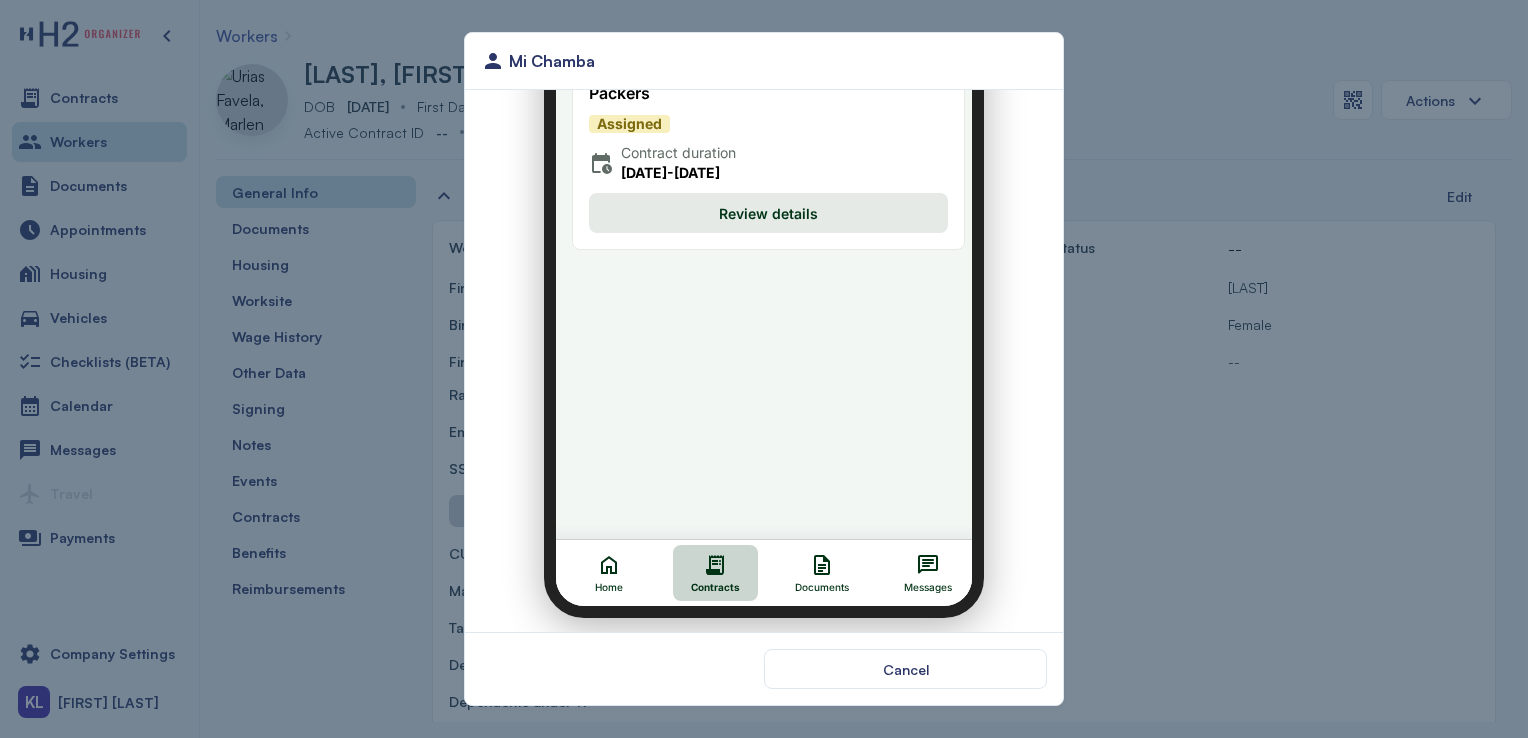 click on "Review details" at bounding box center [756, 201] 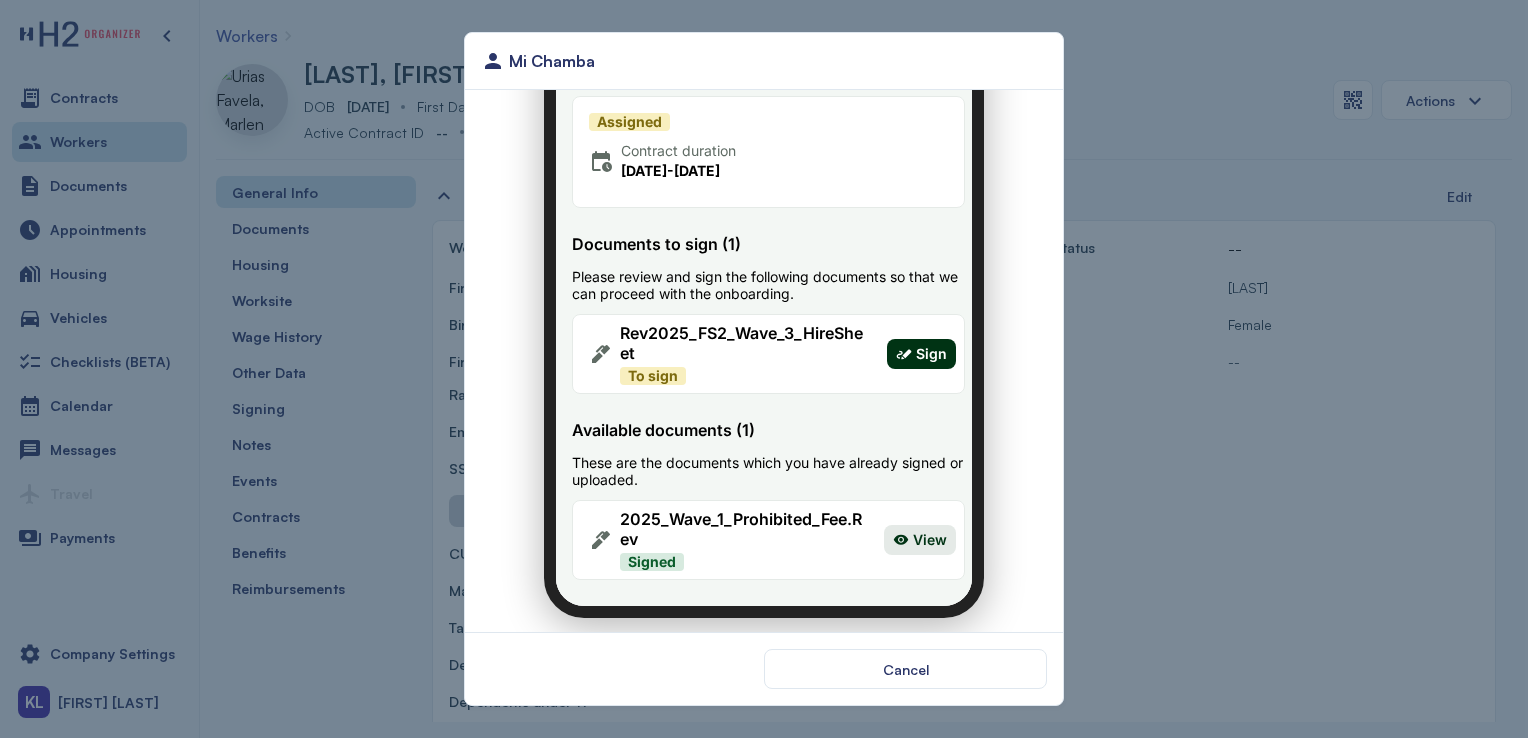 click on "Sign" at bounding box center [909, 342] 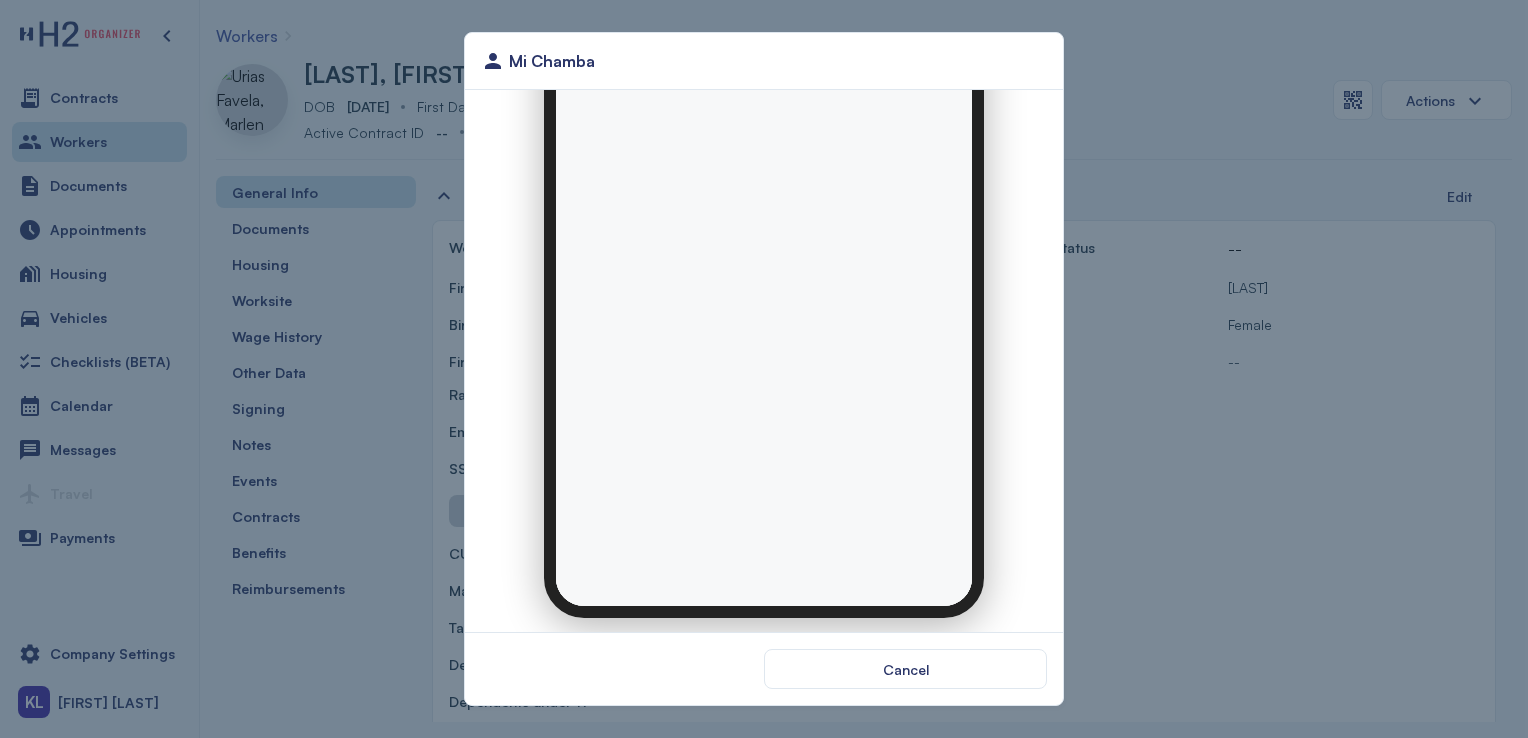 scroll, scrollTop: 0, scrollLeft: 0, axis: both 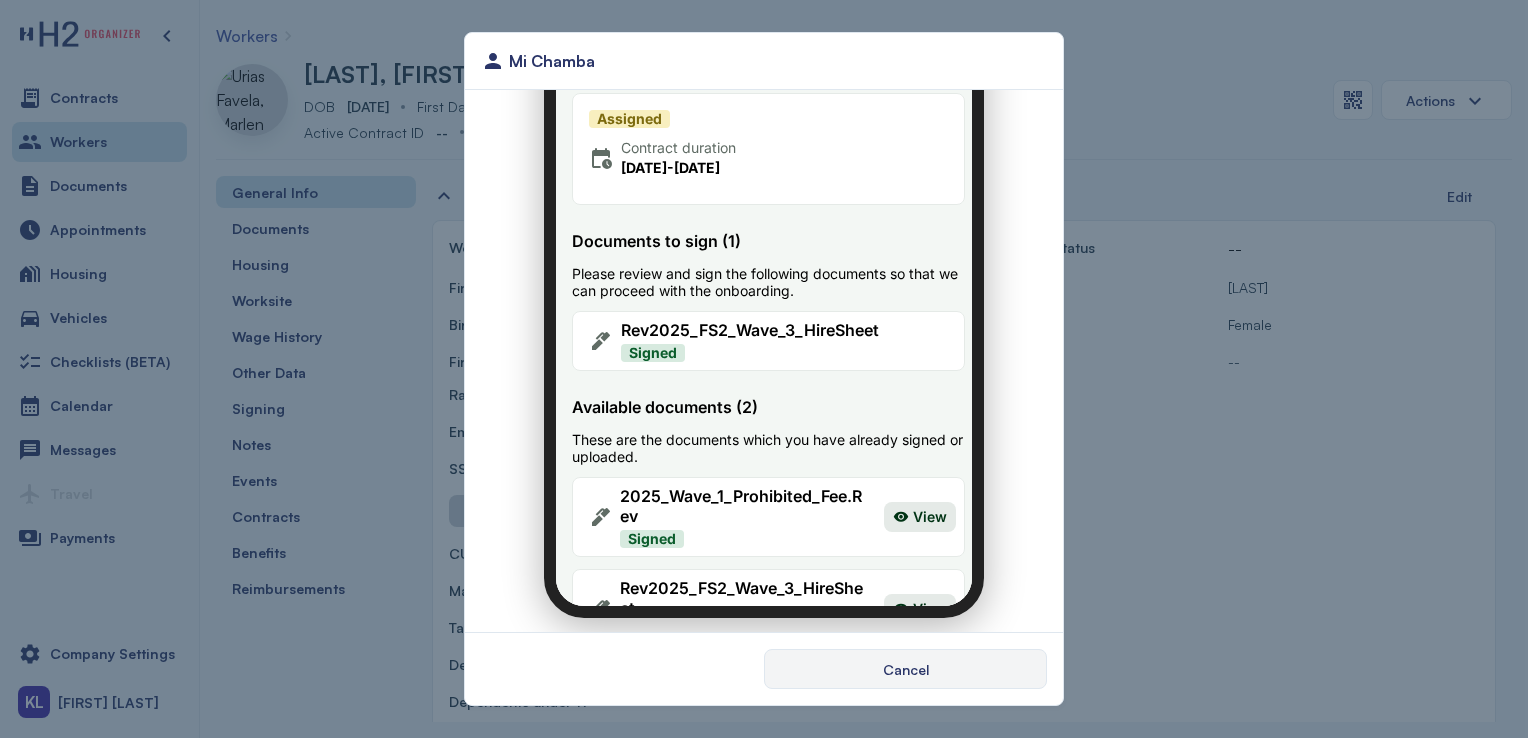click on "Cancel" at bounding box center [905, 669] 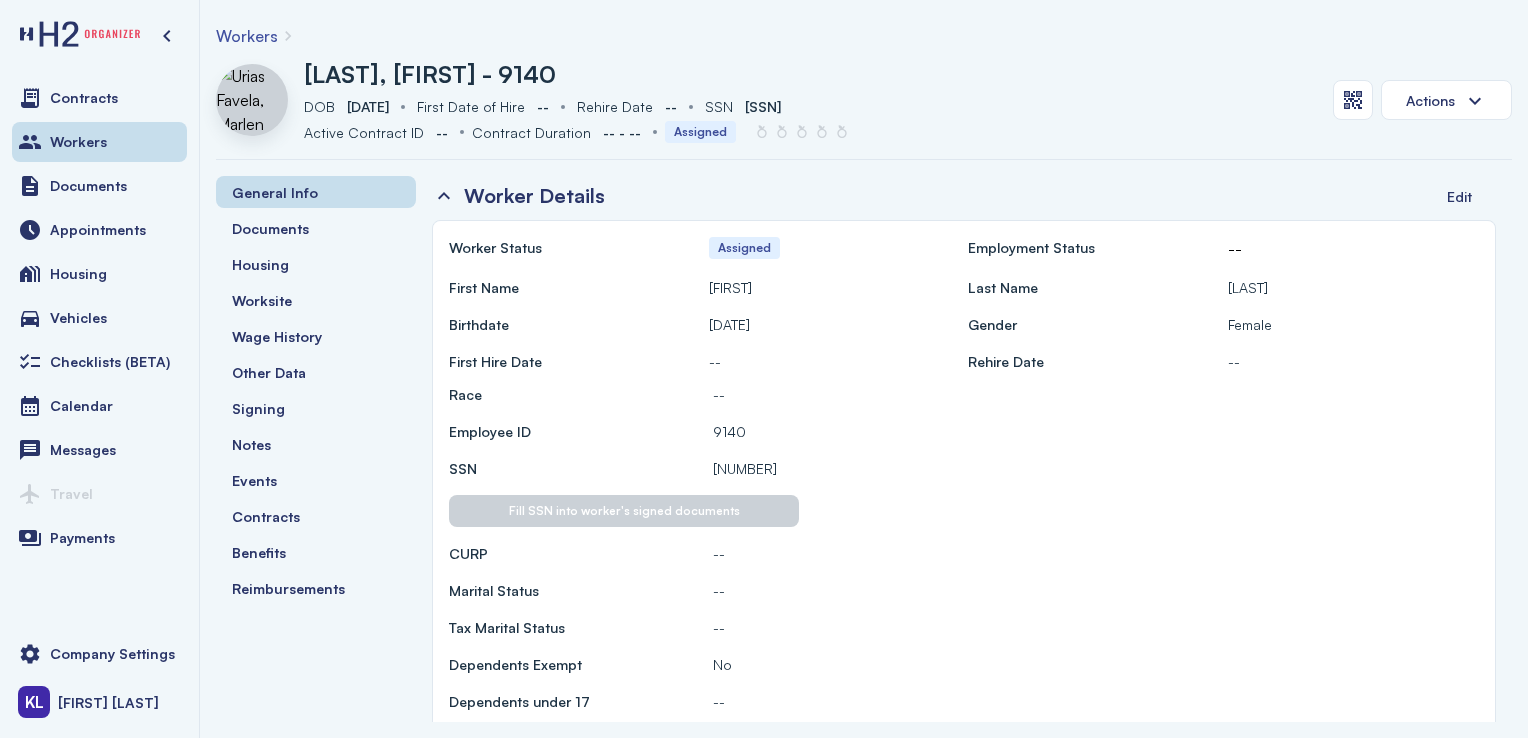 click on "Workers" at bounding box center (99, 142) 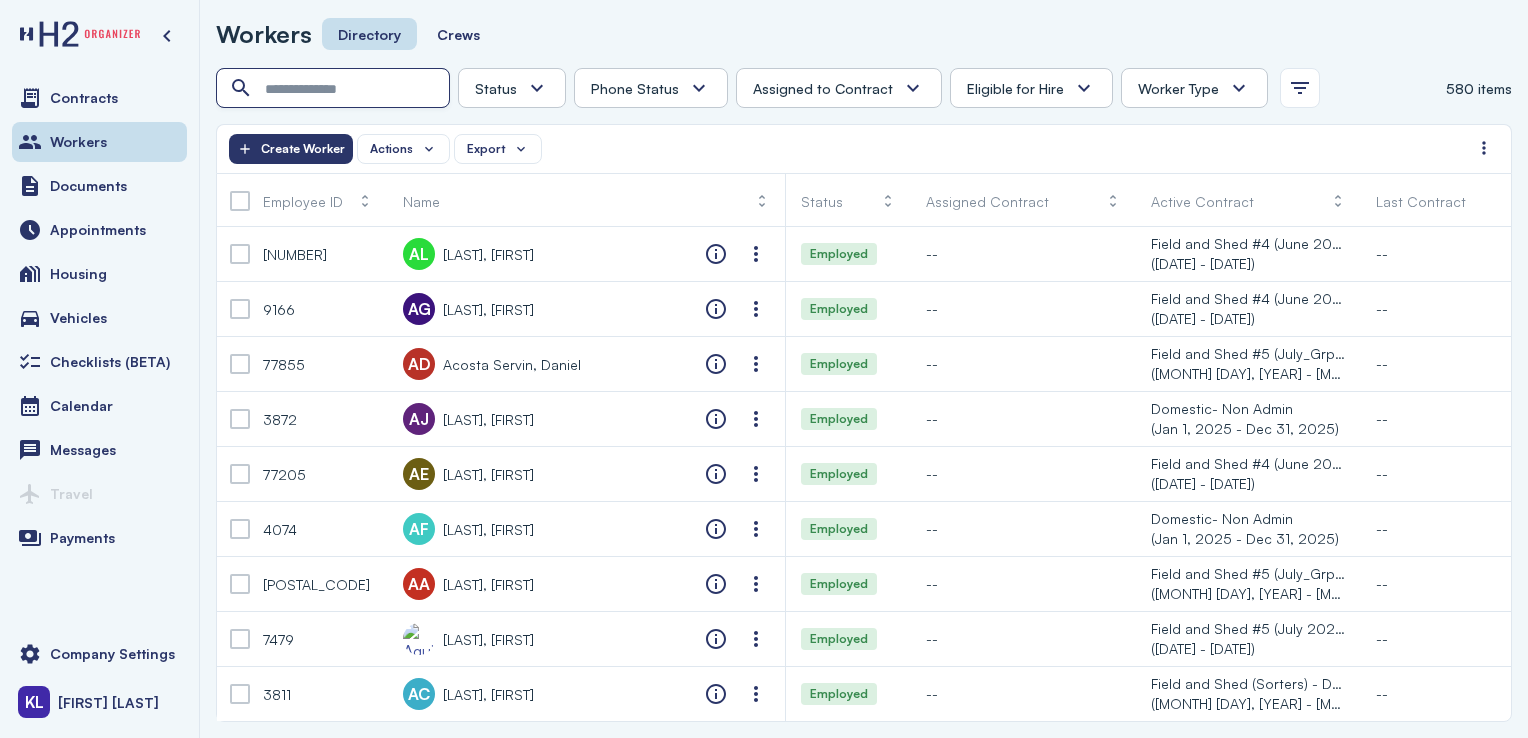 click at bounding box center (335, 89) 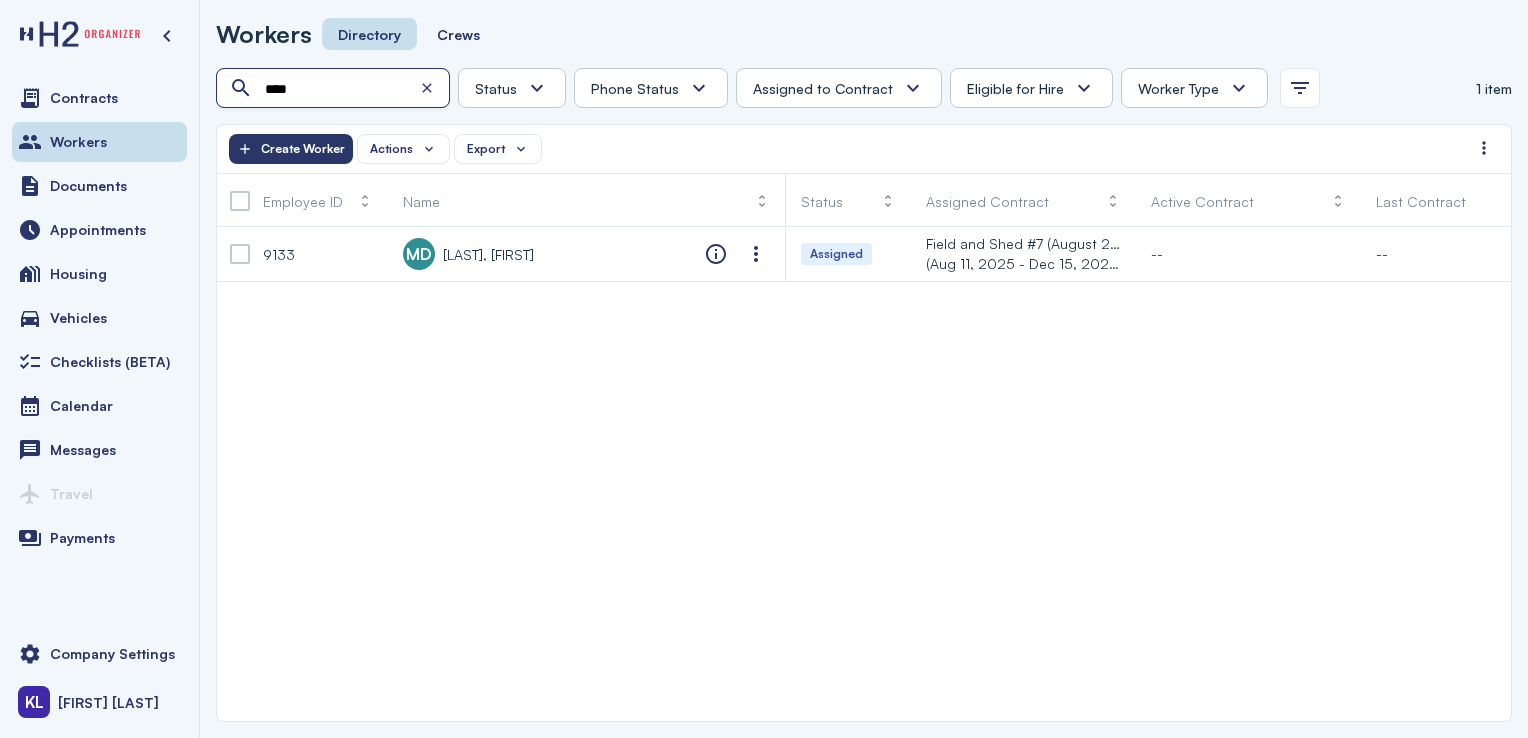 type on "****" 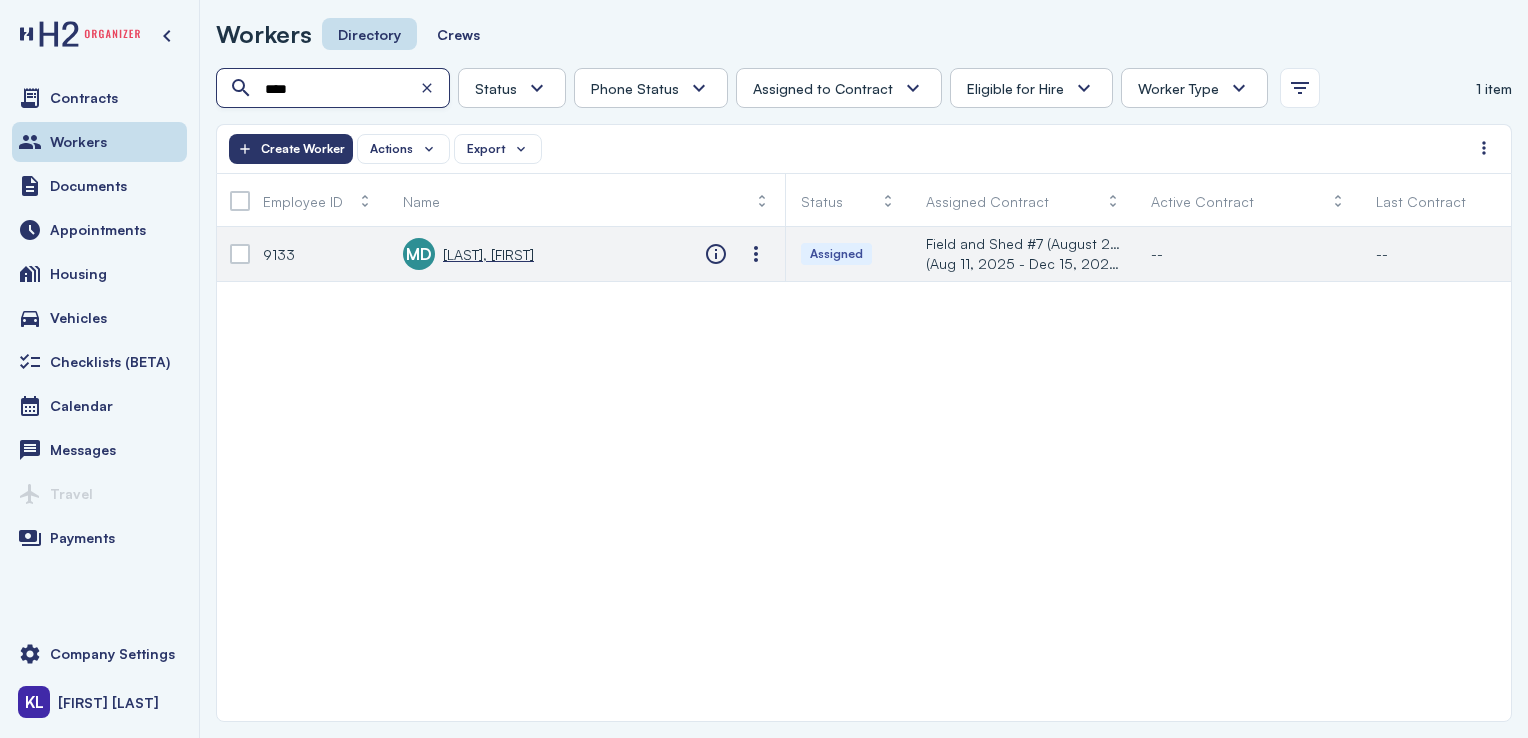 click on "[LAST], [FIRST]" at bounding box center (488, 254) 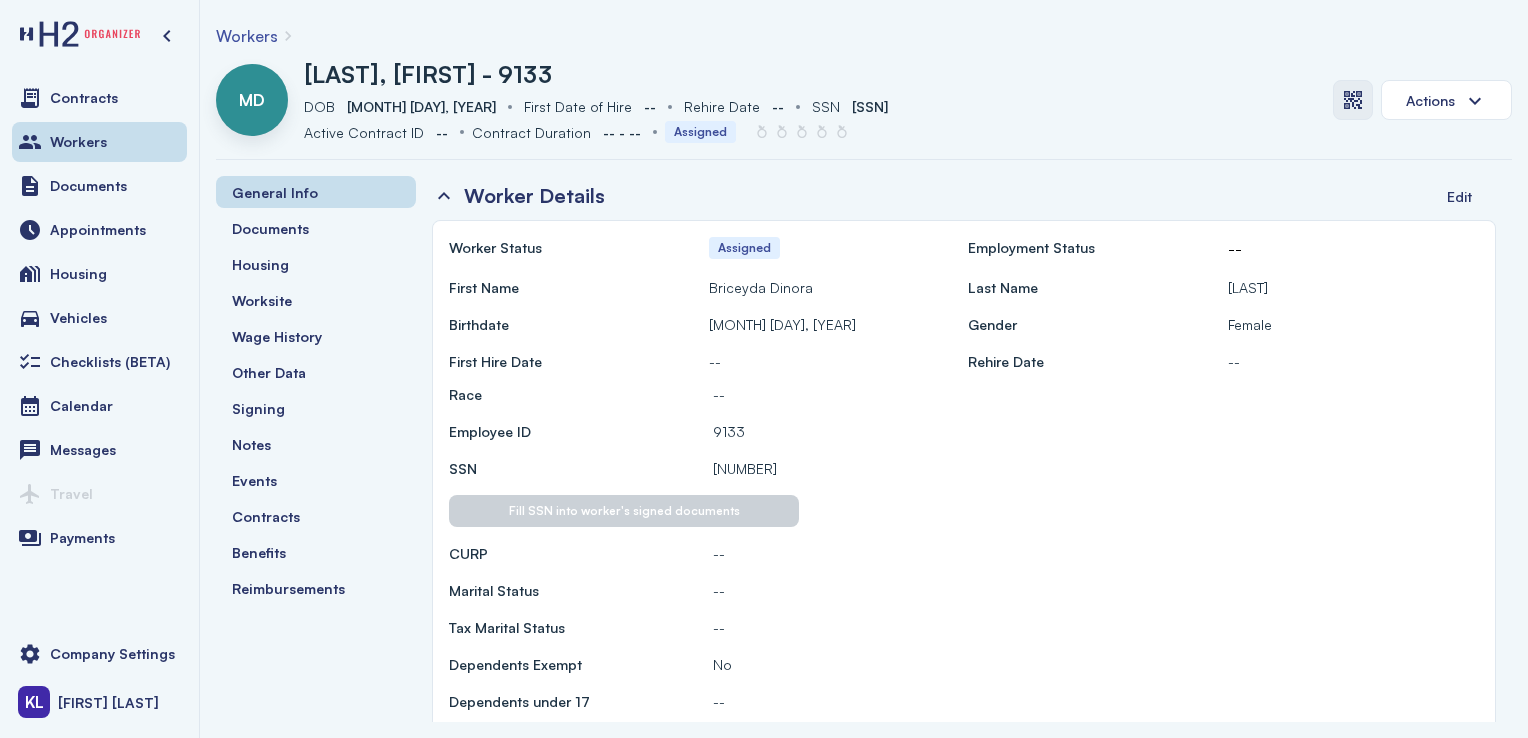 click at bounding box center [1353, 100] 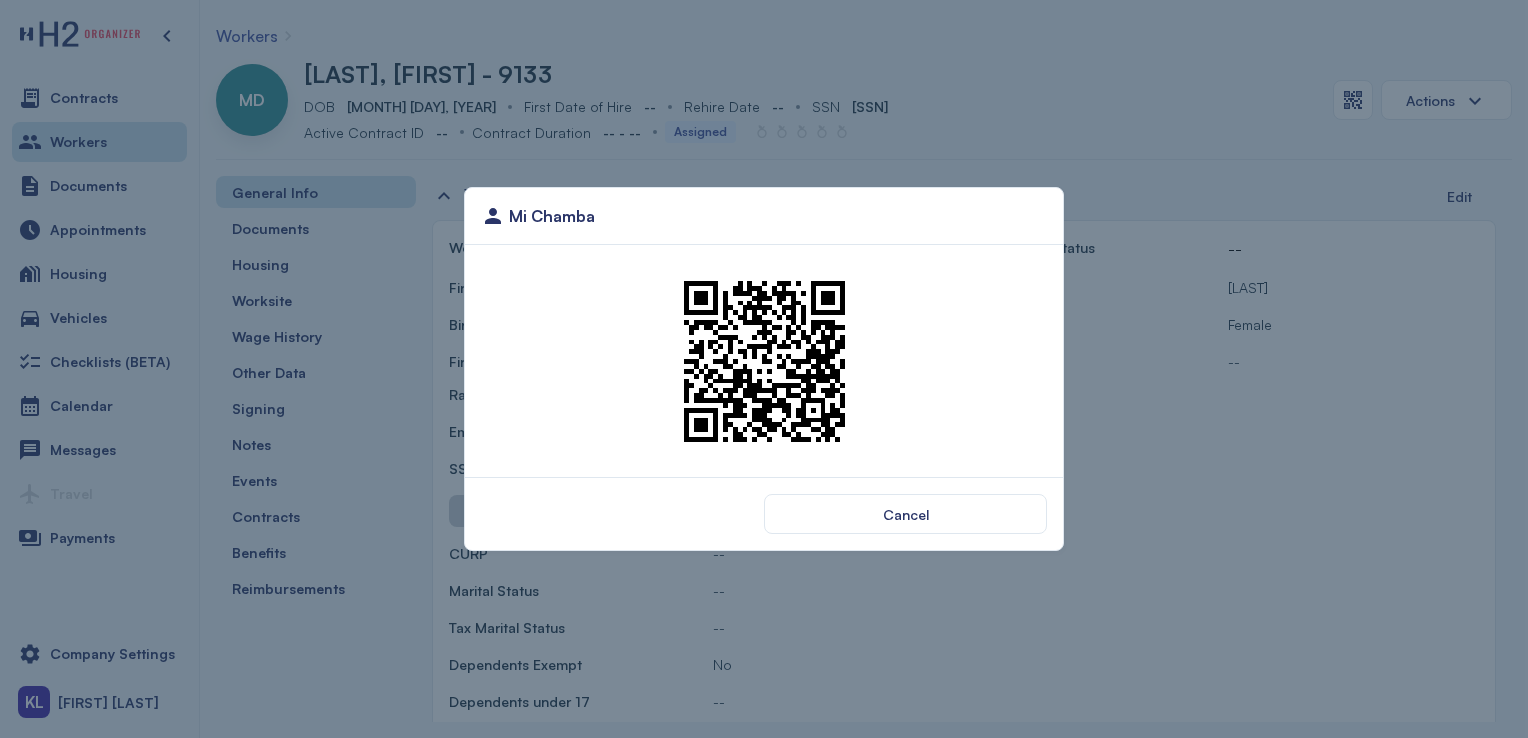 click at bounding box center (764, 361) 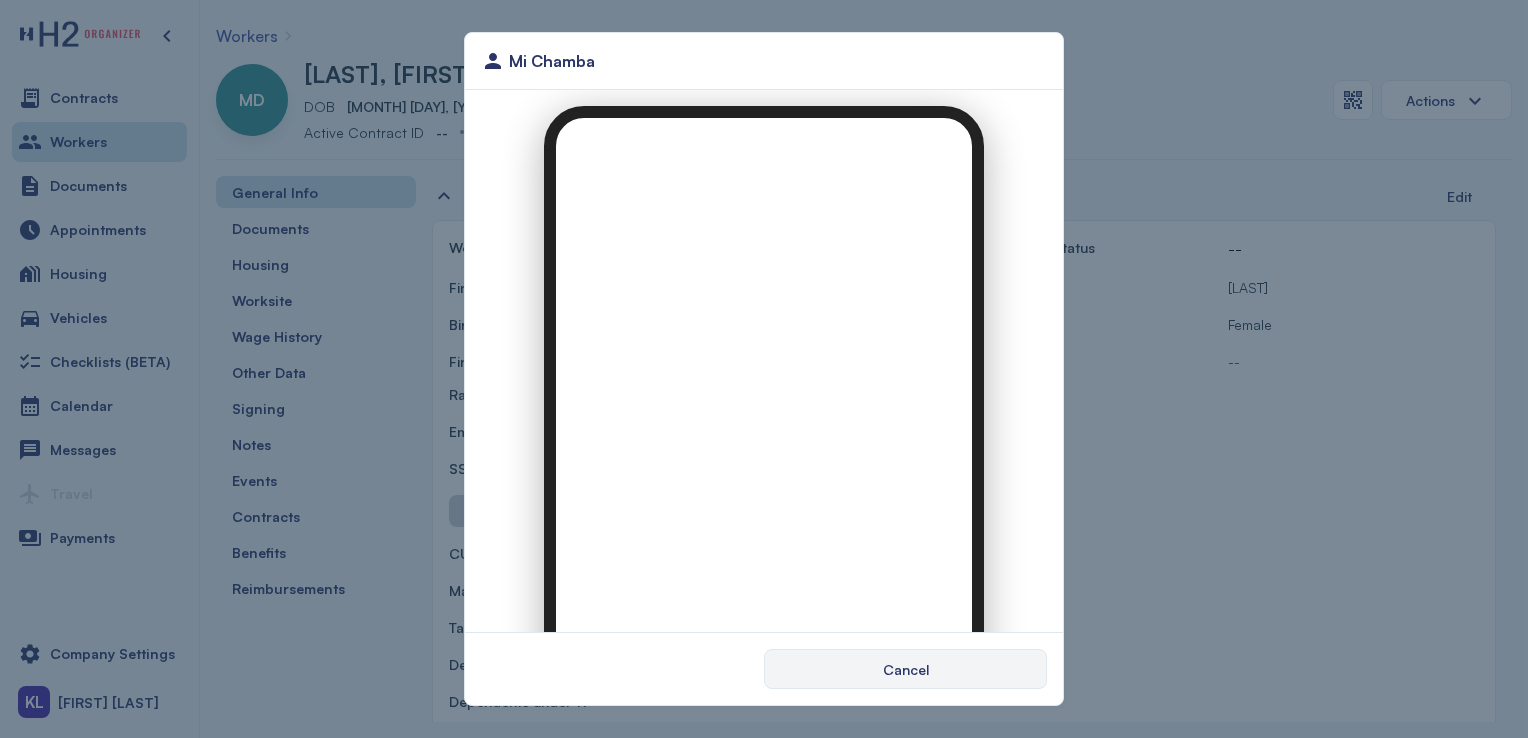 scroll, scrollTop: 0, scrollLeft: 0, axis: both 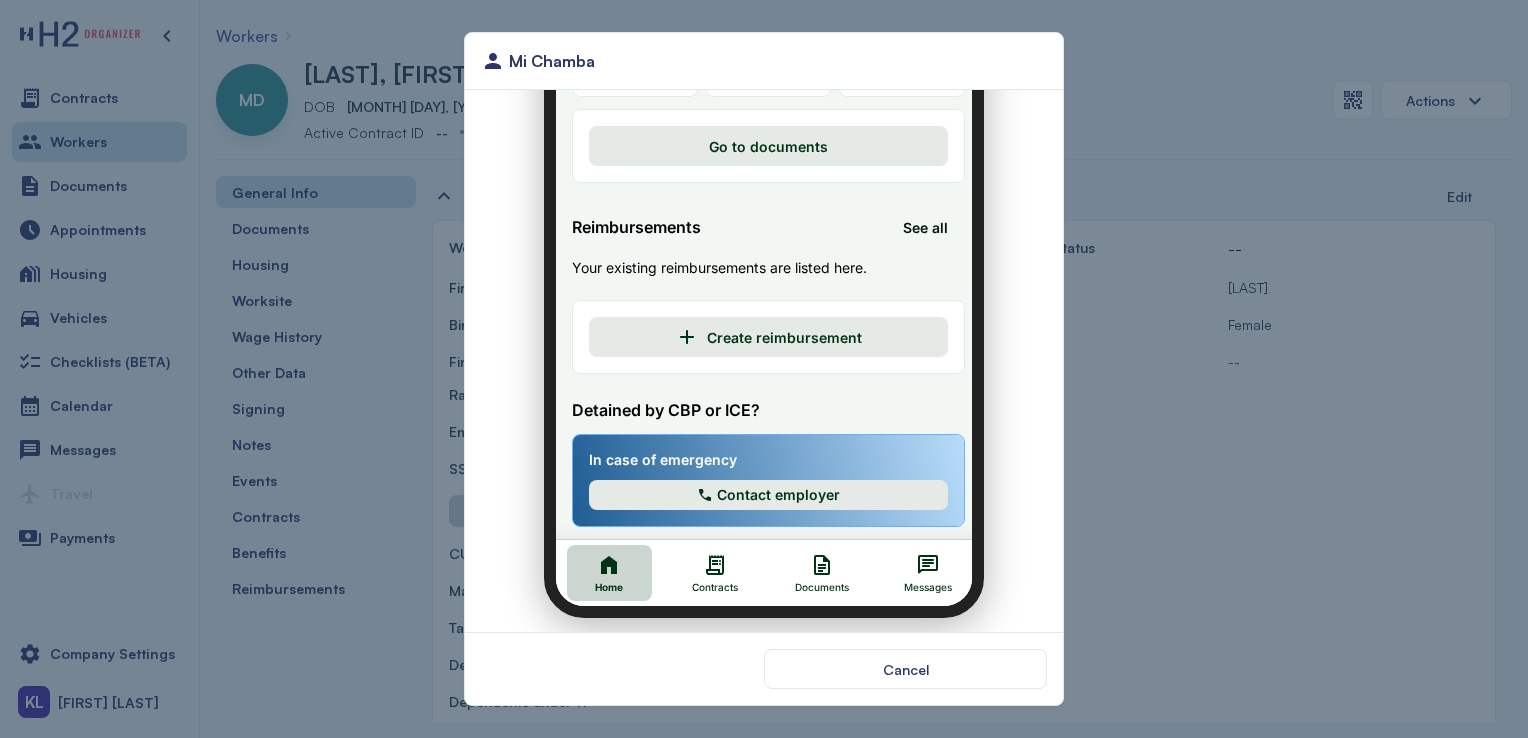 click on "Contracts" at bounding box center [703, 561] 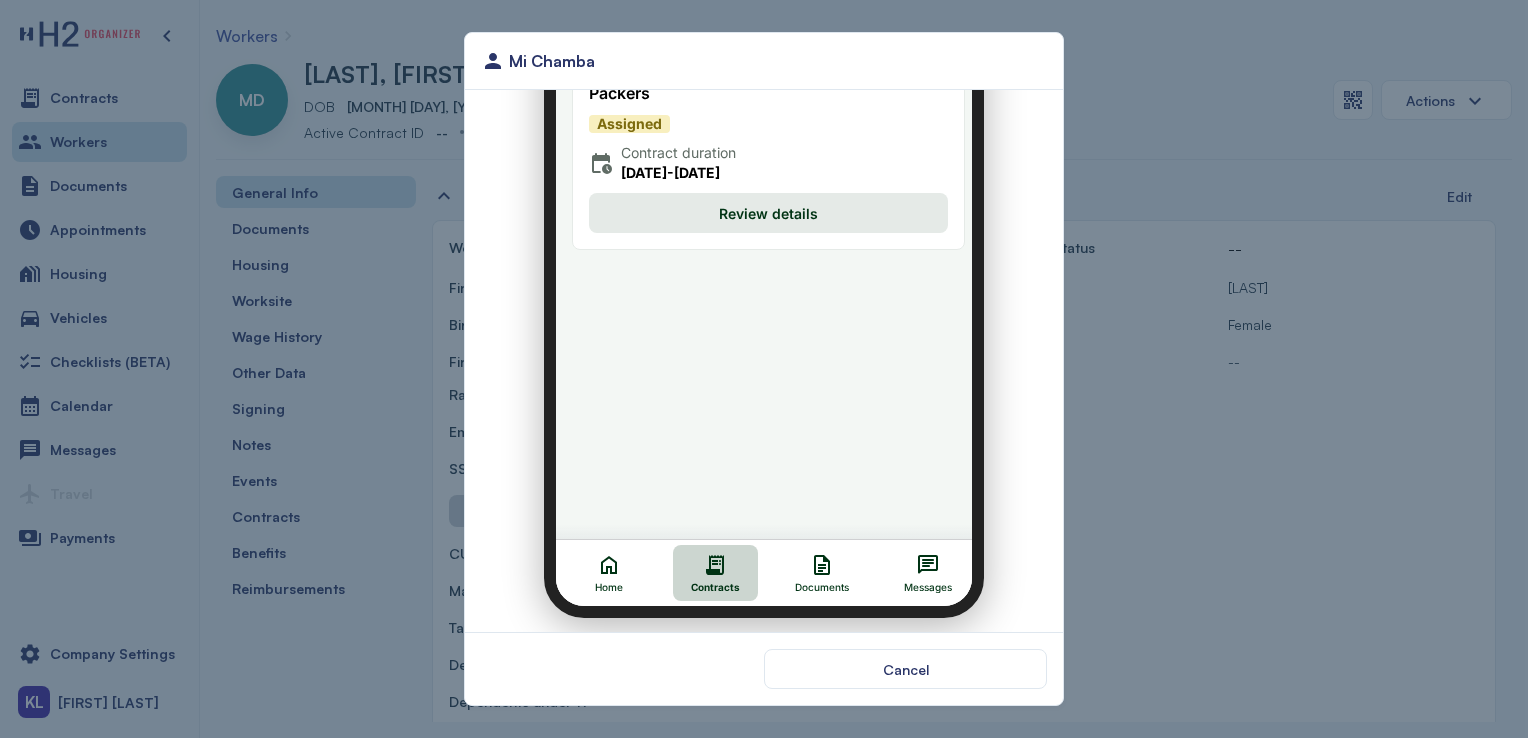 click on "Review details" at bounding box center (756, 201) 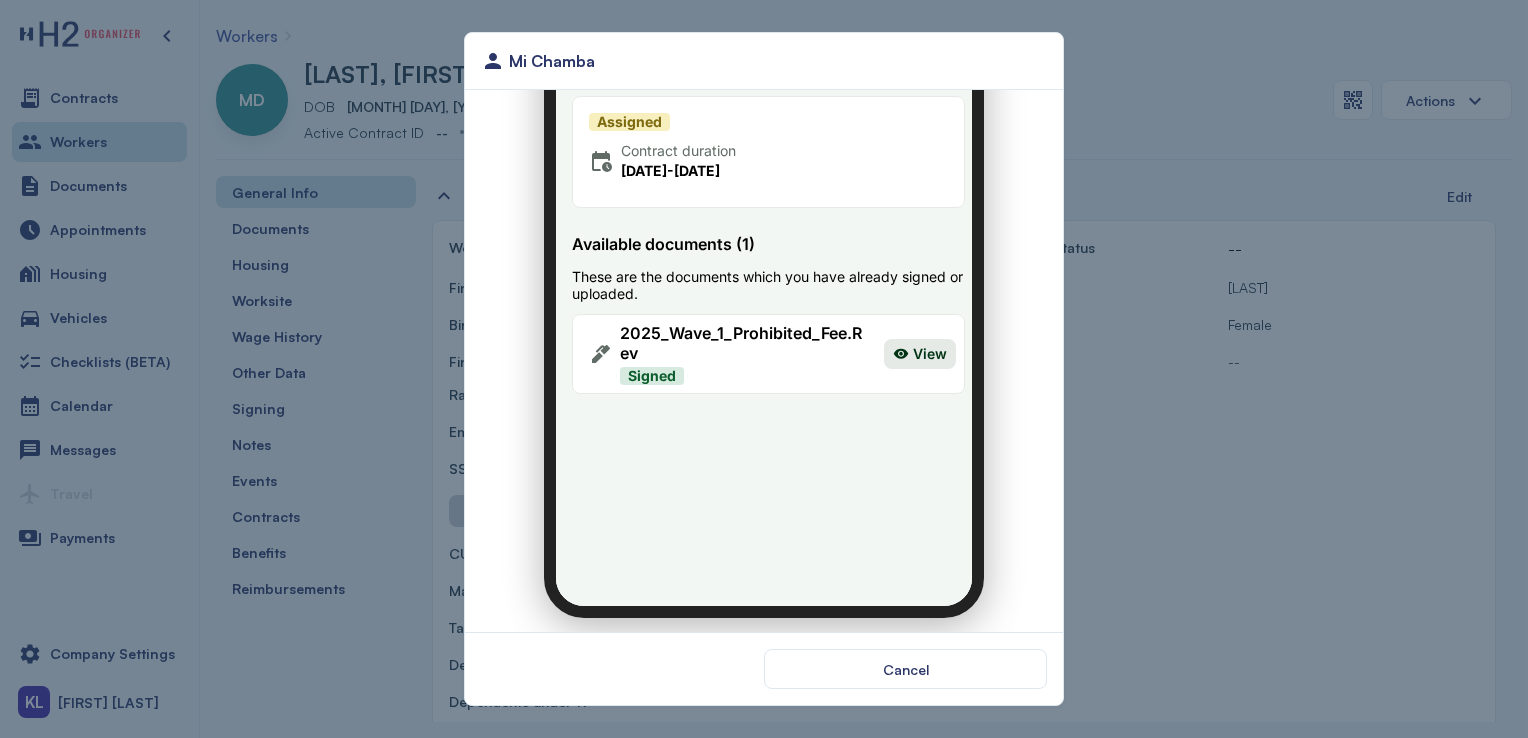 scroll, scrollTop: 65, scrollLeft: 0, axis: vertical 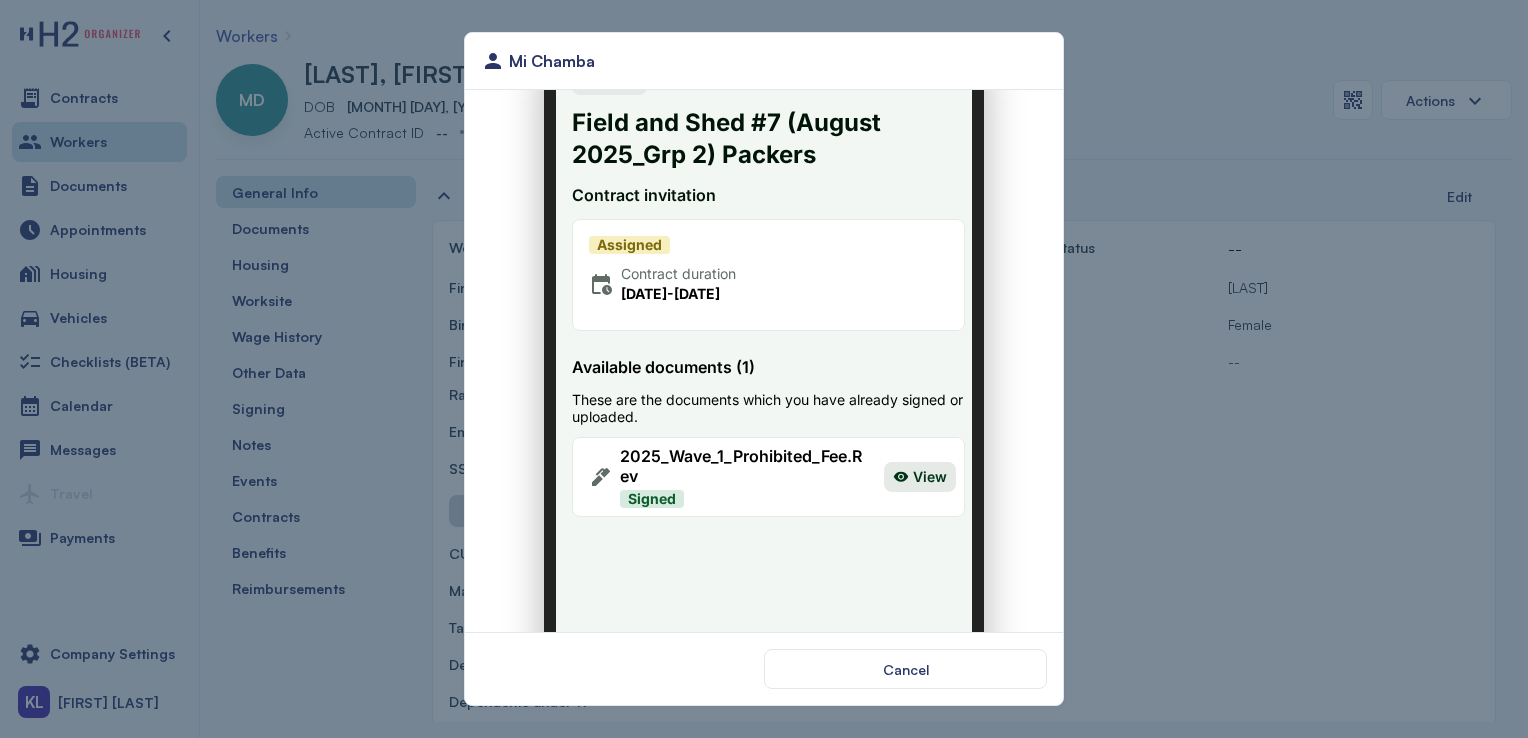 click on "View" at bounding box center [908, 465] 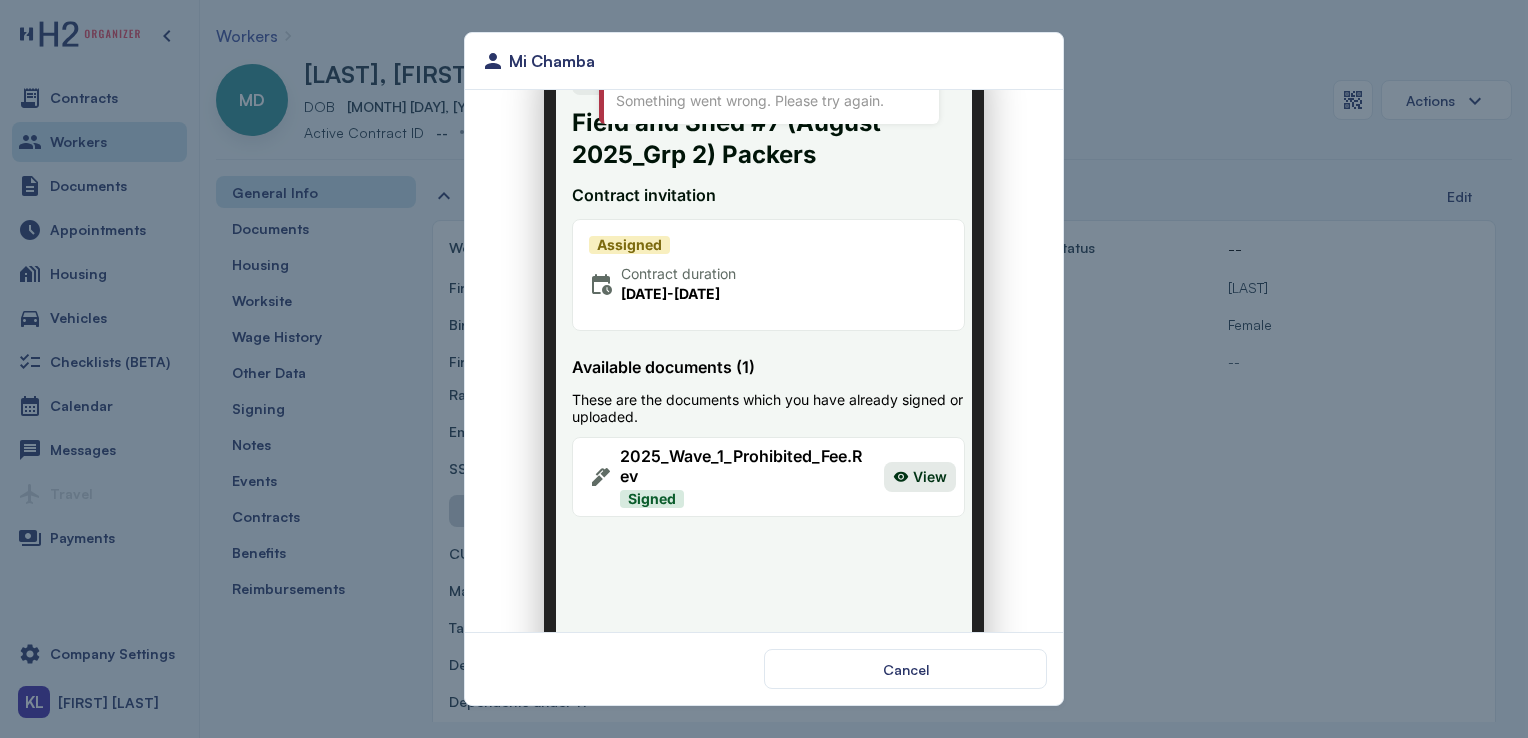 click on "View" at bounding box center [918, 465] 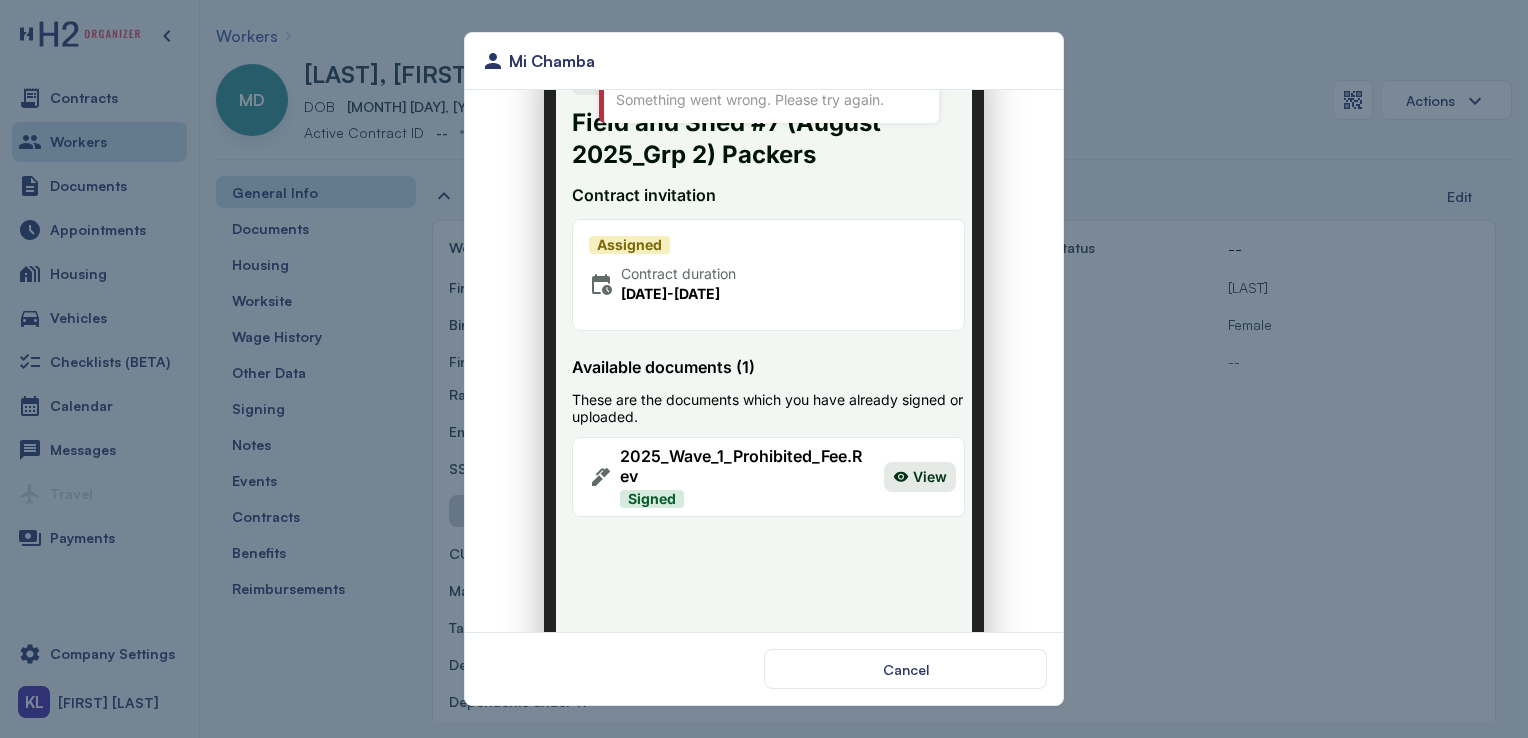 scroll, scrollTop: 0, scrollLeft: 0, axis: both 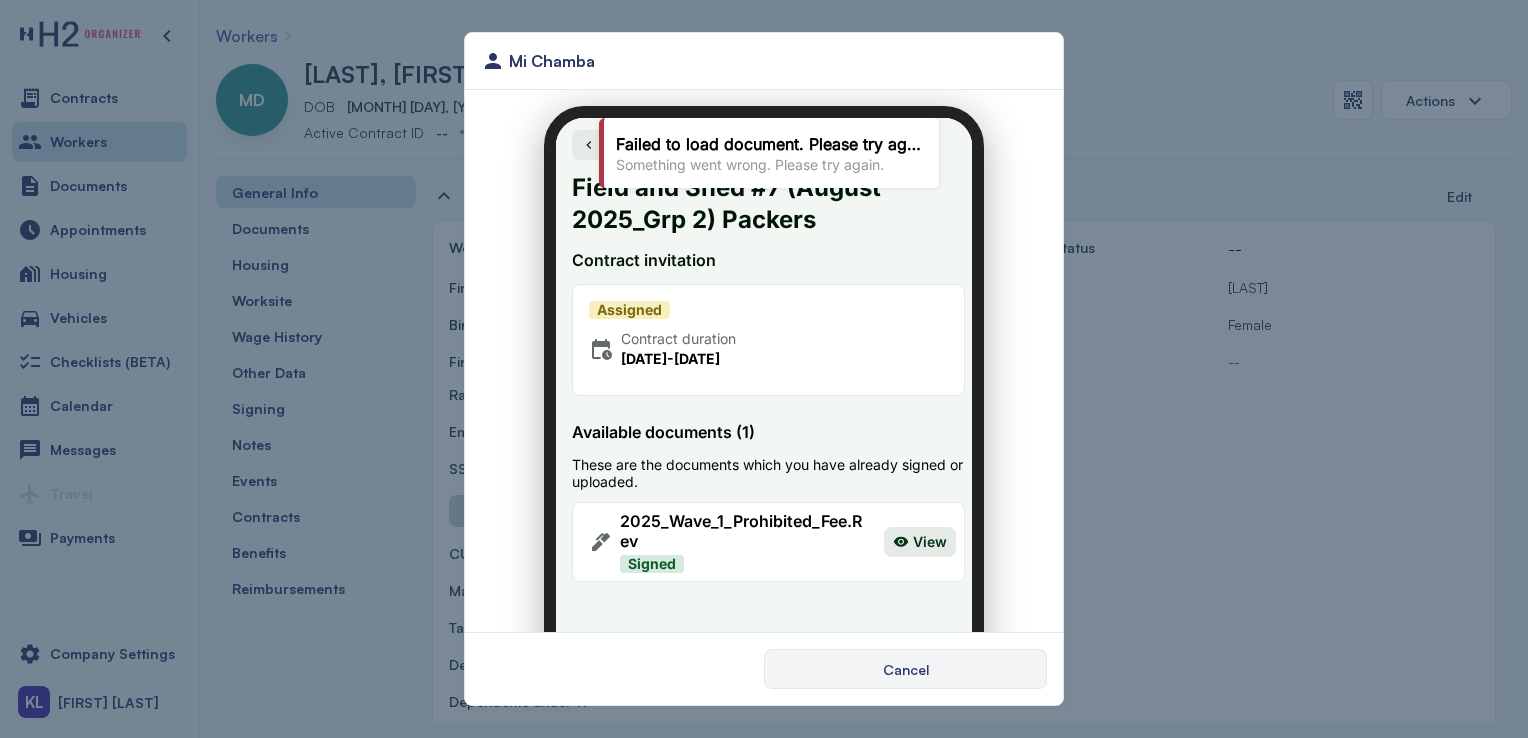 click on "Cancel" at bounding box center [905, 669] 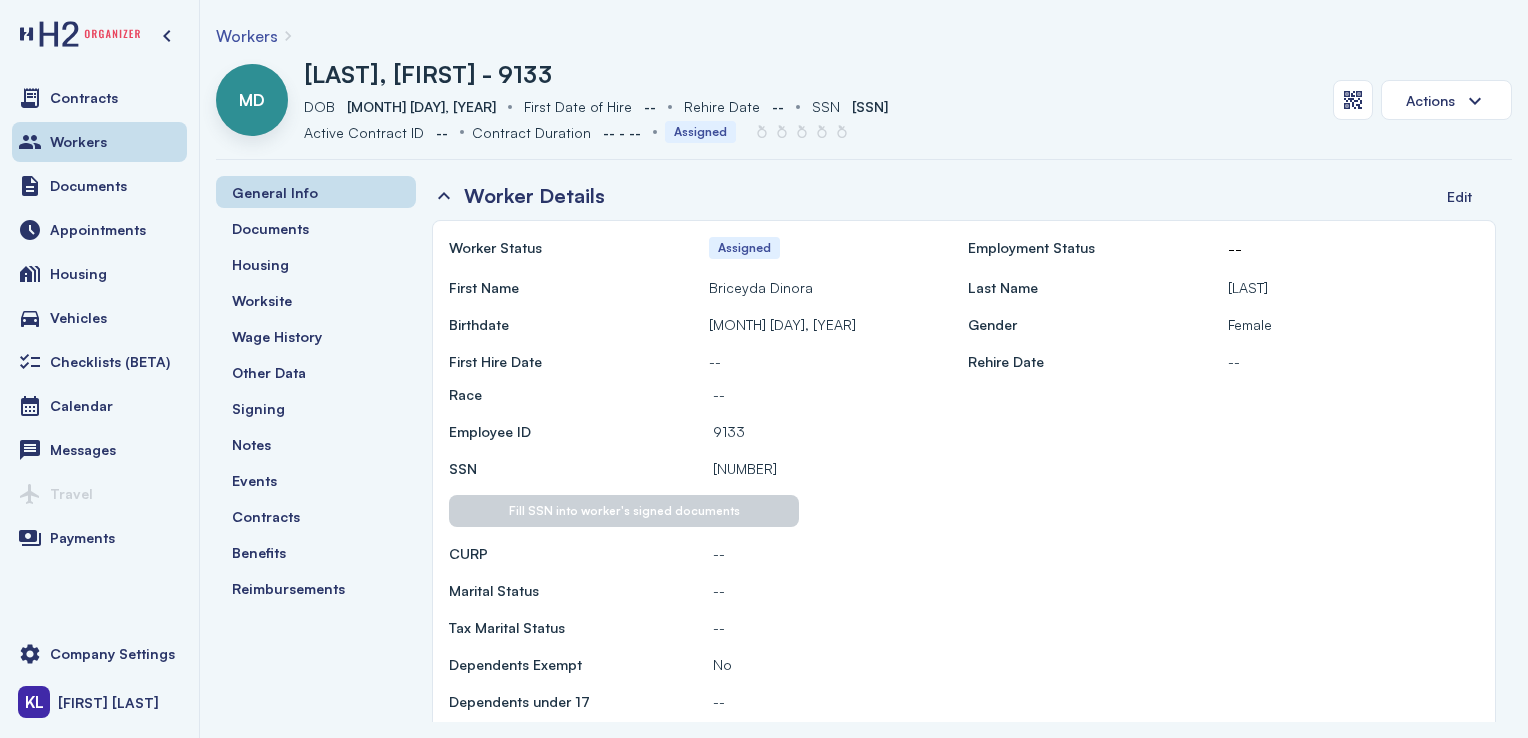 click on "Contracts" at bounding box center (99, 98) 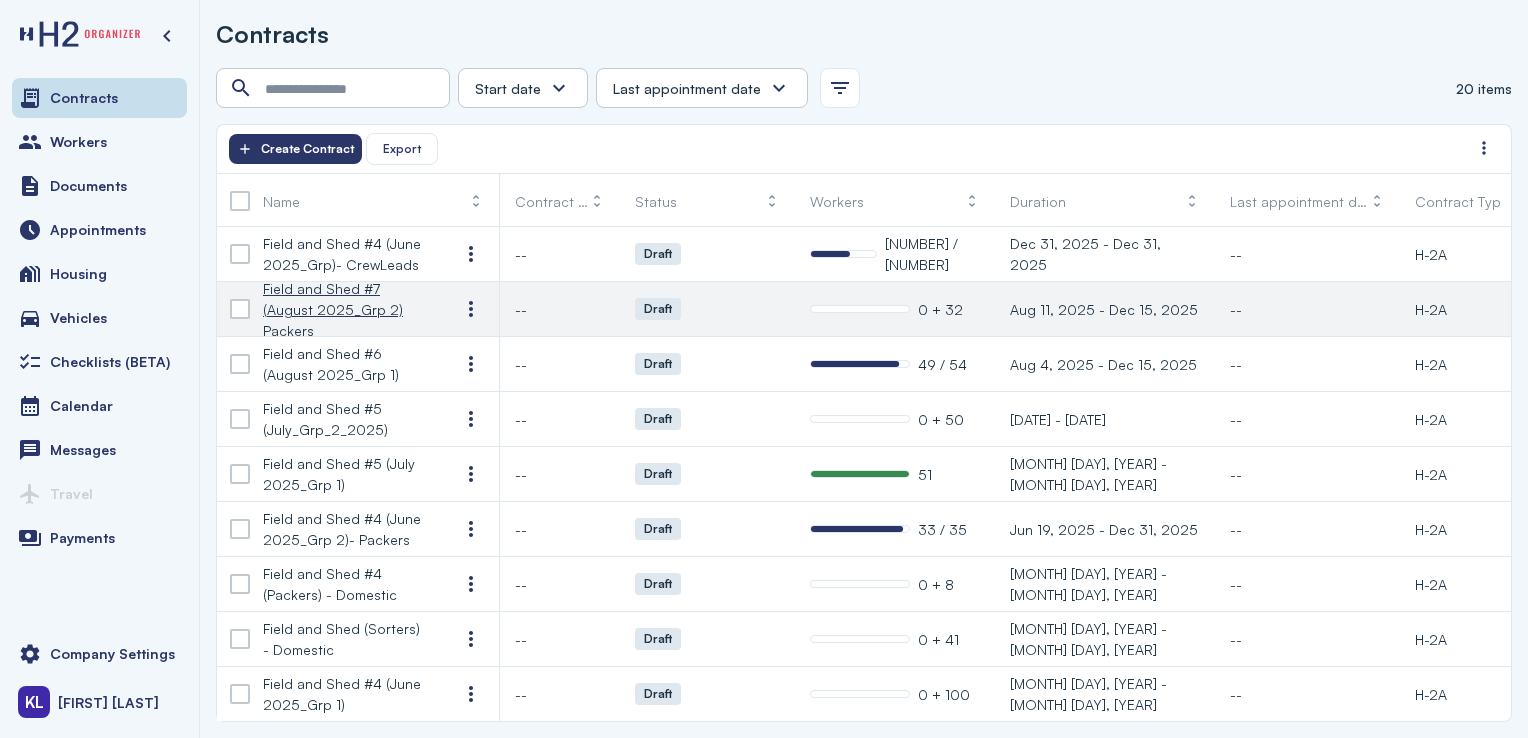 click on "Field and Shed #7 (August 2025_Grp 2) Packers" at bounding box center [345, 309] 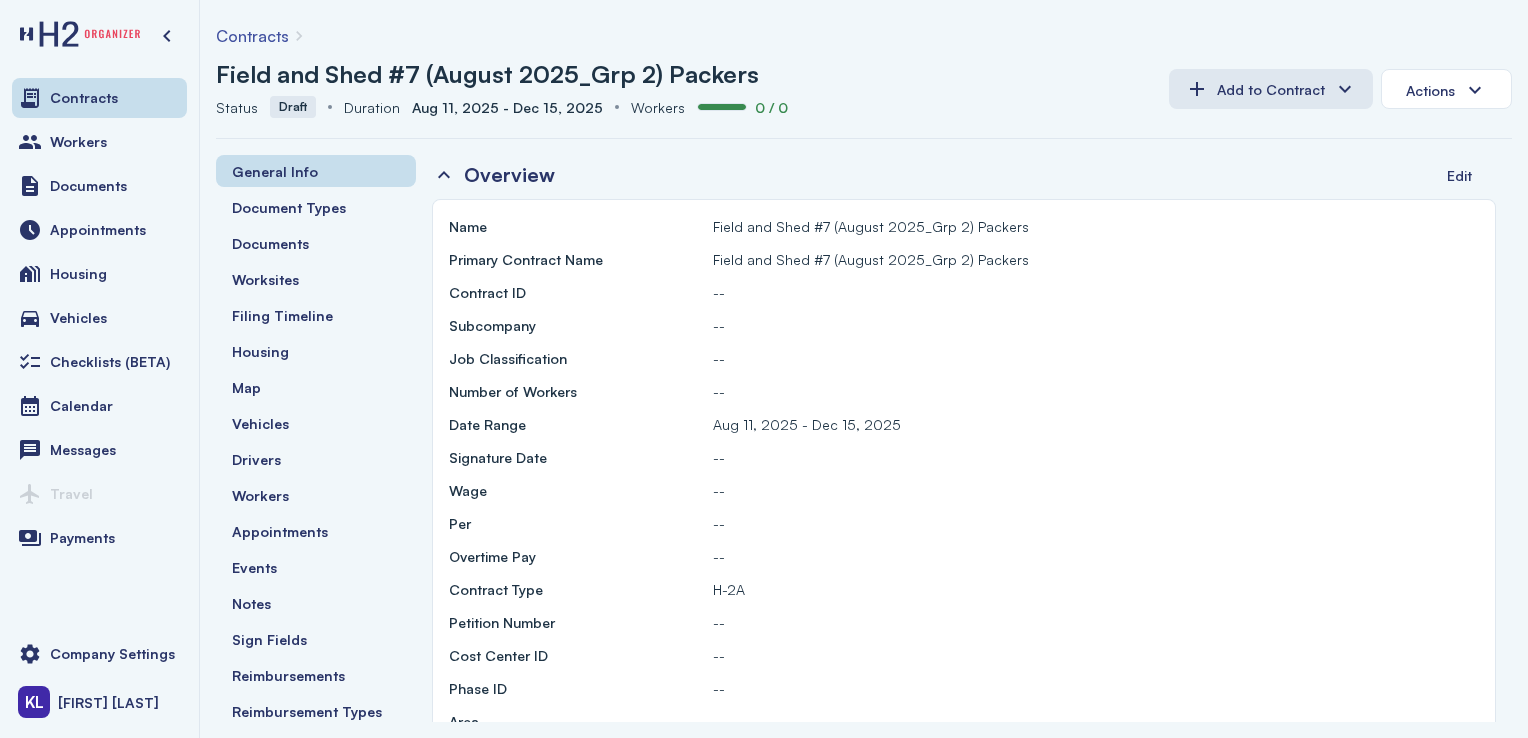 scroll, scrollTop: 50, scrollLeft: 0, axis: vertical 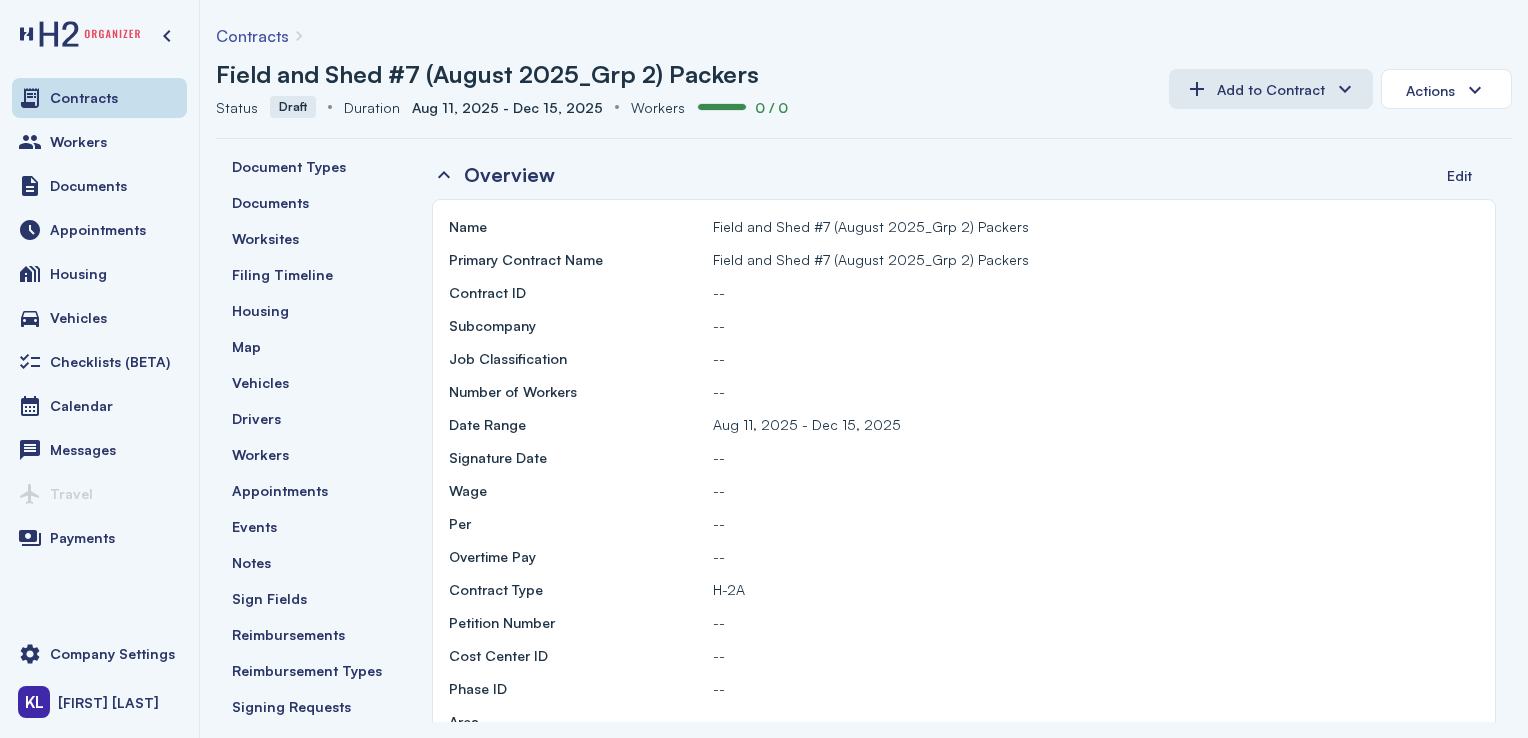 click on "Workers" at bounding box center (99, 142) 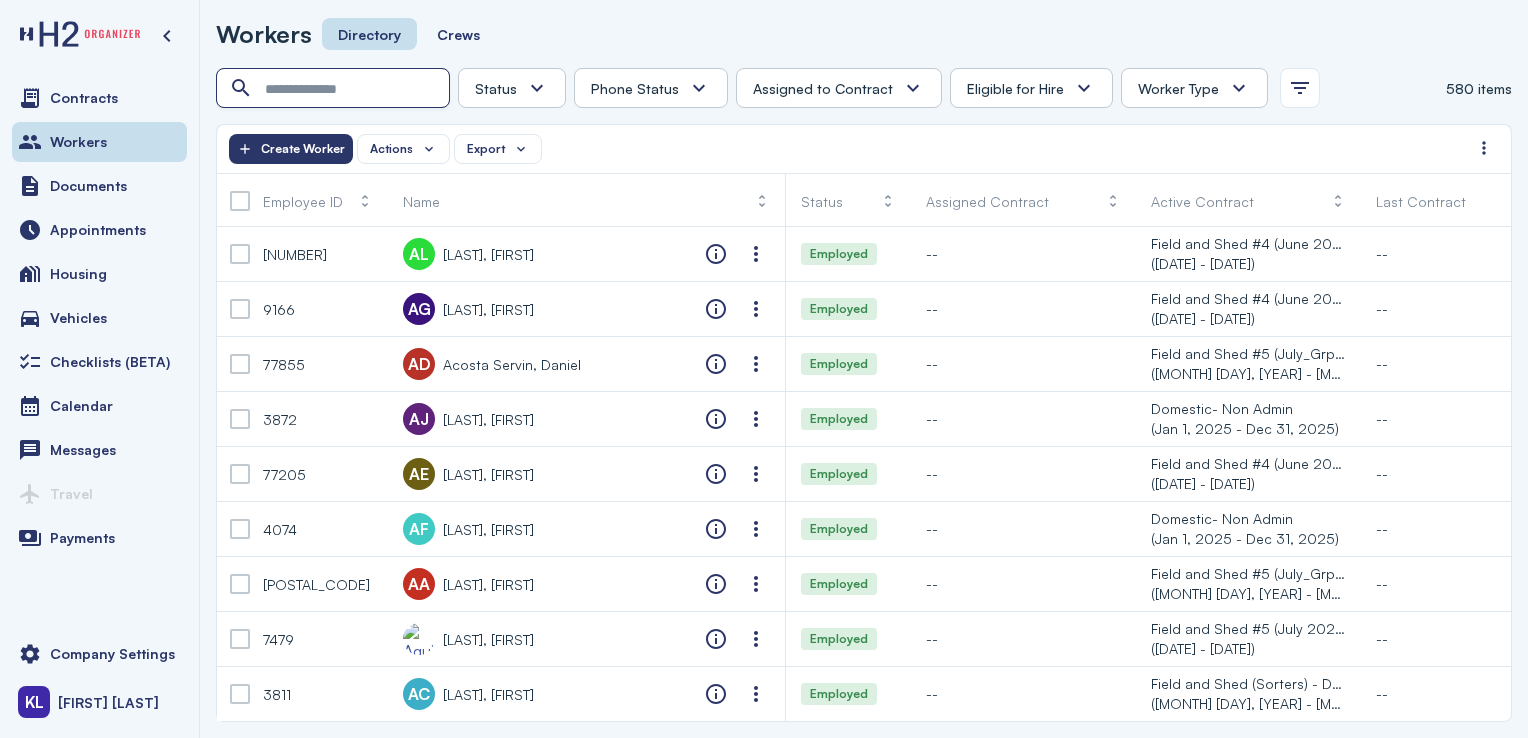 click at bounding box center (335, 89) 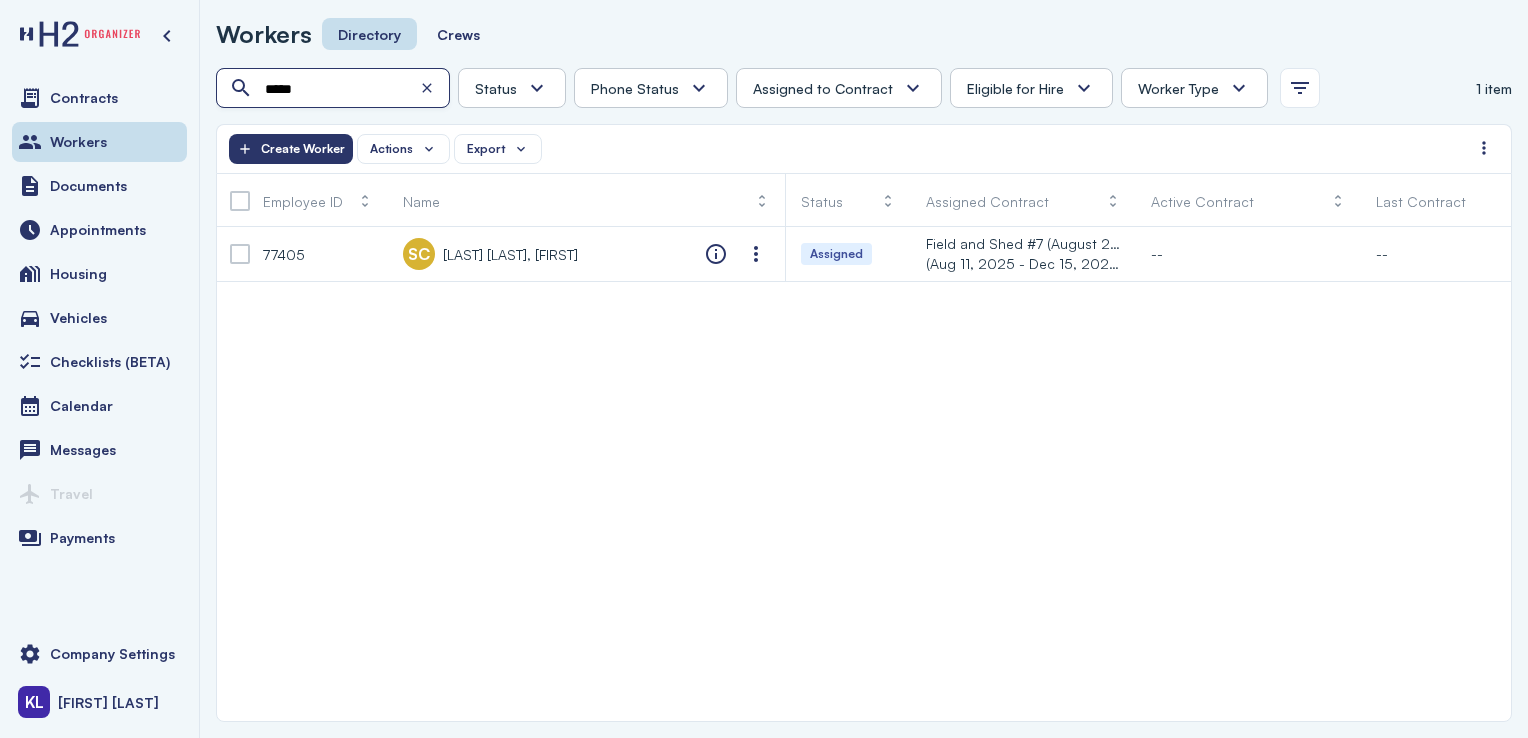 type on "*****" 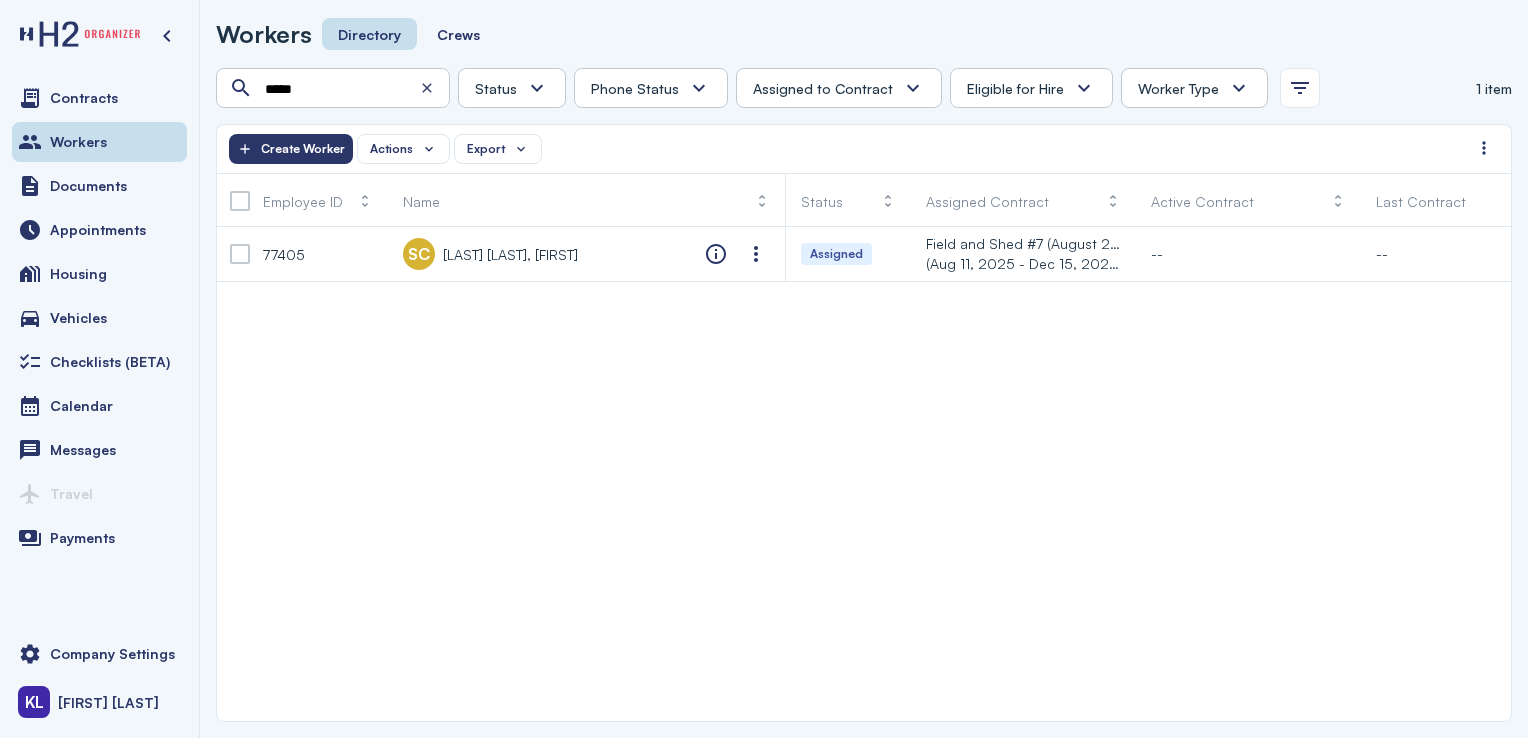 click at bounding box center (79, 36) 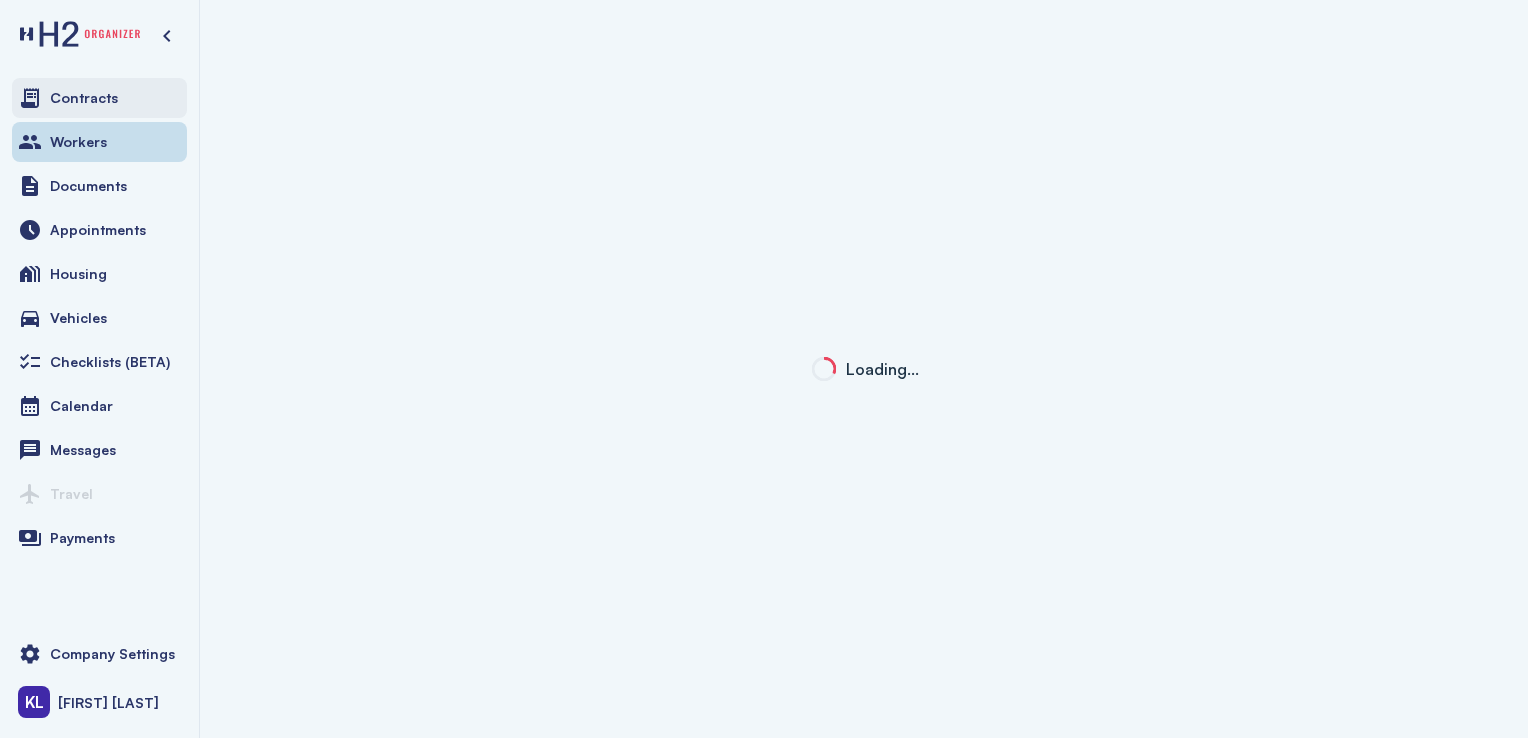 click on "Contracts" at bounding box center (84, 98) 